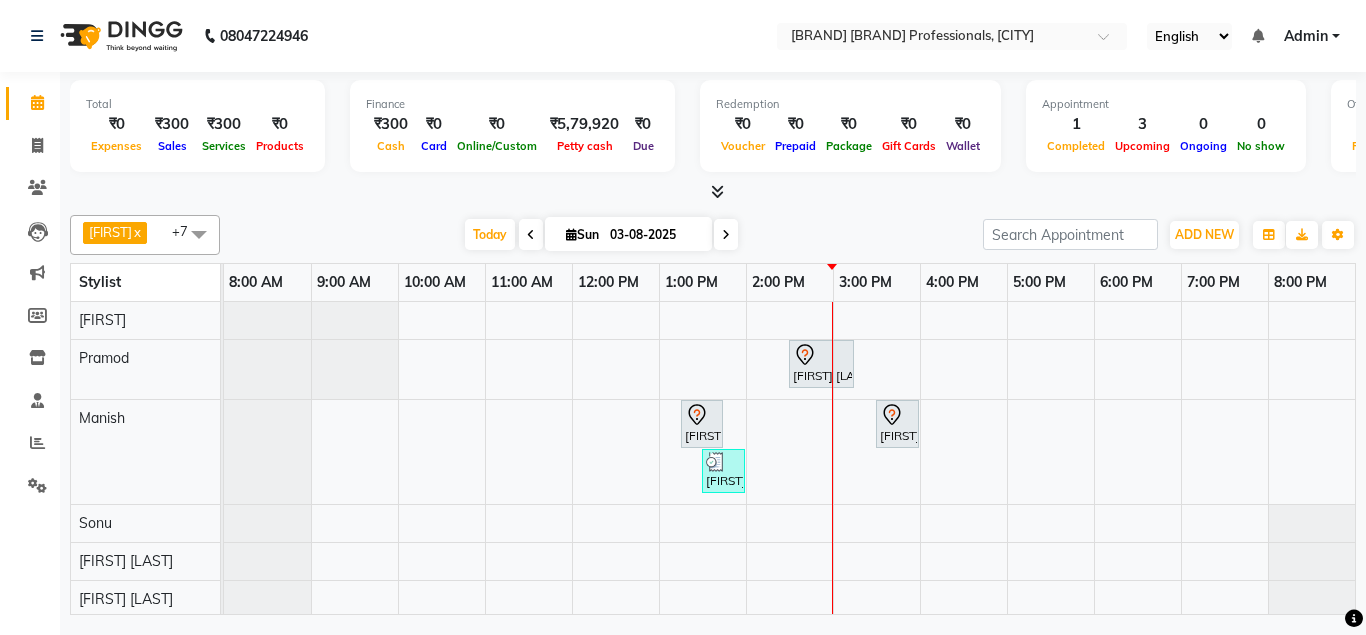 scroll, scrollTop: 0, scrollLeft: 0, axis: both 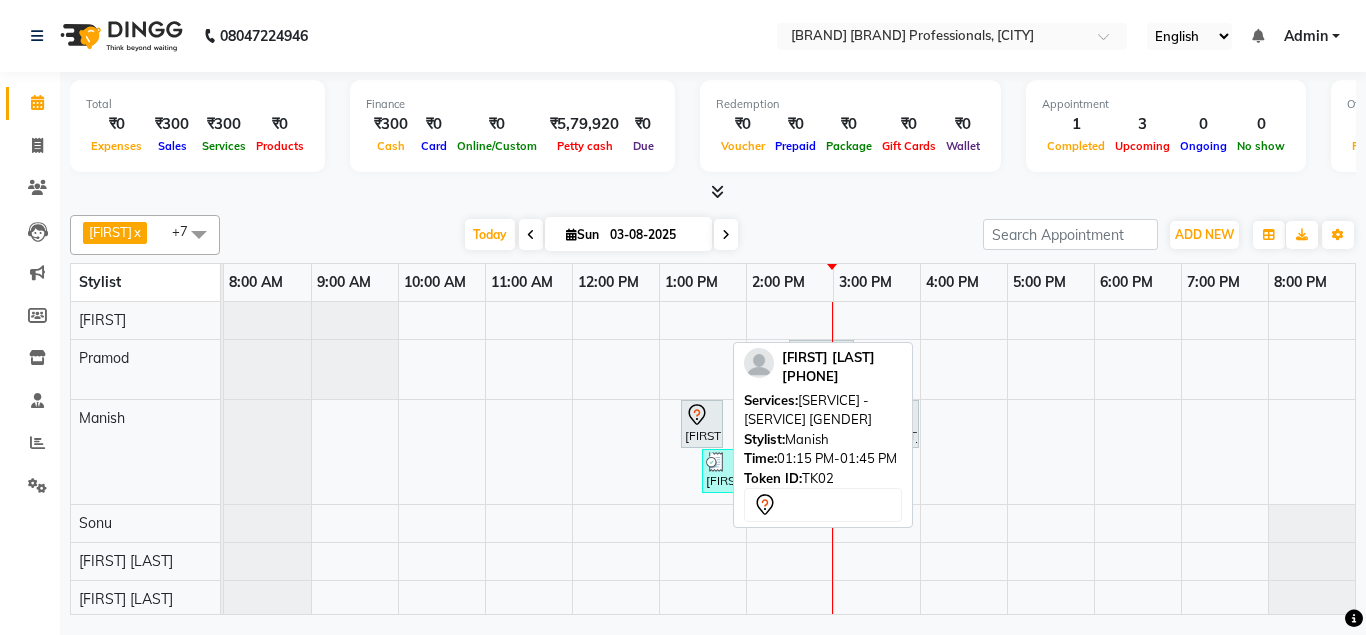 click 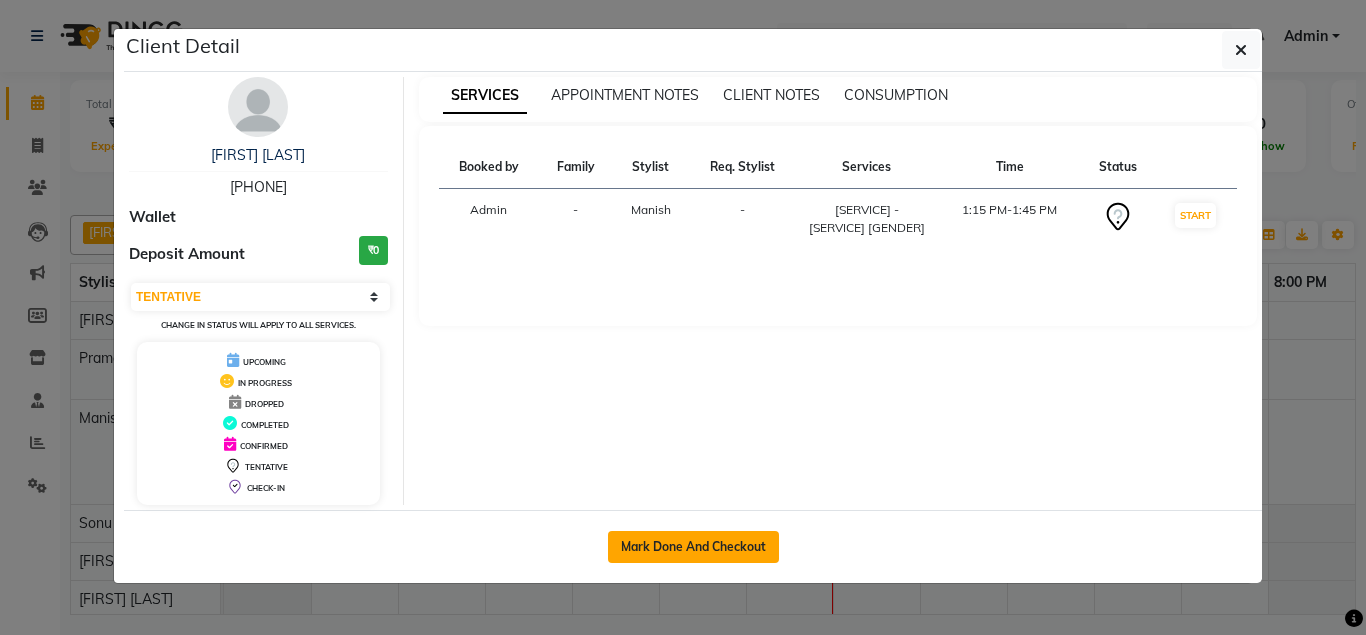click on "Mark Done And Checkout" 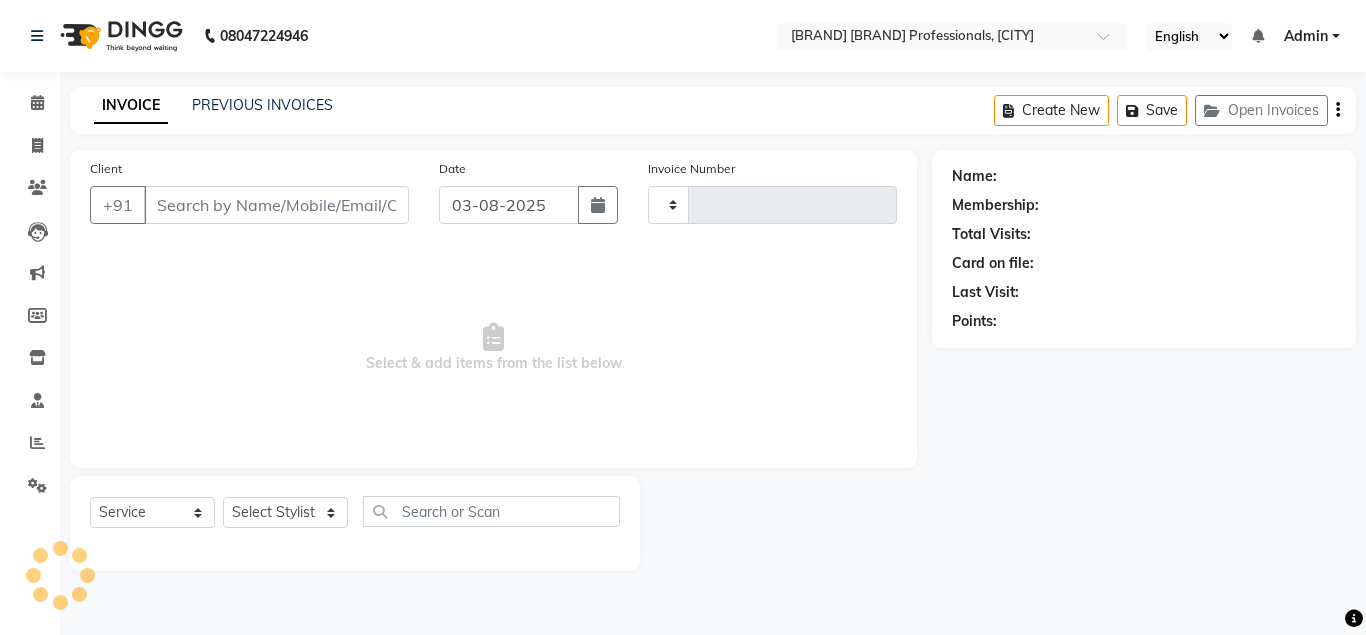type on "0511" 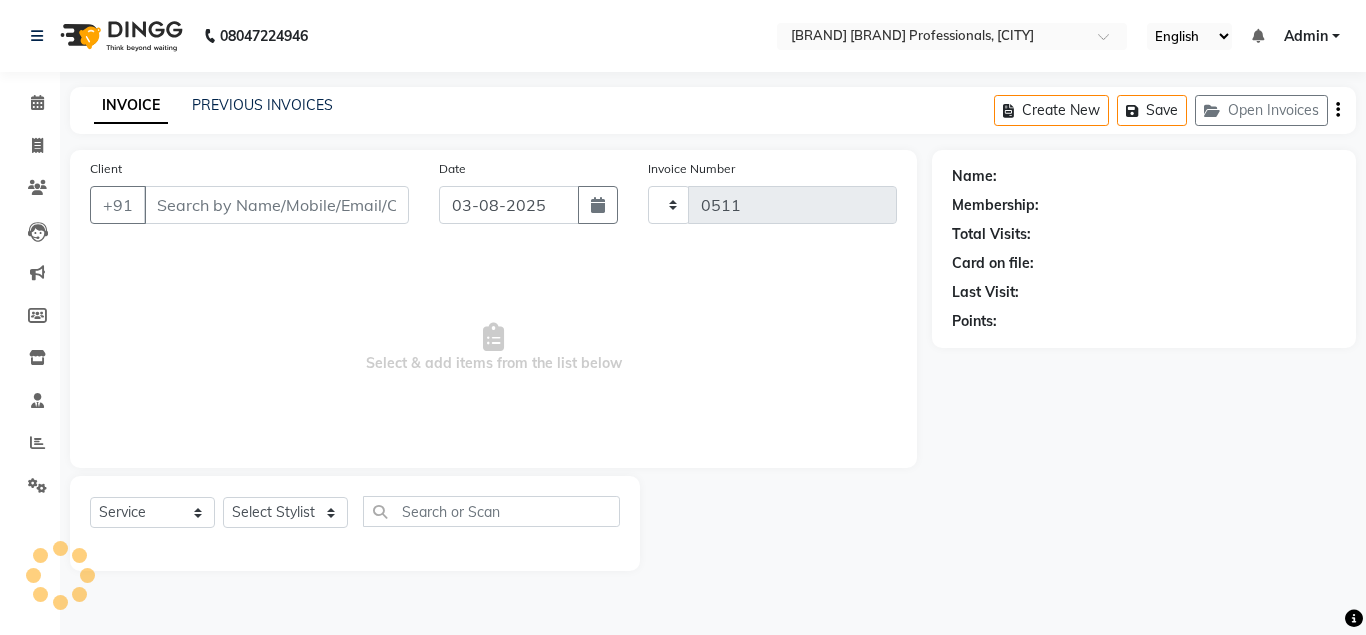 select on "7161" 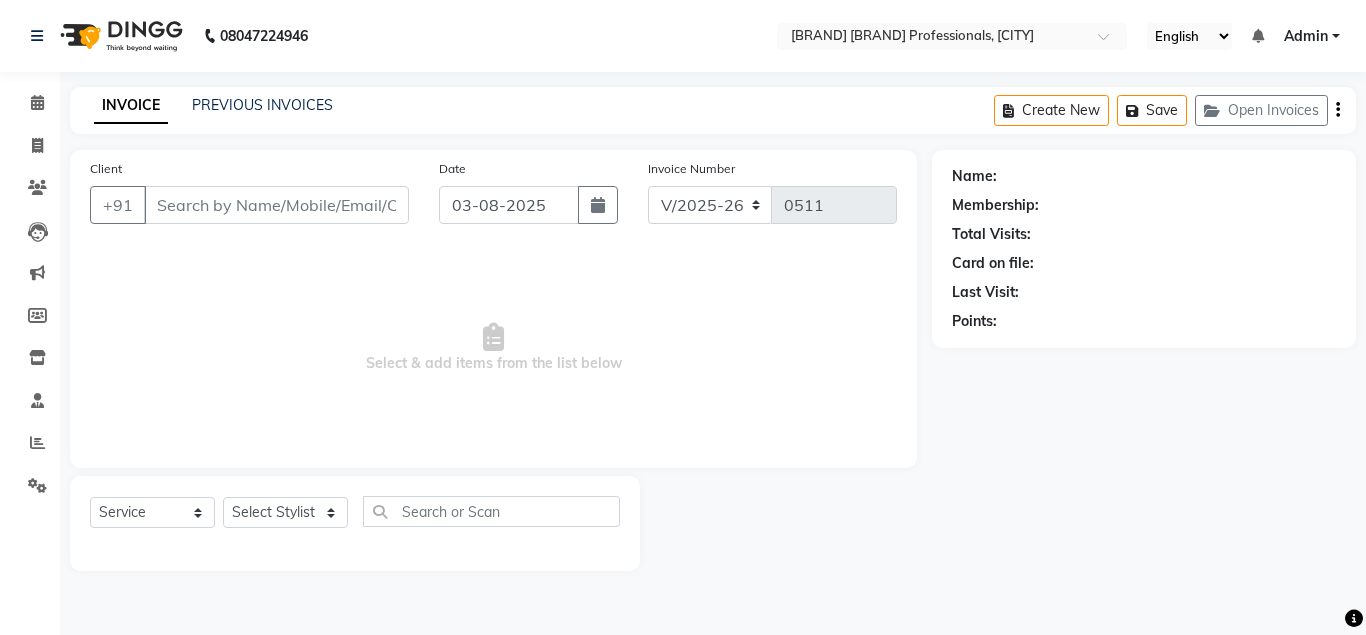 type on "[PHONE]" 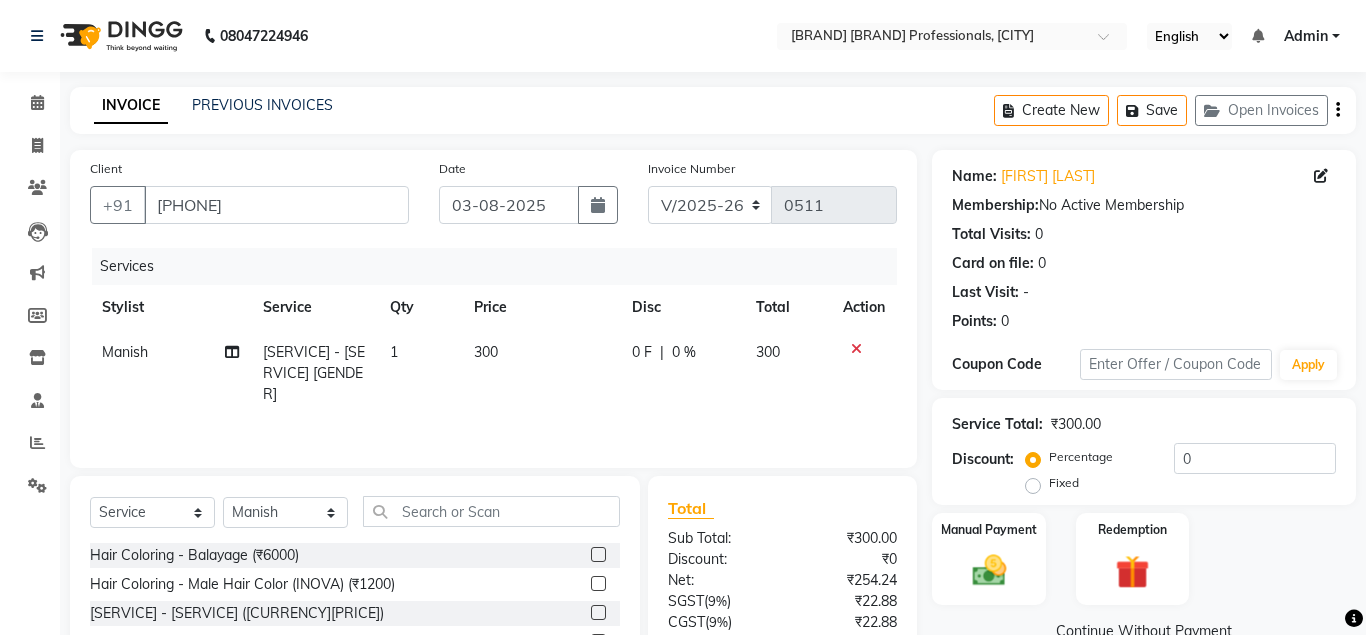 scroll, scrollTop: 166, scrollLeft: 0, axis: vertical 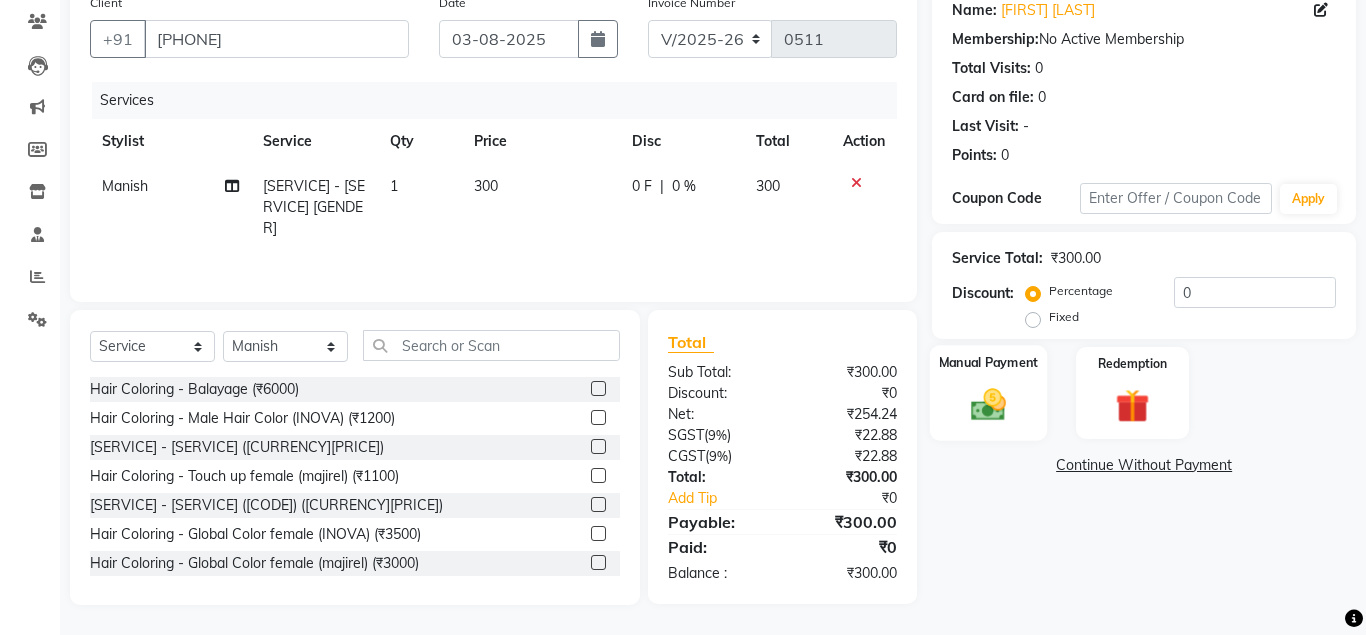 click 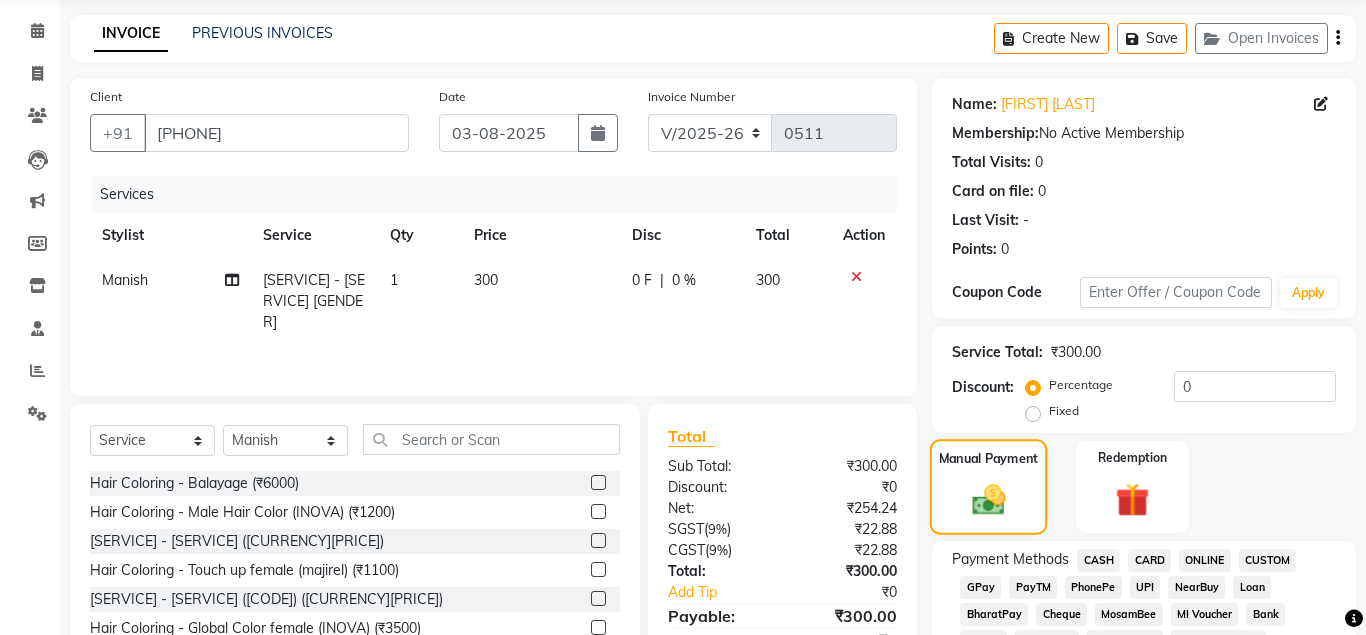 scroll, scrollTop: 64, scrollLeft: 0, axis: vertical 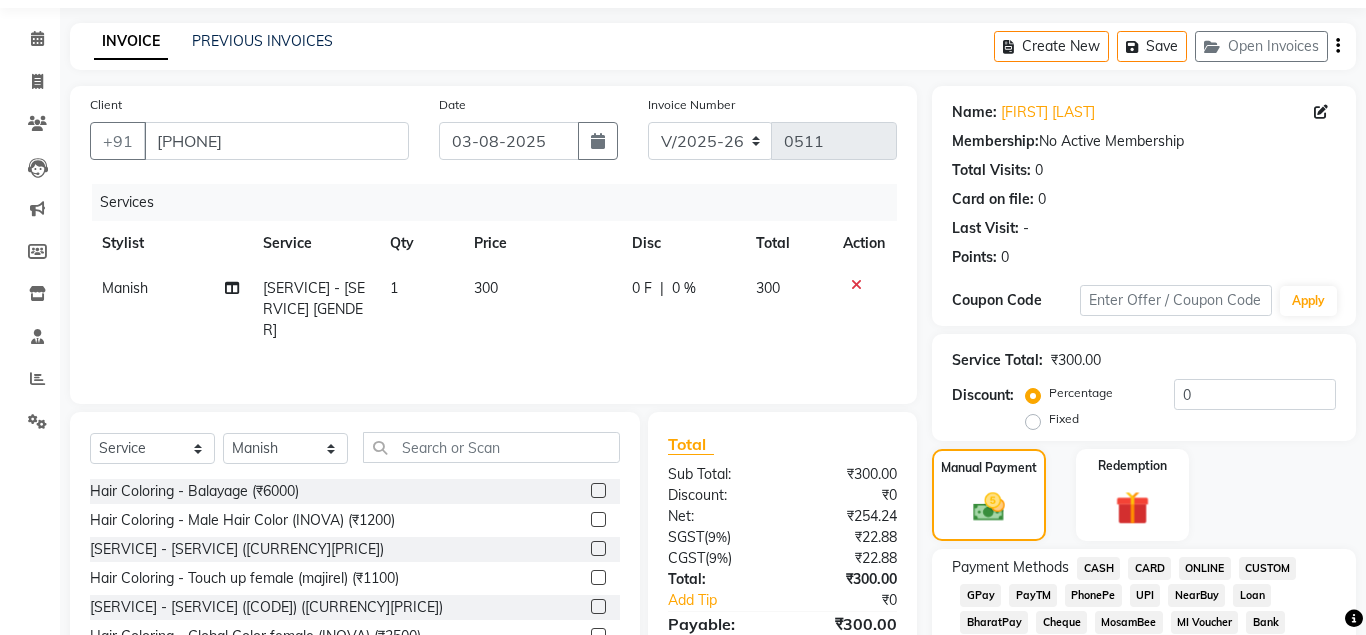 click on "CASH" 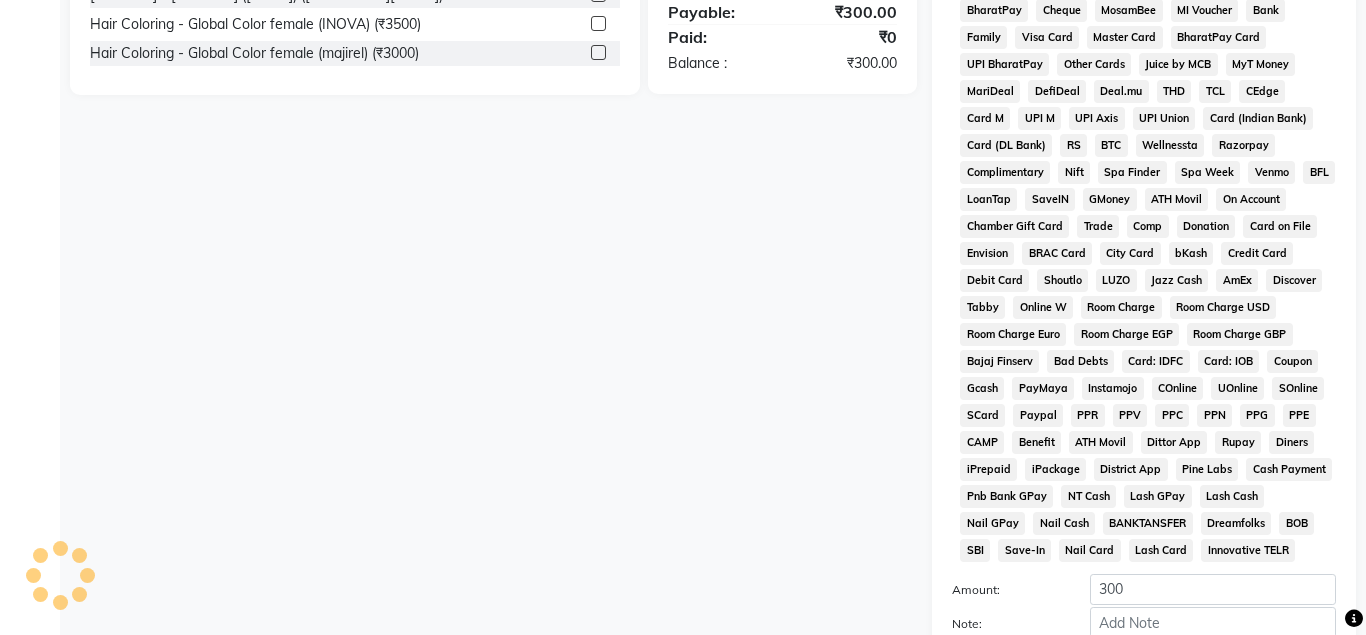 scroll, scrollTop: 867, scrollLeft: 0, axis: vertical 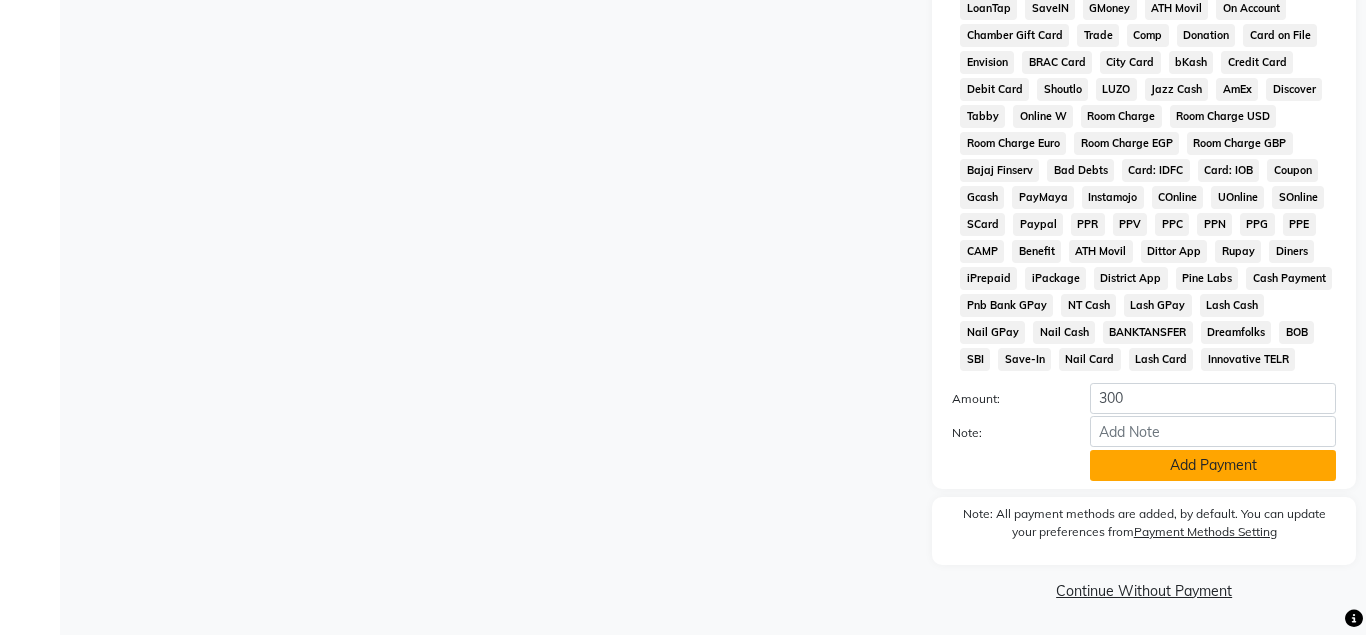 click on "Add Payment" 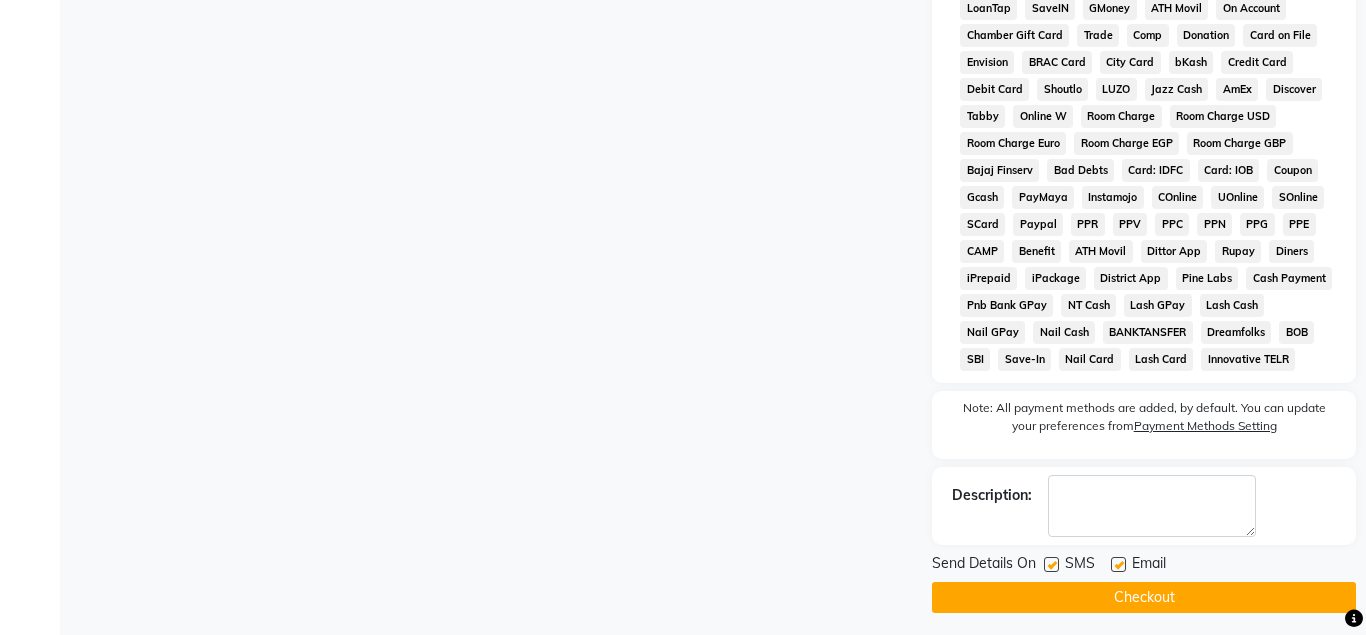 click on "Checkout" 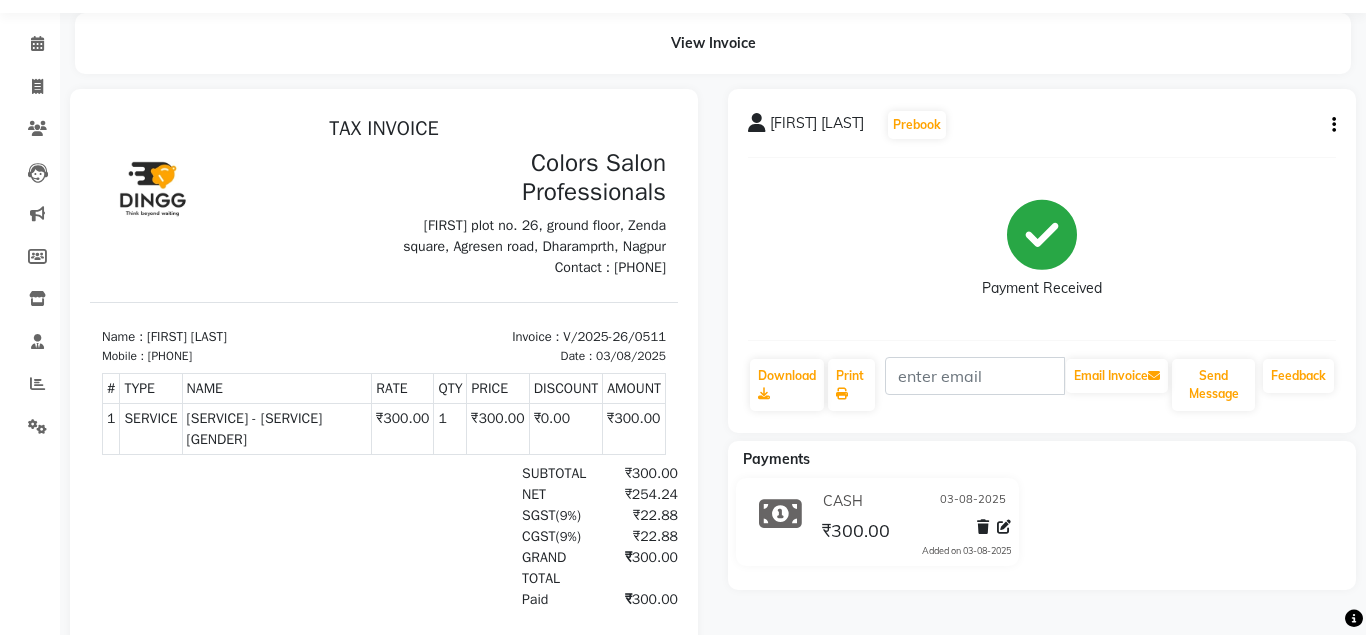scroll, scrollTop: 0, scrollLeft: 0, axis: both 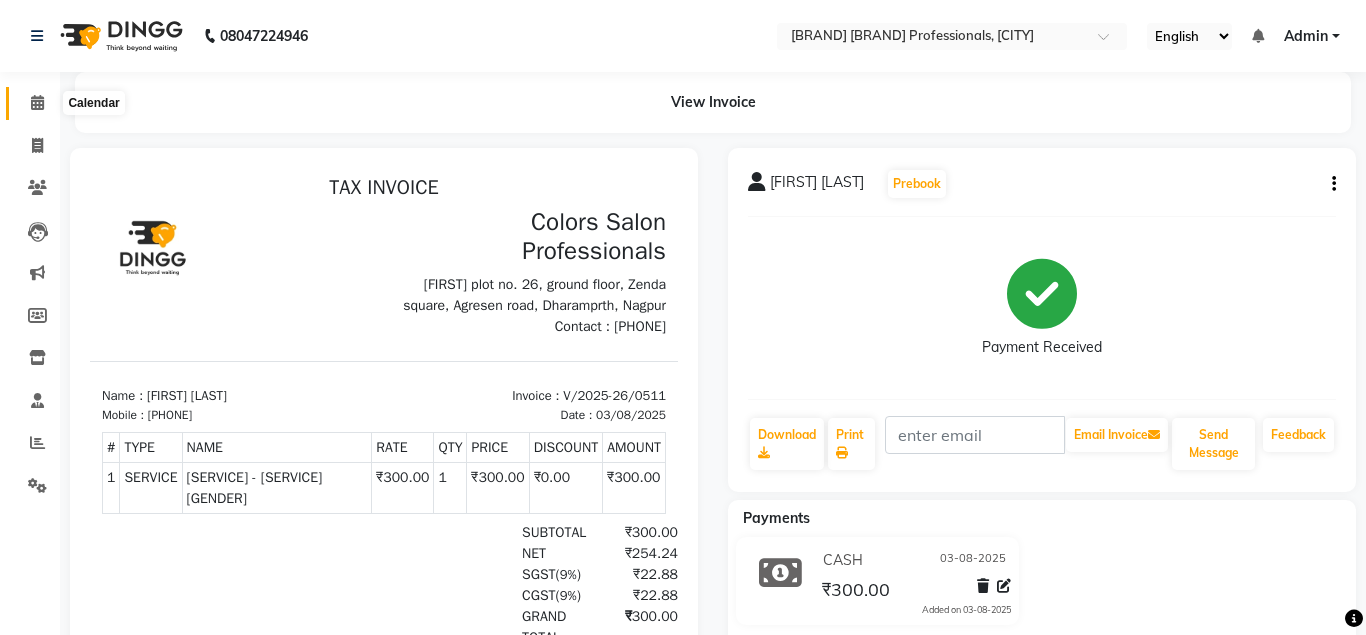 click 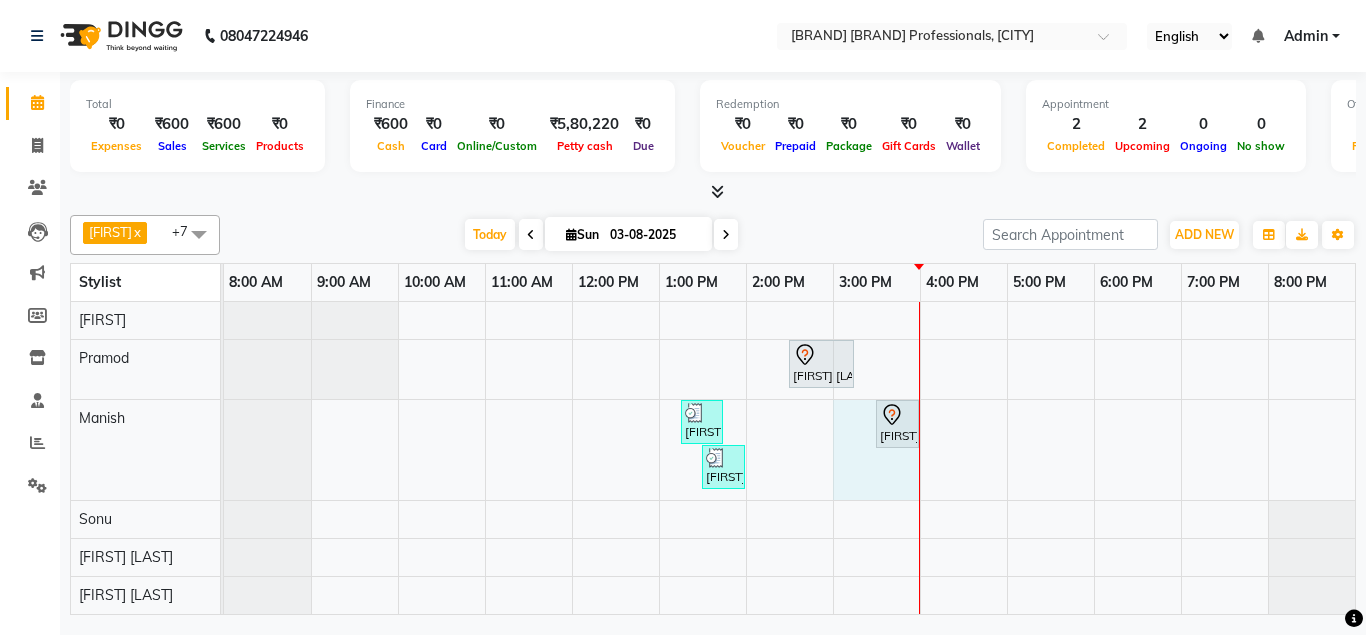 click on "[FIRST] [LAST], TK03, 02:30 PM-03:15 PM, Hair Cut - Hair Cut Female [FIRST] [LAST], TK02, 01:15 PM-01:45 PM, Hair Cut - Hair Cut Male [FIRST] [LAST], TK01, 03:30 PM-04:00 PM, Hair Coloring - Male Hair Color (INOVA) [FIRST] [LAST], TK04, 01:30 PM-02:00 PM, Hair Cut - Hair Cut Male" at bounding box center (789, 458) 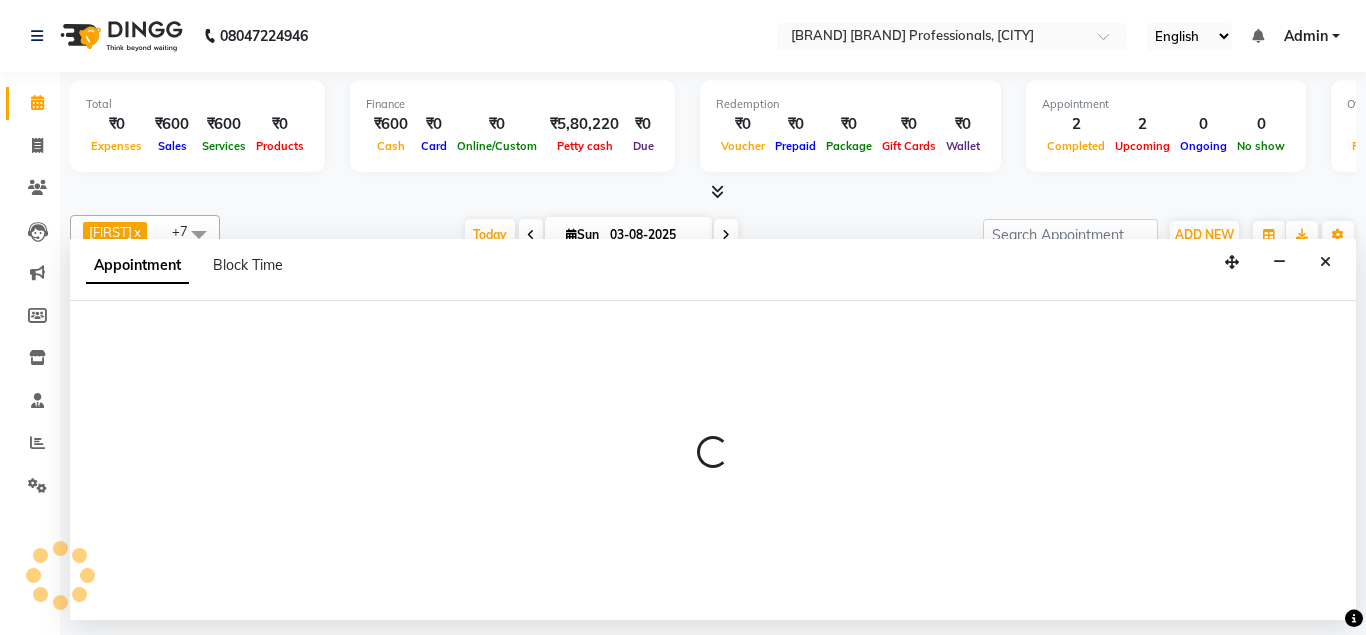 select on "60230" 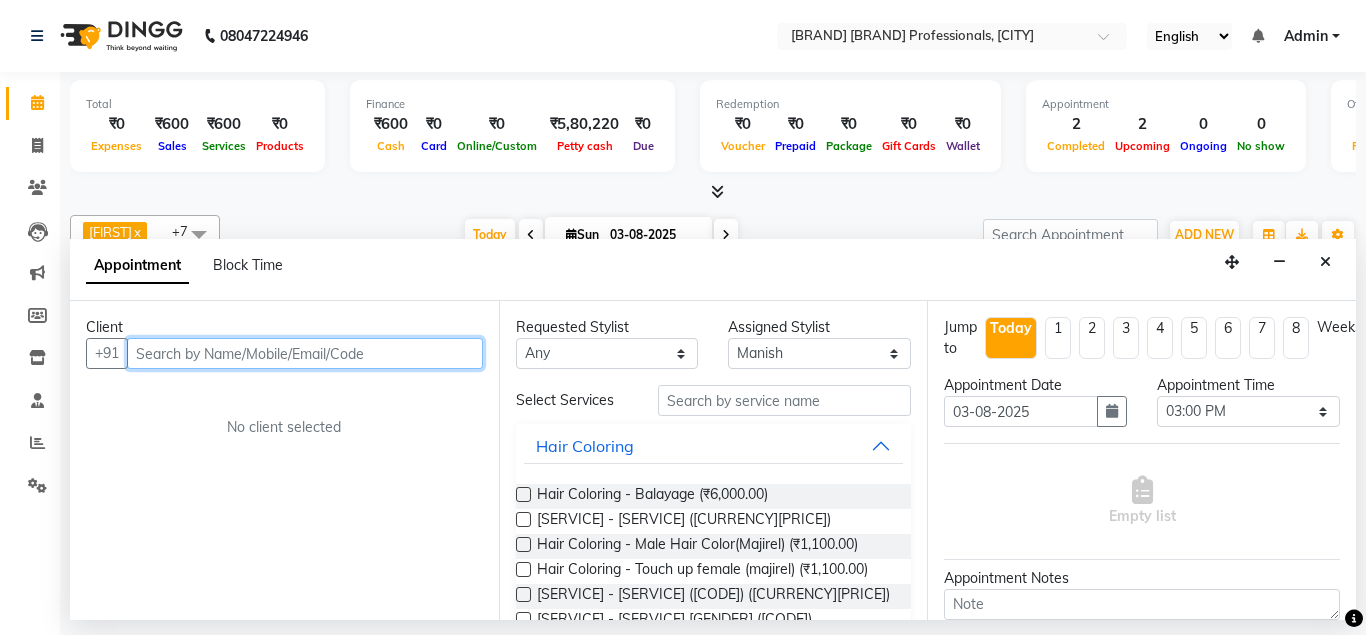 drag, startPoint x: 360, startPoint y: 362, endPoint x: 358, endPoint y: 347, distance: 15.132746 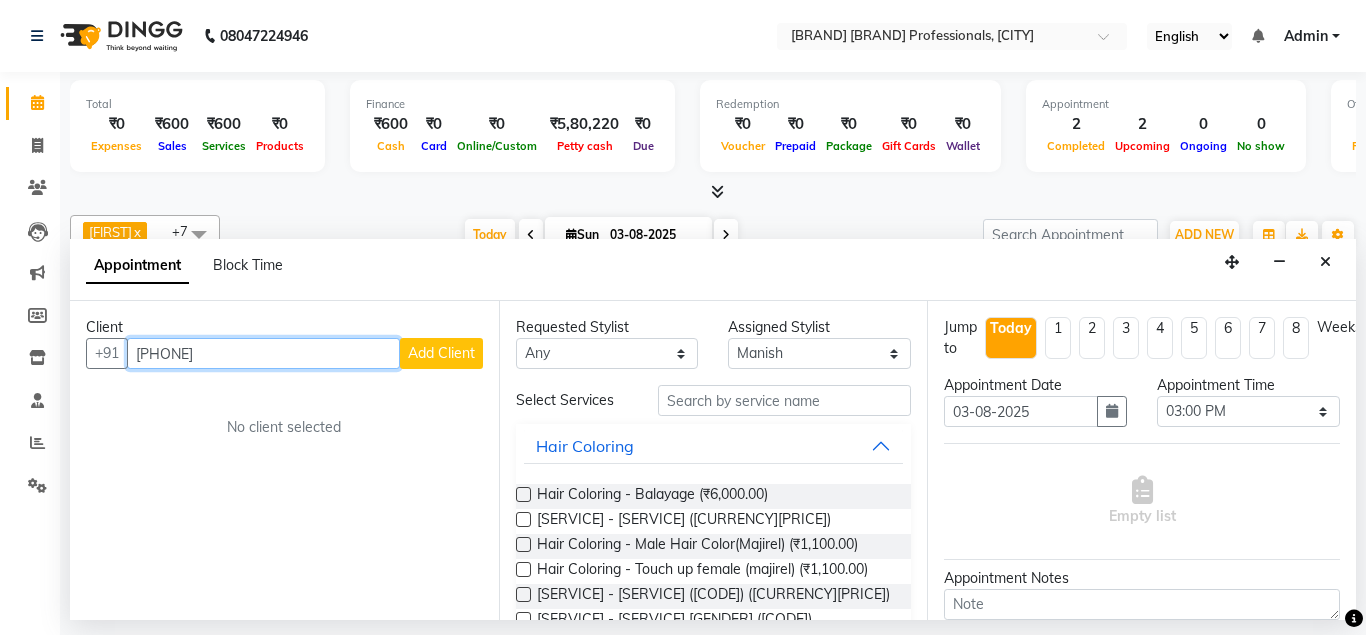 type on "[PHONE]" 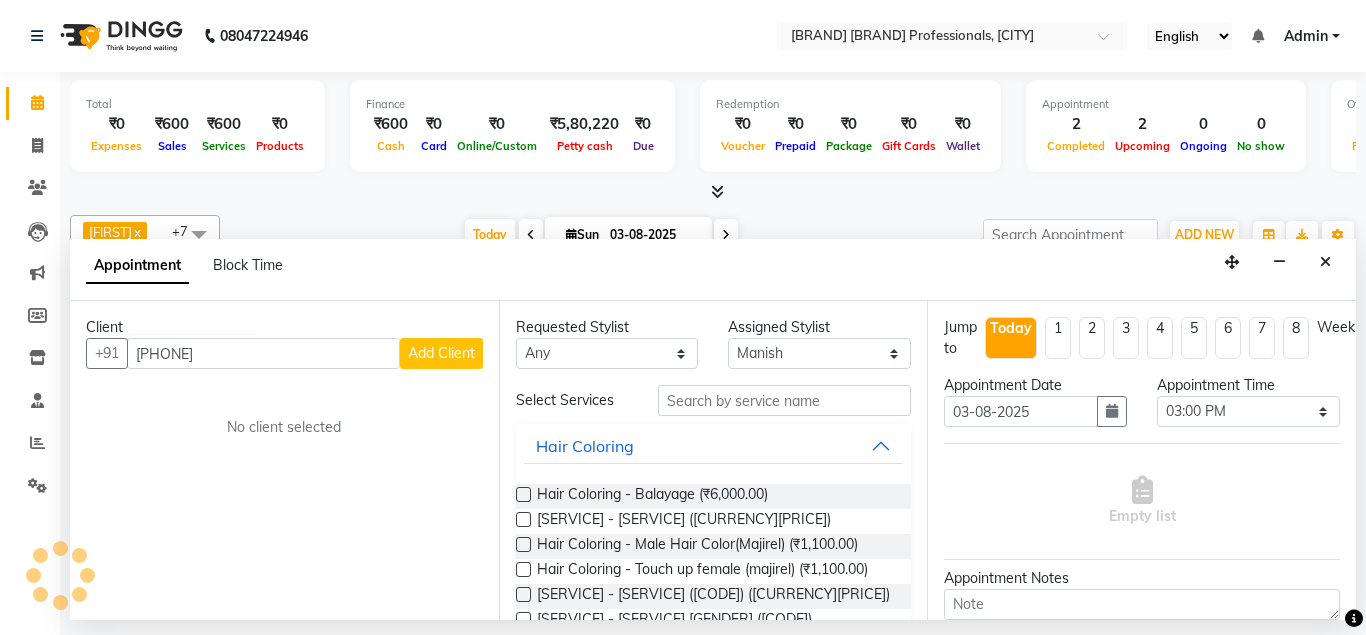 click on "Add Client" at bounding box center (441, 353) 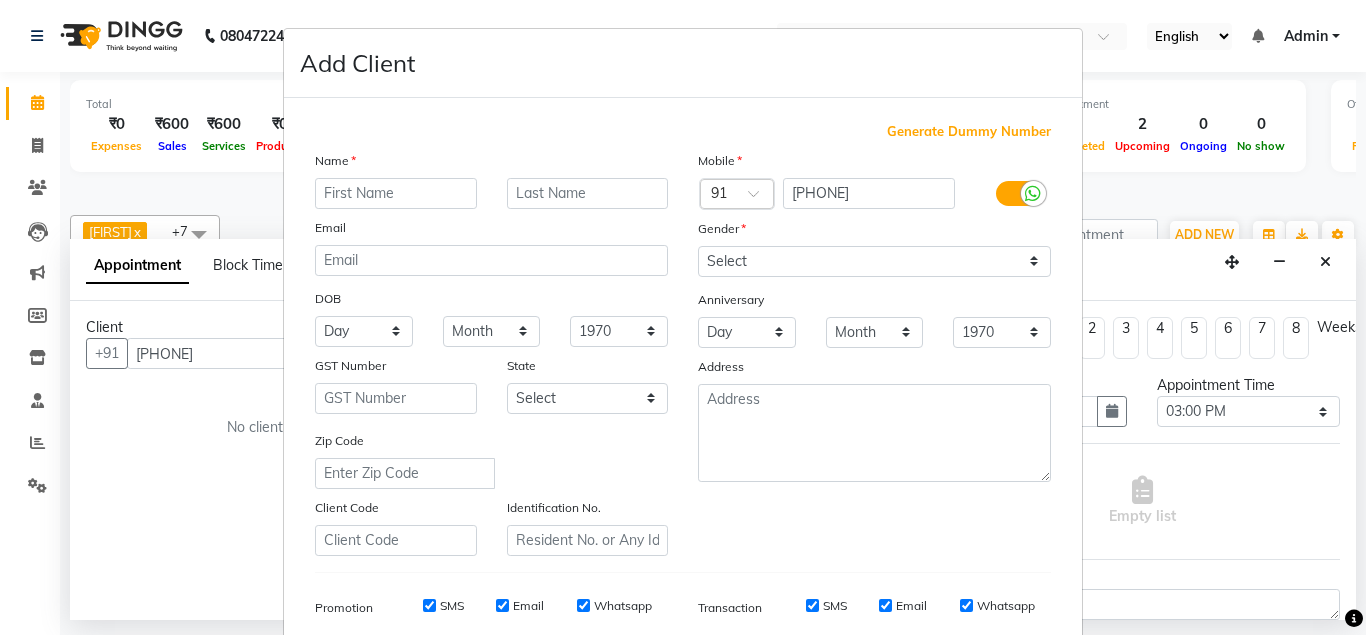 click at bounding box center (396, 193) 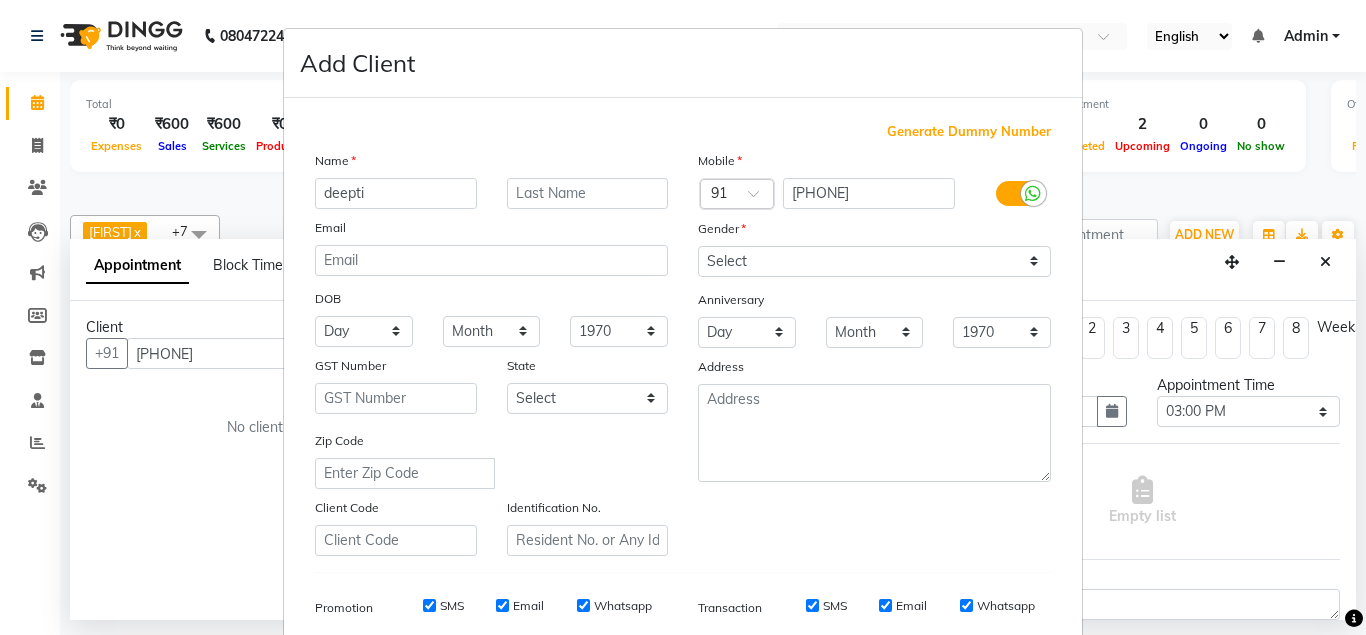 click on "deepti" at bounding box center [396, 193] 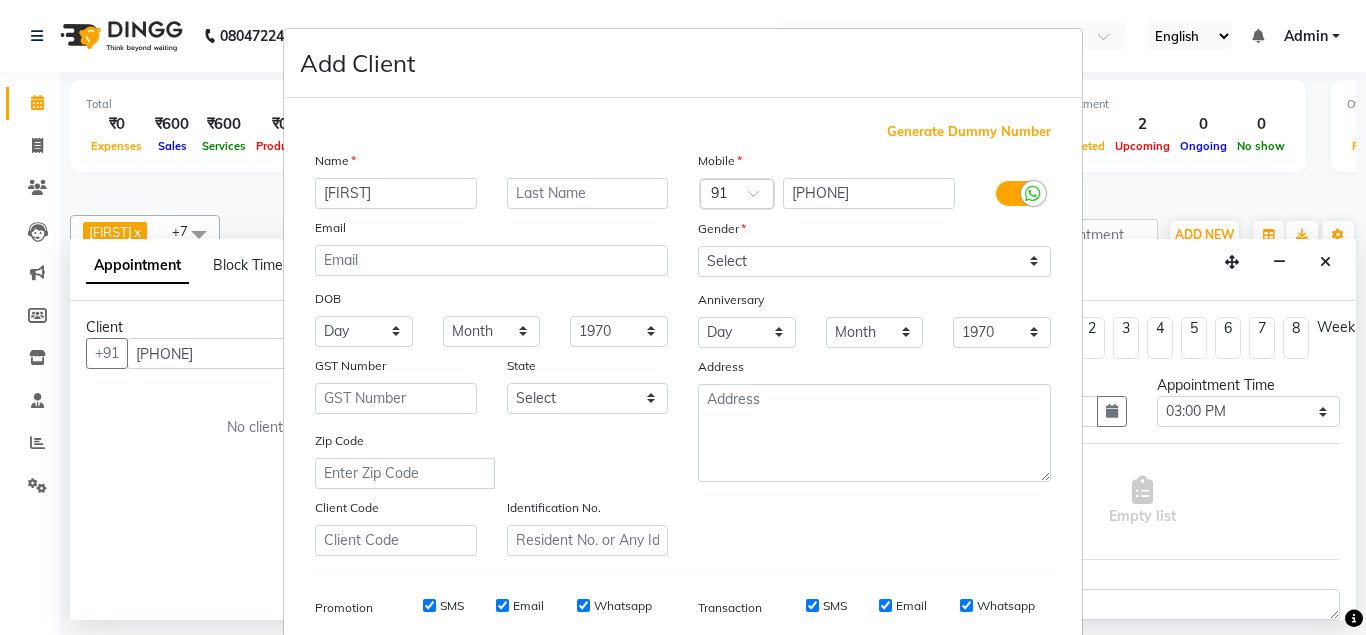 type on "Deepti" 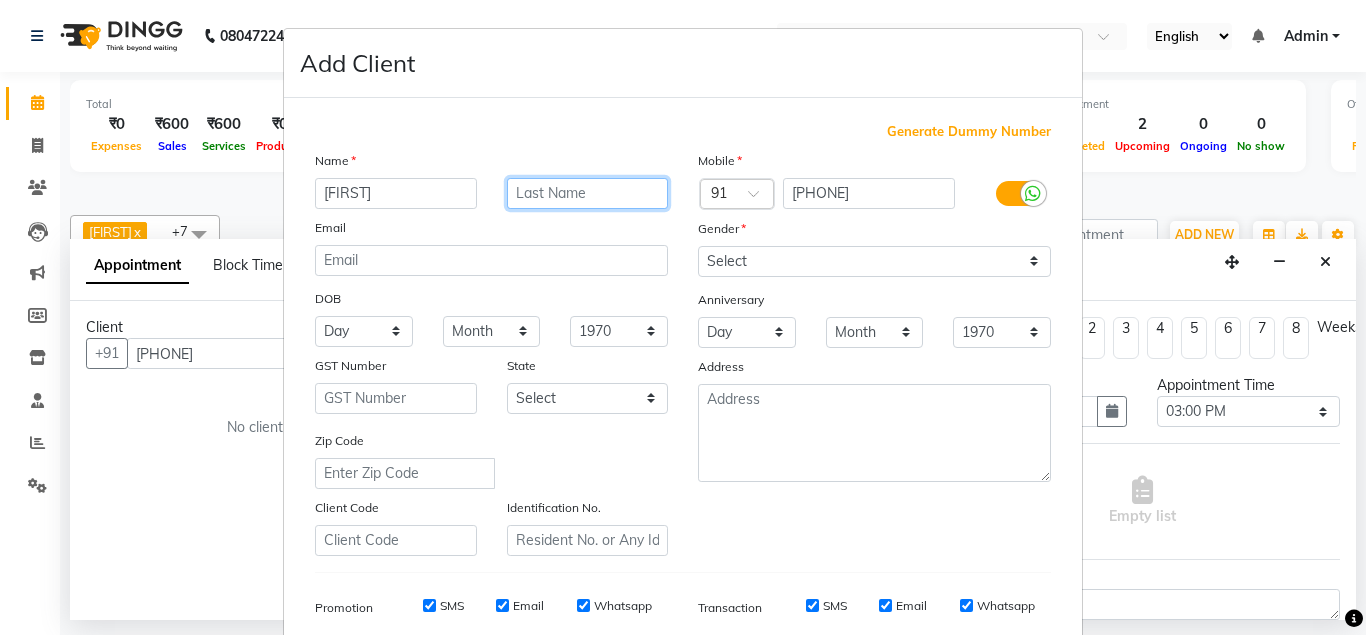 click at bounding box center (588, 193) 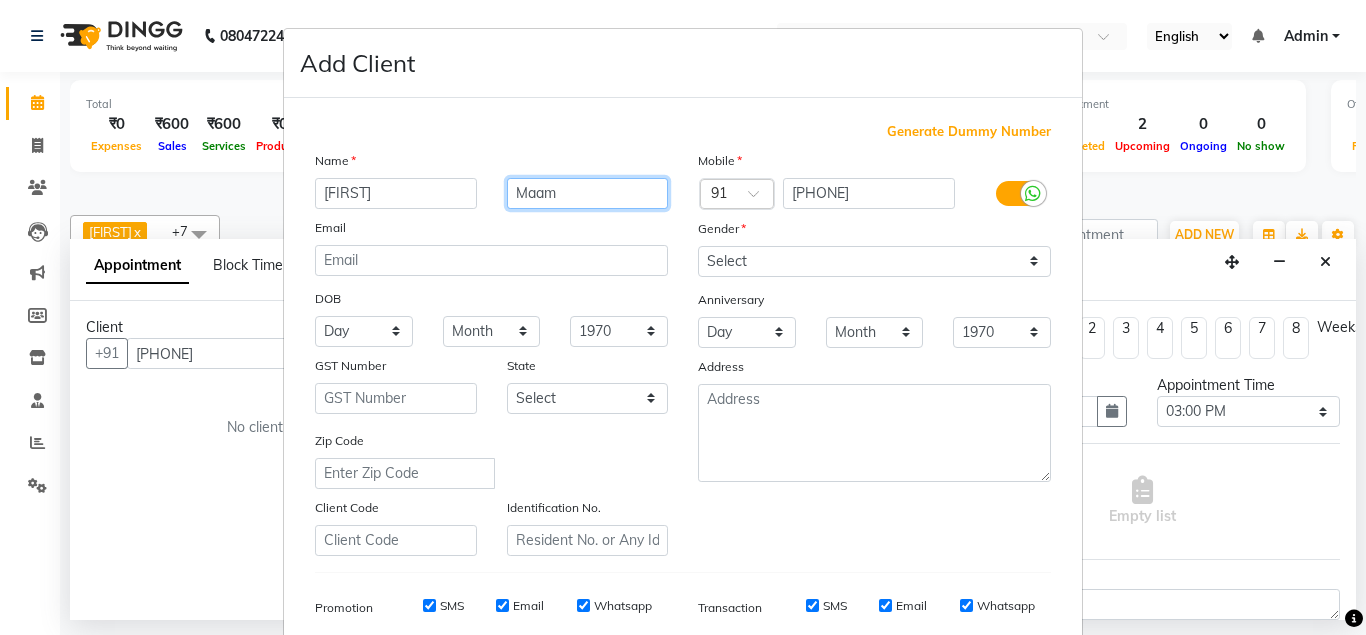 type on "Maam" 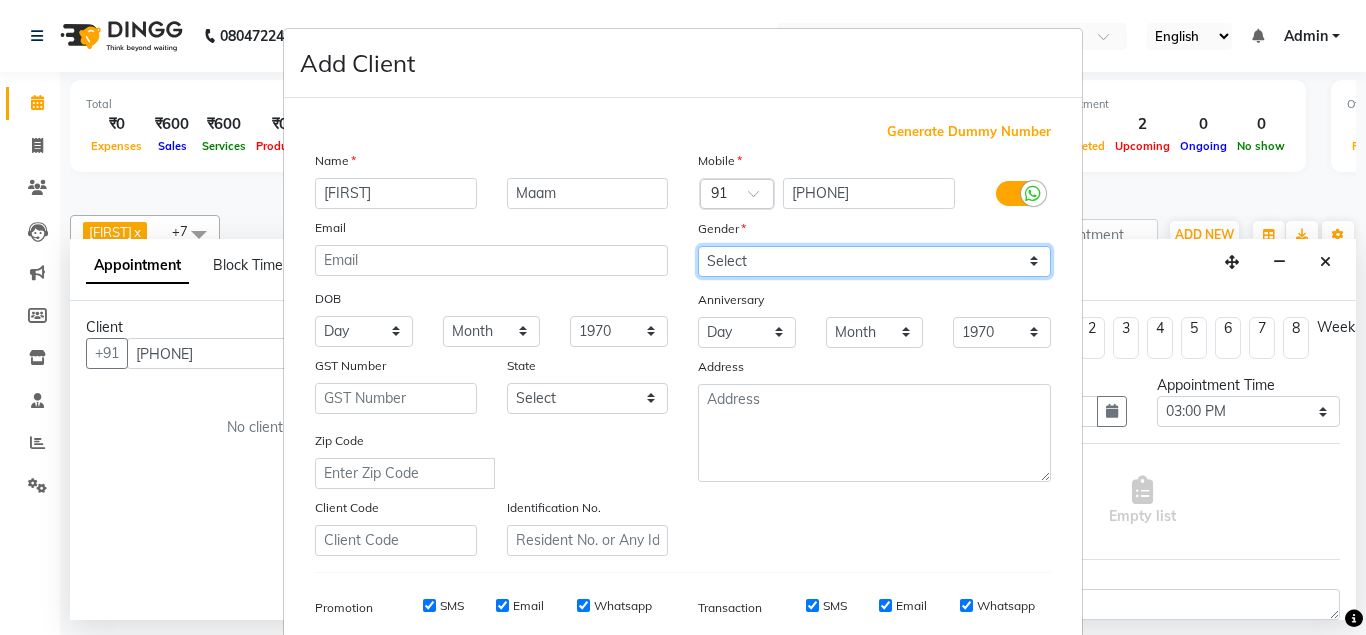 select on "female" 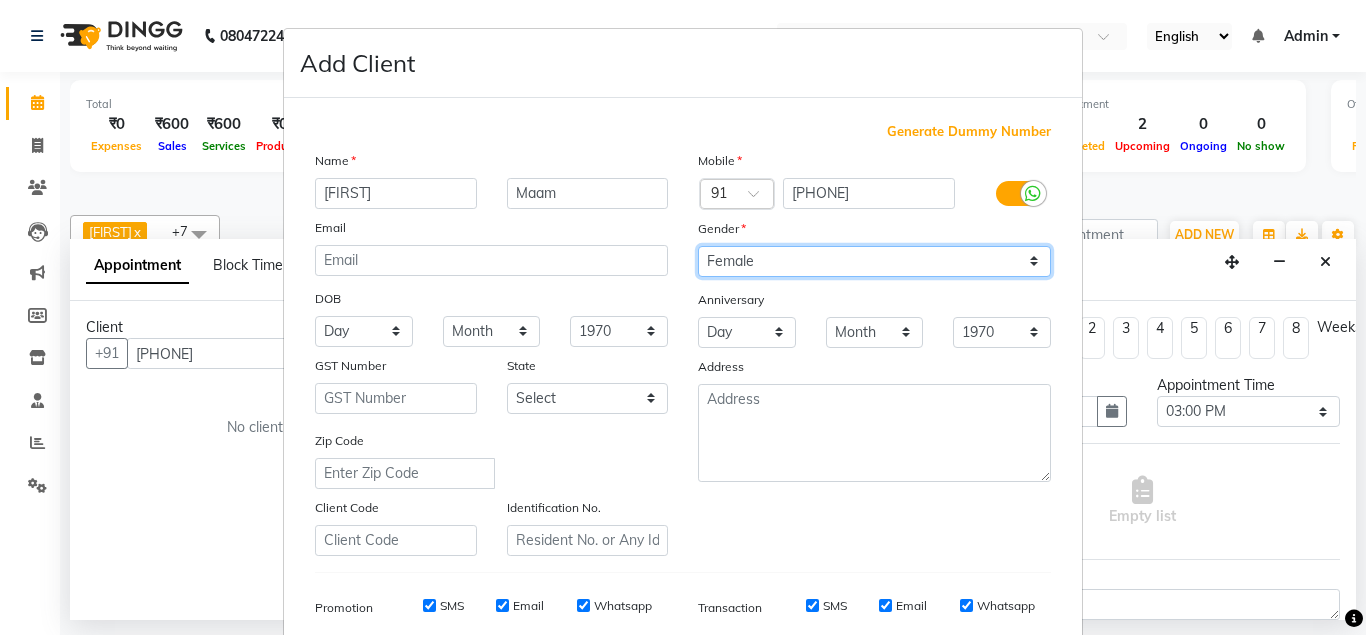 click on "Female" at bounding box center [0, 0] 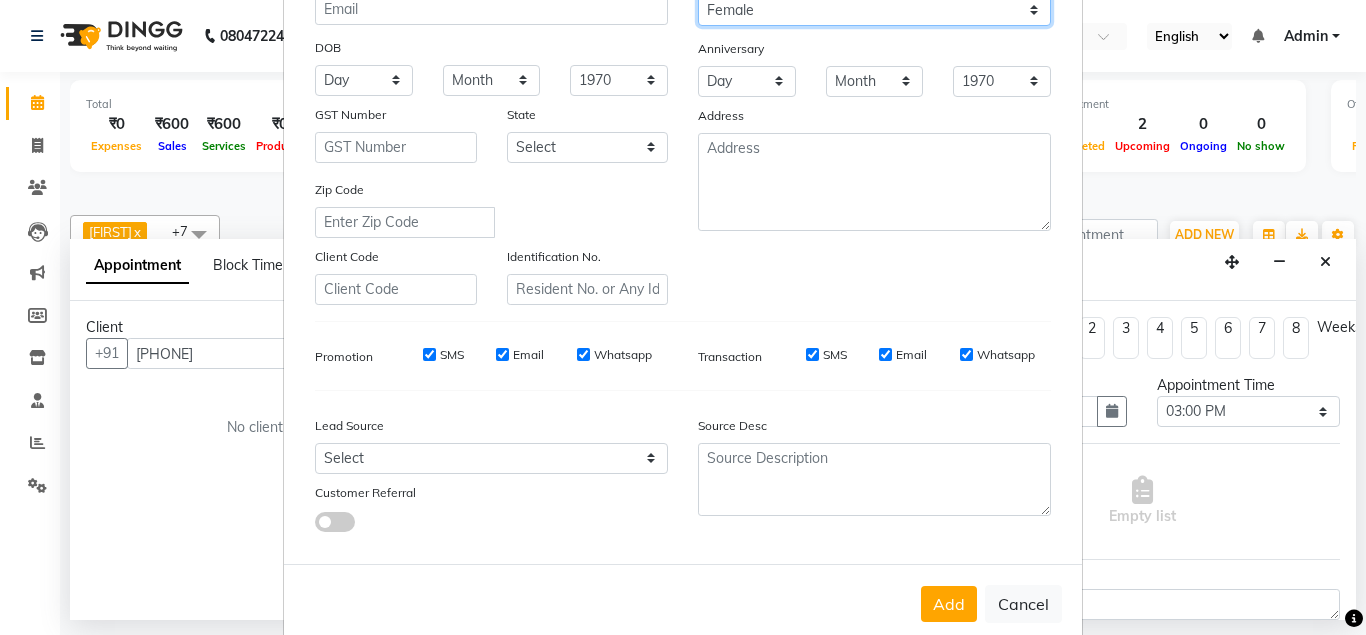 scroll, scrollTop: 288, scrollLeft: 0, axis: vertical 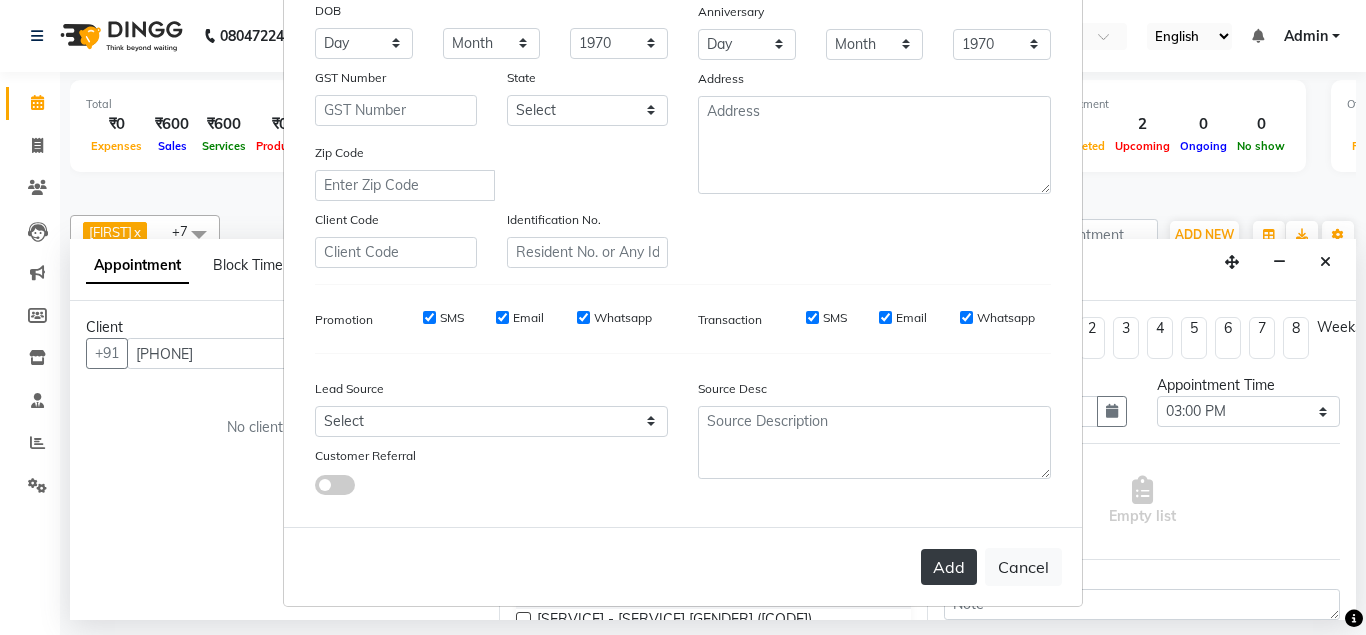 click on "Add" at bounding box center [949, 567] 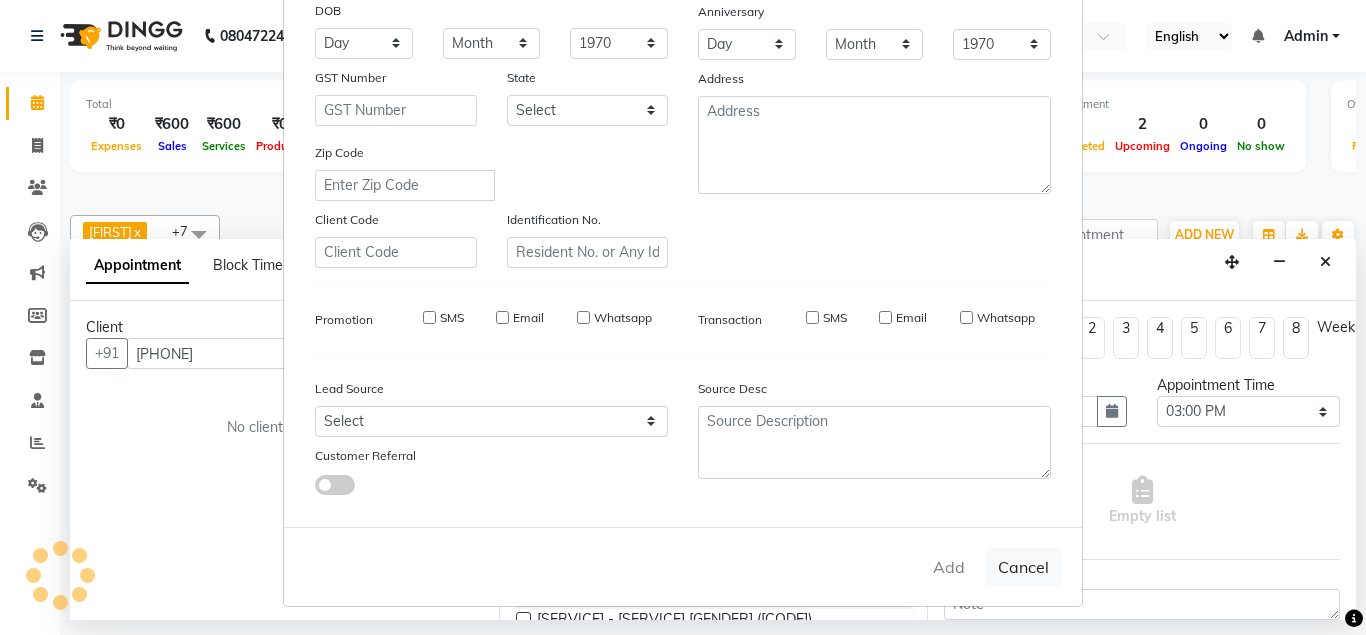 type 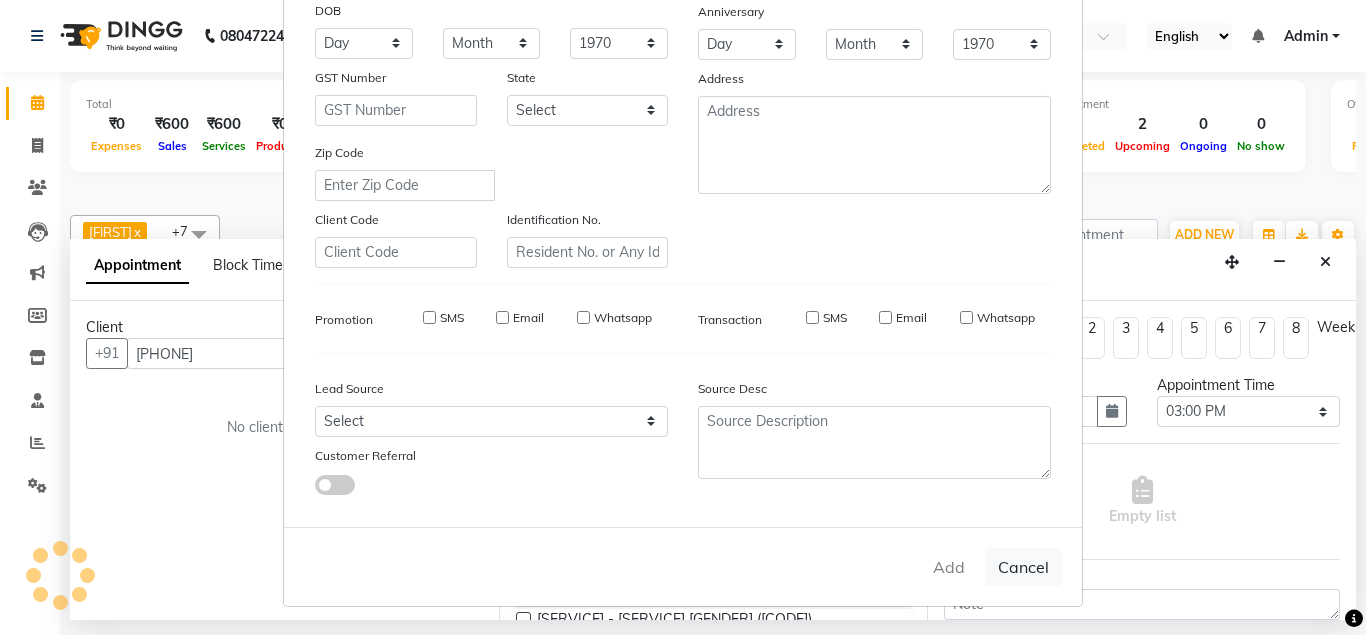 type 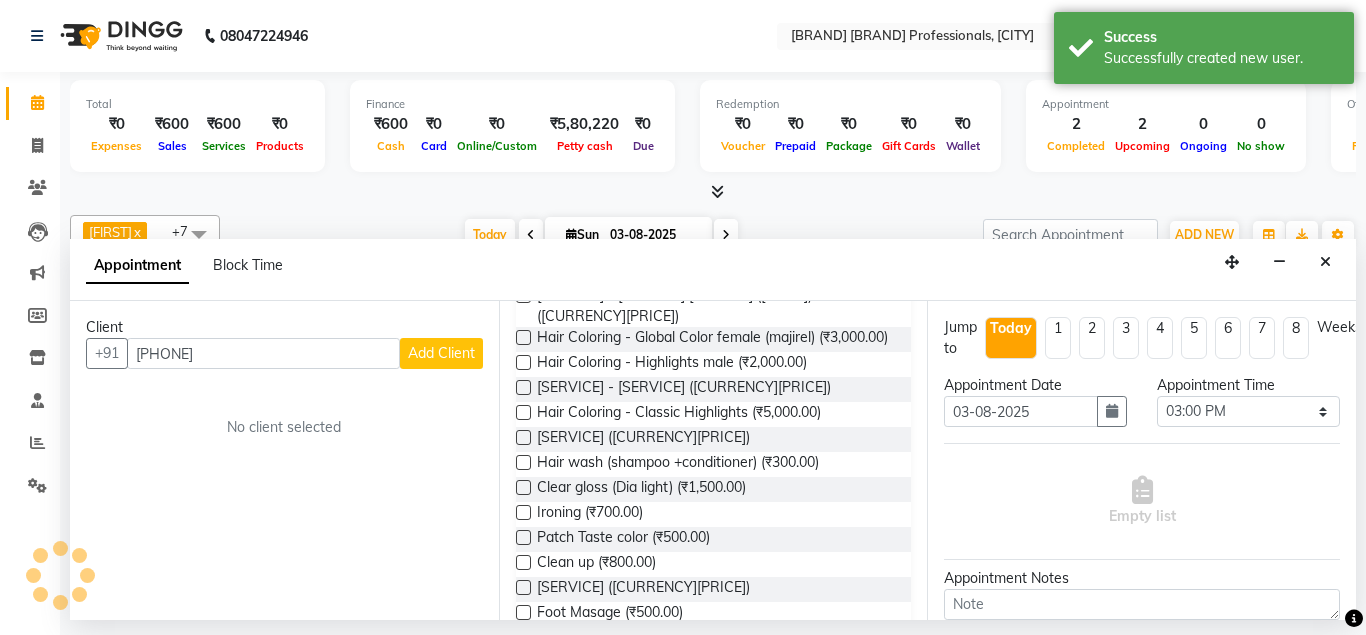 scroll, scrollTop: 864, scrollLeft: 0, axis: vertical 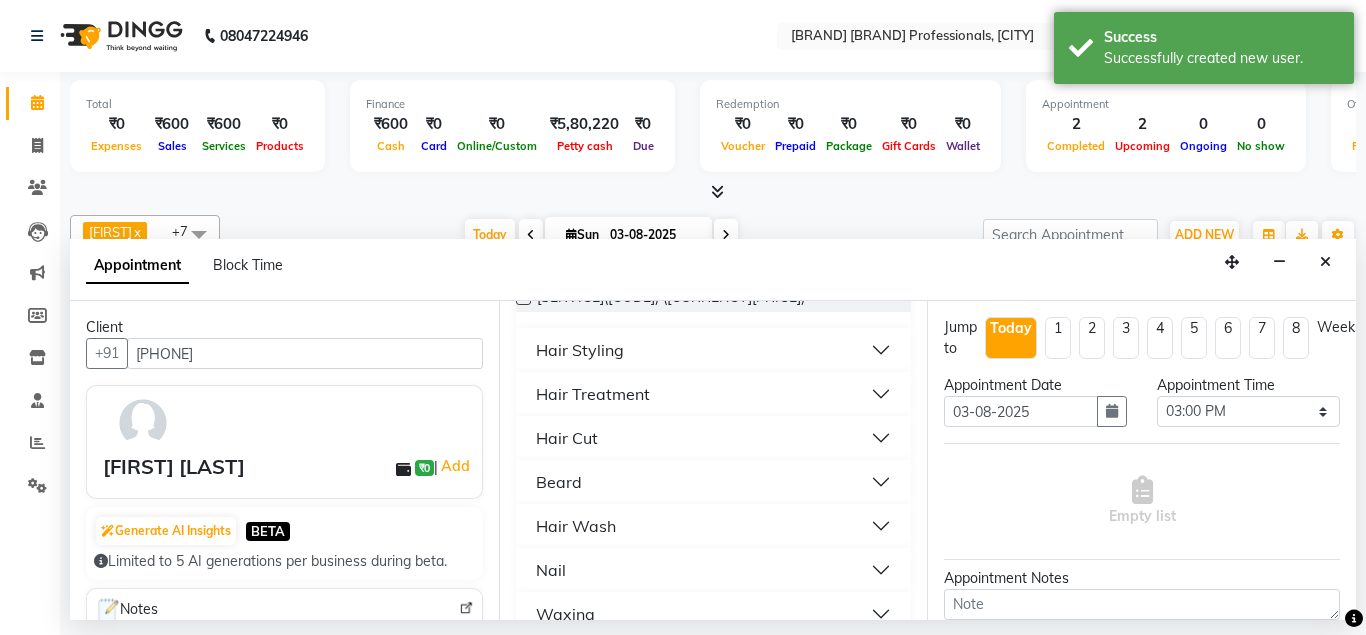 click on "Hair Styling" at bounding box center [580, 350] 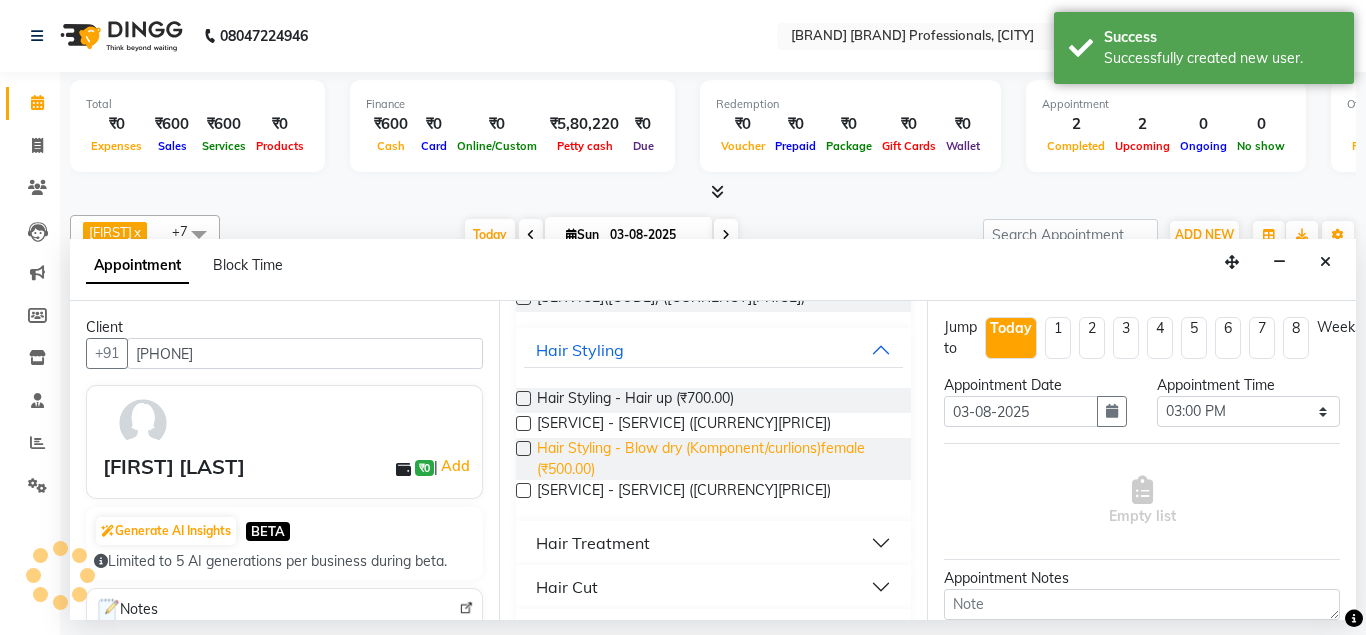 click on "Hair Styling - Blow dry (Komponent/curlions)female (₹500.00)" at bounding box center (716, 459) 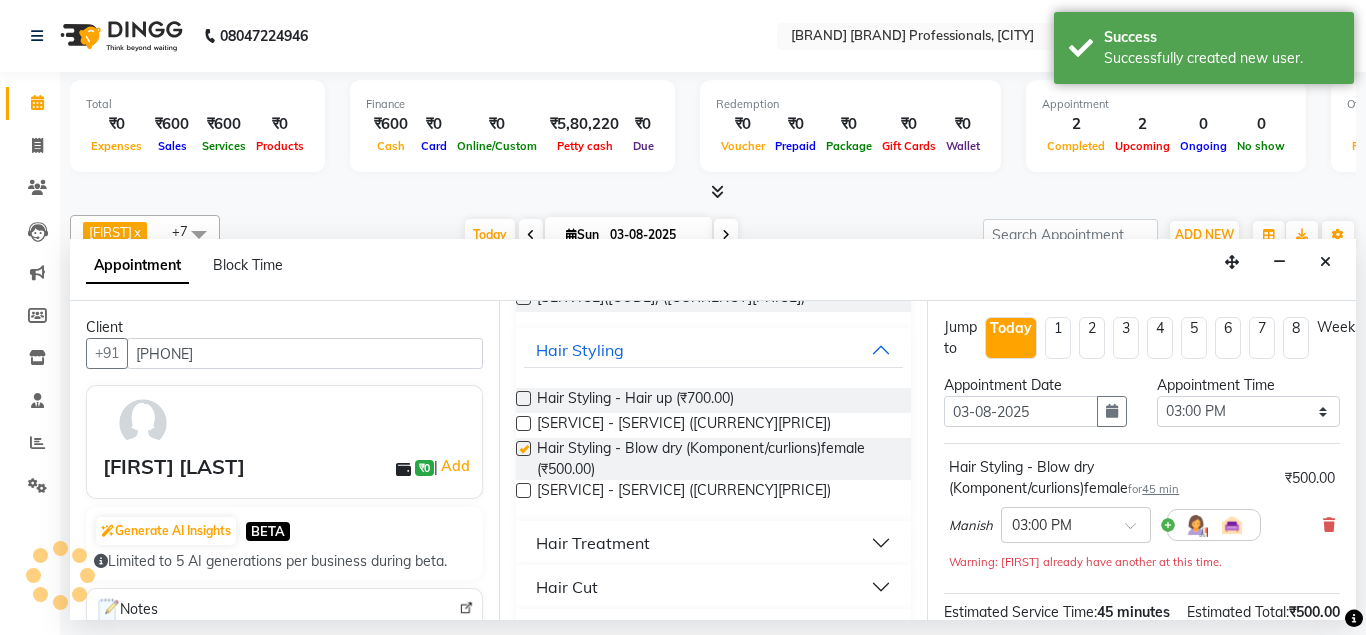 checkbox on "false" 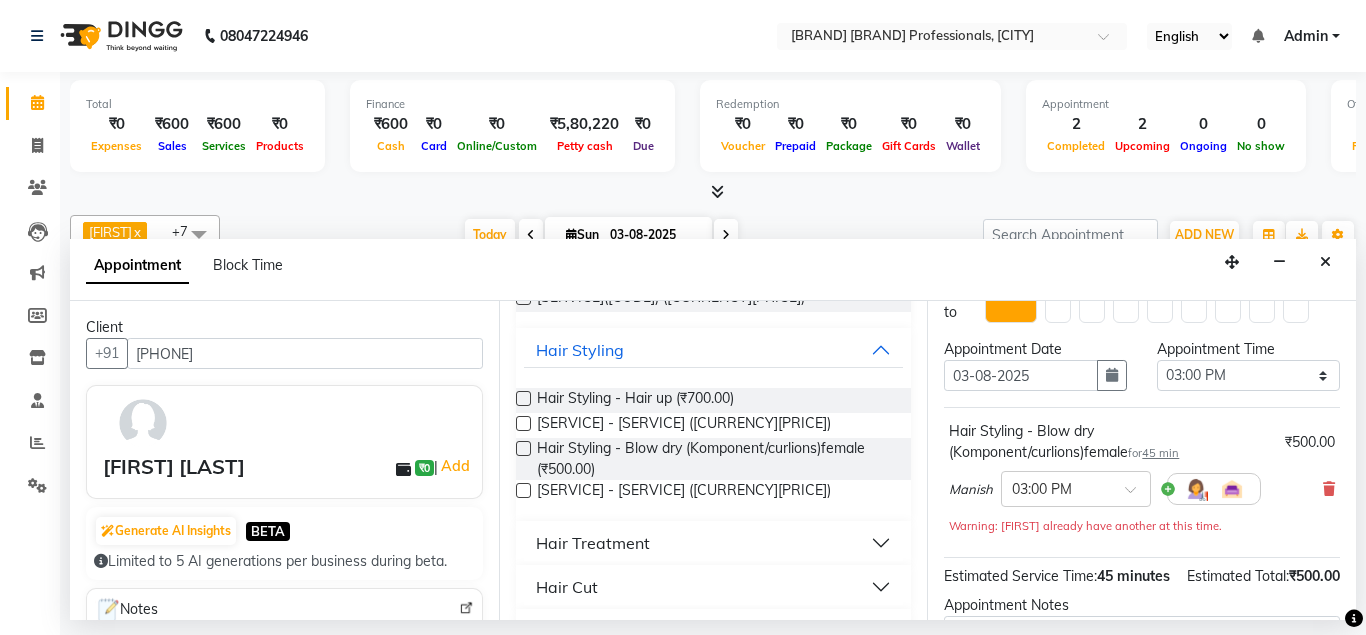 scroll, scrollTop: 0, scrollLeft: 0, axis: both 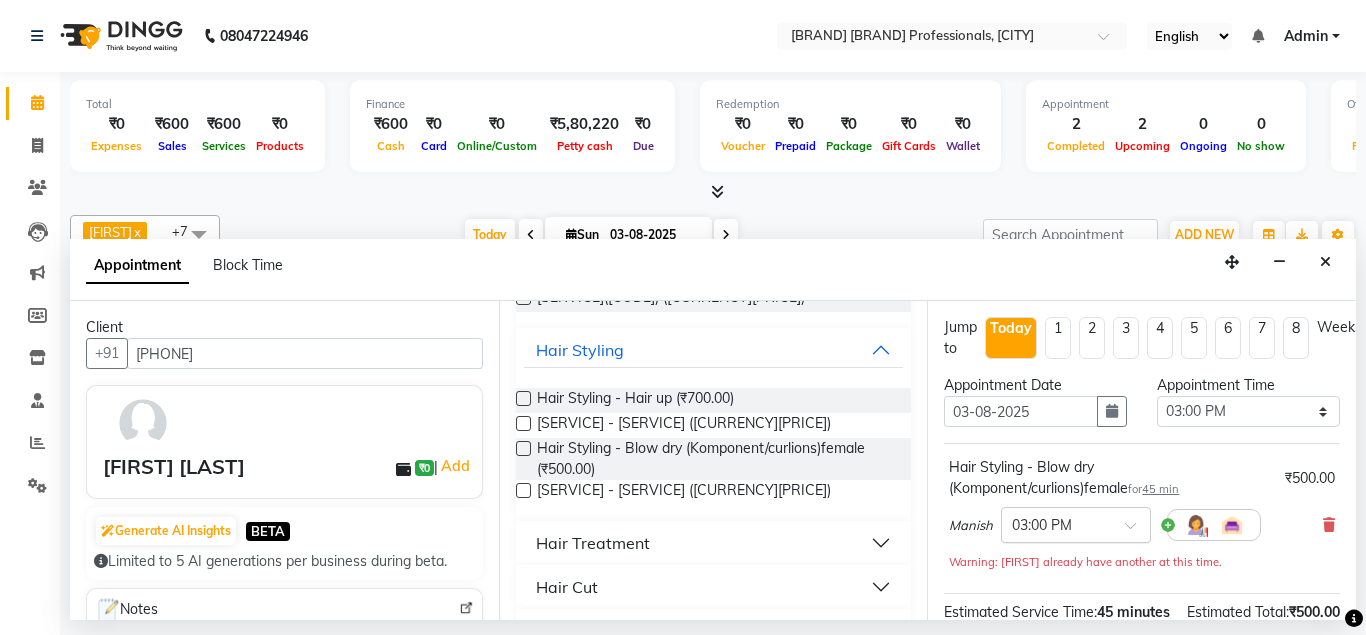 click at bounding box center (1056, 523) 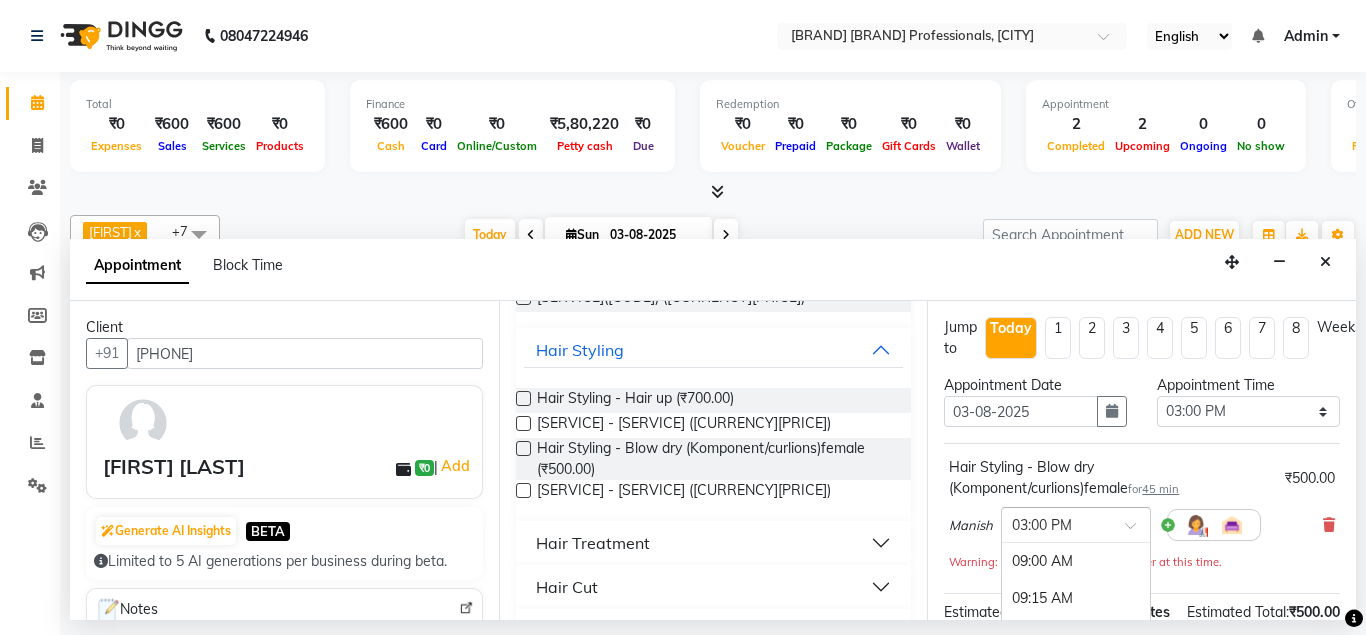 scroll, scrollTop: 894, scrollLeft: 0, axis: vertical 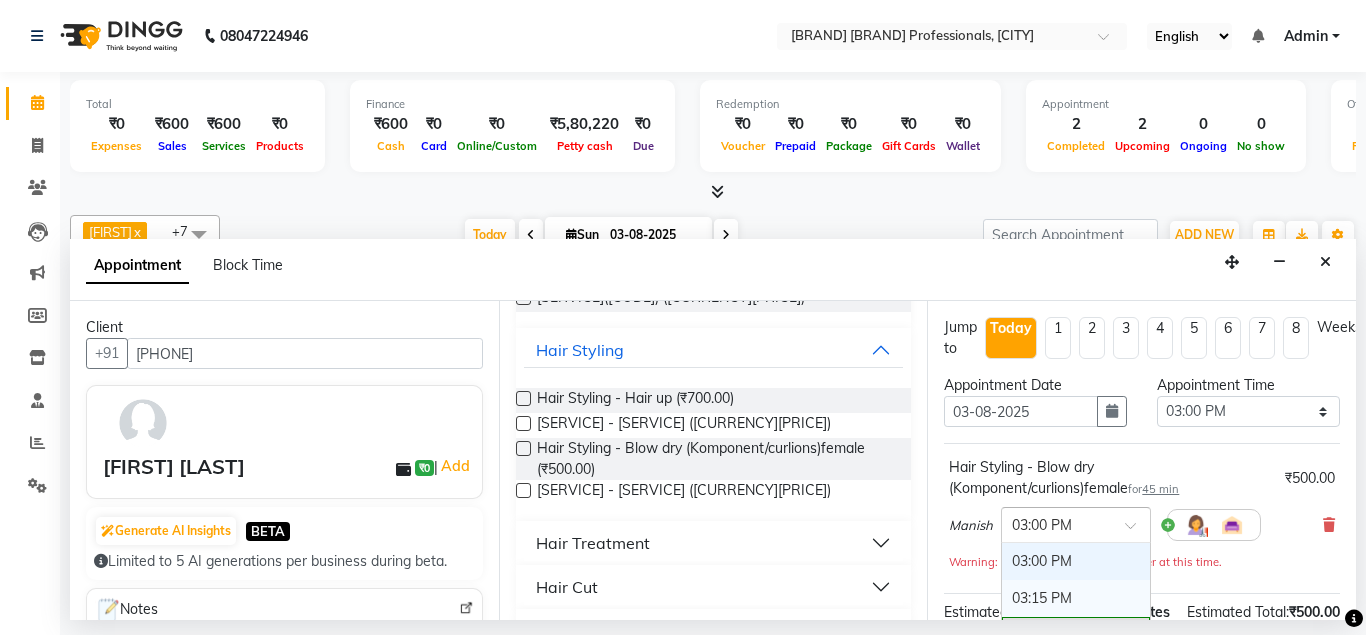 click on "03:15 PM" at bounding box center (1076, 598) 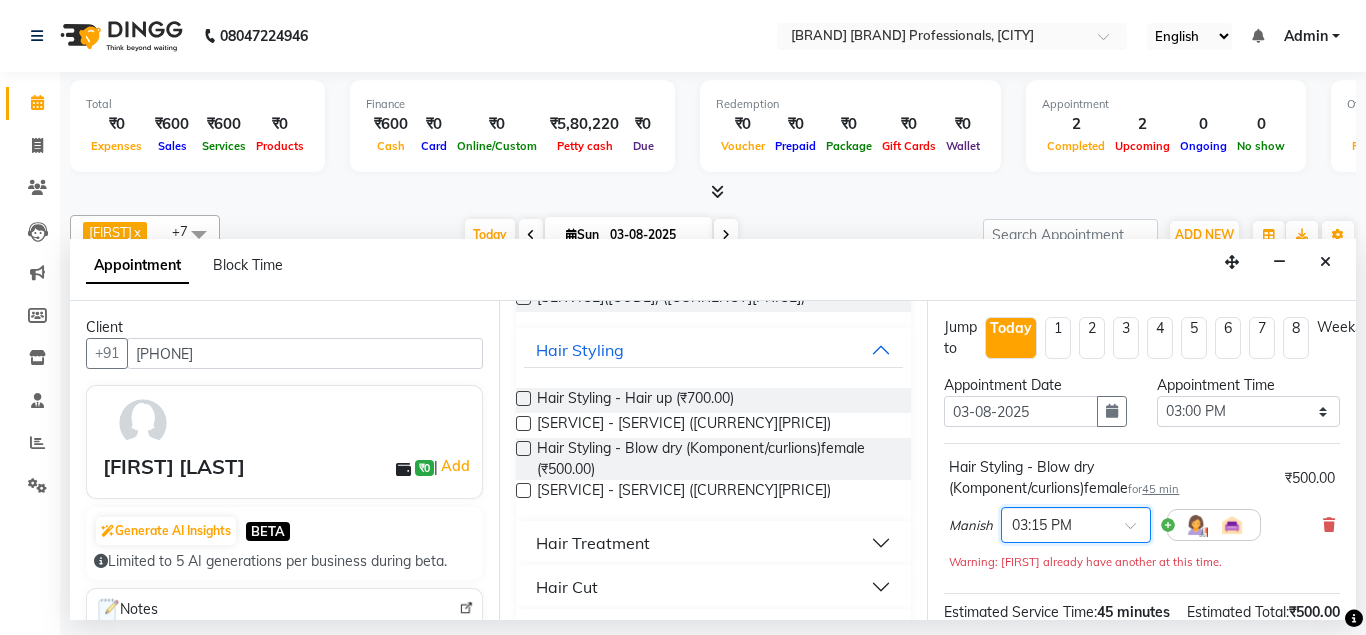 scroll, scrollTop: 249, scrollLeft: 0, axis: vertical 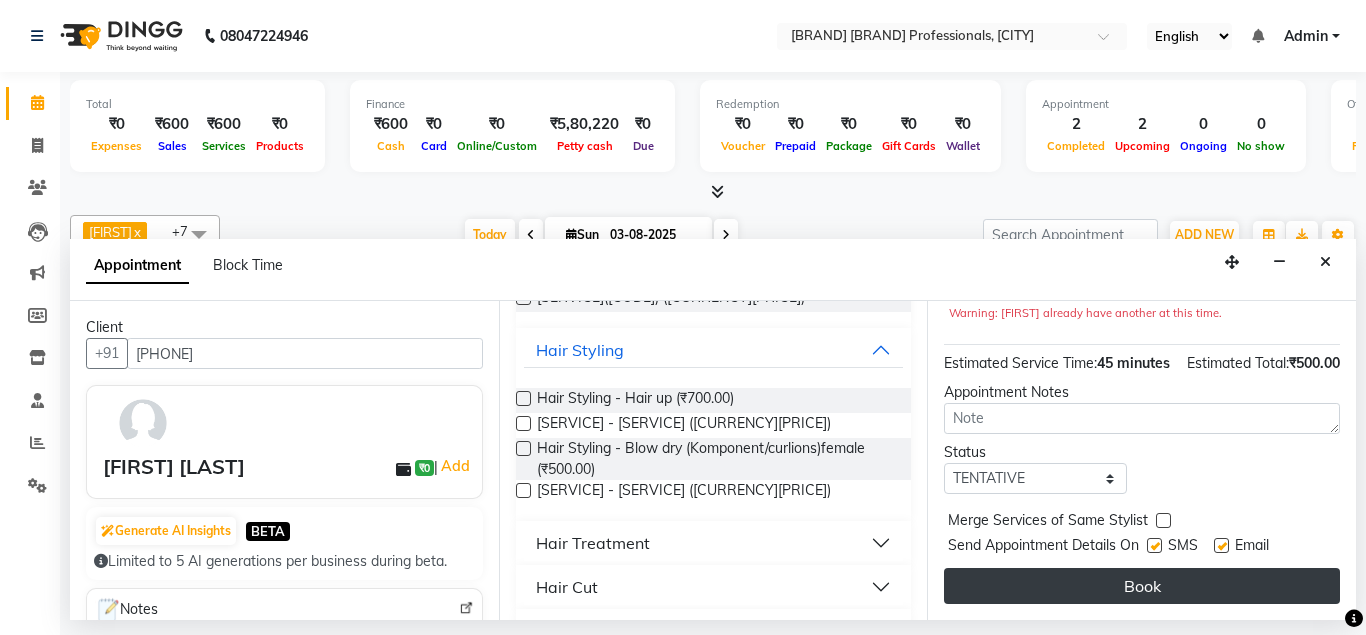 click on "Book" at bounding box center [1142, 586] 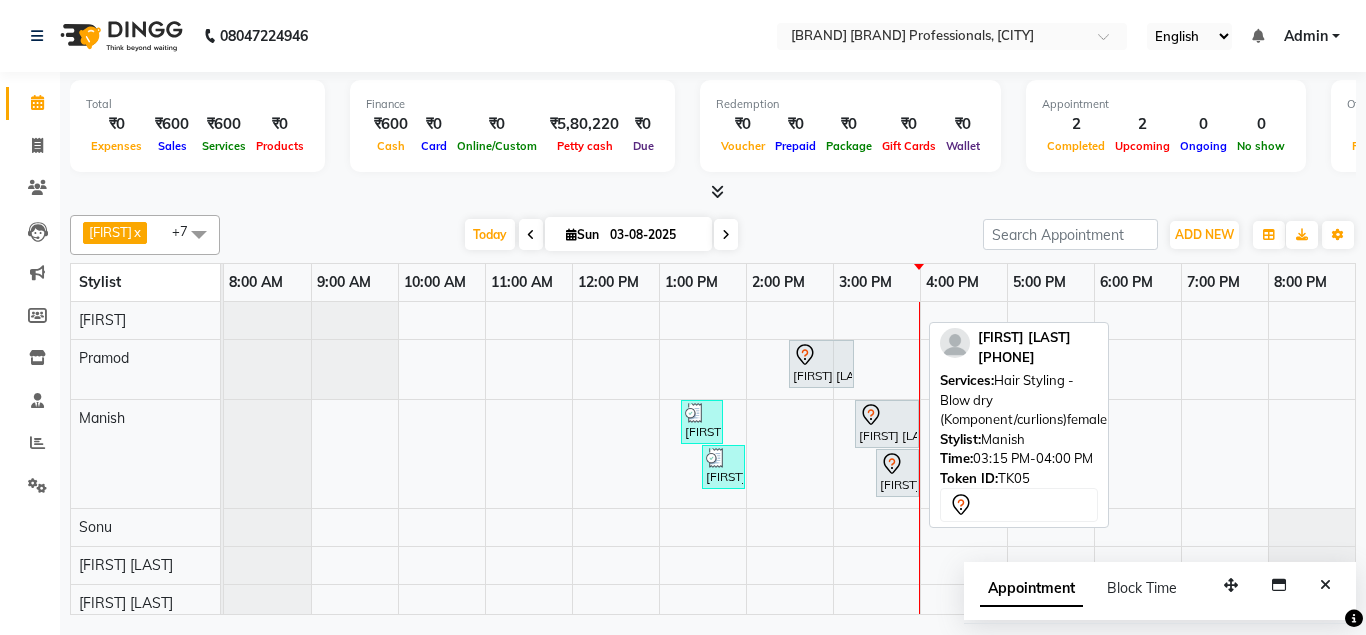click at bounding box center (887, 415) 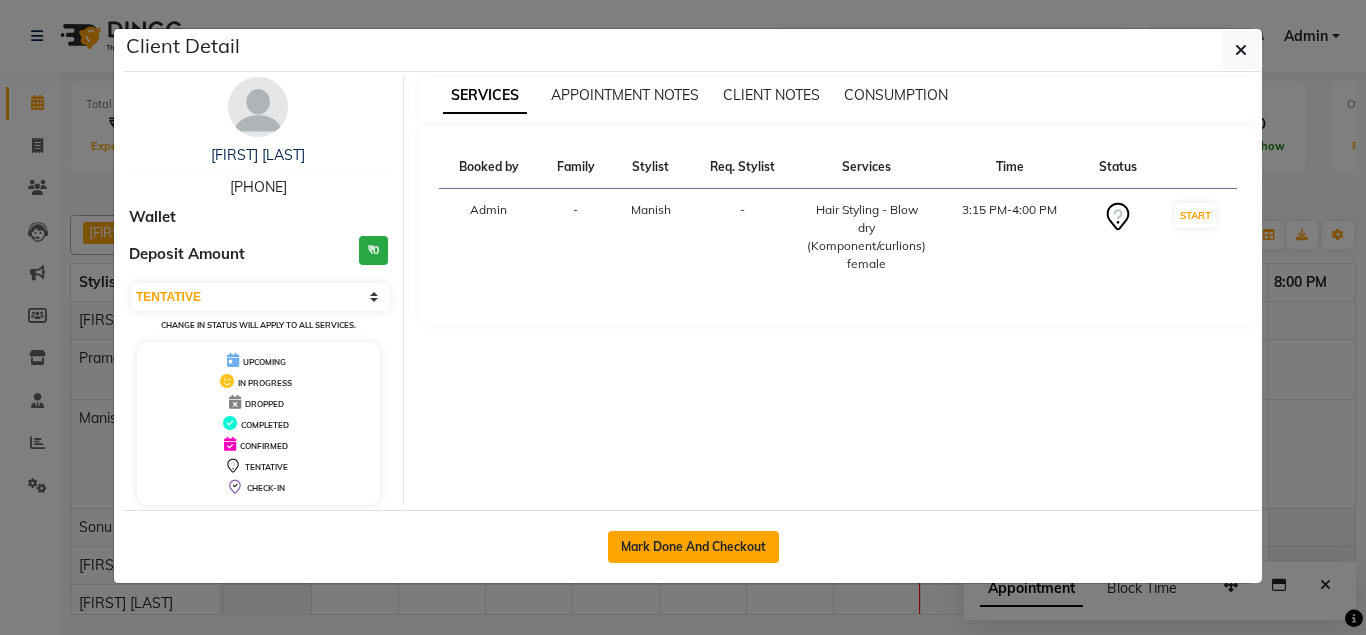 click on "Mark Done And Checkout" 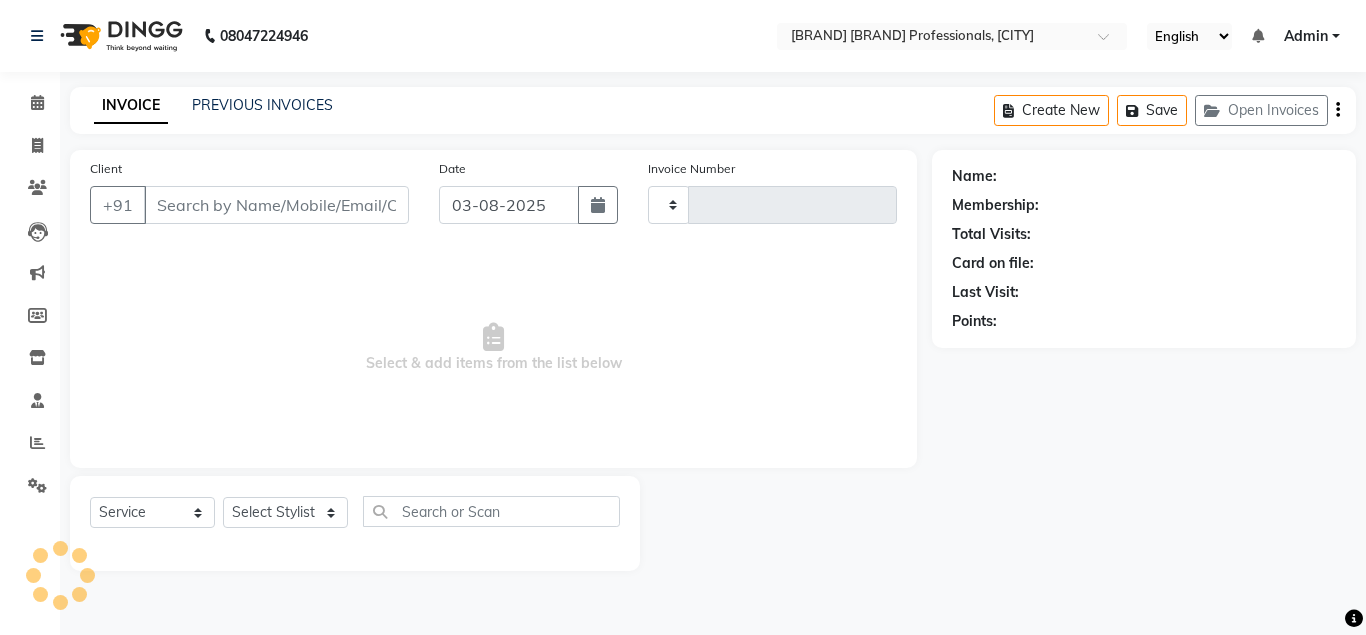type on "0512" 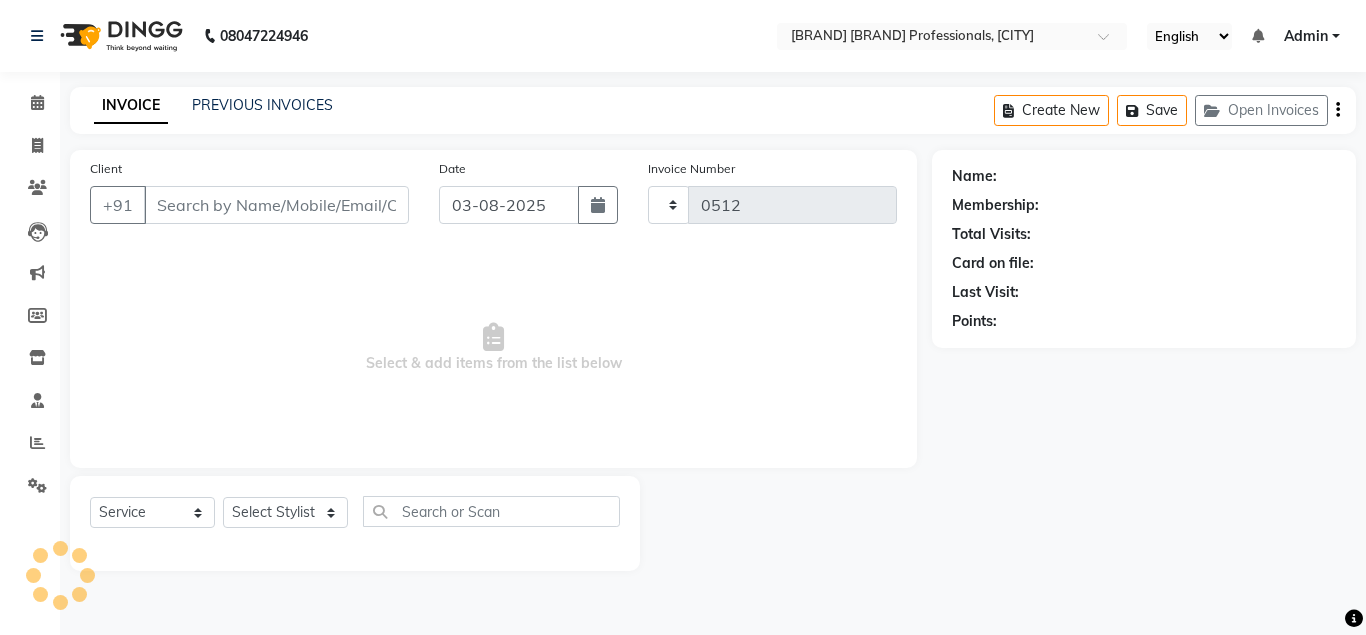 select on "7161" 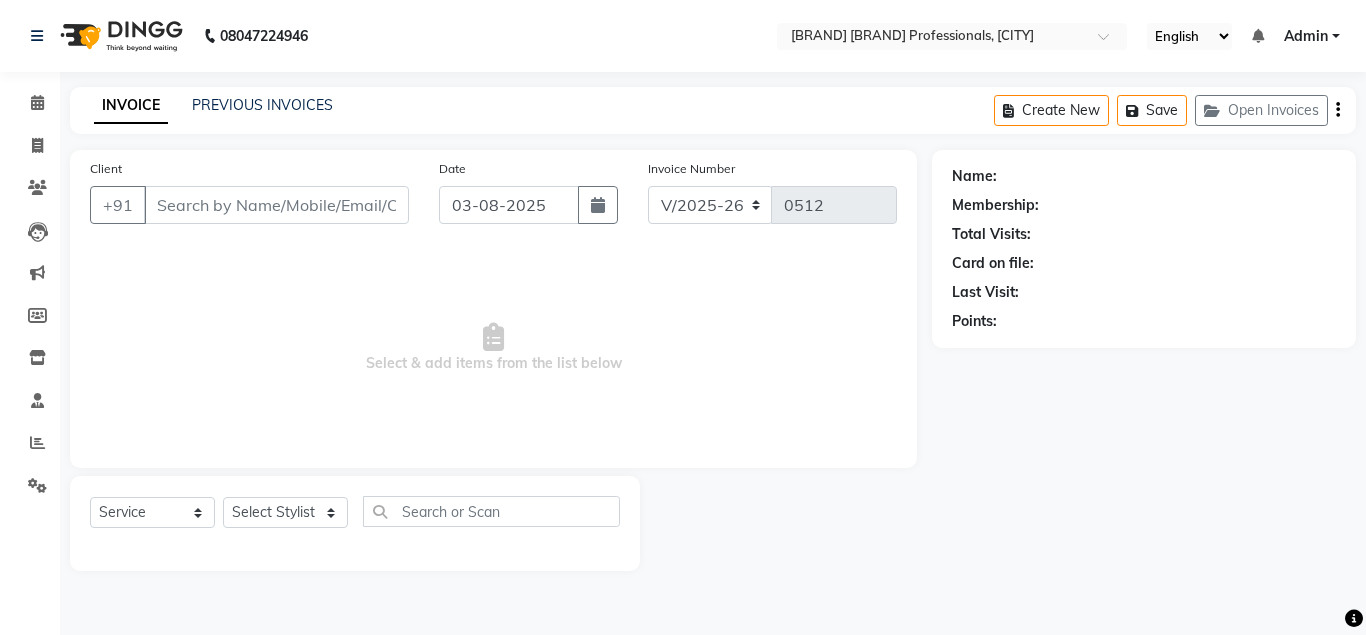 type on "[PHONE]" 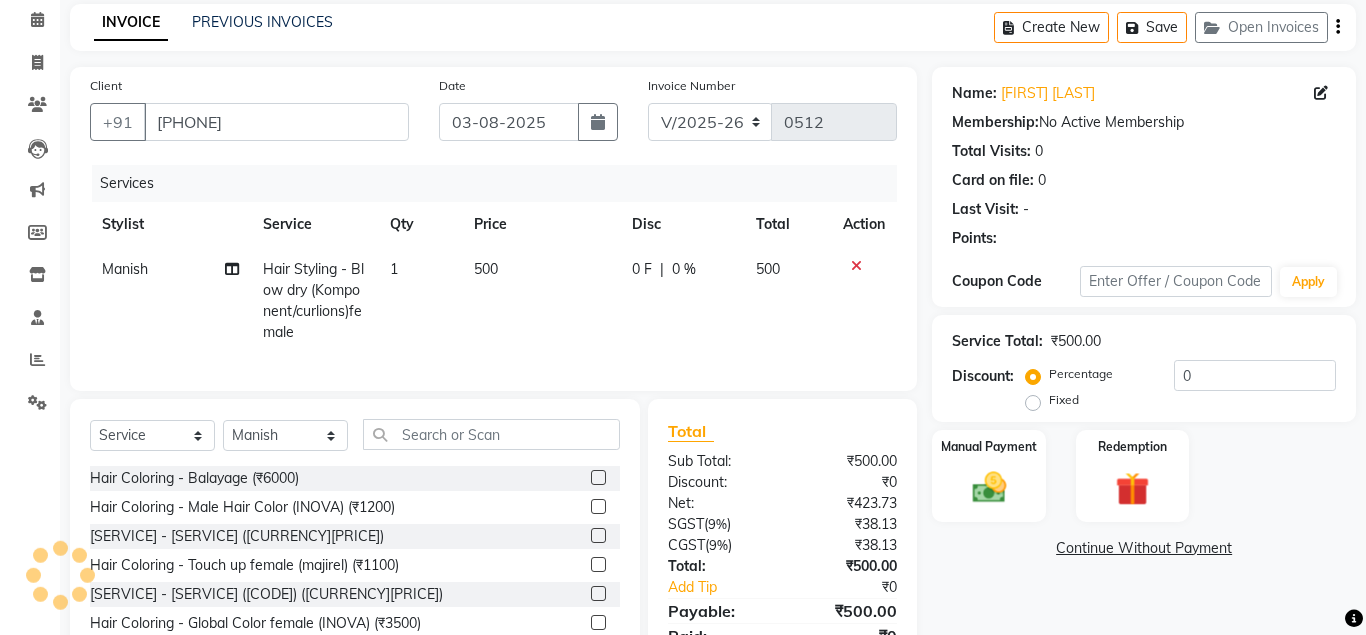 scroll, scrollTop: 172, scrollLeft: 0, axis: vertical 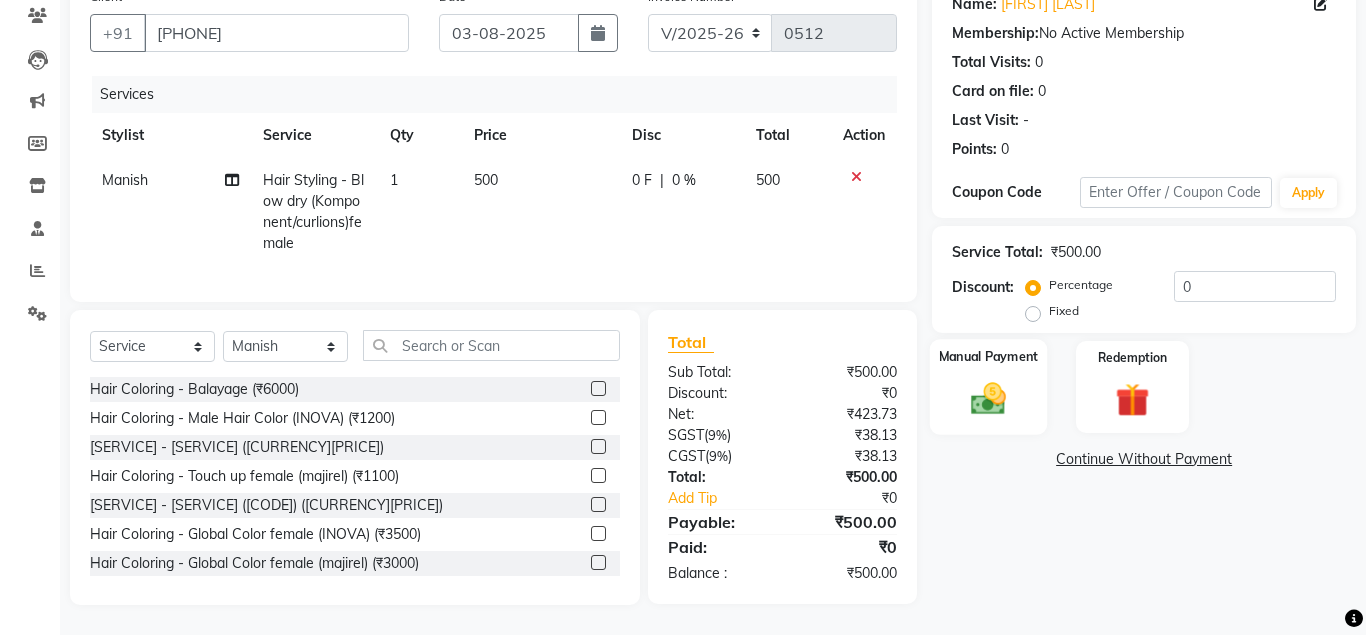 click 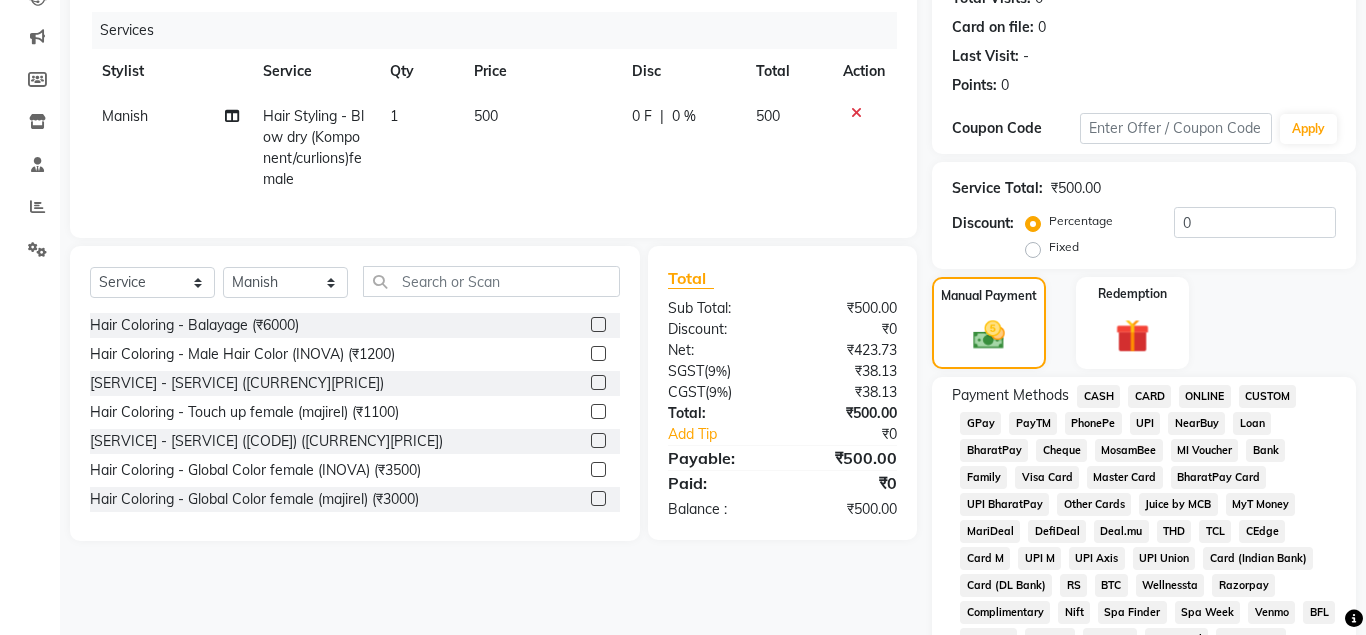 scroll, scrollTop: 274, scrollLeft: 0, axis: vertical 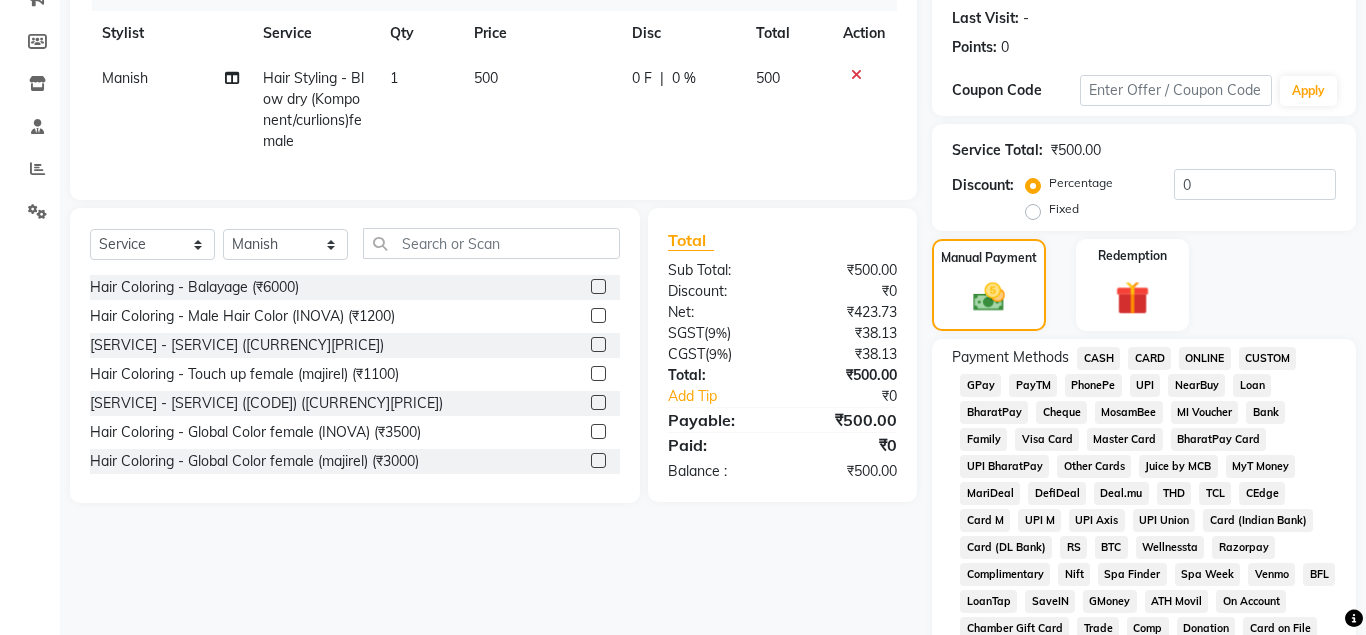 click on "ONLINE" 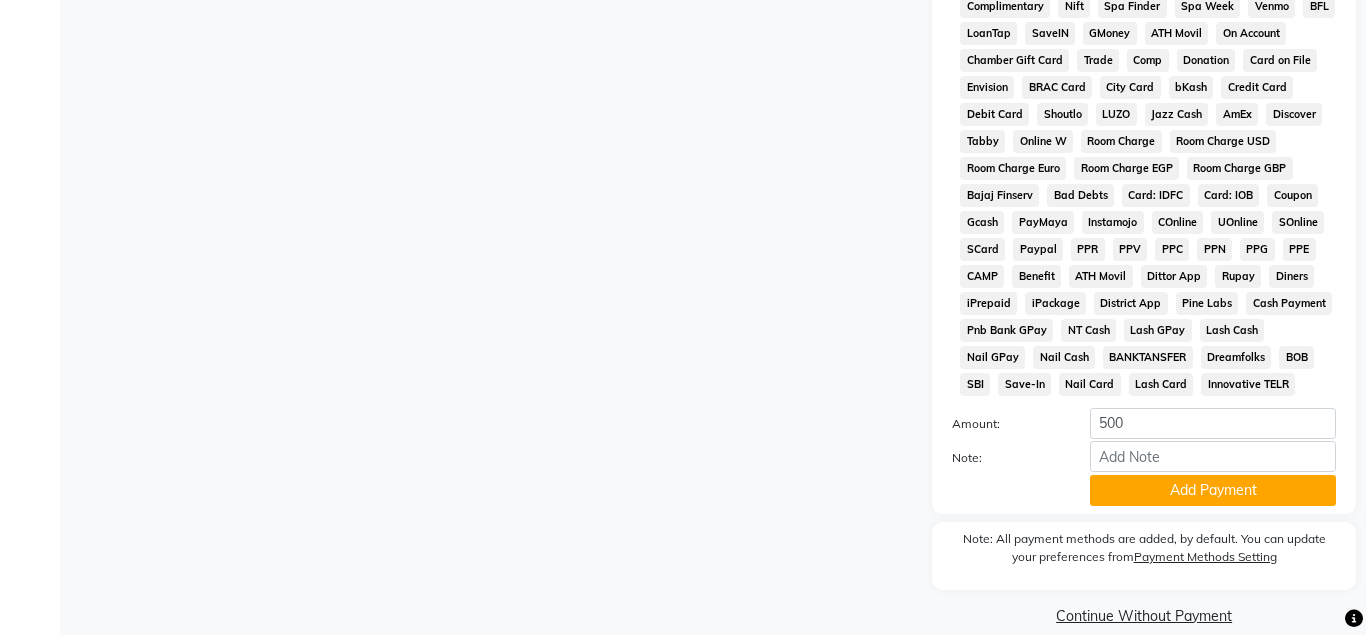 scroll, scrollTop: 867, scrollLeft: 0, axis: vertical 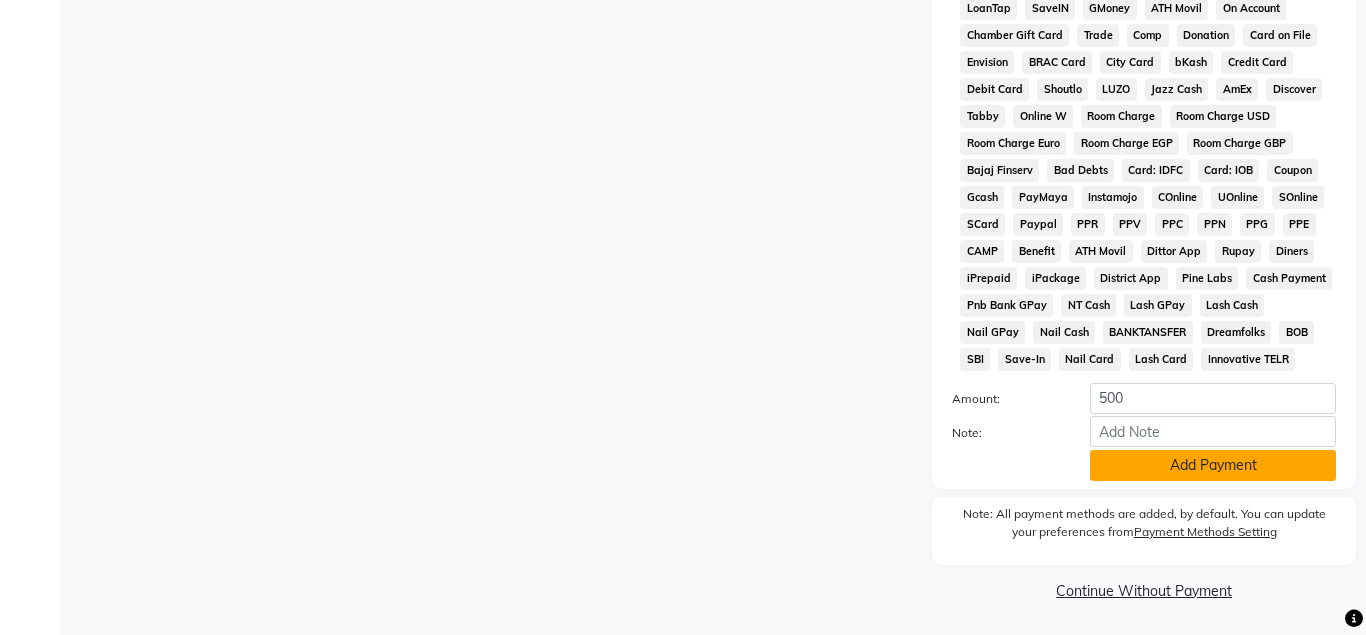 click on "Add Payment" 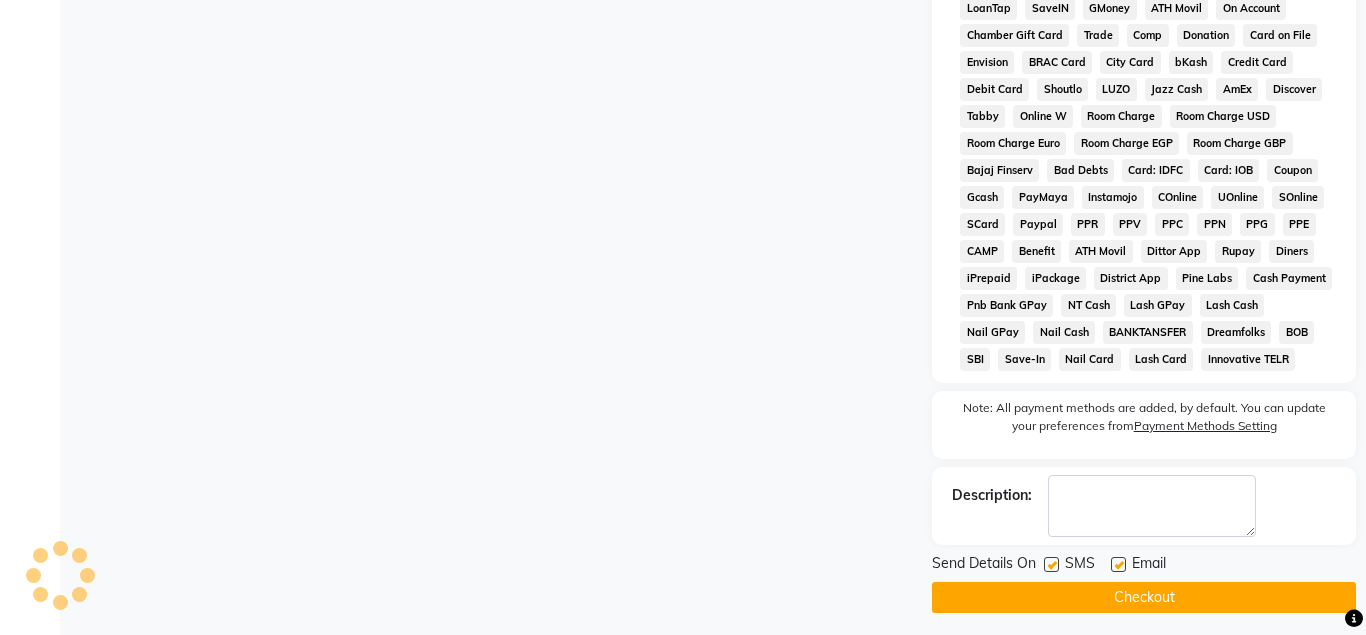 click on "Checkout" 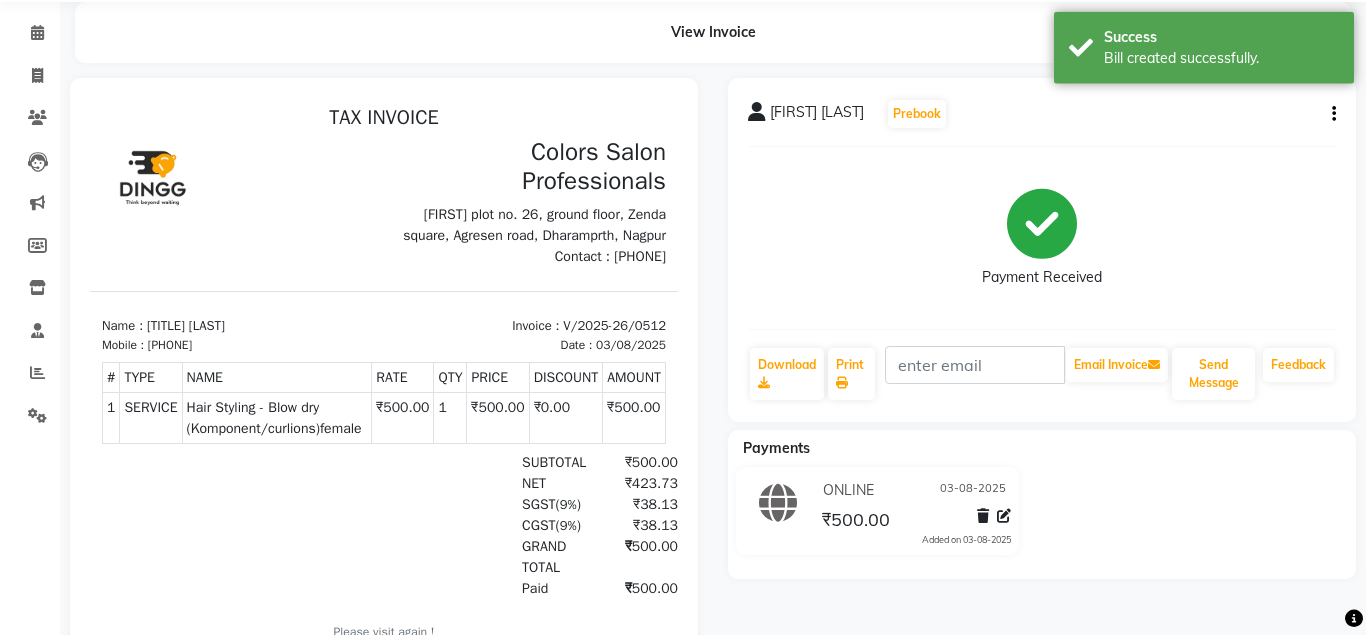 scroll, scrollTop: 0, scrollLeft: 0, axis: both 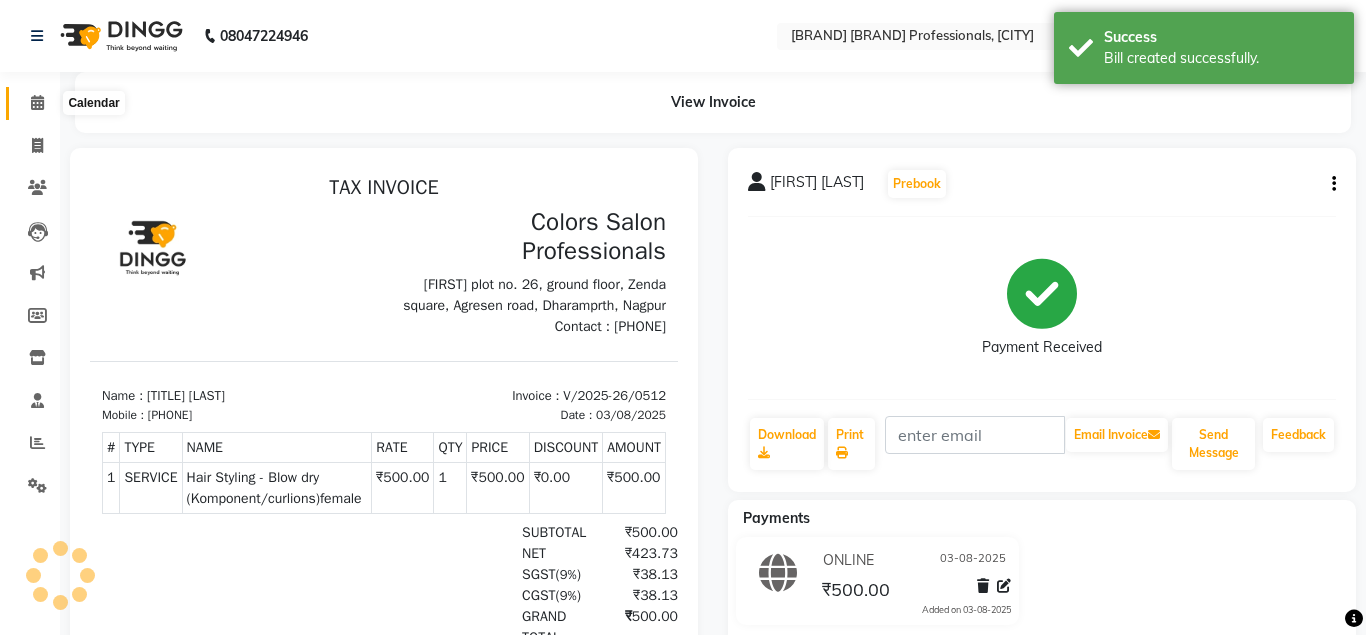 click 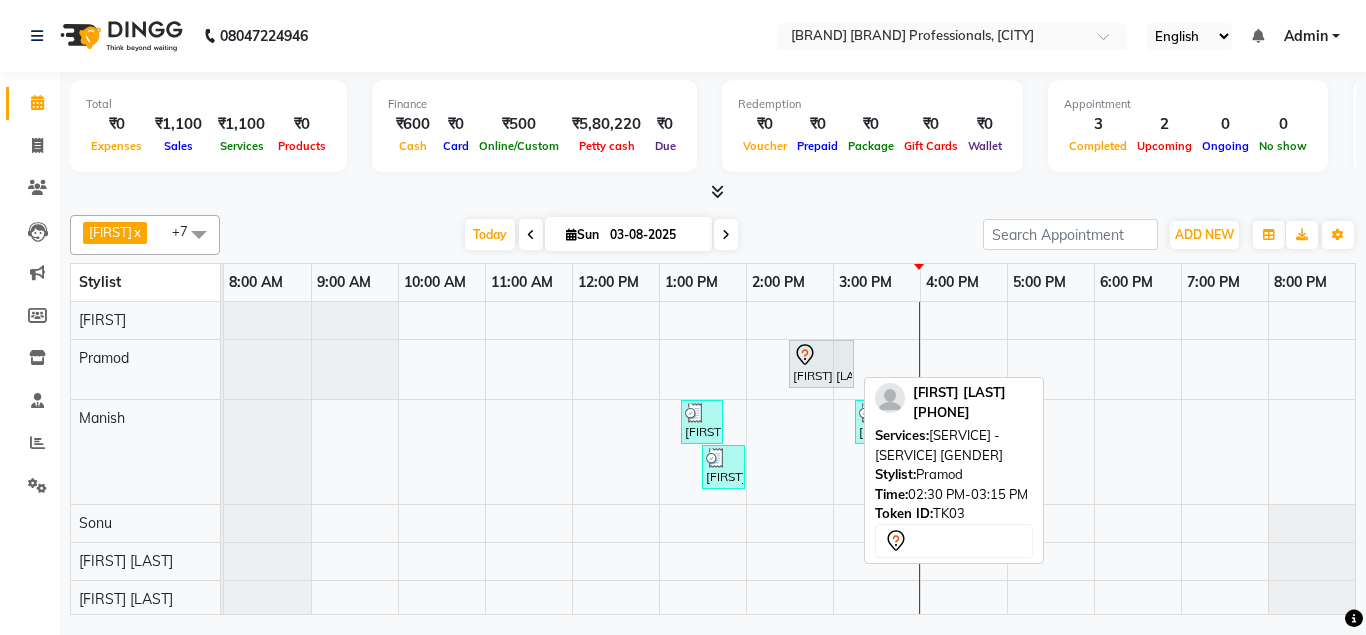 click on "[FIRST] [LAST], TK03, 02:30 PM-03:15 PM, Hair Cut - Hair Cut Female" at bounding box center [821, 364] 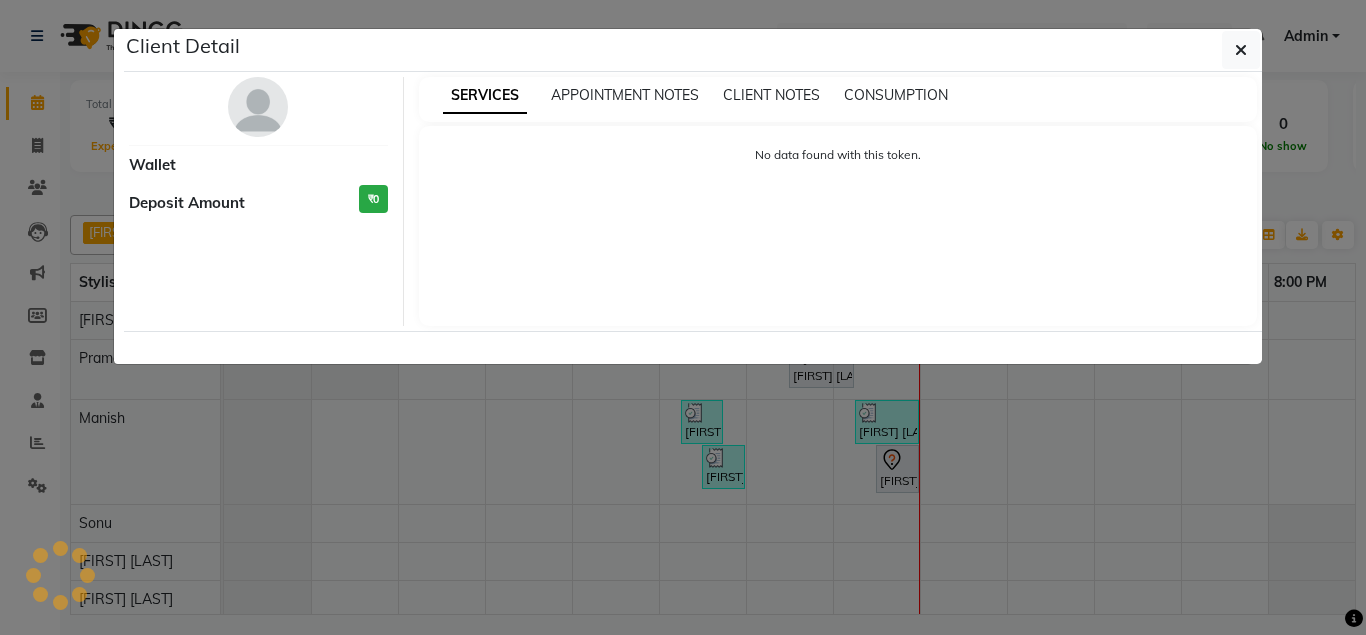 select on "7" 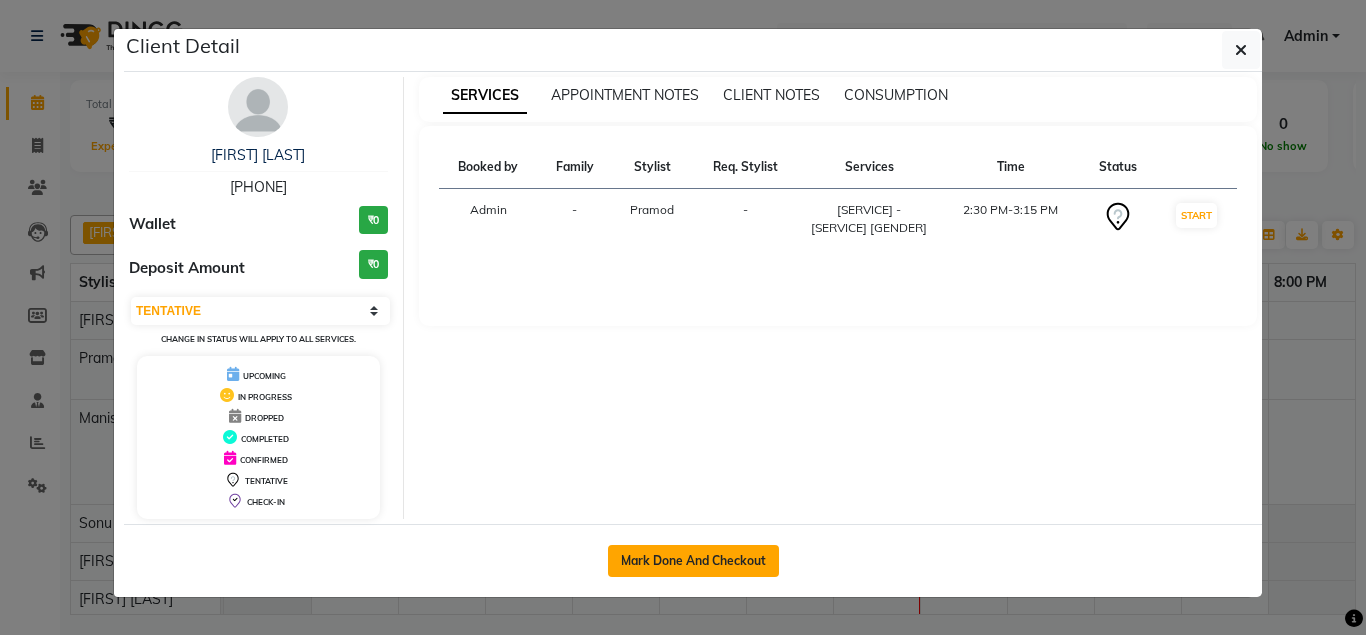 click on "Mark Done And Checkout" 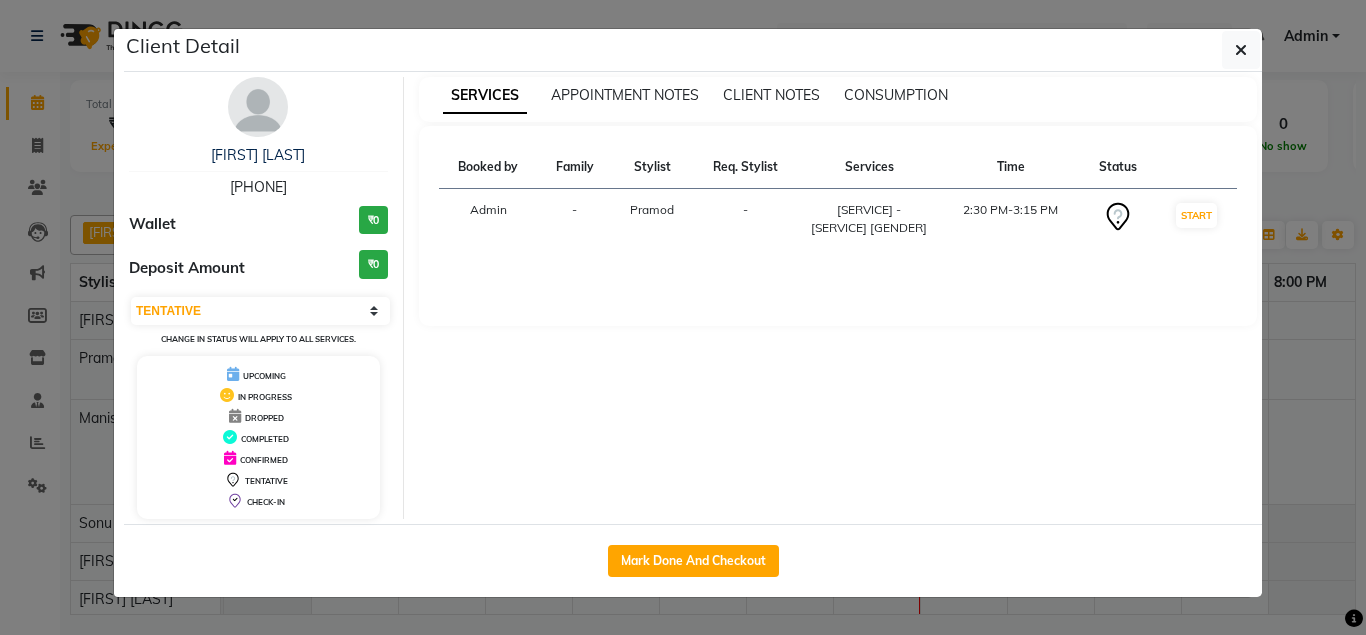 select on "7161" 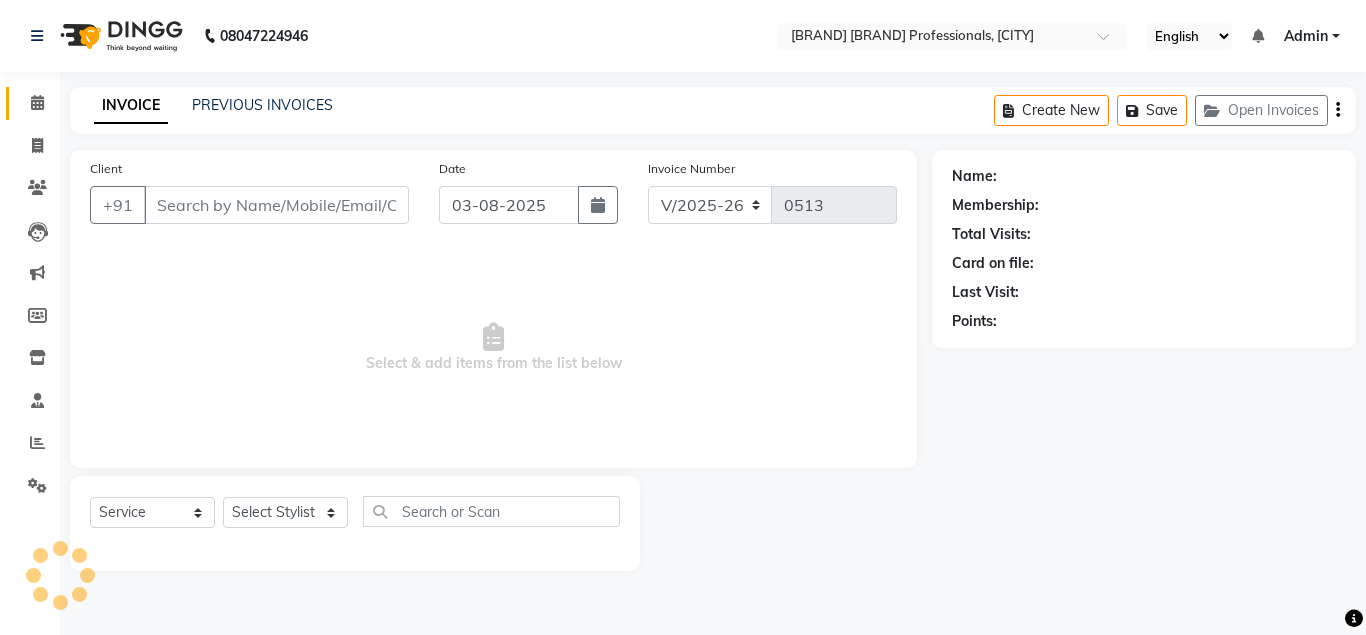 type on "[PHONE]" 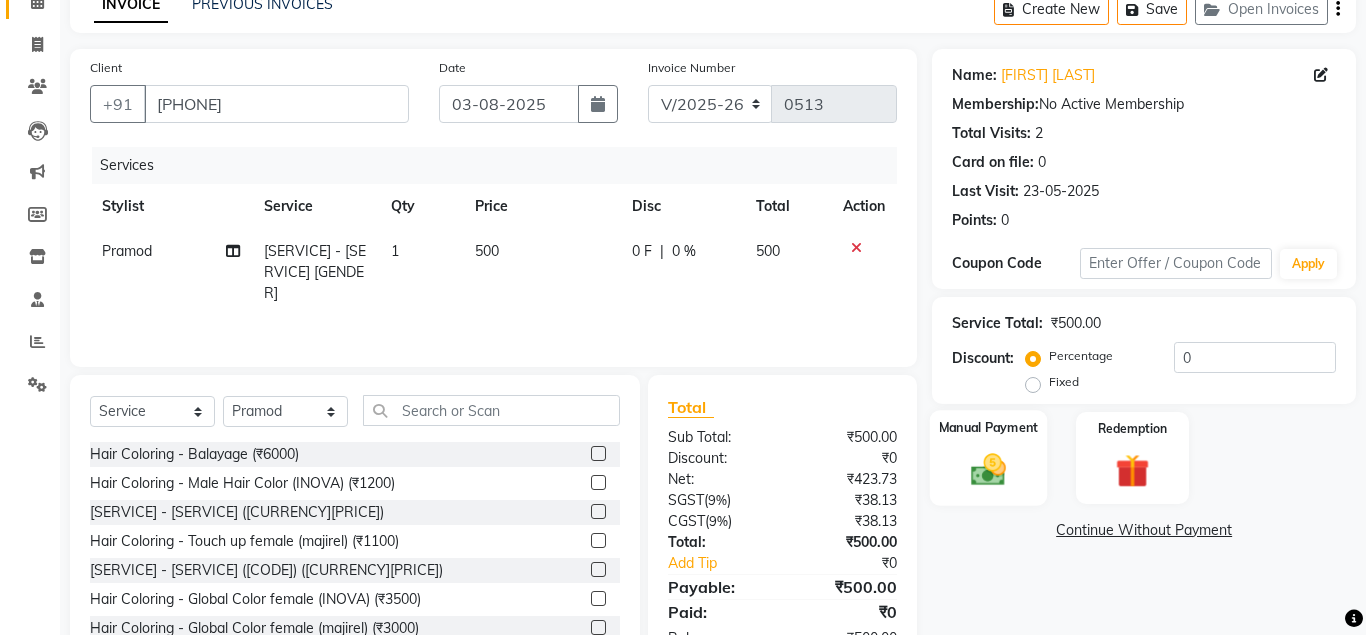 scroll, scrollTop: 102, scrollLeft: 0, axis: vertical 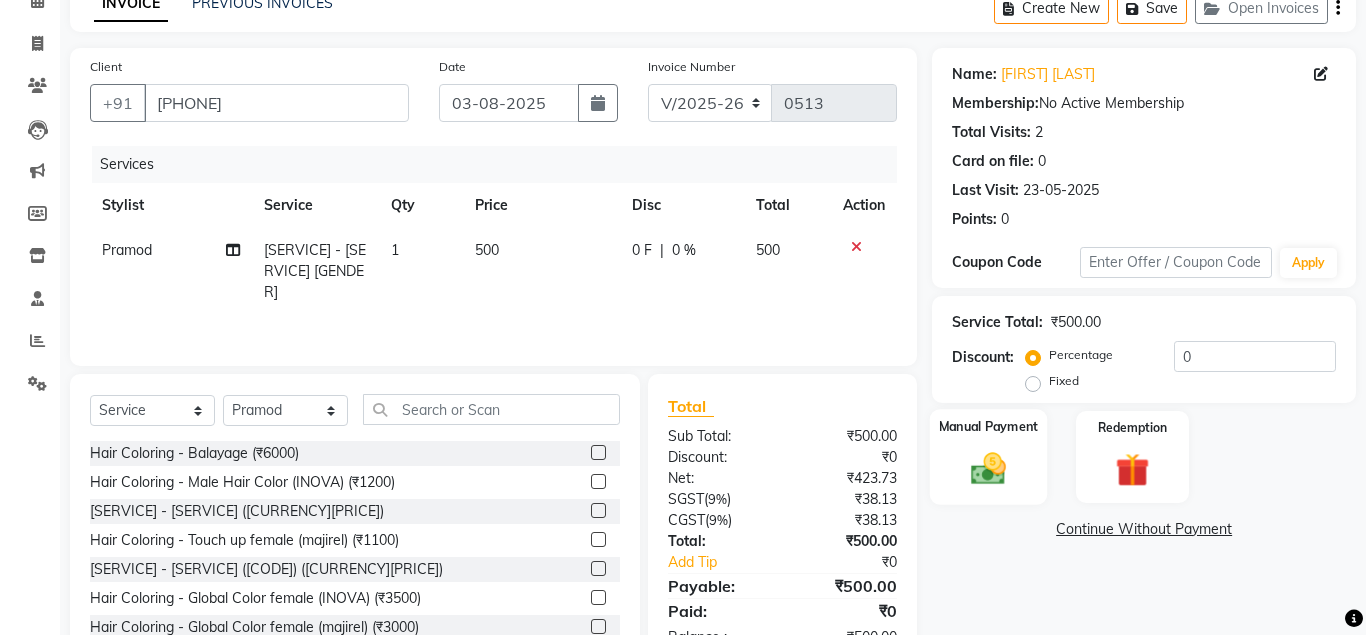 click 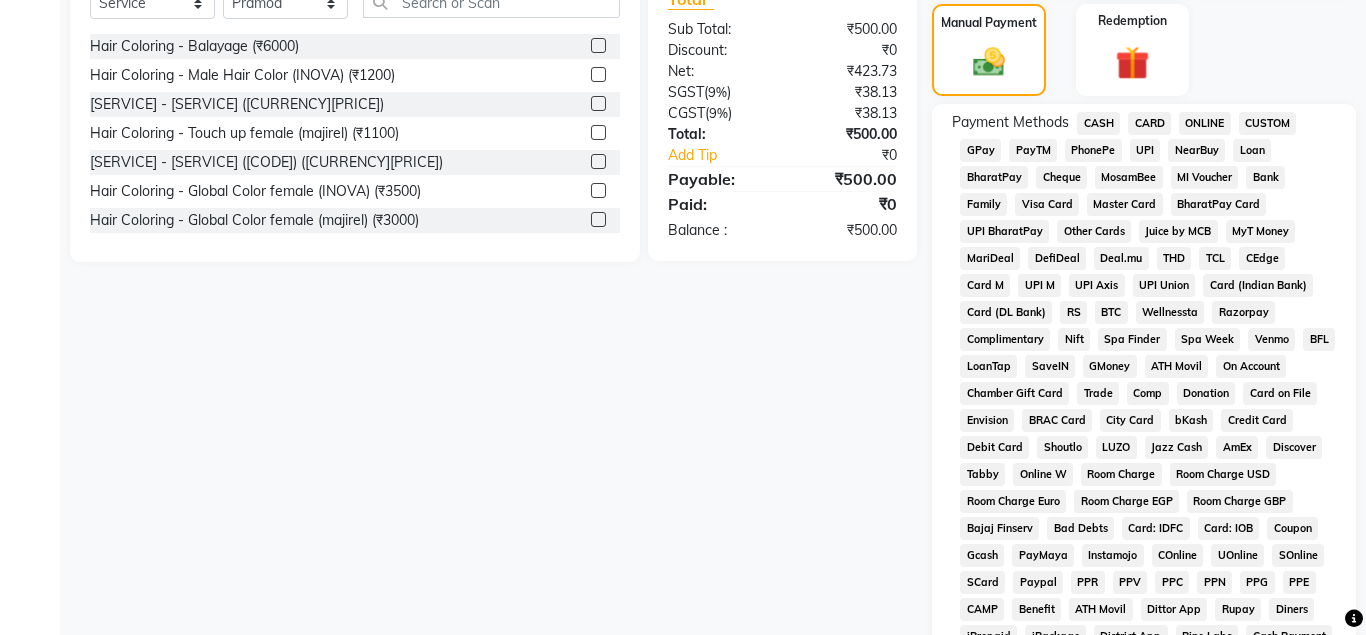 scroll, scrollTop: 510, scrollLeft: 0, axis: vertical 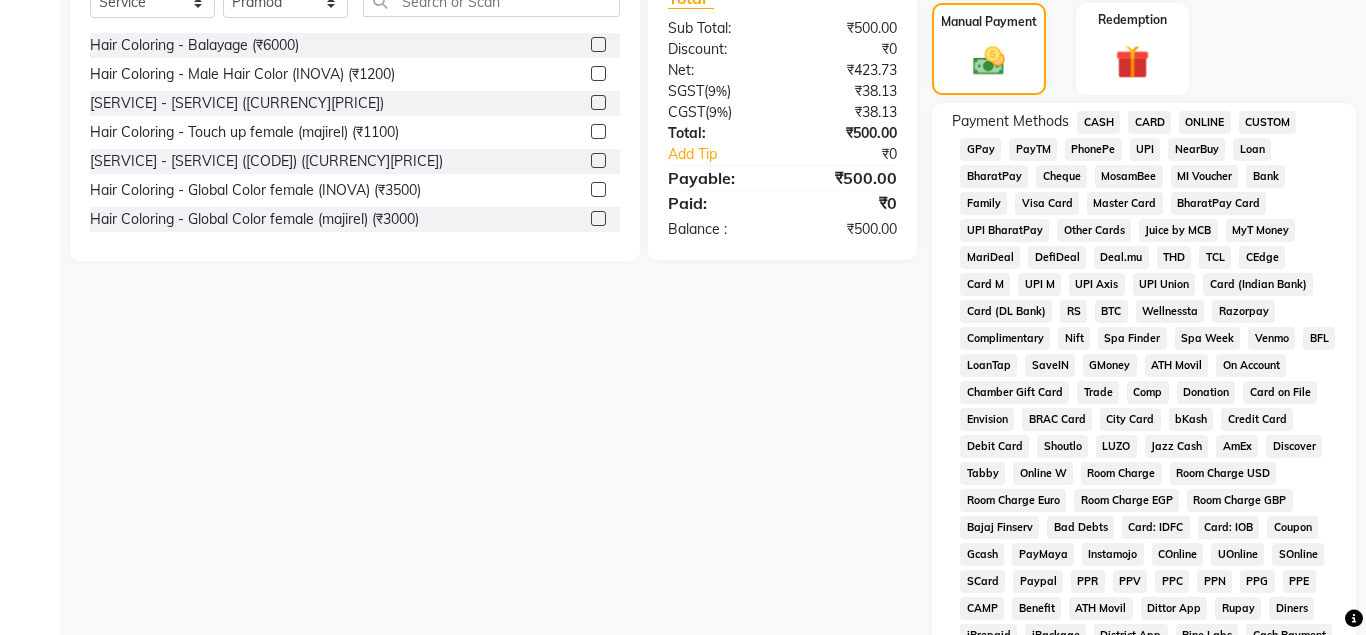 click on "ONLINE" 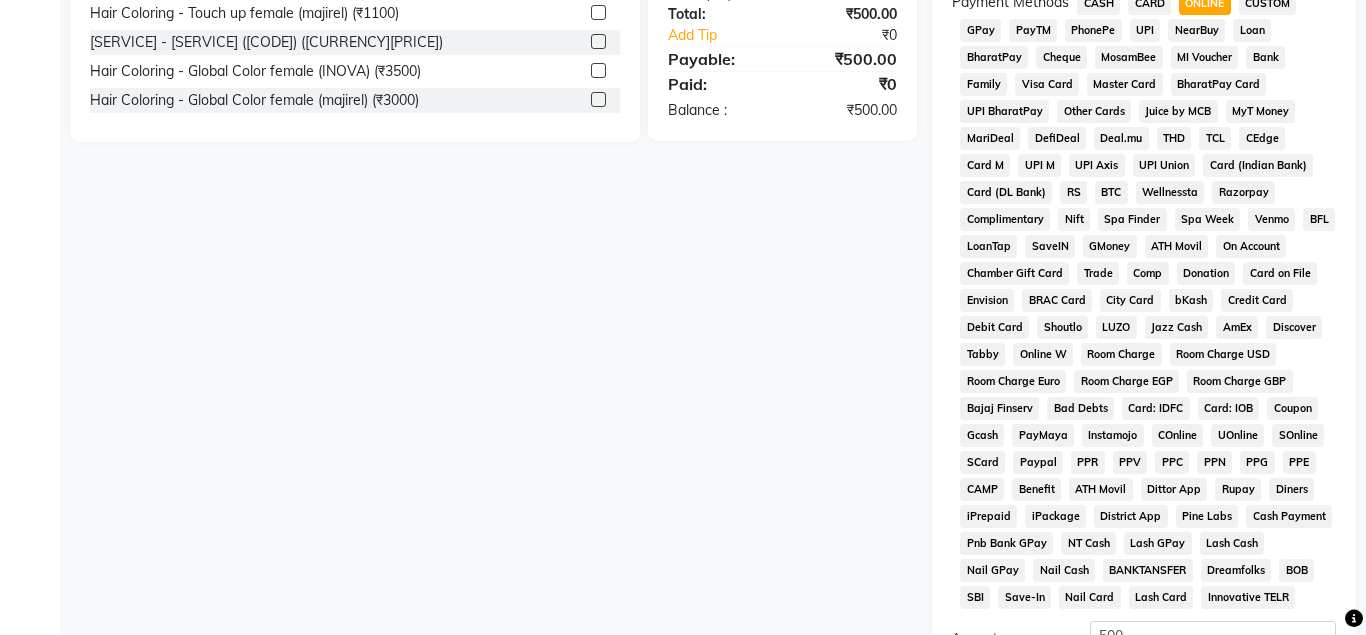 scroll, scrollTop: 867, scrollLeft: 0, axis: vertical 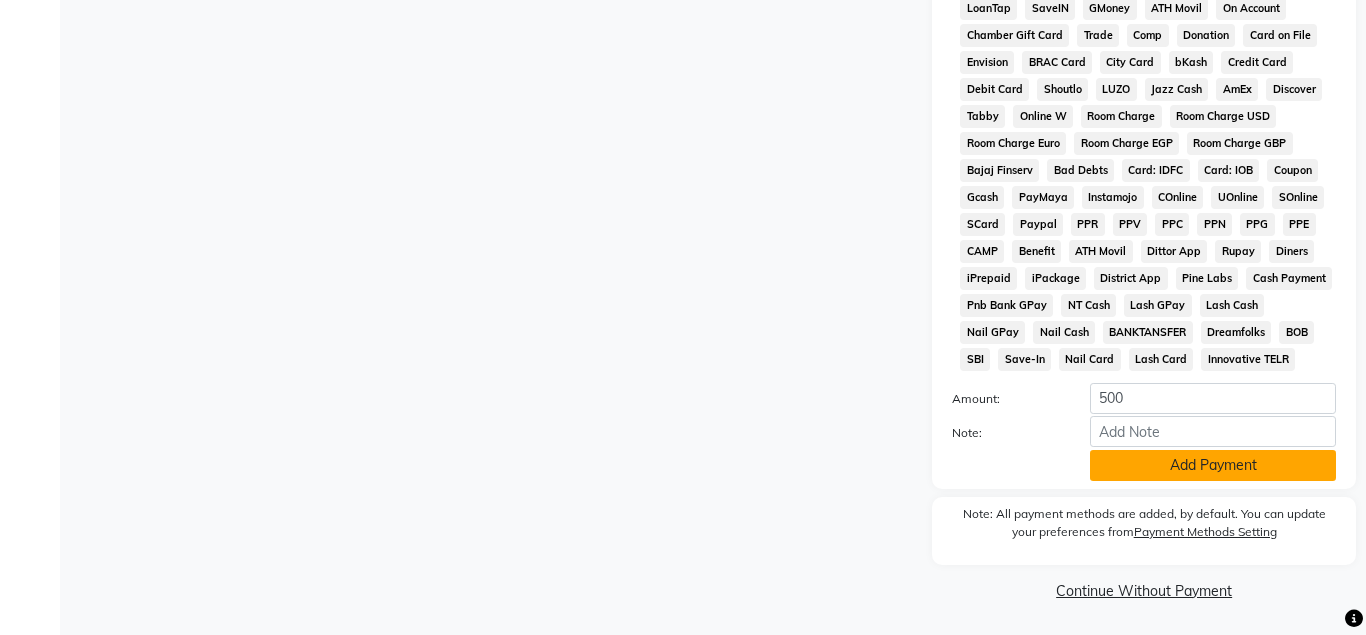 click on "Add Payment" 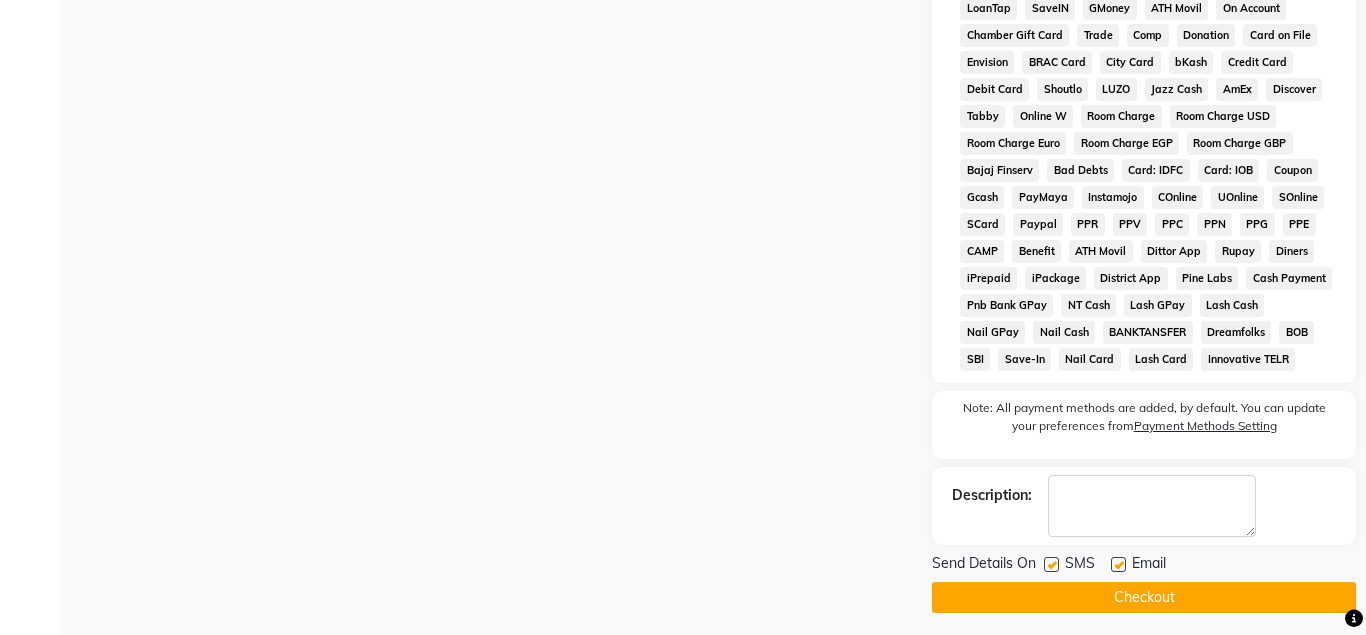 click on "Checkout" 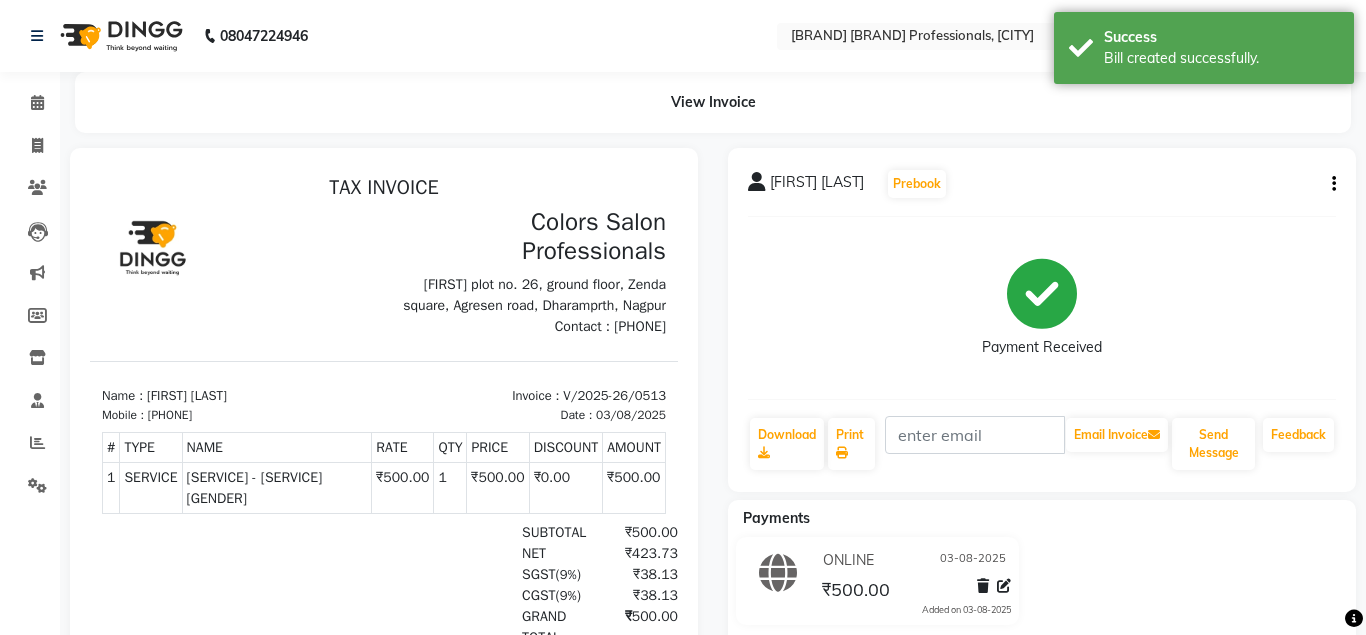 scroll, scrollTop: 0, scrollLeft: 0, axis: both 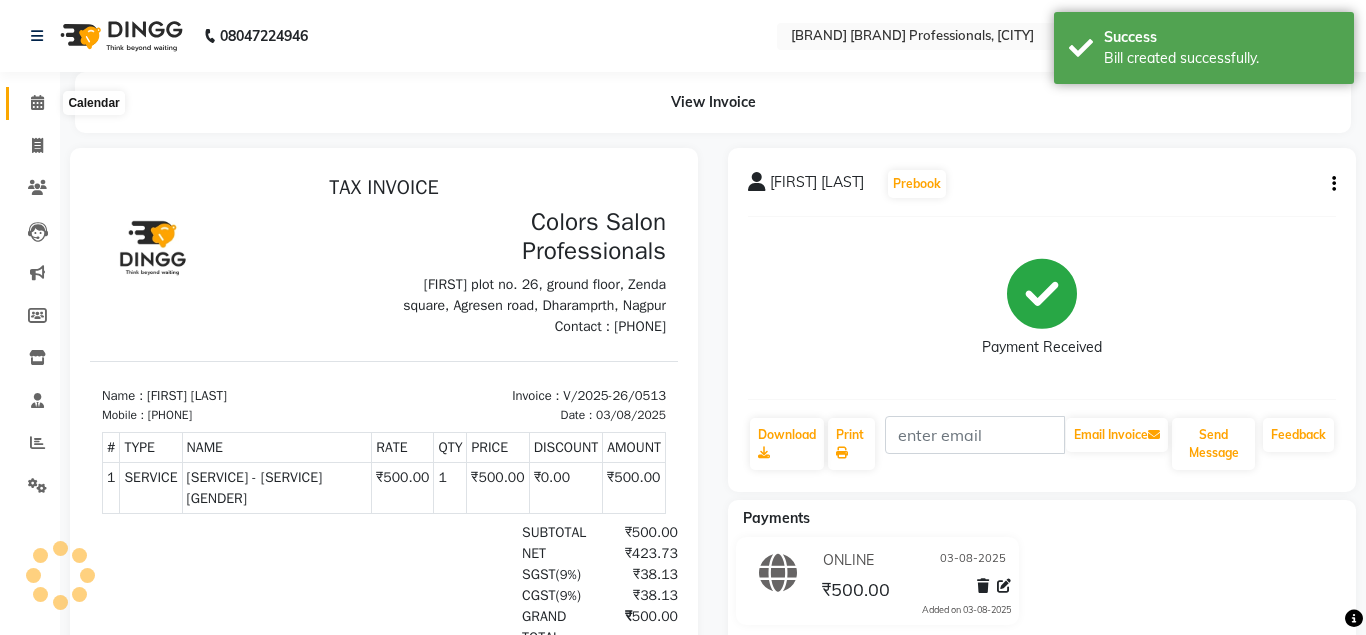 click 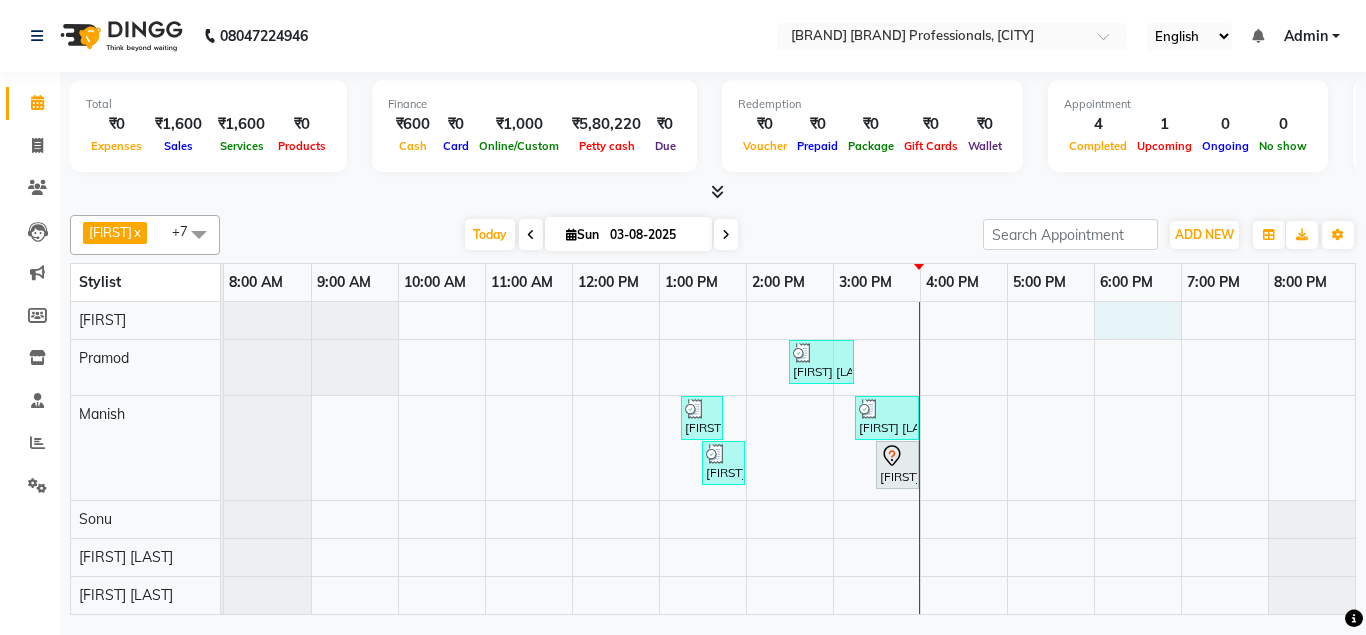 click on "Aditi Sakure, TK03, 02:30 PM-03:15 PM, Hair Cut - Hair Cut Female     Nishika Choudhari, TK02, 01:15 PM-01:45 PM, Hair Cut - Hair Cut Male     Deepti Maam, TK05, 03:15 PM-04:00 PM, Hair Styling - Blow dry (Komponent/curlions)female     Sameer Pant, TK04, 01:30 PM-02:00 PM, Hair Cut - Hair Cut Male             Gauri Jaiswal, TK01, 03:30 PM-04:00 PM, Hair Coloring - Male Hair Color (INOVA)" at bounding box center [789, 458] 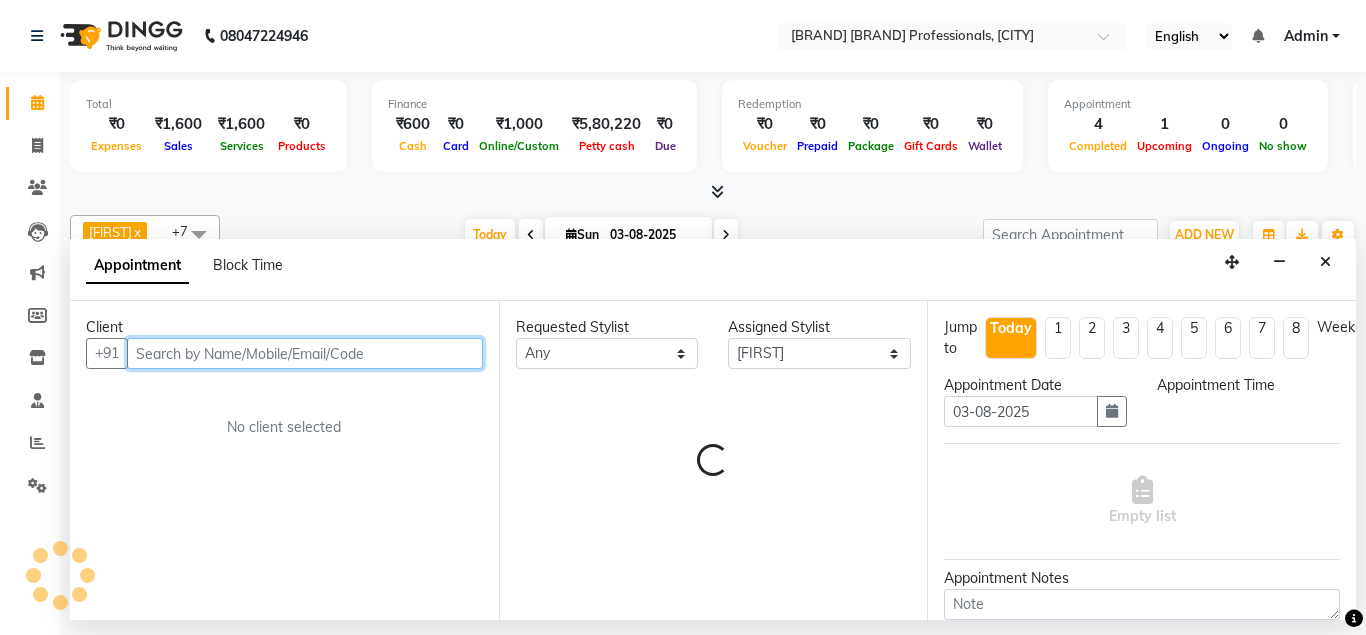 select on "1080" 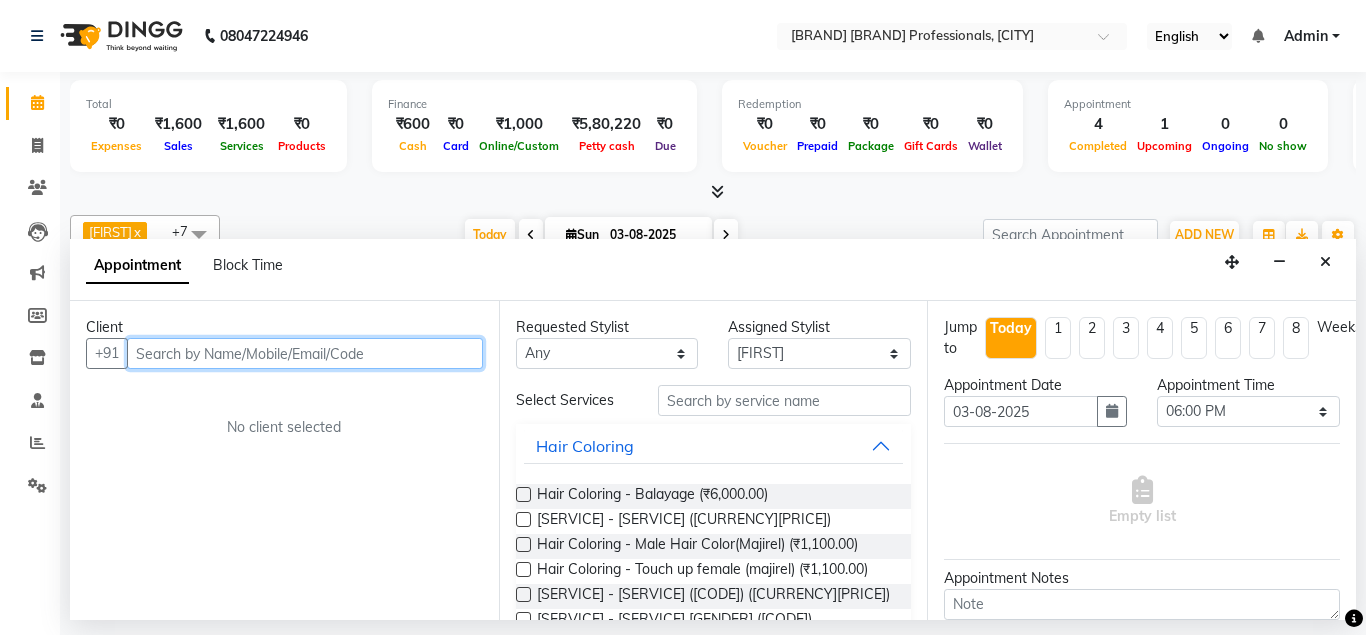 click at bounding box center [305, 353] 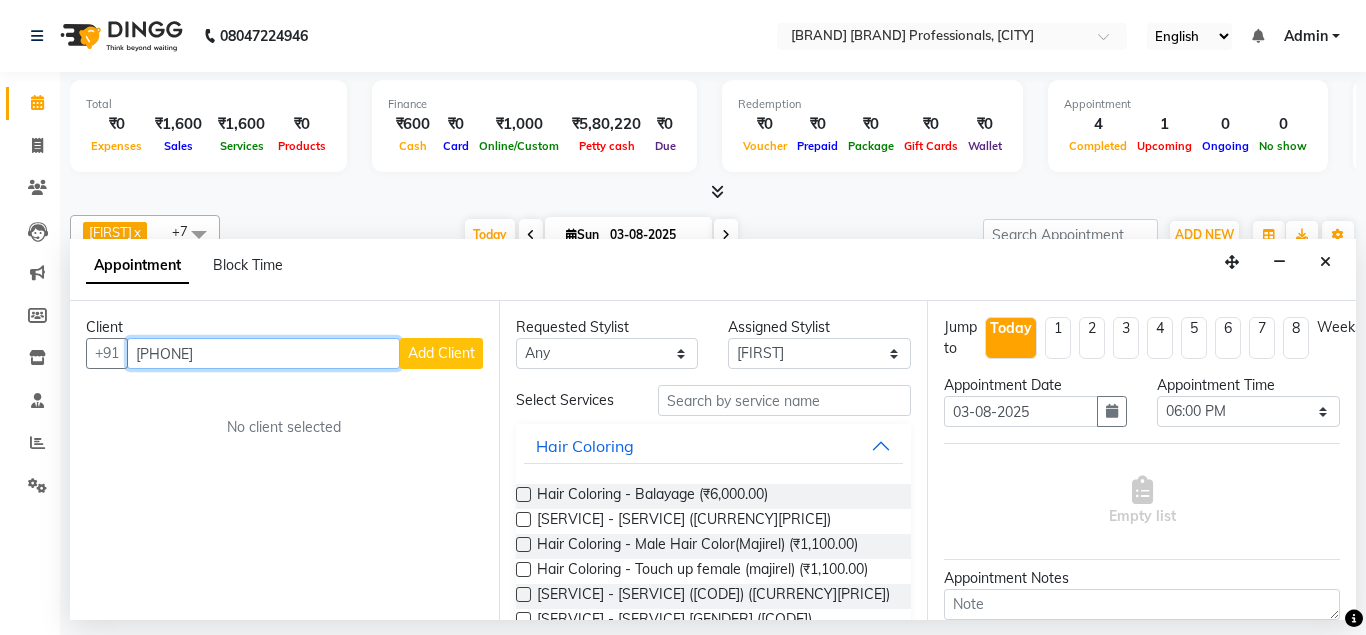 type on "[PHONE]" 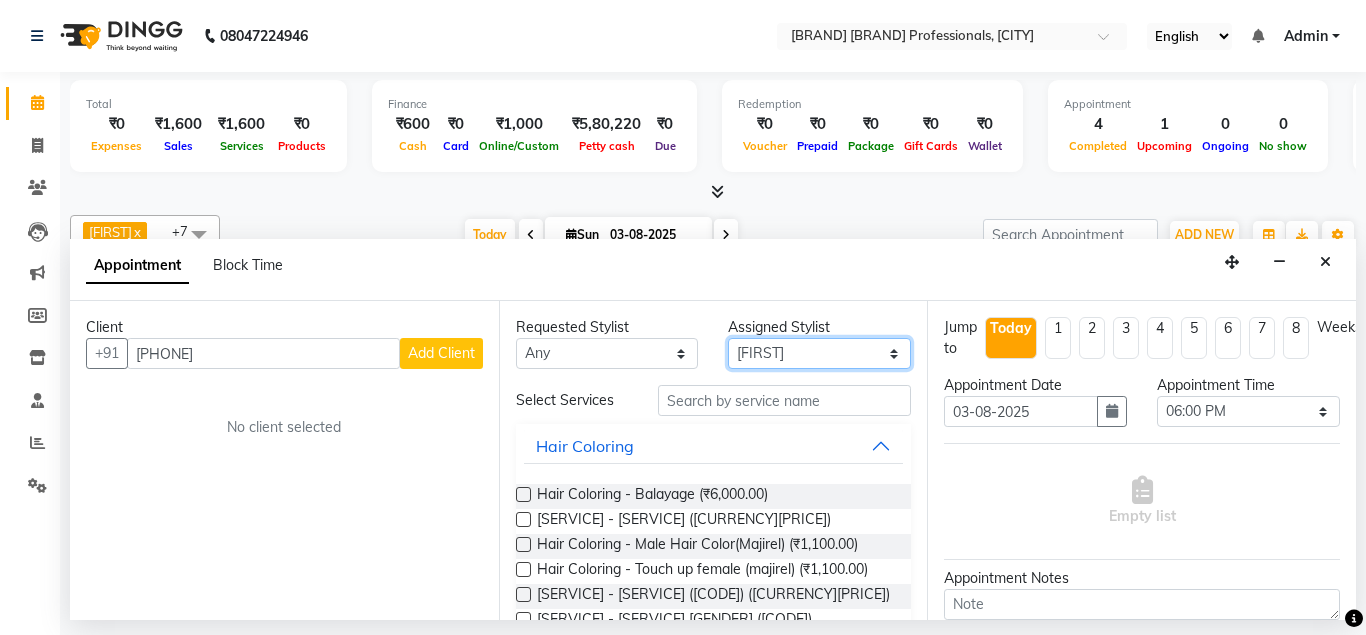 click on "Select Alex  Kanchan Gowardhan Manish  Pooja Lakade Pramod Sonu" at bounding box center (819, 353) 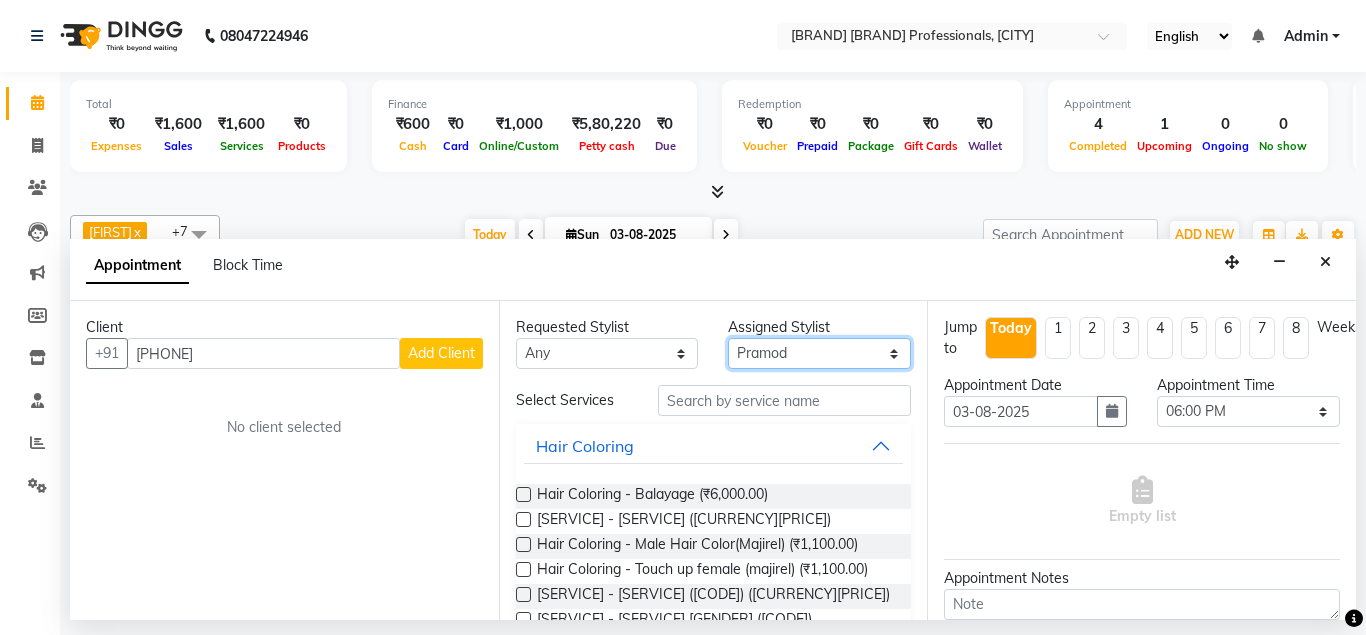 click on "Pramod" at bounding box center (0, 0) 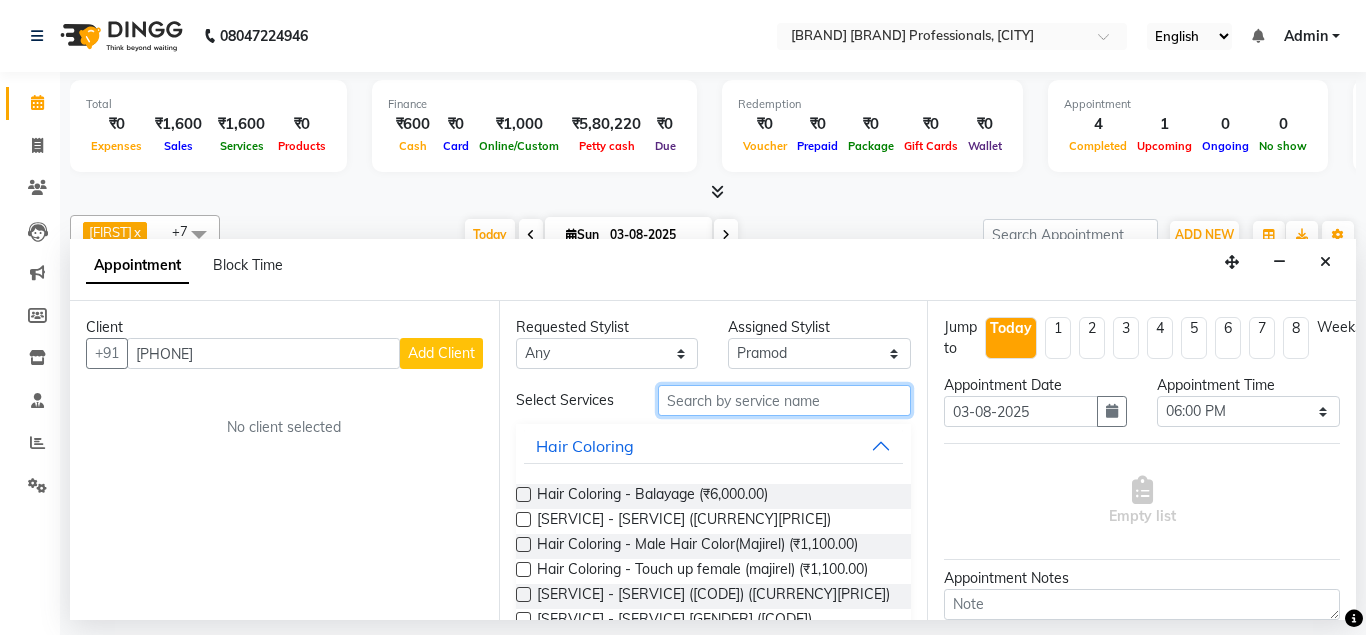 click at bounding box center (785, 400) 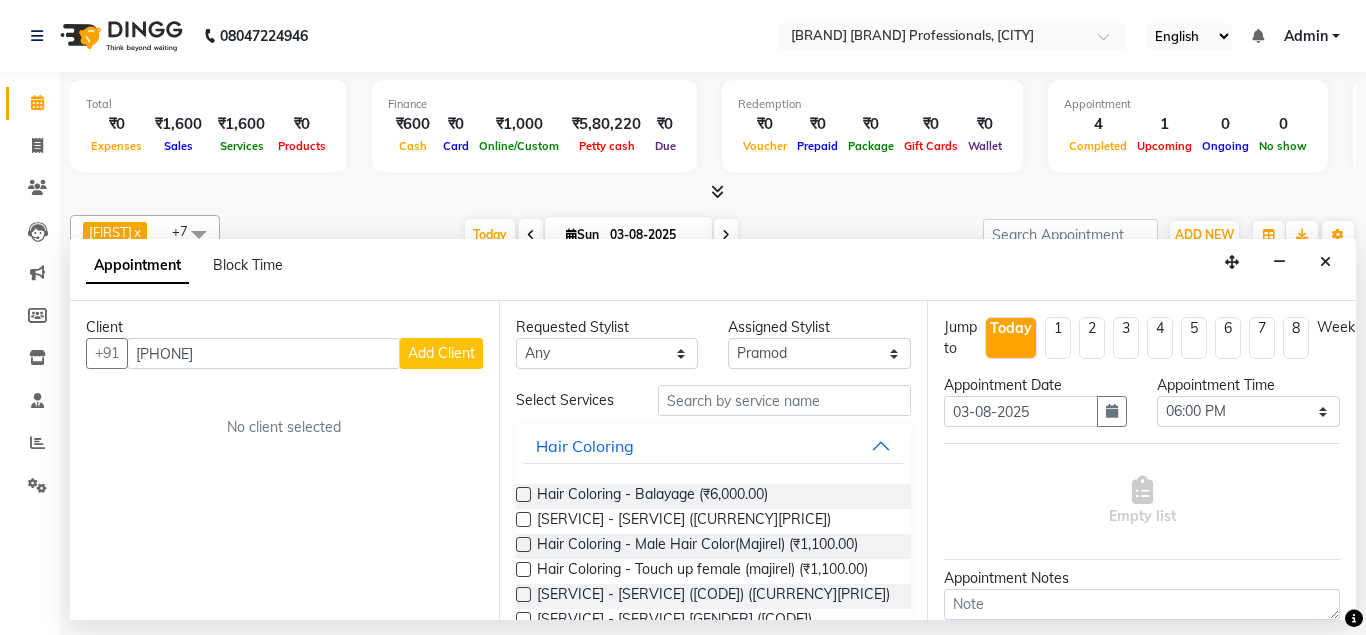 click on "Add Client" at bounding box center [441, 353] 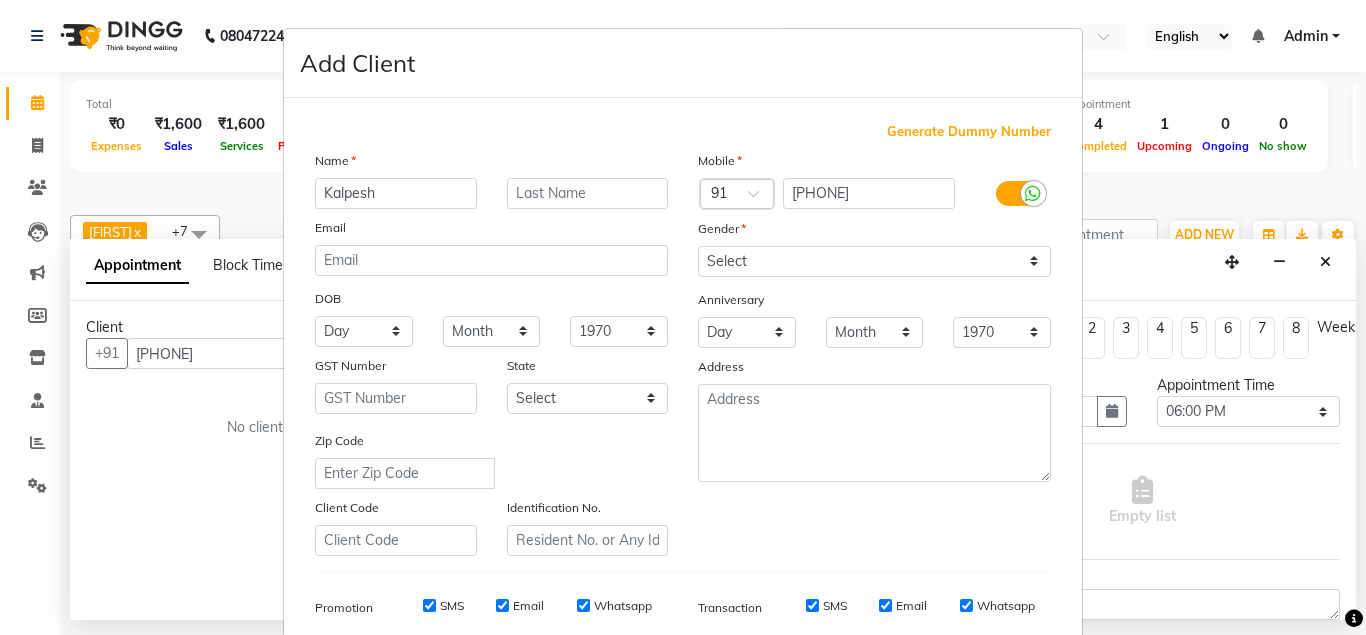 type on "Kalpesh" 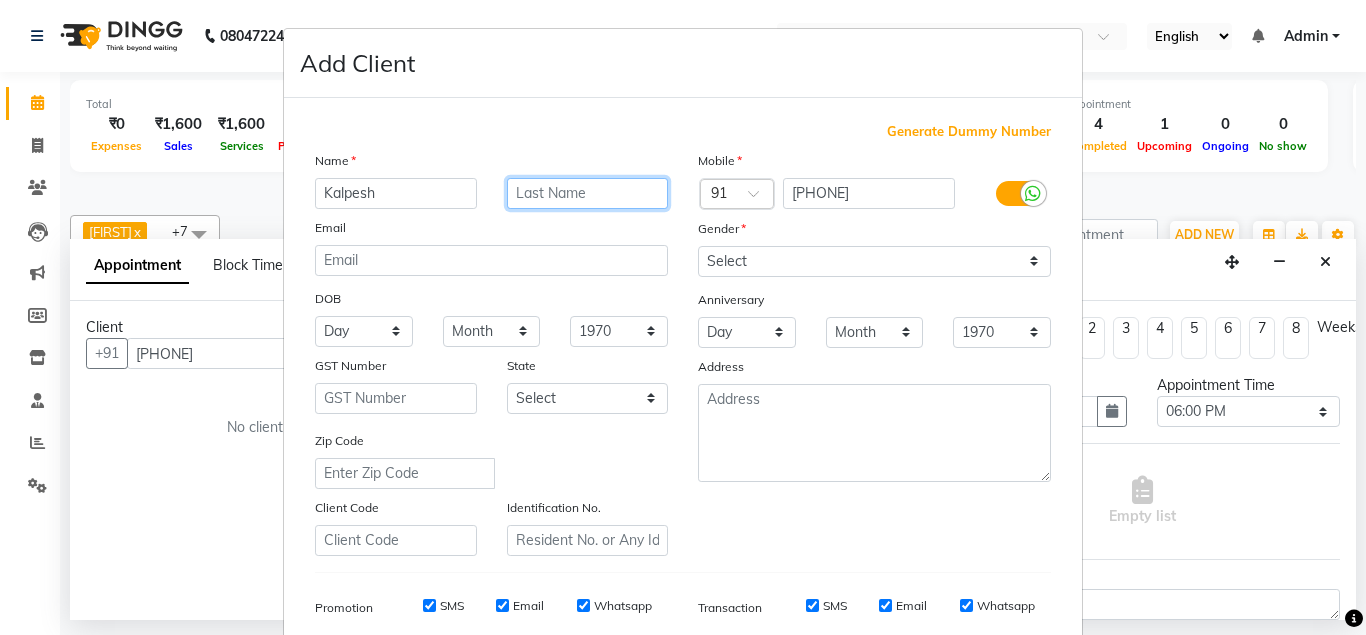 click at bounding box center (588, 193) 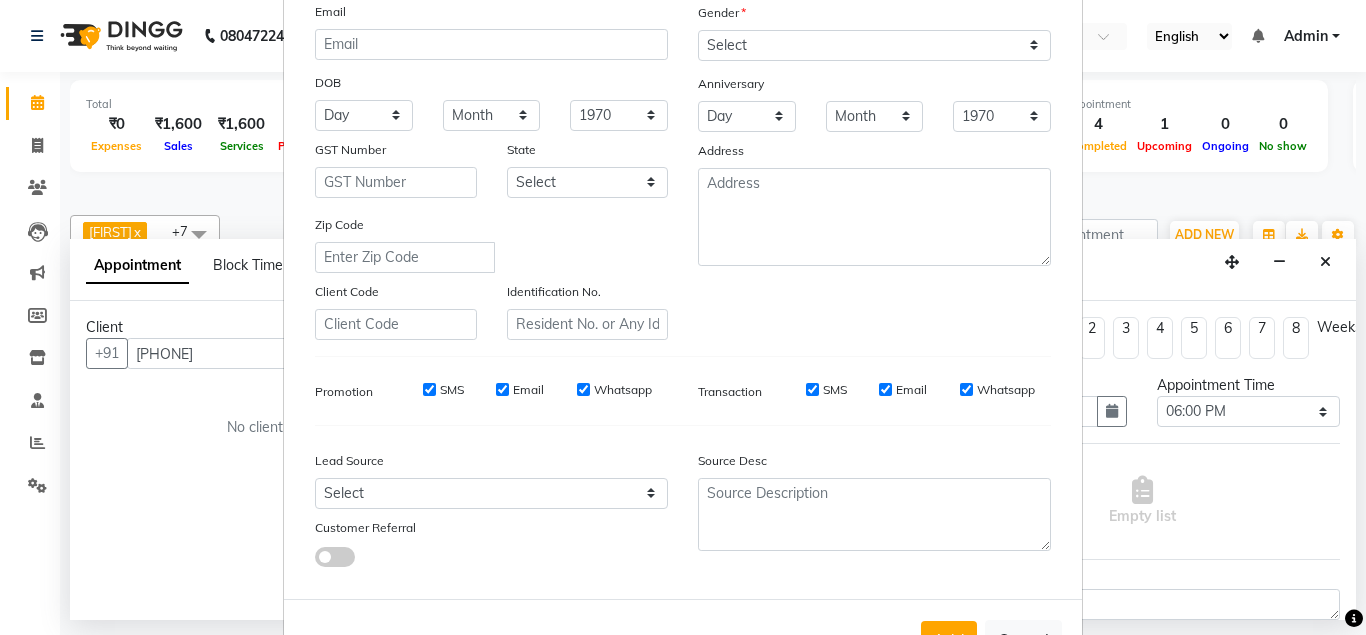 scroll, scrollTop: 288, scrollLeft: 0, axis: vertical 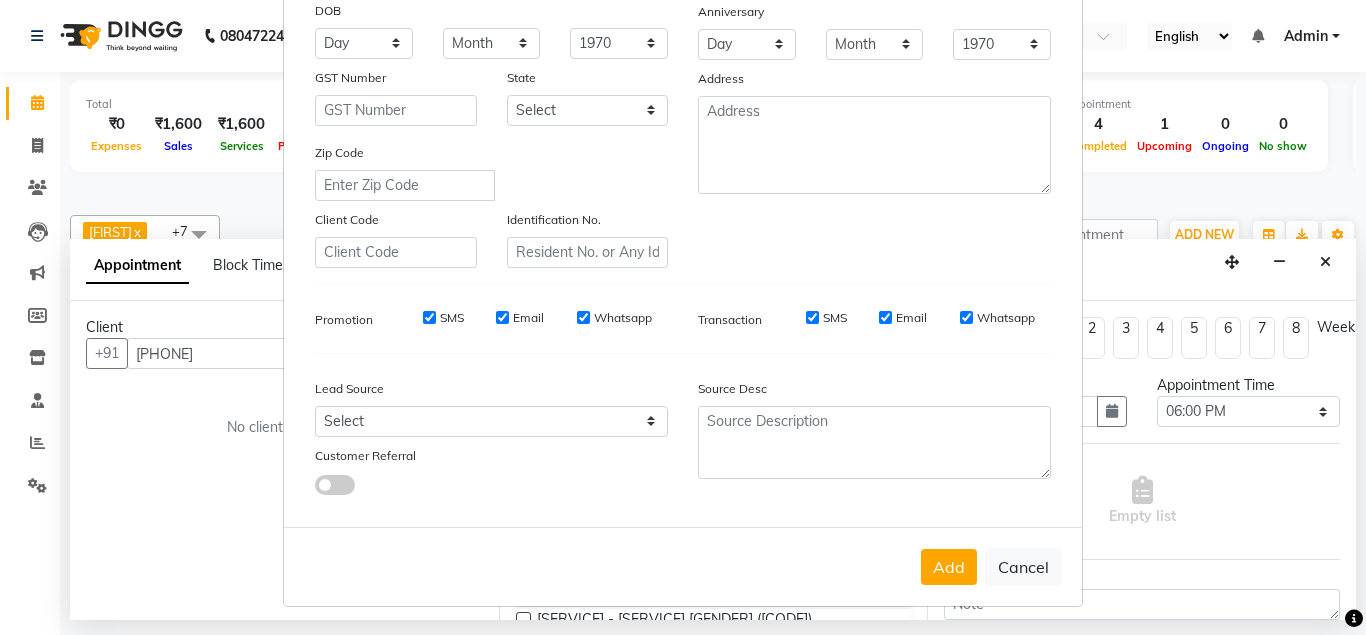type on "Savariya" 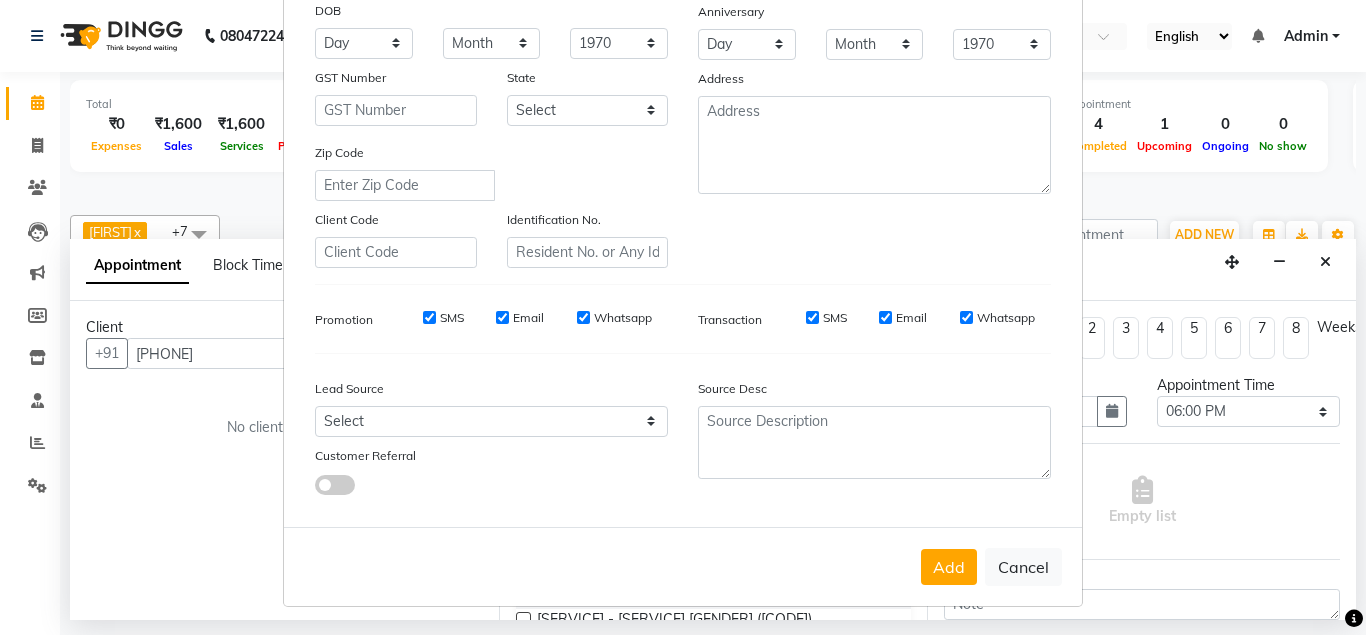click on "Add Client Generate Dummy Number Name Kalpesh Savariya Email DOB Day 01 02 03 04 05 06 07 08 09 10 11 12 13 14 15 16 17 18 19 20 21 22 23 24 25 26 27 28 29 30 31 Month January February March April May June July August September October November December 1940 1941 1942 1943 1944 1945 1946 1947 1948 1949 1950 1951 1952 1953 1954 1955 1956 1957 1958 1959 1960 1961 1962 1963 1964 1965 1966 1967 1968 1969 1970 1971 1972 1973 1974 1975 1976 1977 1978 1979 1980 1981 1982 1983 1984 1985 1986 1987 1988 1989 1990 1991 1992 1993 1994 1995 1996 1997 1998 1999 2000 2001 2002 2003 2004 2005 2006 2007 2008 2009 2010 2011 2012 2013 2014 2015 2016 2017 2018 2019 2020 2021 2022 2023 2024 GST Number State Select Andaman and Nicobar Islands Andhra Pradesh Arunachal Pradesh Assam Bihar Chandigarh Chhattisgarh Dadra and Nagar Haveli Daman and Diu Delhi Goa Gujarat Haryana Himachal Pradesh Jammu and Kashmir Jharkhand Karnataka Kerala Lakshadweep Madhya Pradesh Maharashtra Manipur Meghalaya Mizoram Nagaland Odisha Pondicherry Punjab" at bounding box center (683, 317) 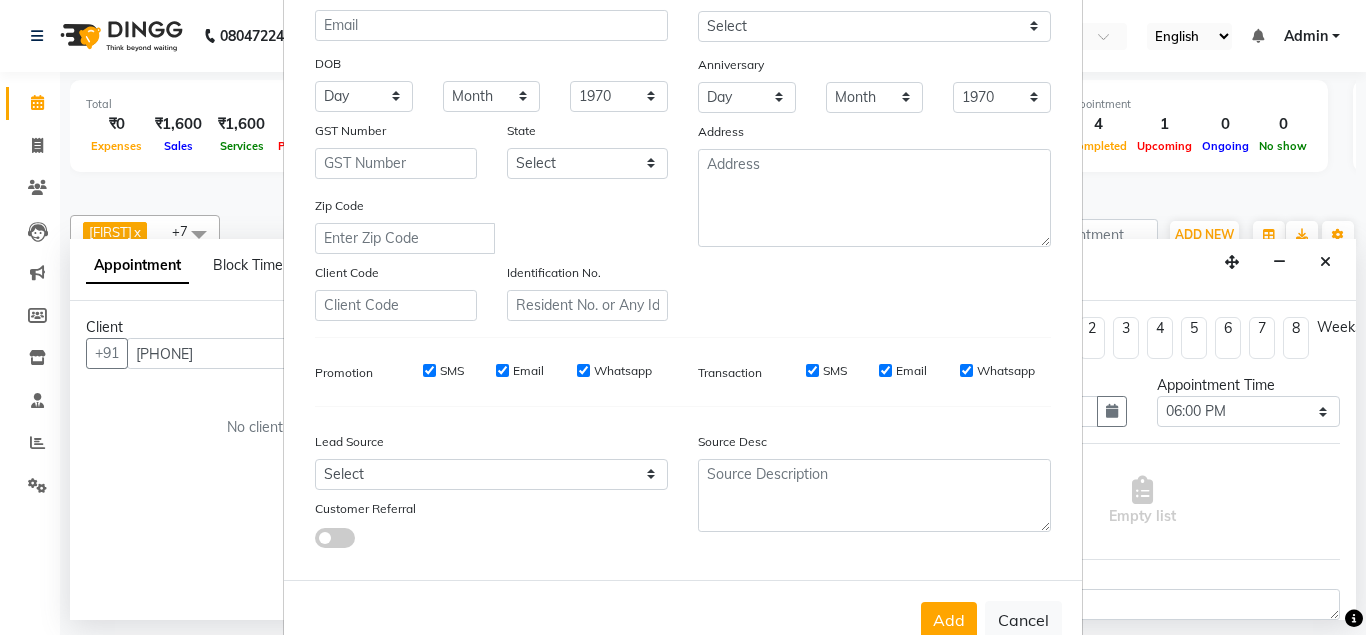 scroll, scrollTop: 288, scrollLeft: 0, axis: vertical 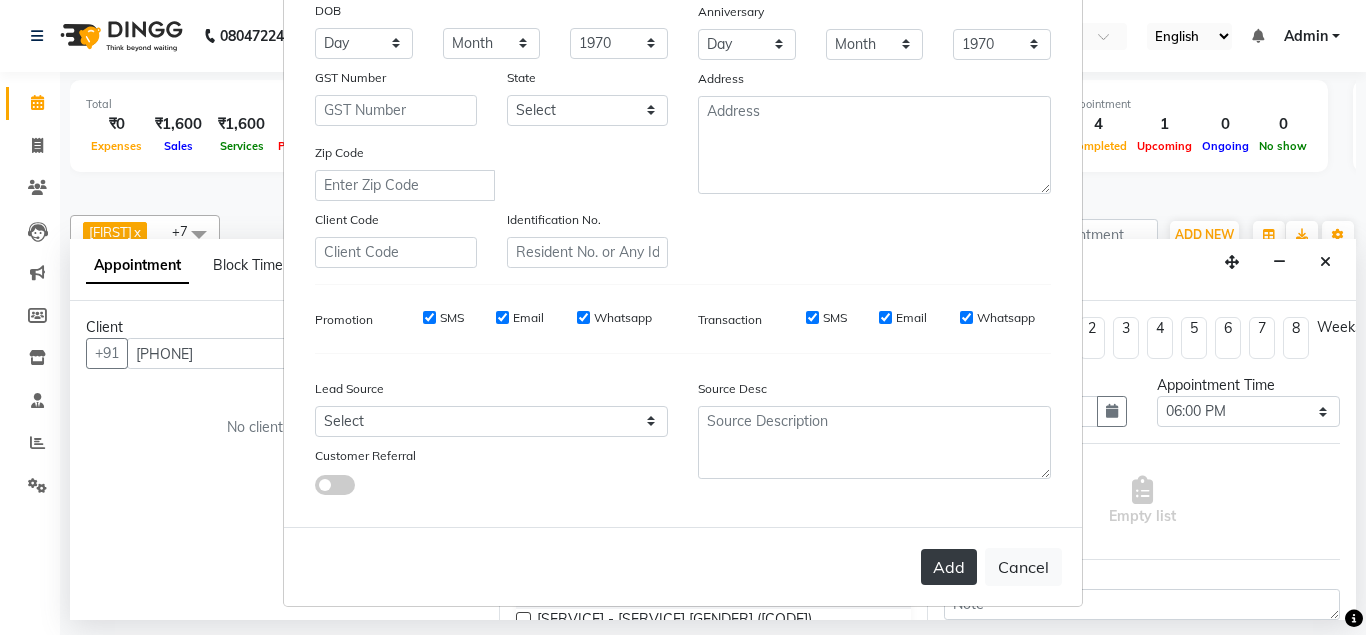 click on "Add" at bounding box center (949, 567) 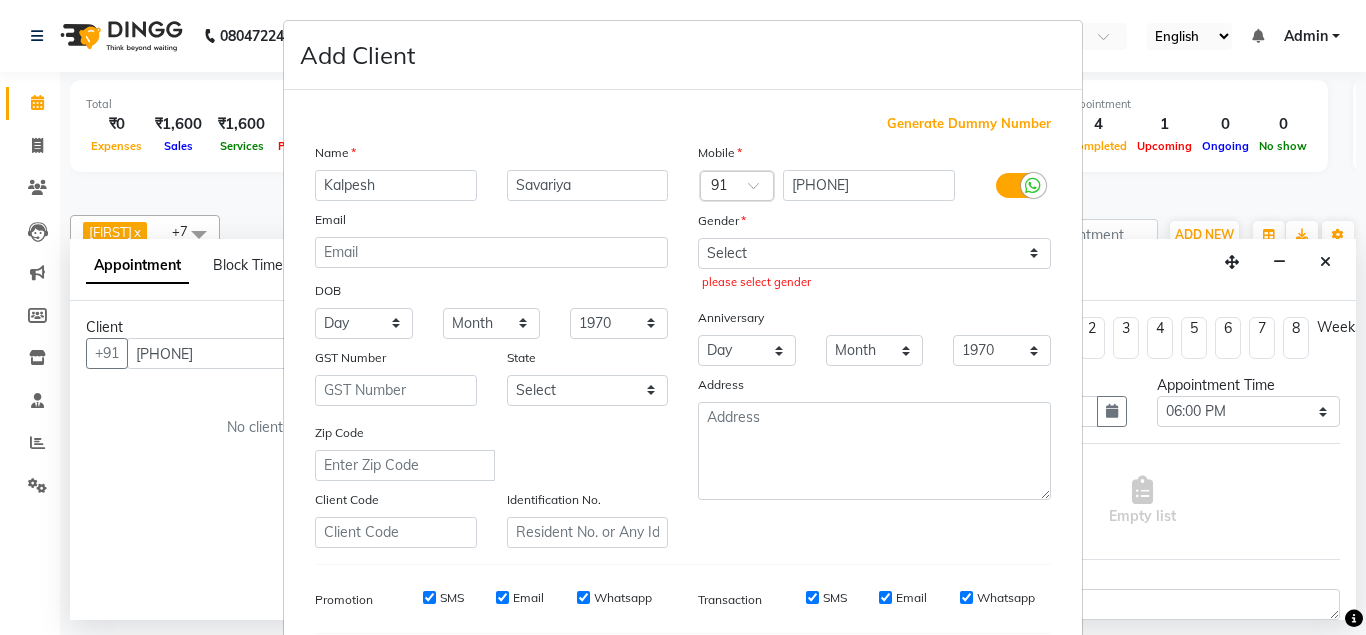 scroll, scrollTop: 0, scrollLeft: 0, axis: both 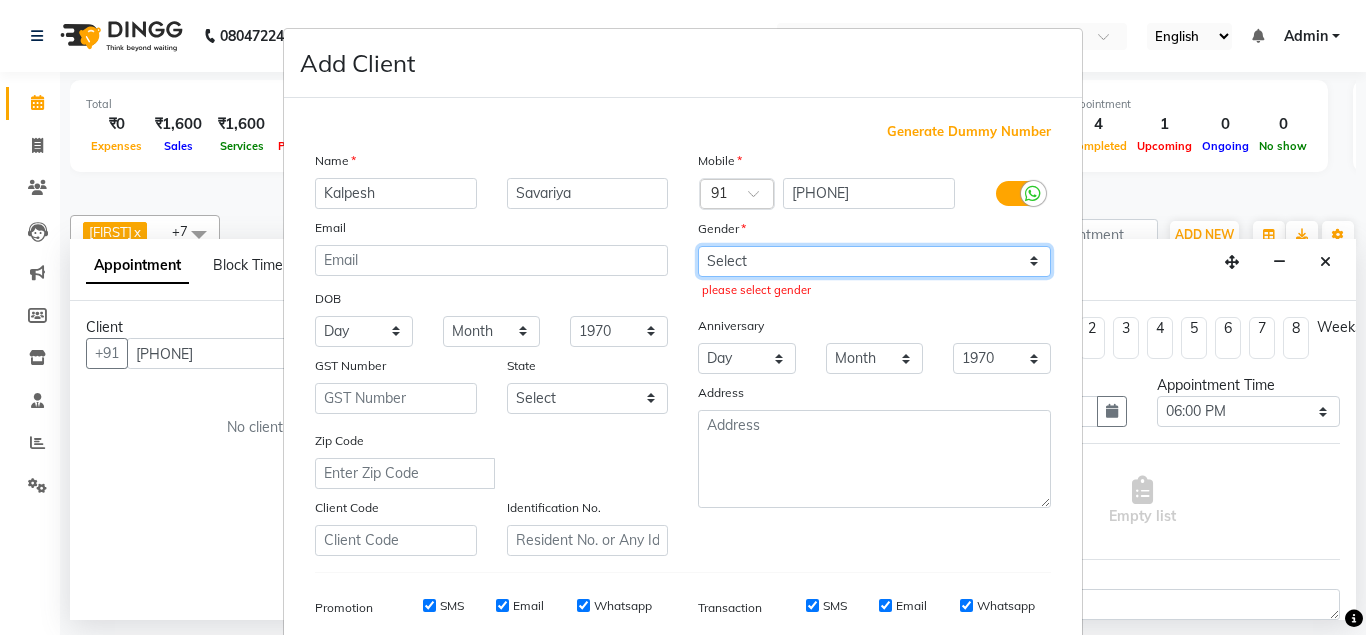 click on "Select Male Female Other Prefer Not To Say" at bounding box center (874, 261) 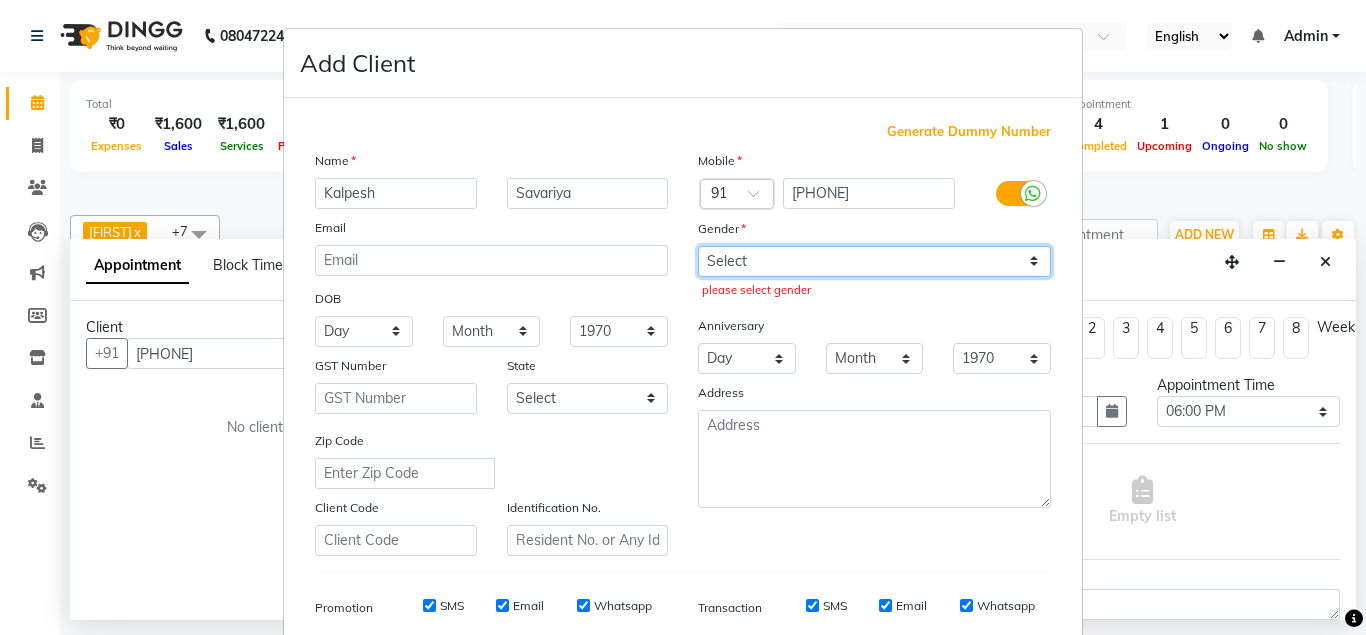 select on "male" 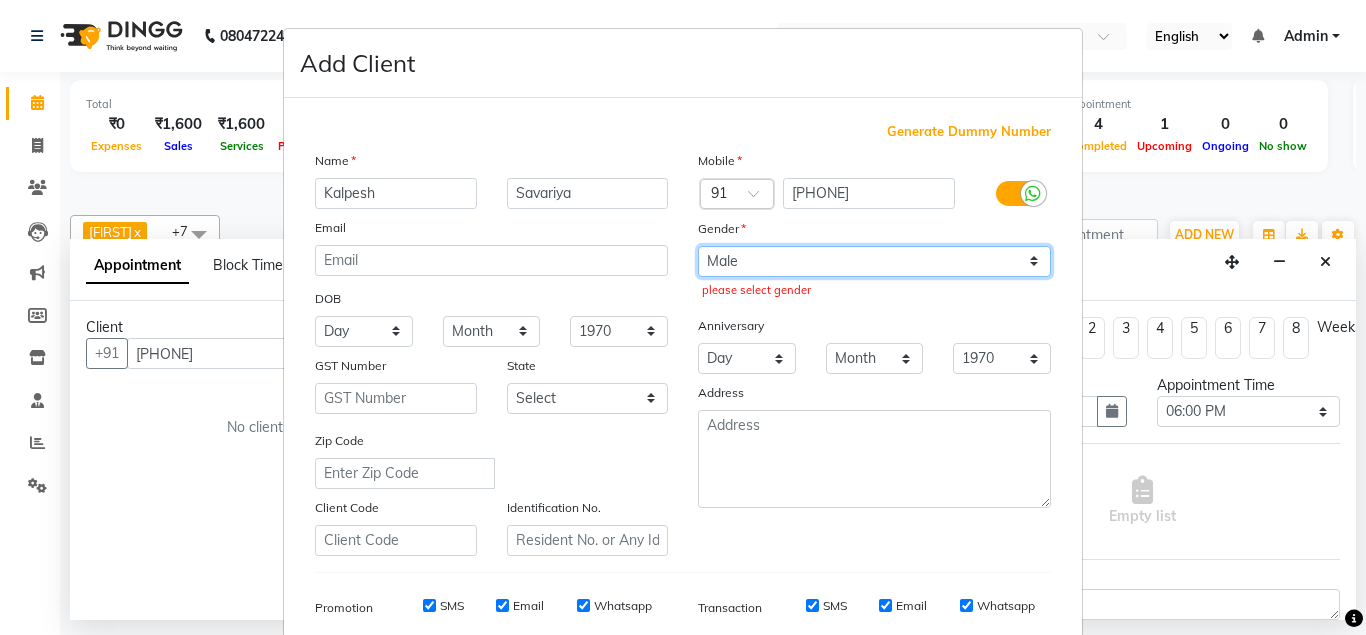 click on "Male" at bounding box center [0, 0] 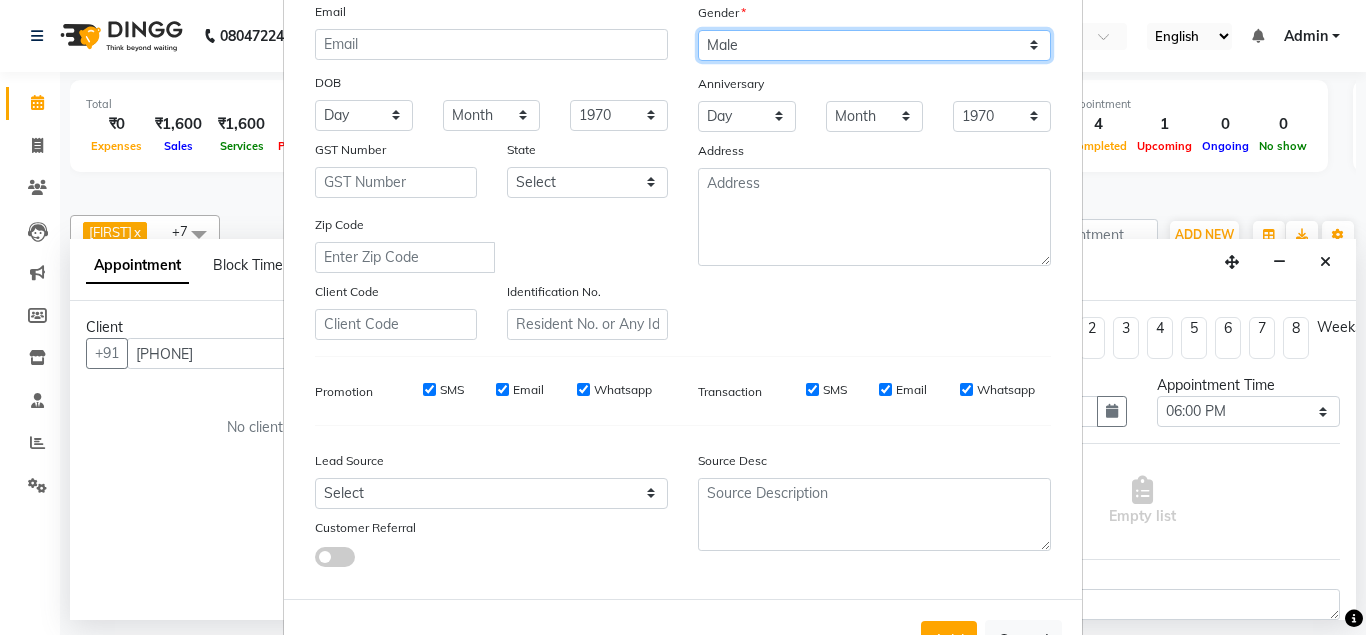 scroll, scrollTop: 288, scrollLeft: 0, axis: vertical 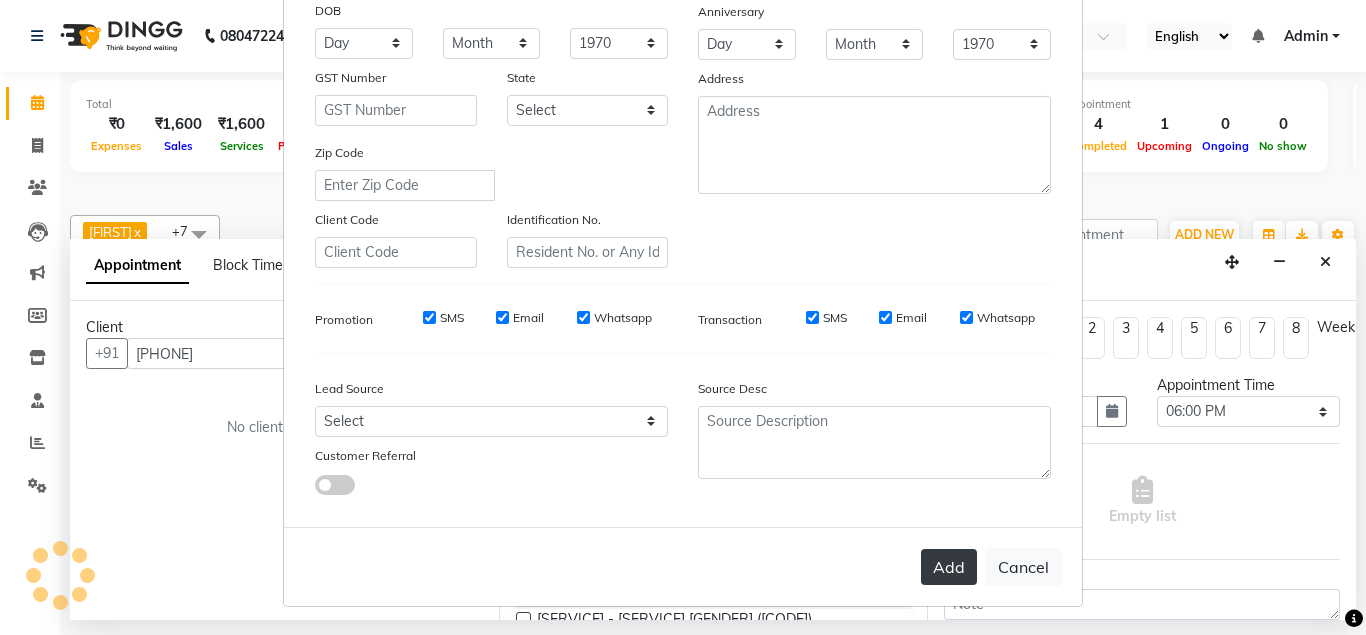 click on "Add" at bounding box center (949, 567) 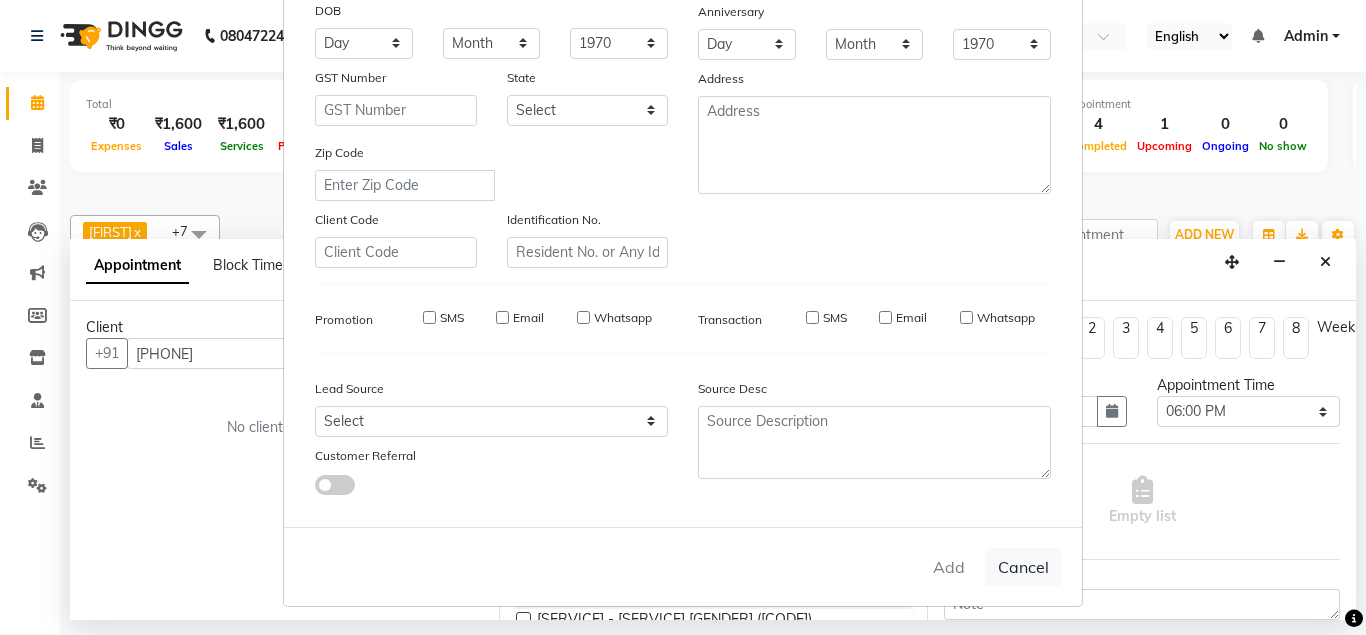 type 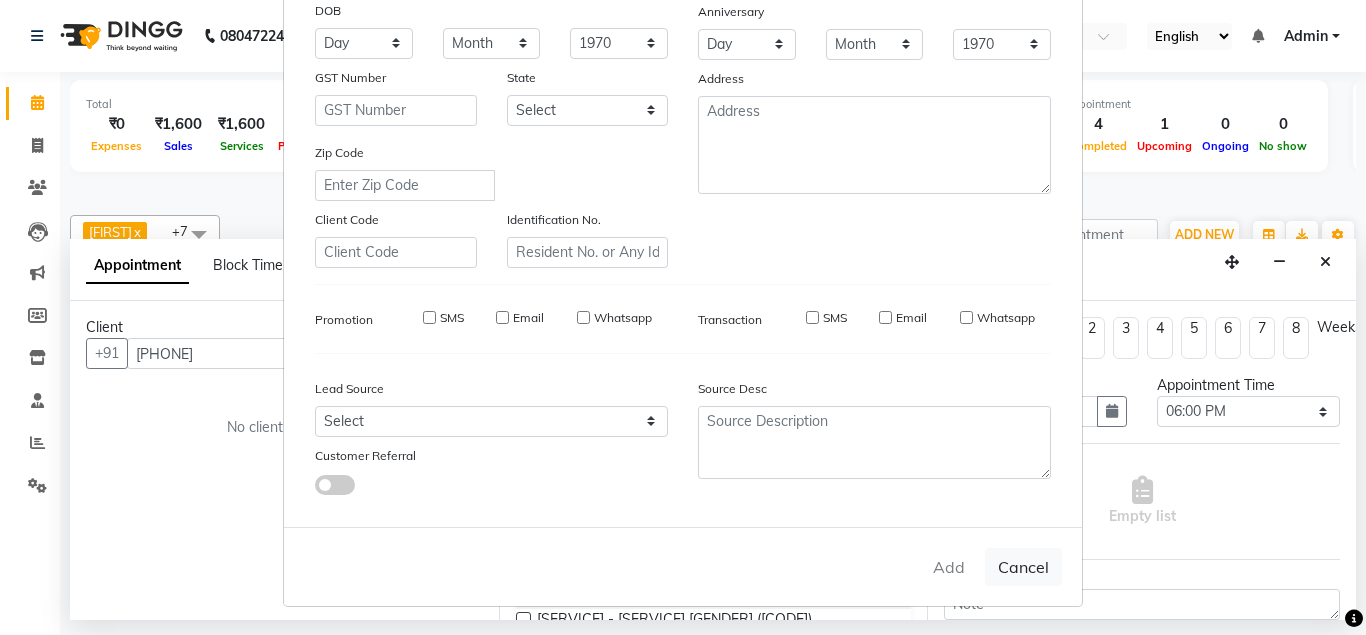 type 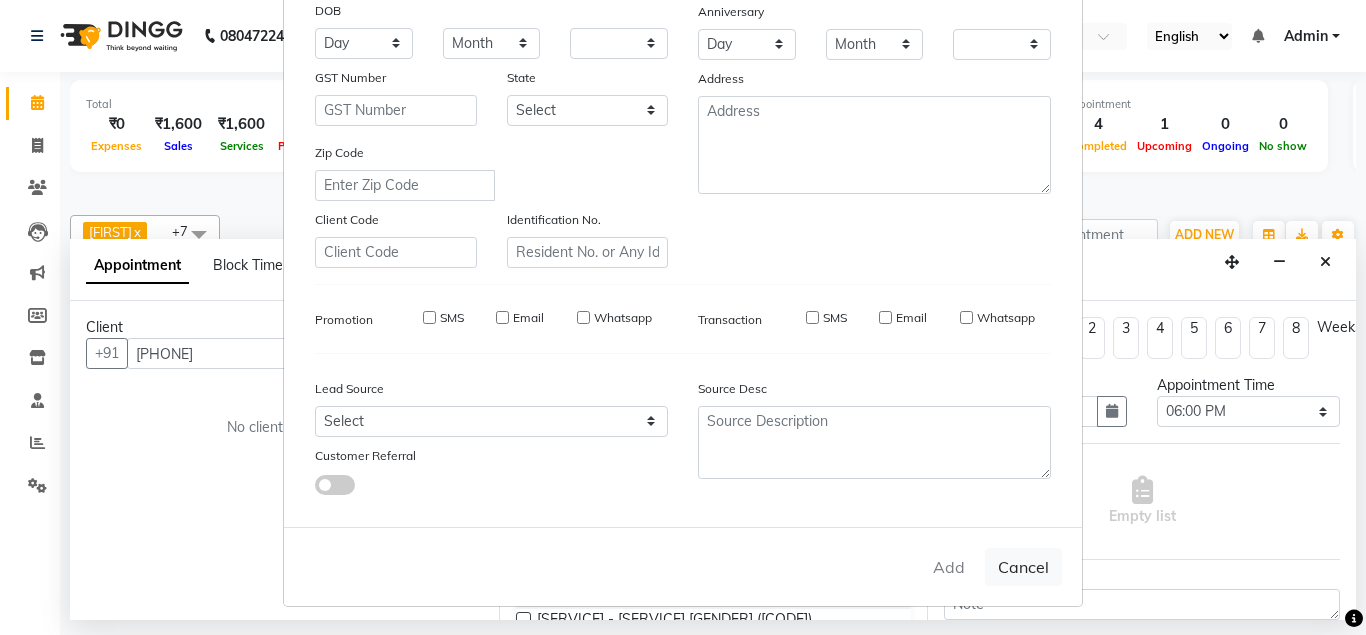 checkbox on "false" 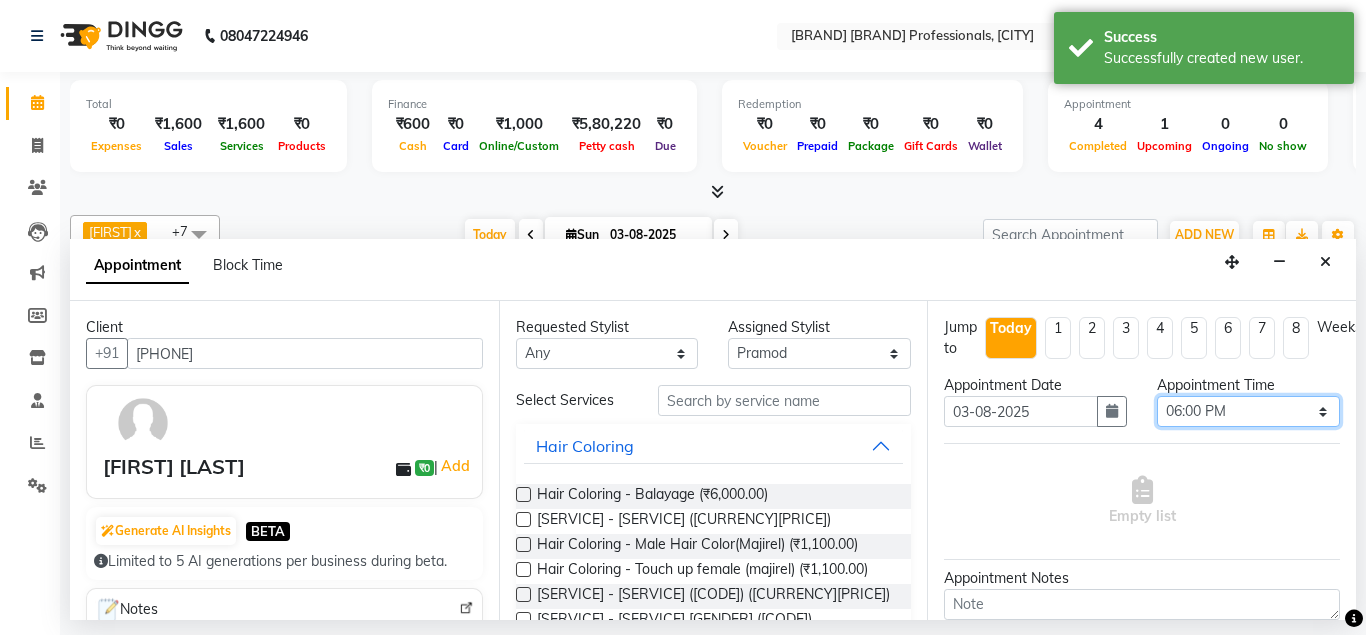 click on "Select 09:00 AM 09:15 AM 09:30 AM 09:45 AM 10:00 AM 10:15 AM 10:30 AM 10:45 AM 11:00 AM 11:15 AM 11:30 AM 11:45 AM 12:00 PM 12:15 PM 12:30 PM 12:45 PM 01:00 PM 01:15 PM 01:30 PM 01:45 PM 02:00 PM 02:15 PM 02:30 PM 02:45 PM 03:00 PM 03:15 PM 03:30 PM 03:45 PM 04:00 PM 04:15 PM 04:30 PM 04:45 PM 05:00 PM 05:15 PM 05:30 PM 05:45 PM 06:00 PM 06:15 PM 06:30 PM 06:45 PM 07:00 PM 07:15 PM 07:30 PM 07:45 PM 08:00 PM" at bounding box center [1248, 411] 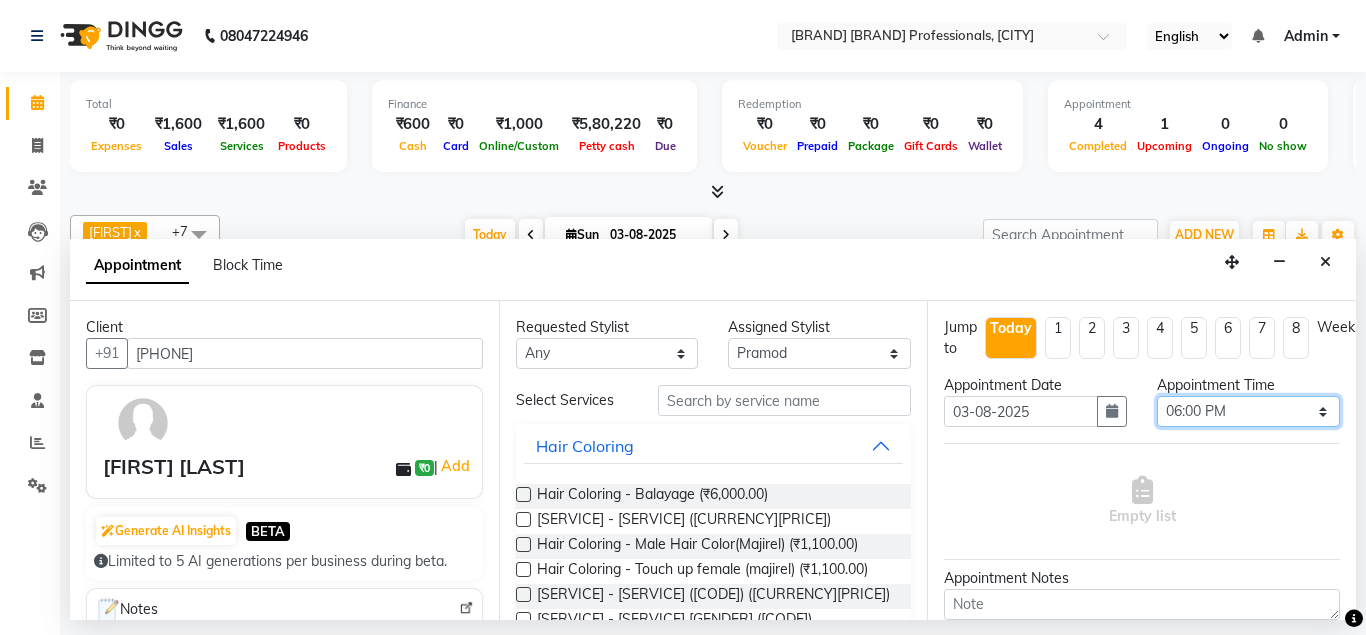 select on "1065" 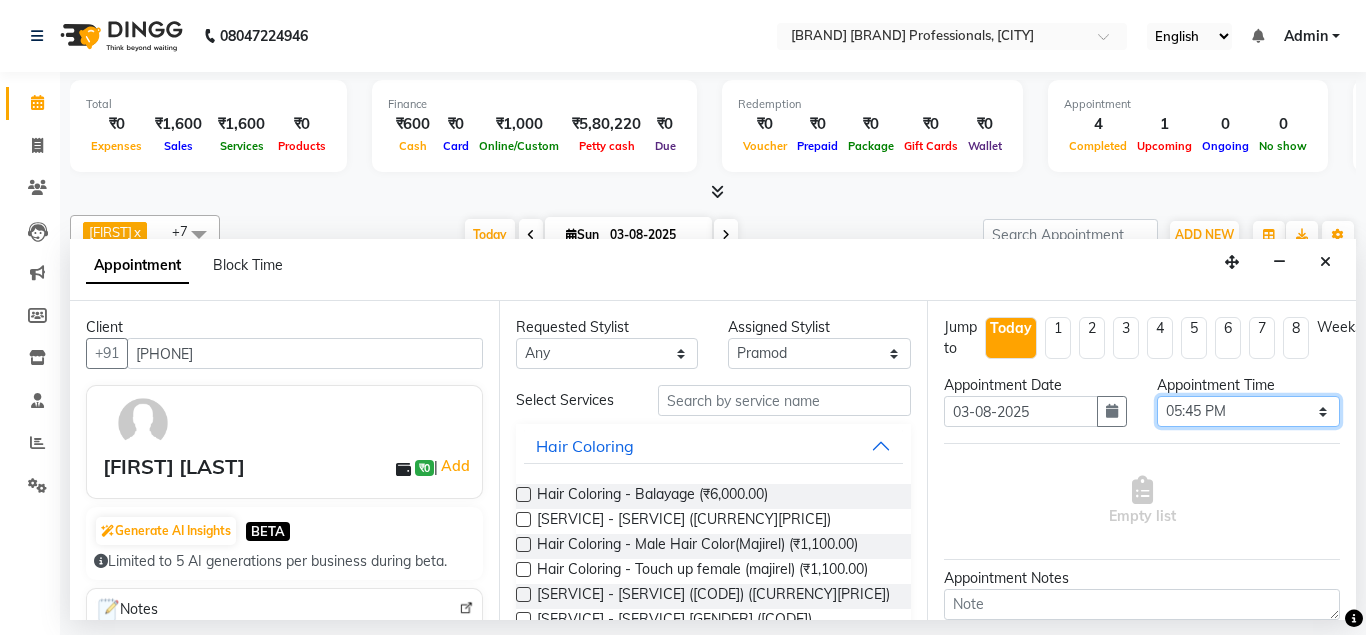 click on "05:45 PM" at bounding box center (0, 0) 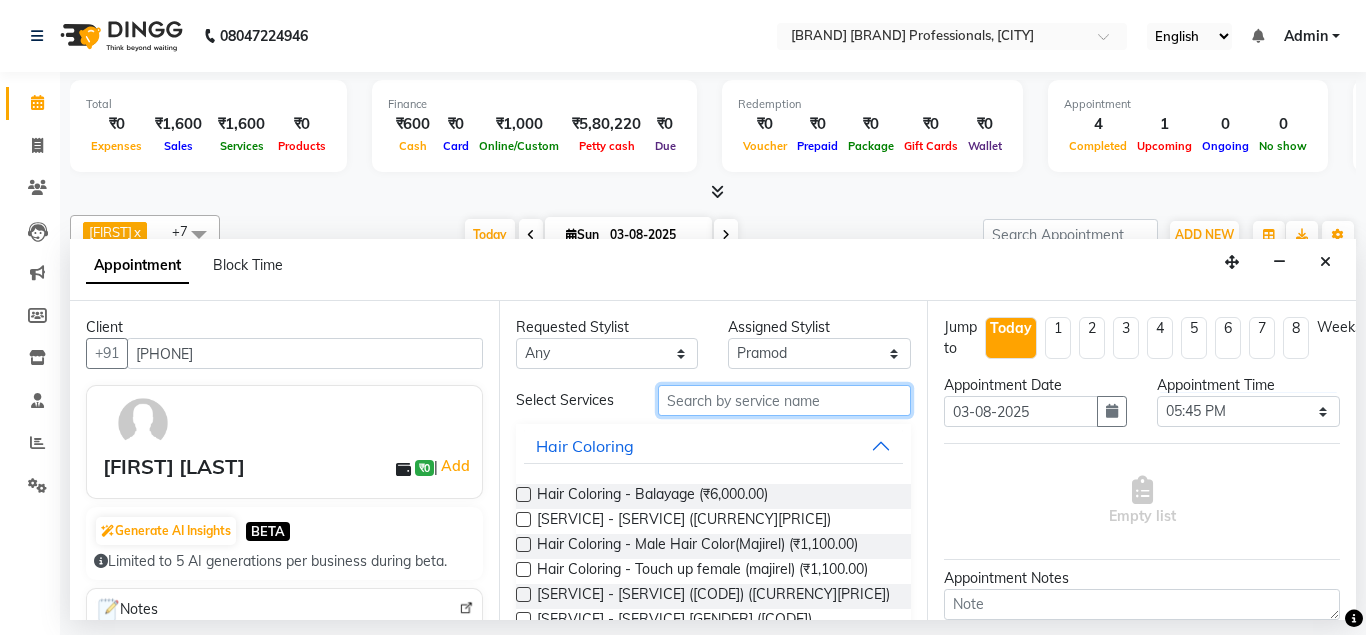 click at bounding box center [785, 400] 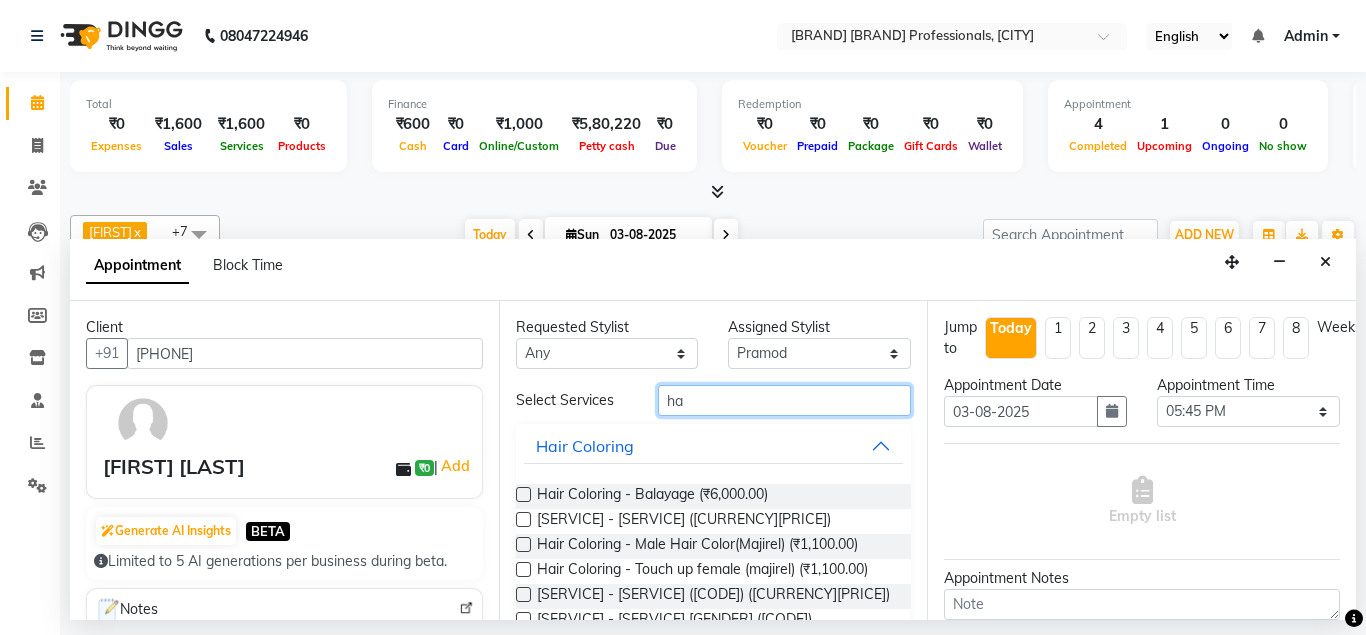 type on "h" 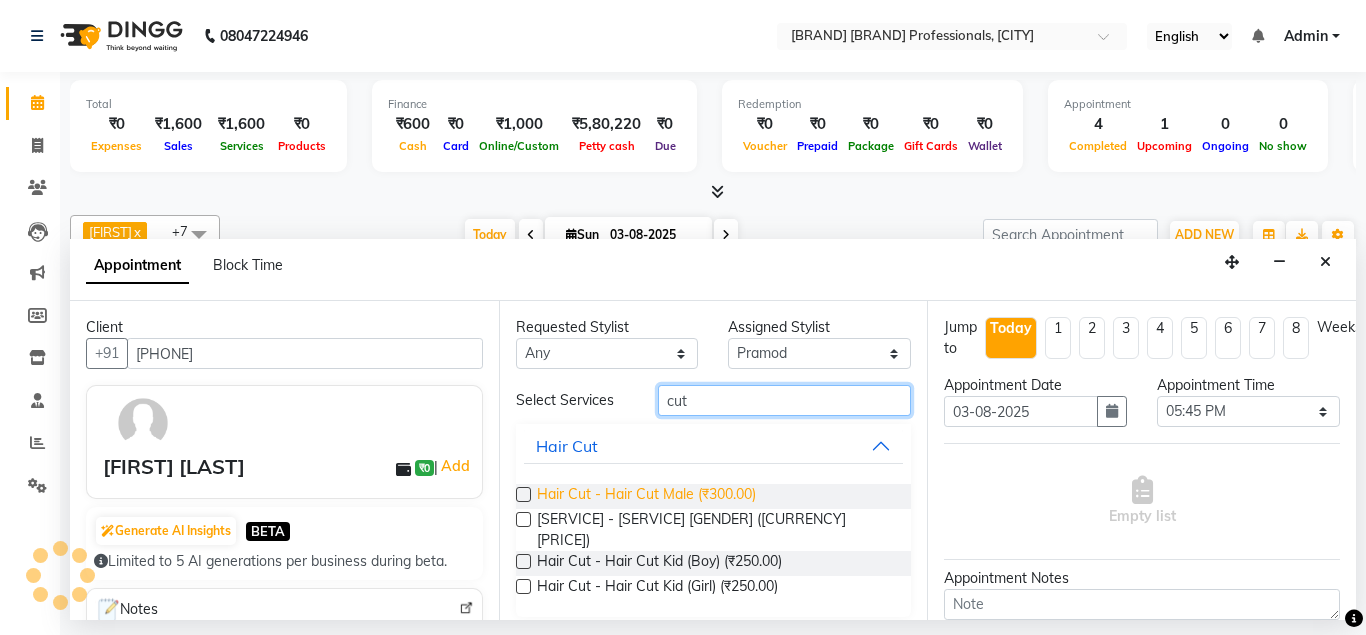 type on "cut" 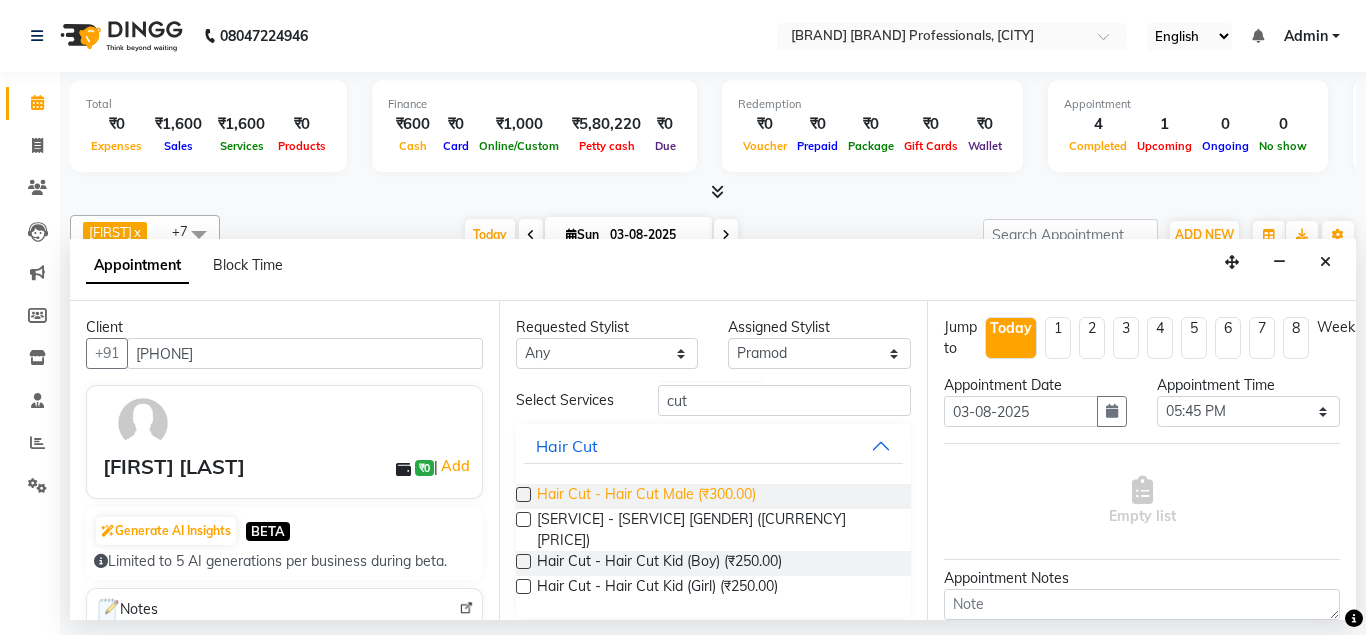 click on "Hair Cut - Hair Cut Male (₹300.00)" at bounding box center [646, 496] 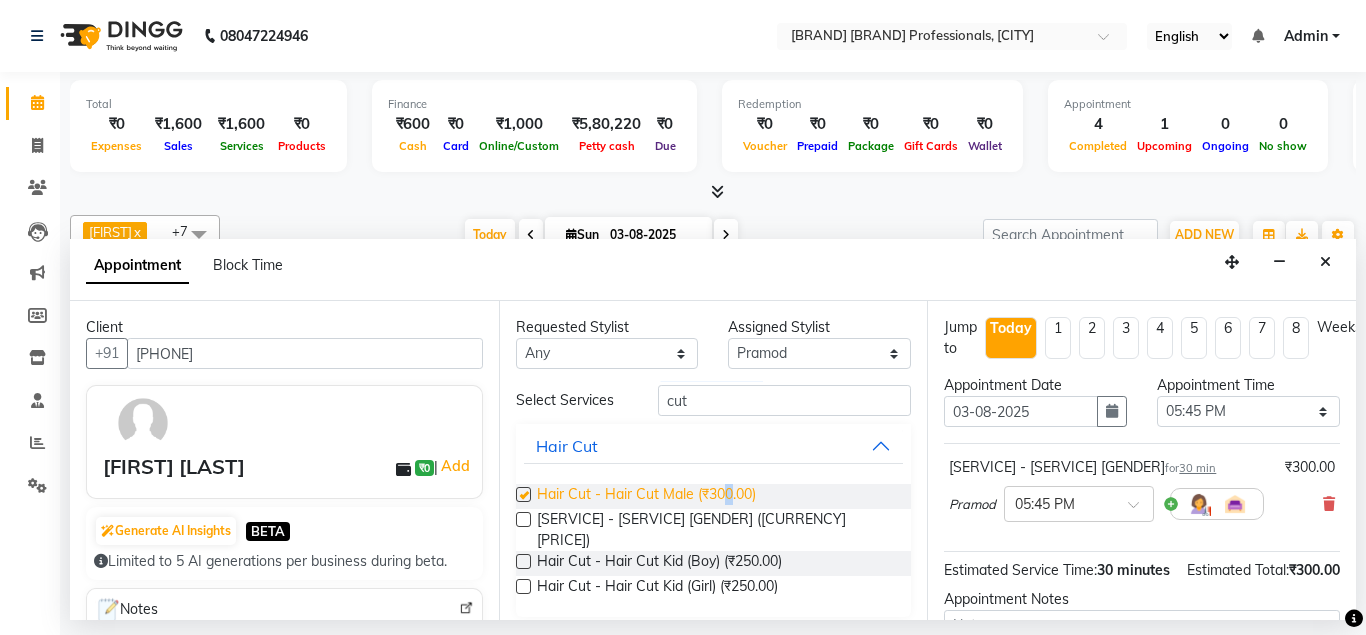checkbox on "false" 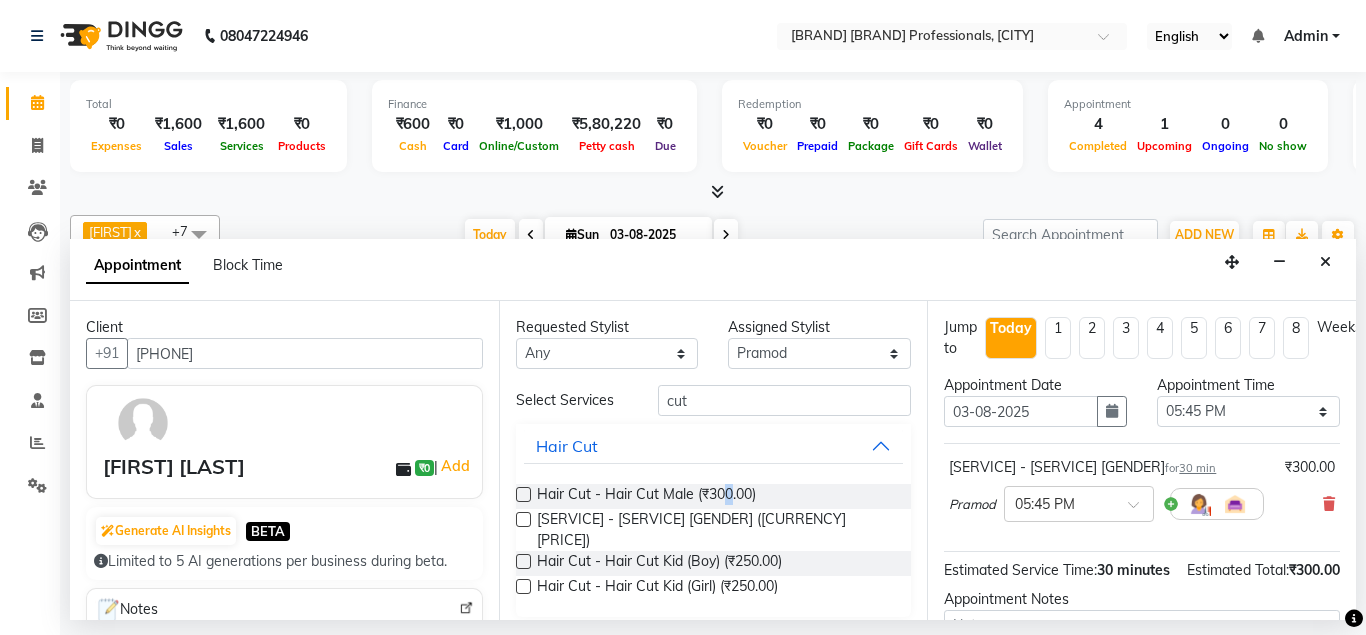 scroll, scrollTop: 207, scrollLeft: 0, axis: vertical 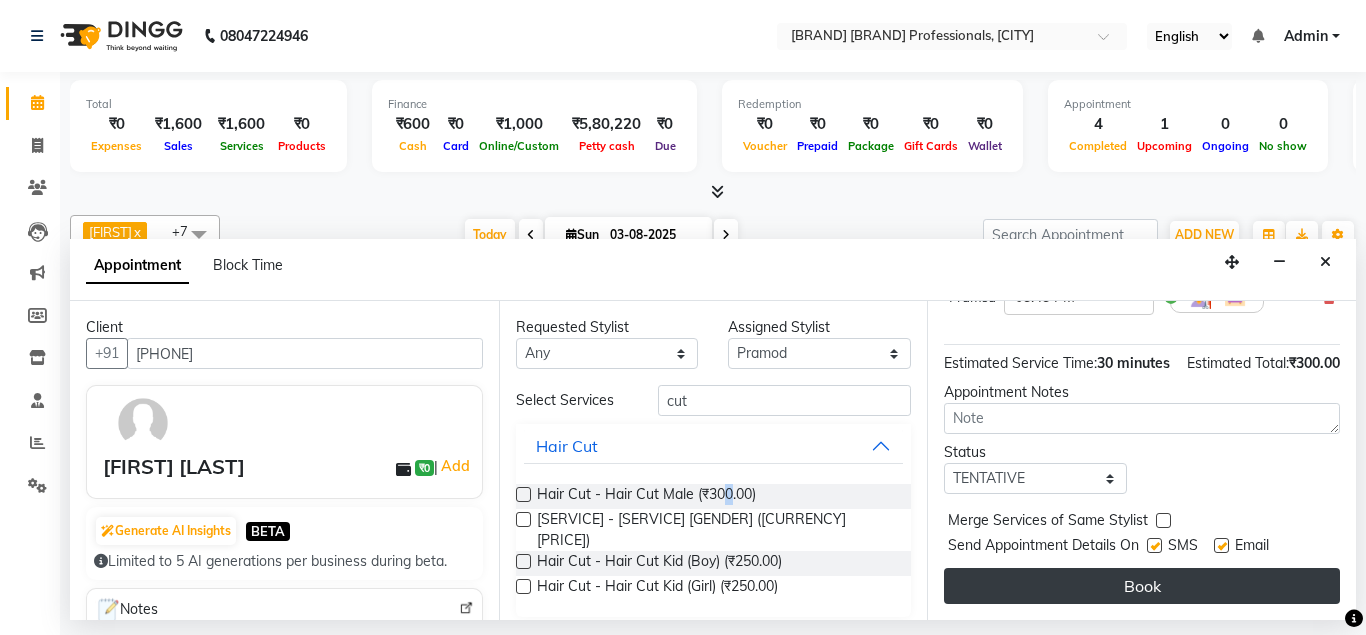 click on "Book" at bounding box center [1142, 586] 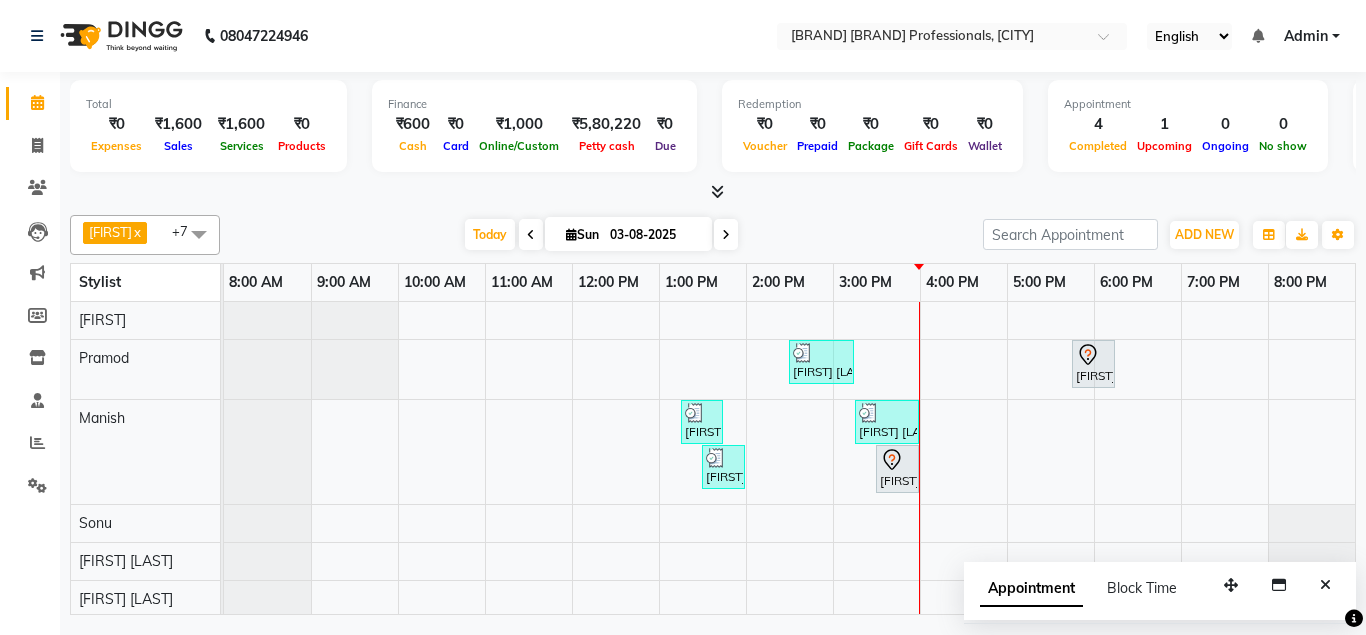 scroll, scrollTop: 3, scrollLeft: 0, axis: vertical 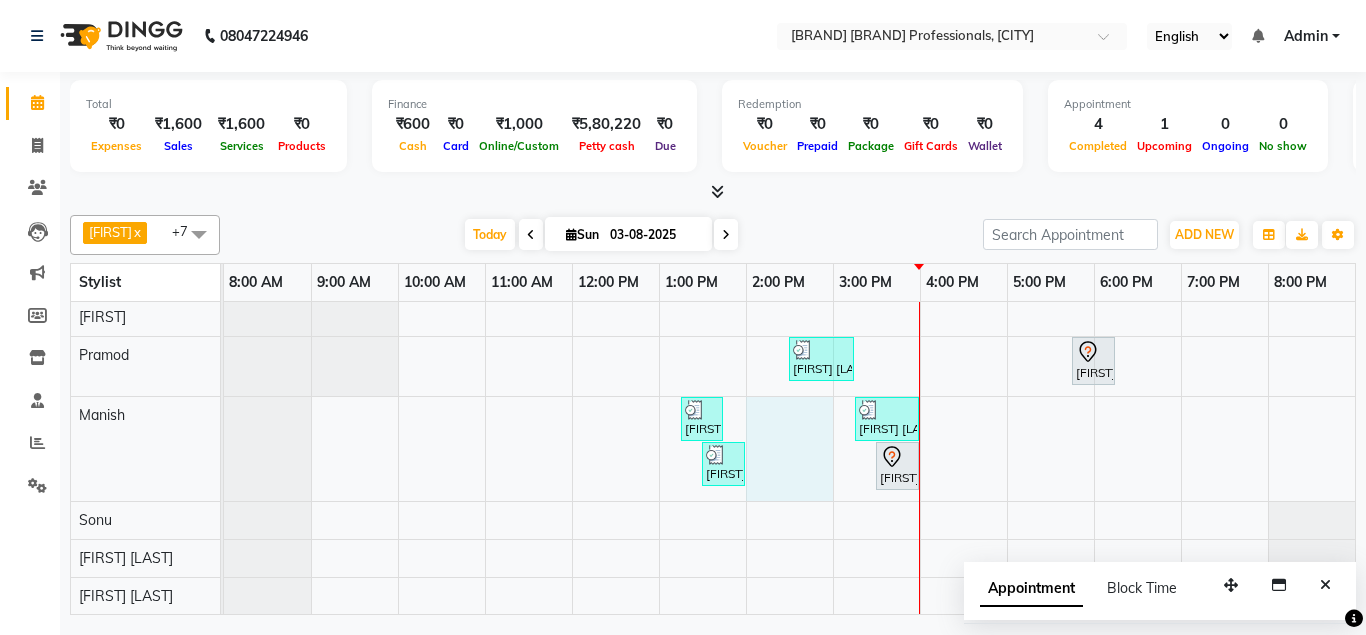 click on "Aditi Sakure, TK03, 02:30 PM-03:15 PM, Hair Cut - Hair Cut Female             Kalpesh Savariya, TK06, 05:45 PM-06:15 PM, Hair Cut - Hair Cut Male     Nishika Choudhari, TK02, 01:15 PM-01:45 PM, Hair Cut - Hair Cut Male     Deepti Maam, TK05, 03:15 PM-04:00 PM, Hair Styling - Blow dry (Komponent/curlions)female     Sameer Pant, TK04, 01:30 PM-02:00 PM, Hair Cut - Hair Cut Male             Gauri Jaiswal, TK01, 03:30 PM-04:00 PM, Hair Coloring - Male Hair Color (INOVA)" at bounding box center (789, 457) 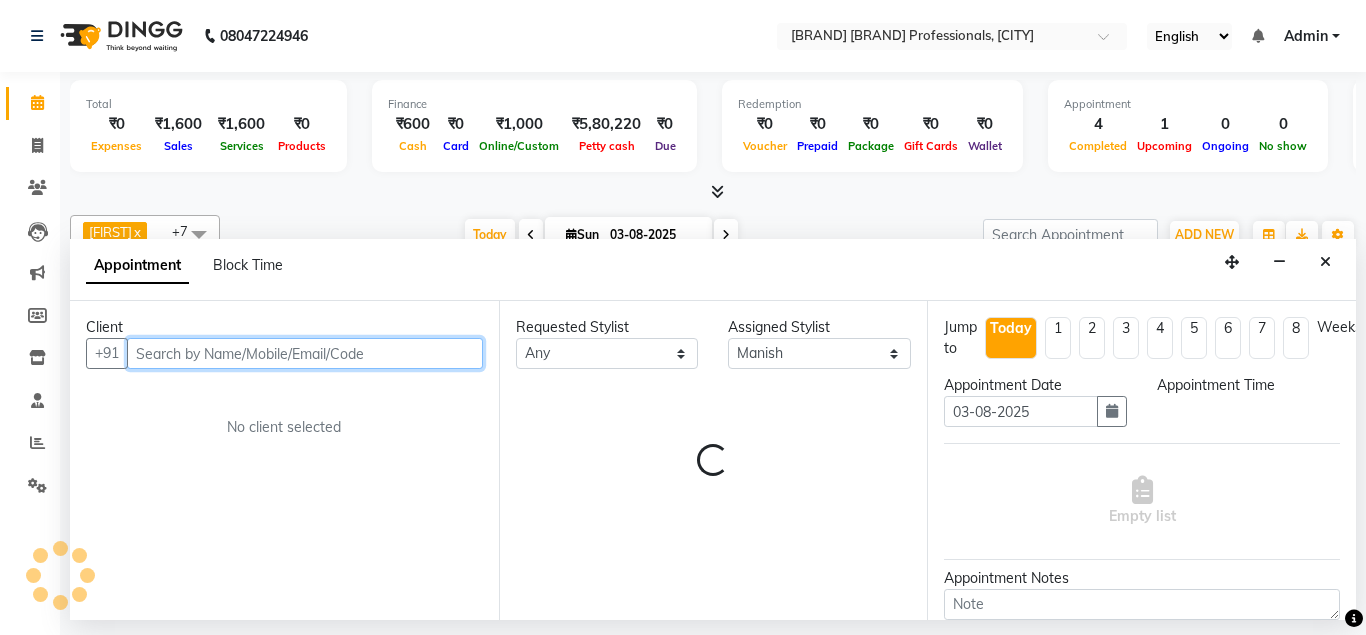 select on "840" 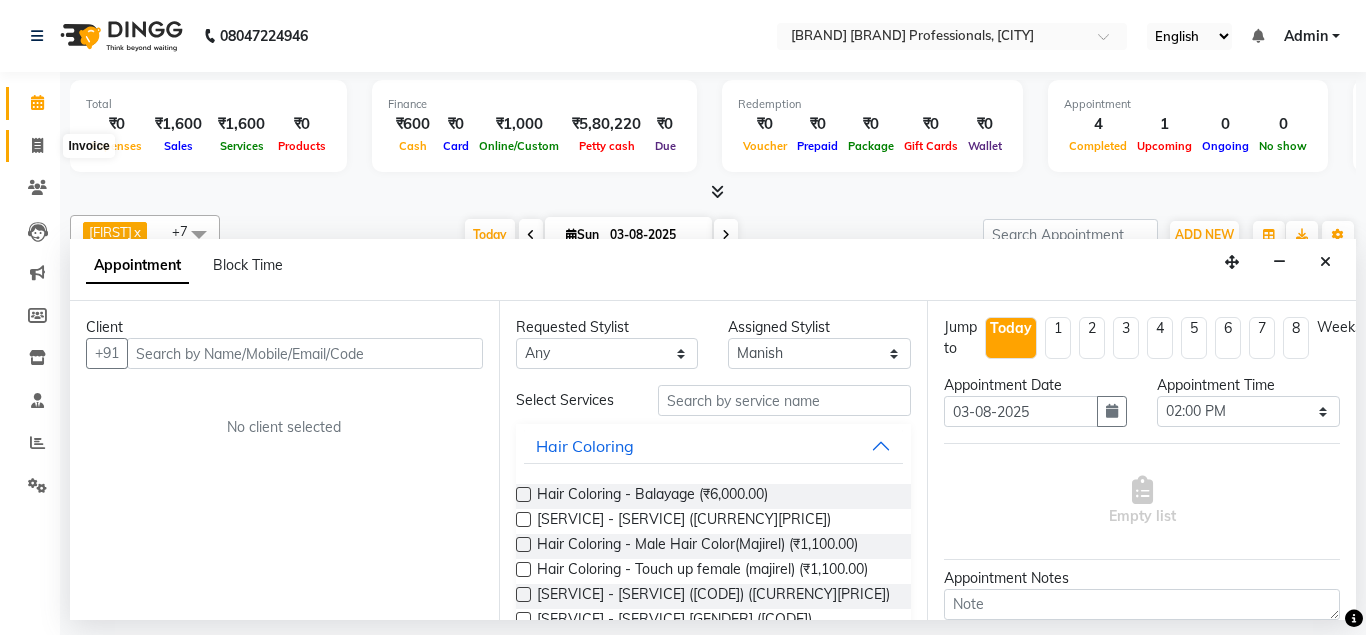 click 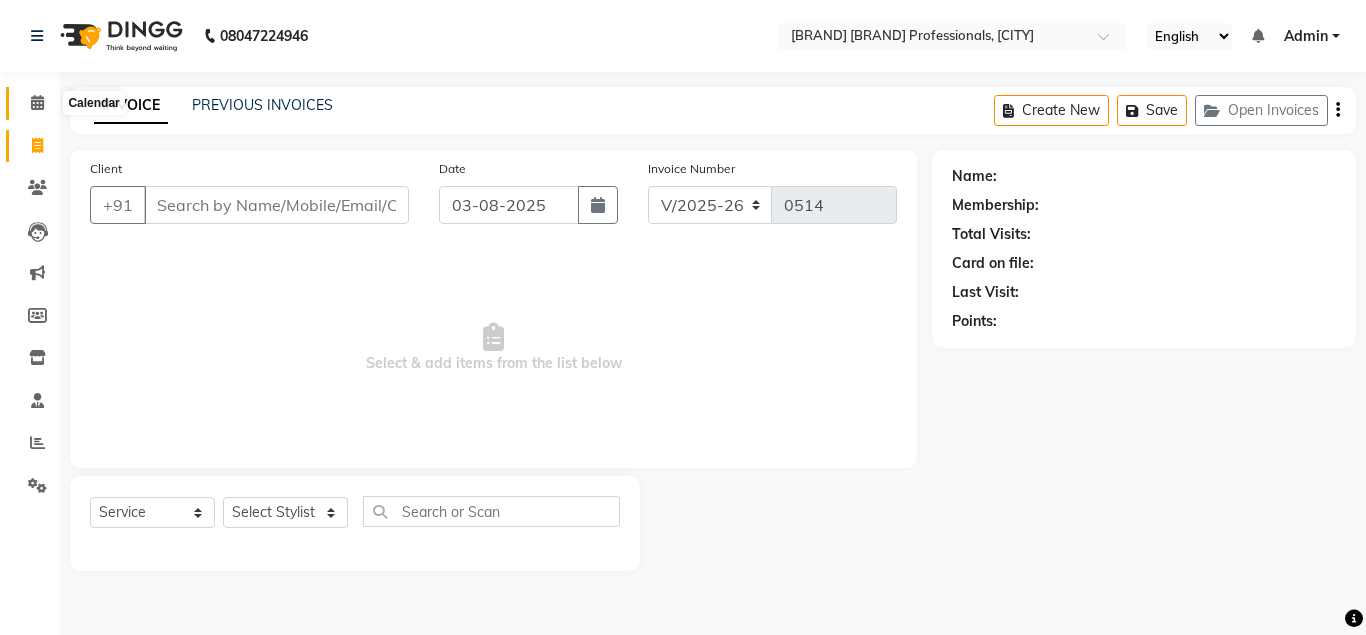 click 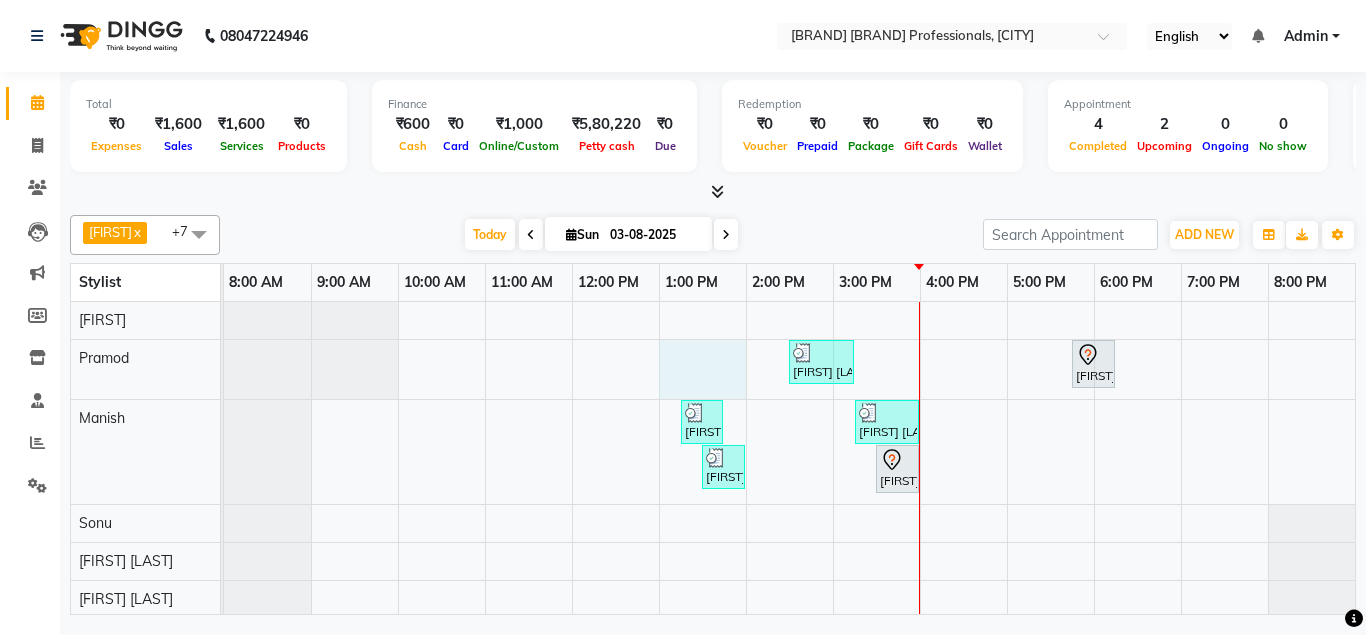 click on "Aditi Sakure, TK03, 02:30 PM-03:15 PM, Hair Cut - Hair Cut Female             Kalpesh Savariya, TK06, 05:45 PM-06:15 PM, Hair Cut - Hair Cut Male     Nishika Choudhari, TK02, 01:15 PM-01:45 PM, Hair Cut - Hair Cut Male     Deepti Maam, TK05, 03:15 PM-04:00 PM, Hair Styling - Blow dry (Komponent/curlions)female     Sameer Pant, TK04, 01:30 PM-02:00 PM, Hair Cut - Hair Cut Male             Gauri Jaiswal, TK01, 03:30 PM-04:00 PM, Hair Coloring - Male Hair Color (INOVA)" at bounding box center (789, 460) 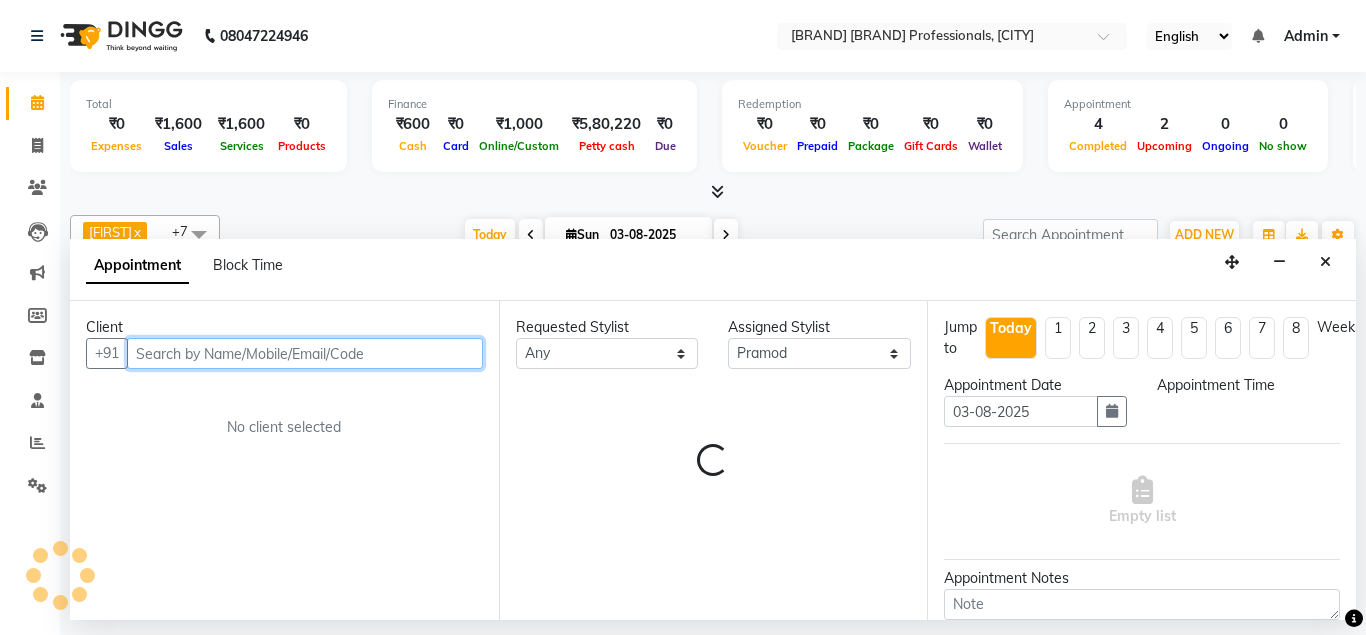 select on "780" 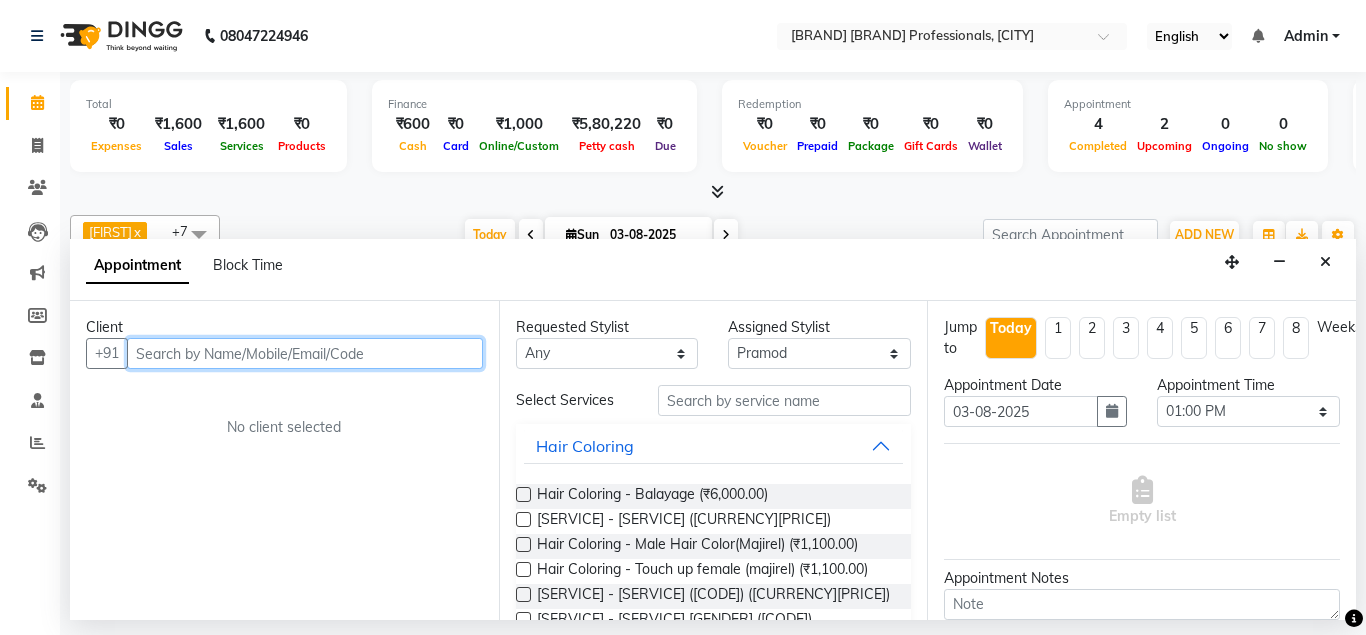 click at bounding box center (305, 353) 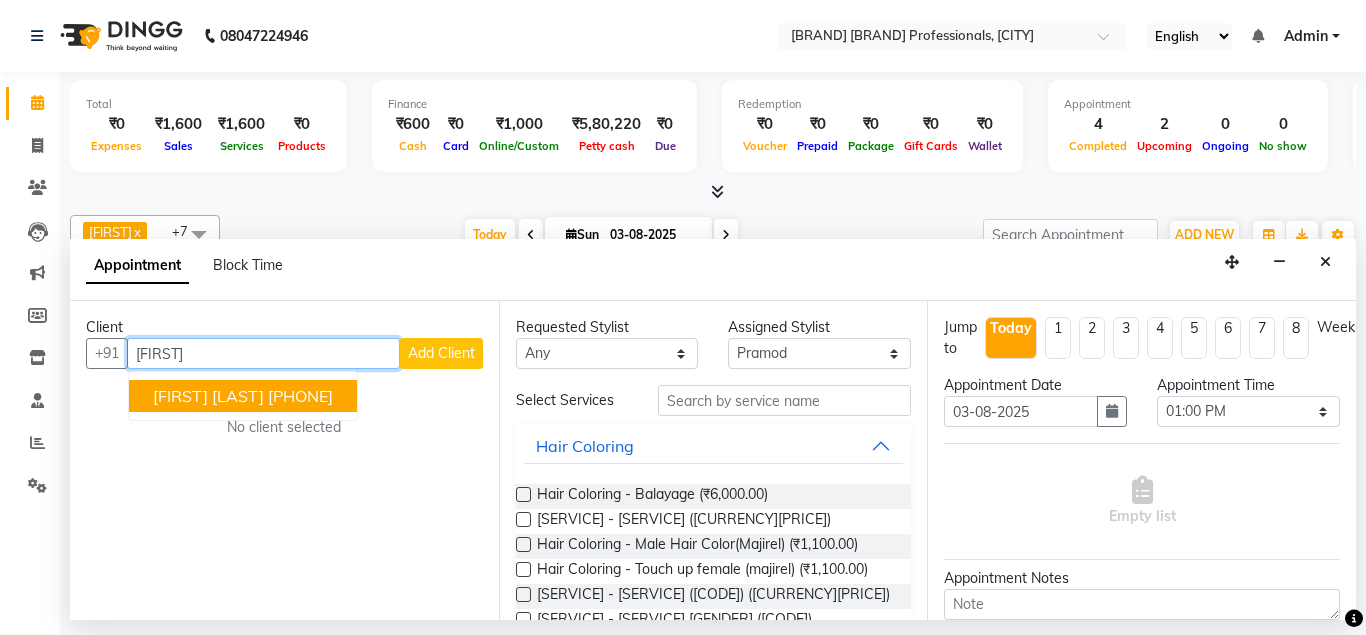 click on "[PHONE]" at bounding box center [300, 396] 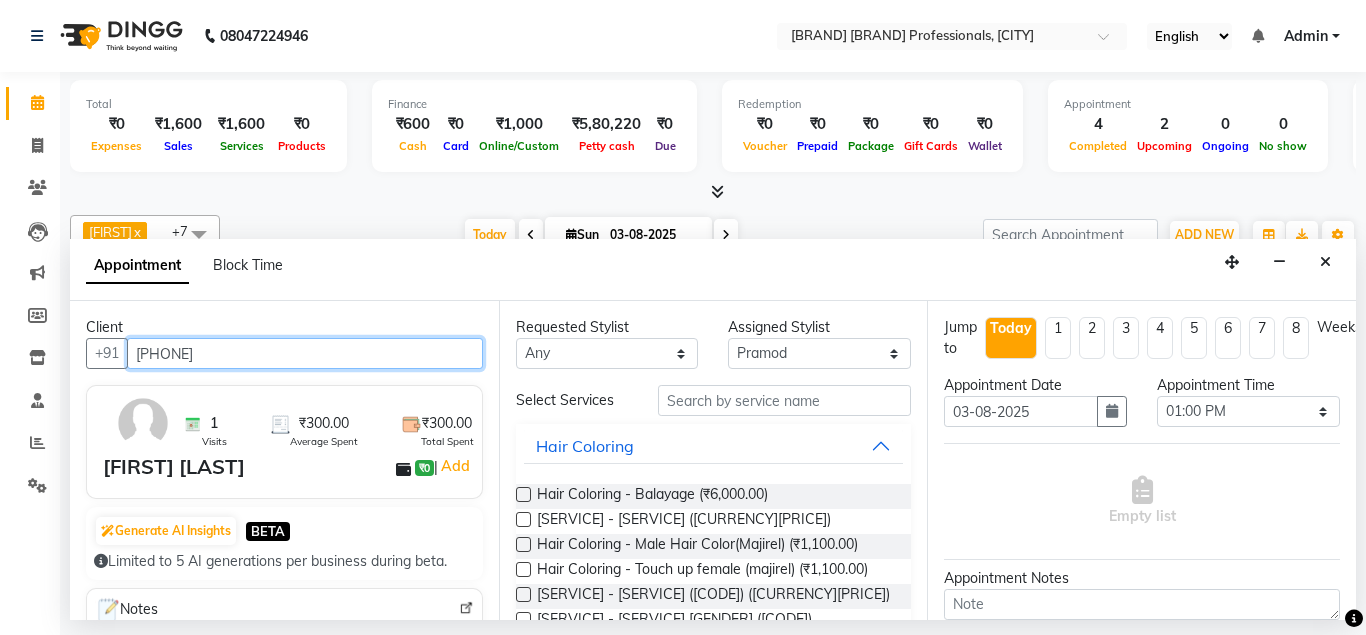 type on "[PHONE]" 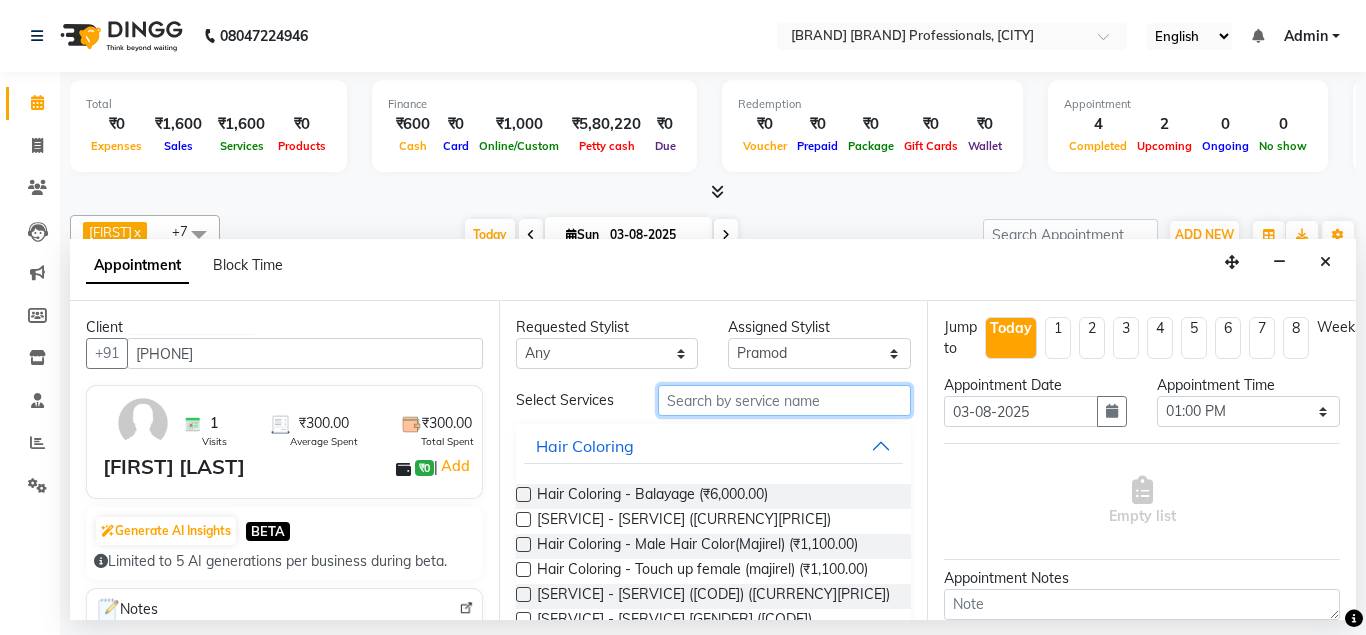 click at bounding box center [785, 400] 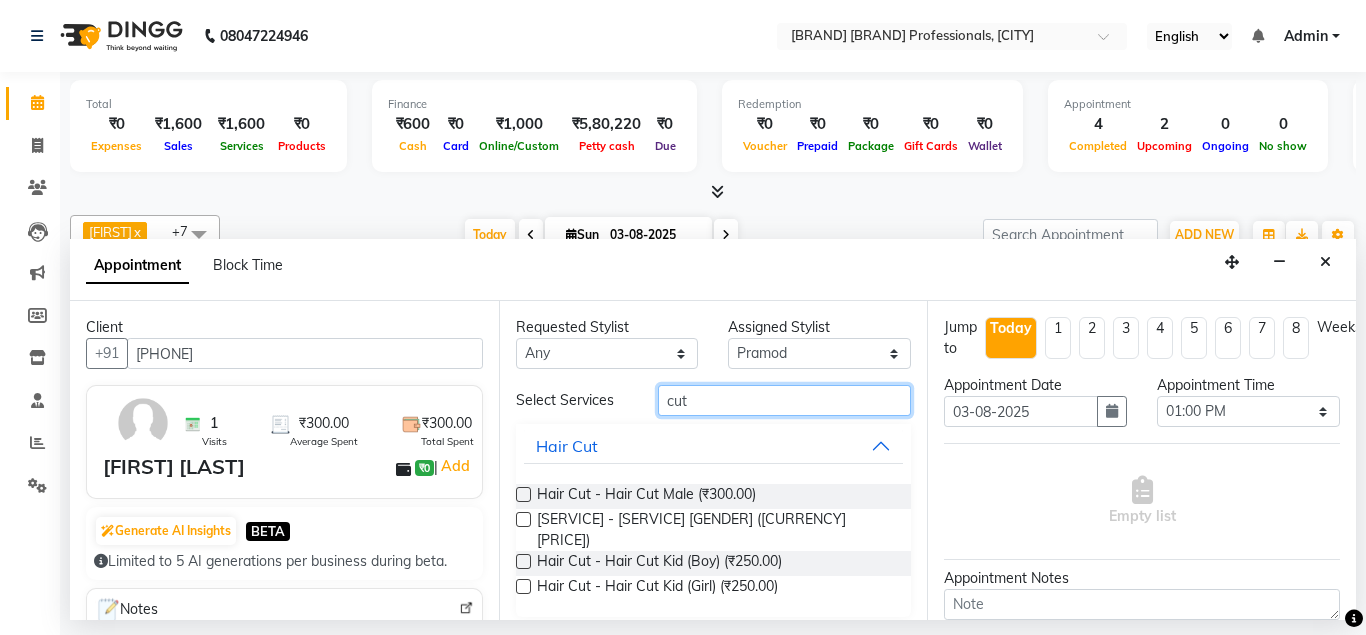type on "cut" 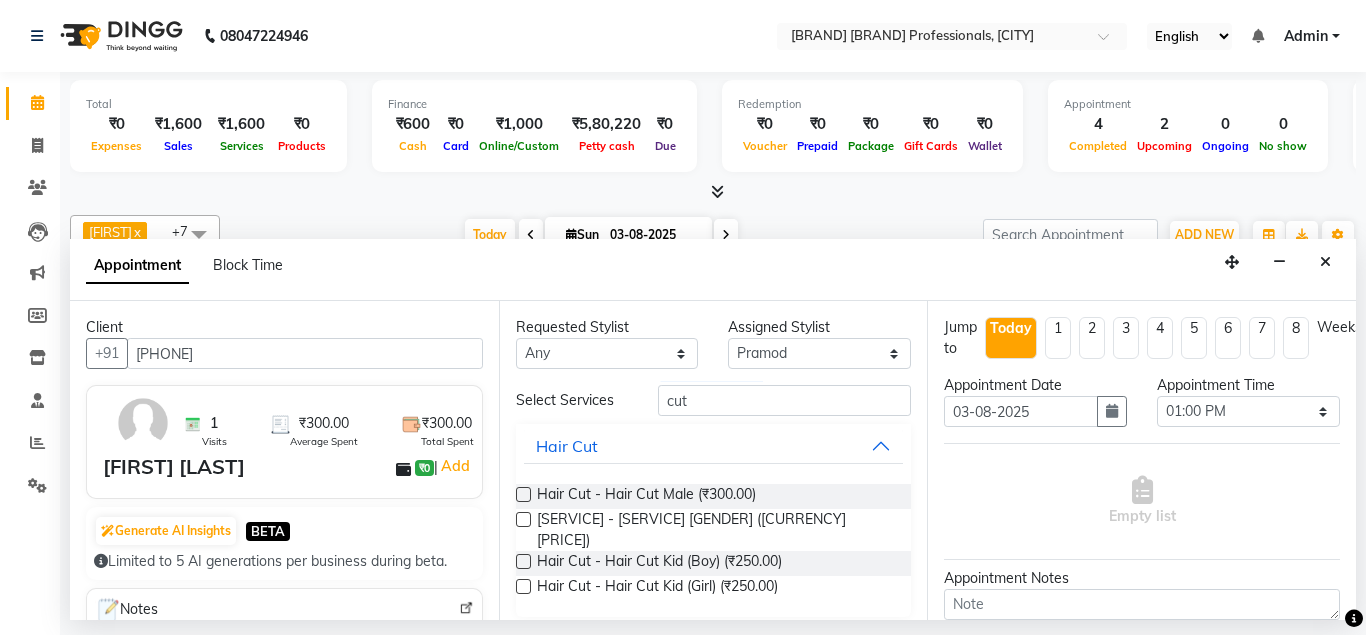click on "Hair Cut - Hair Cut Male (₹300.00)" at bounding box center (714, 496) 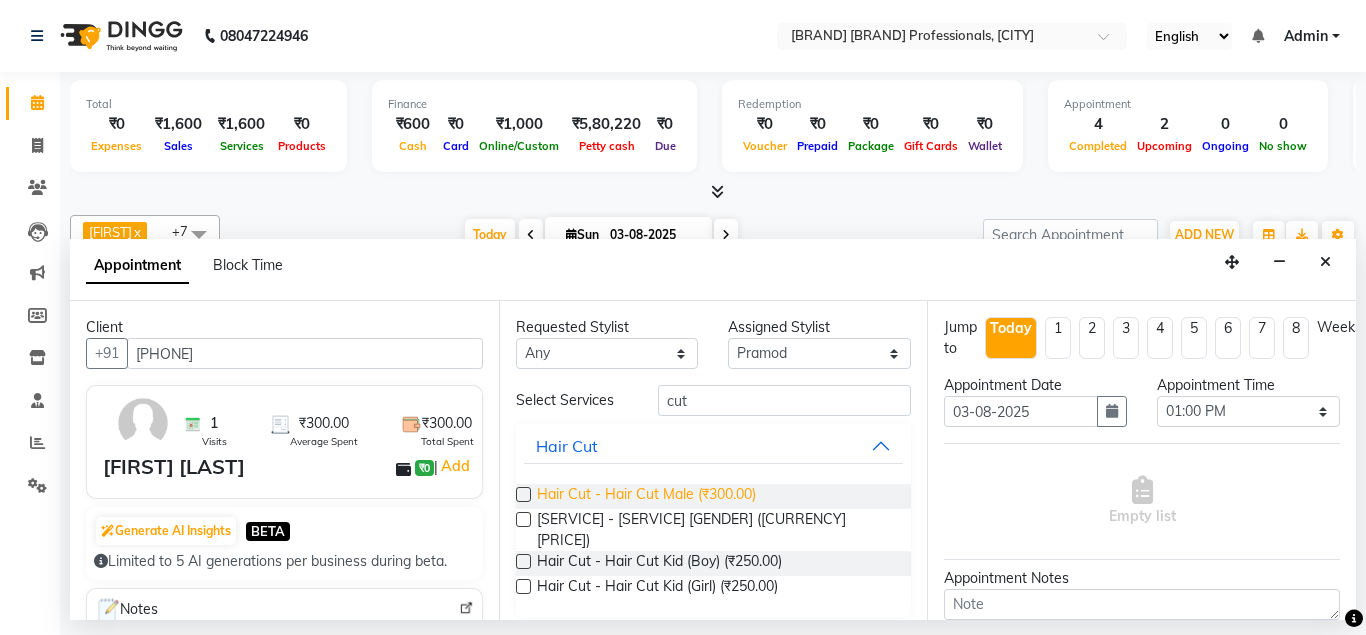 click on "Hair Cut - Hair Cut Male (₹300.00)" at bounding box center [646, 496] 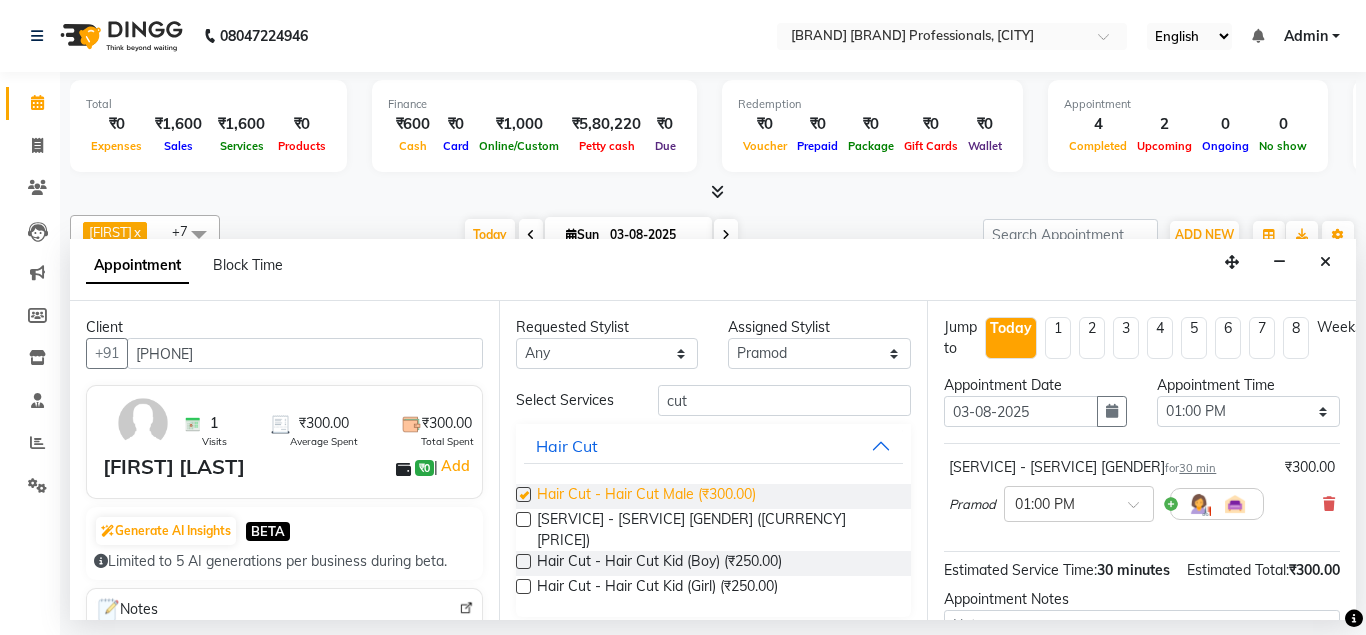 checkbox on "false" 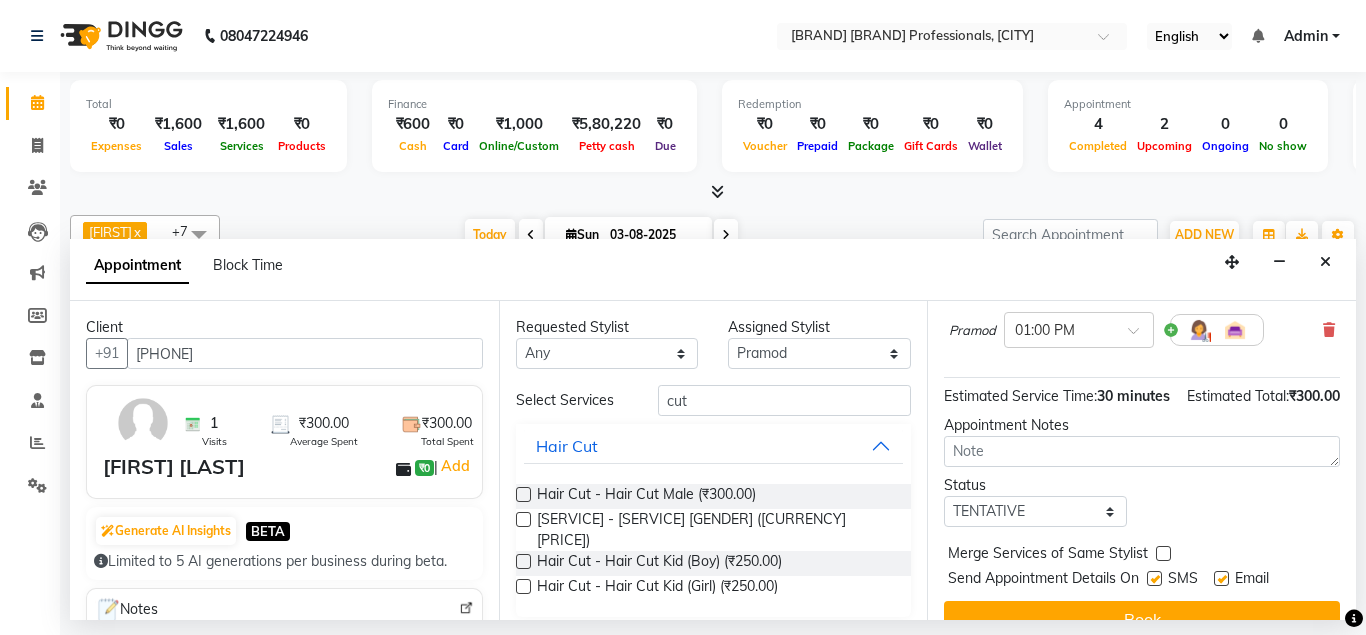 scroll, scrollTop: 207, scrollLeft: 0, axis: vertical 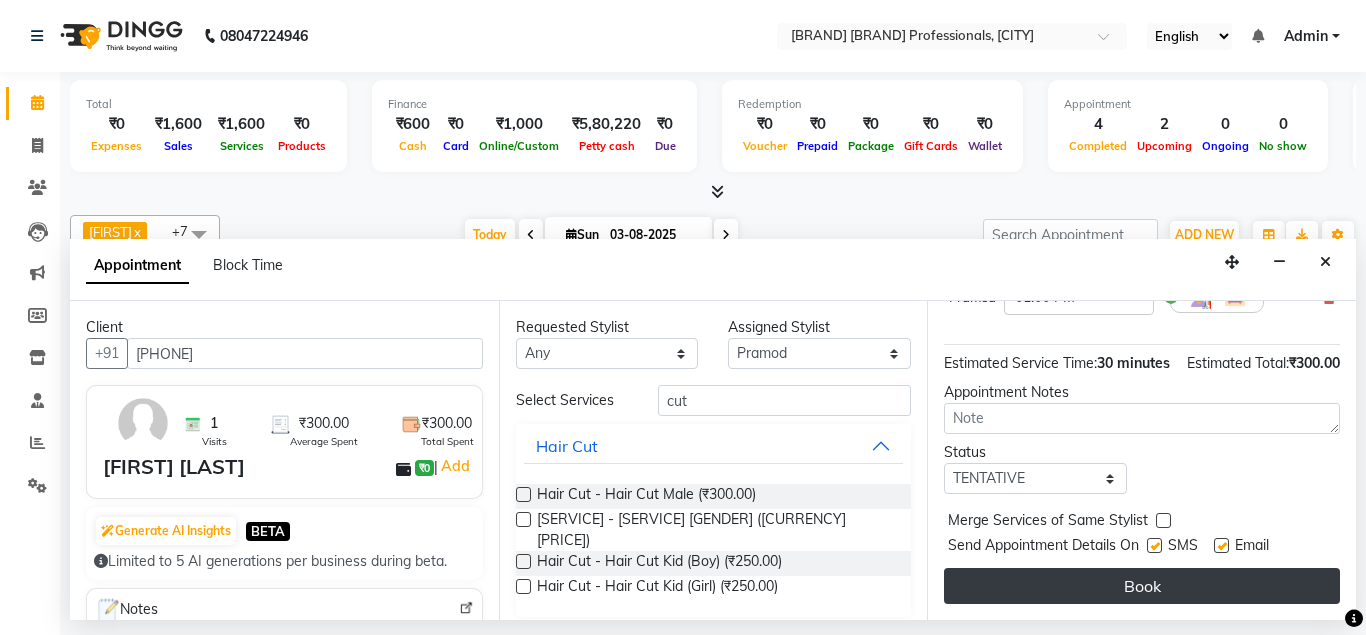 click on "Book" at bounding box center (1142, 586) 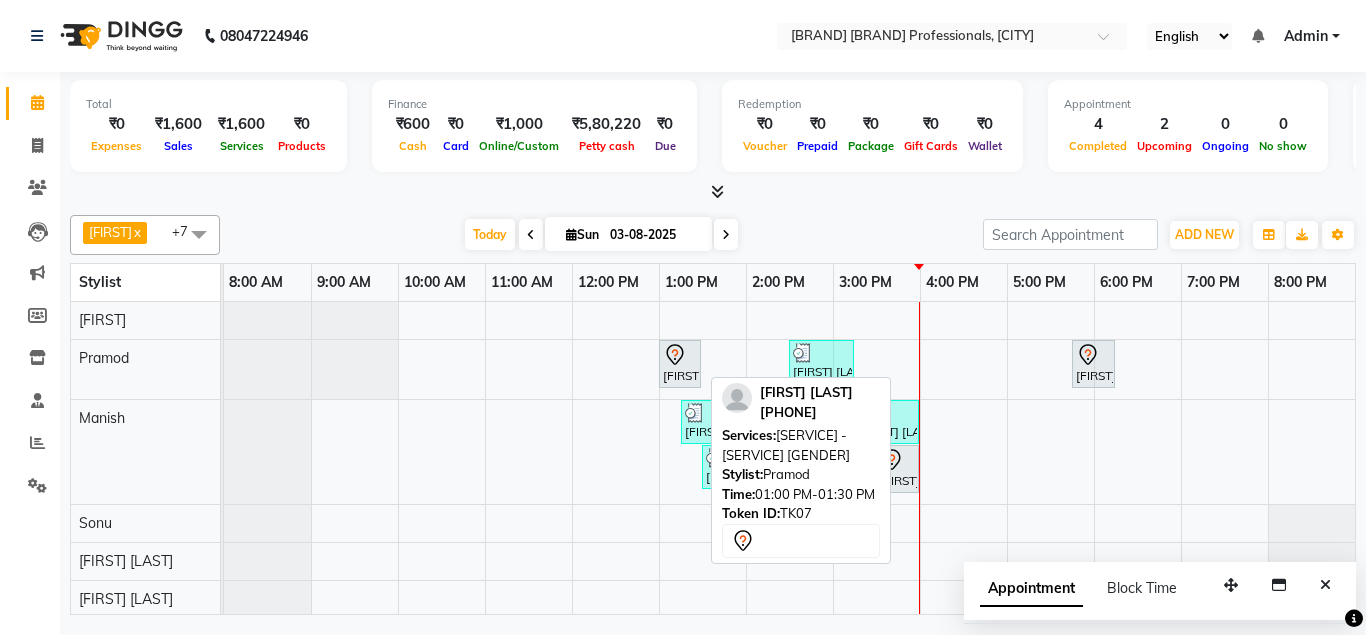 click 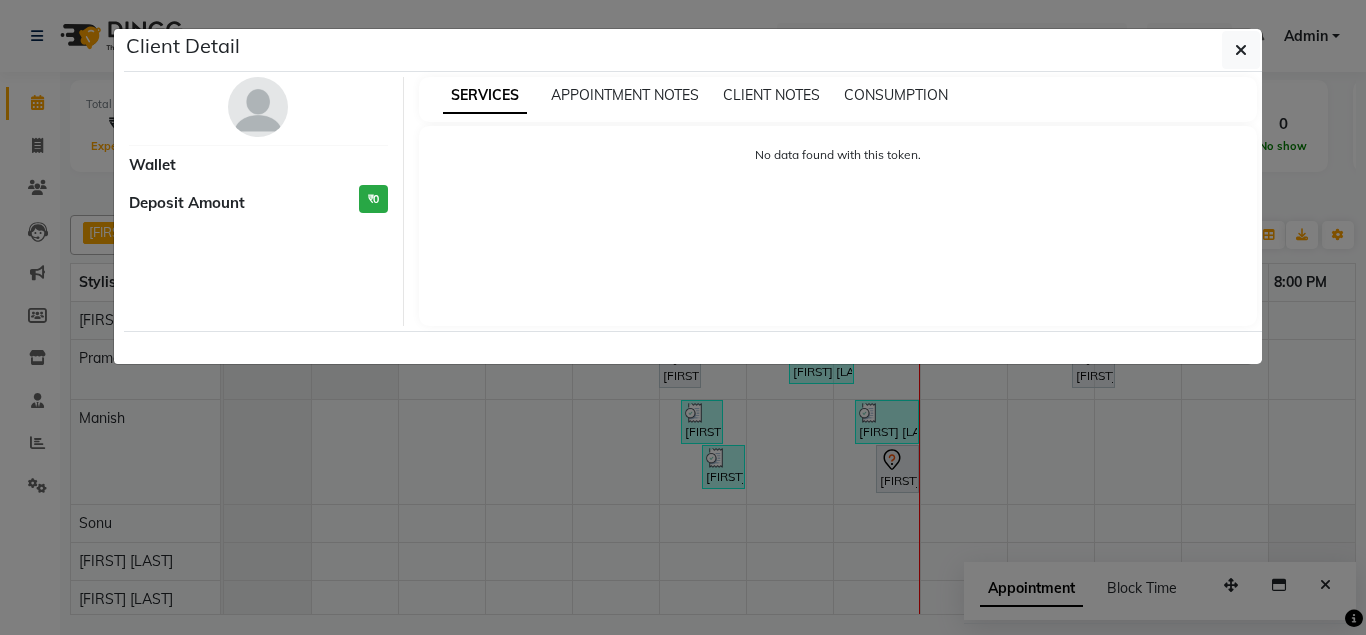select on "7" 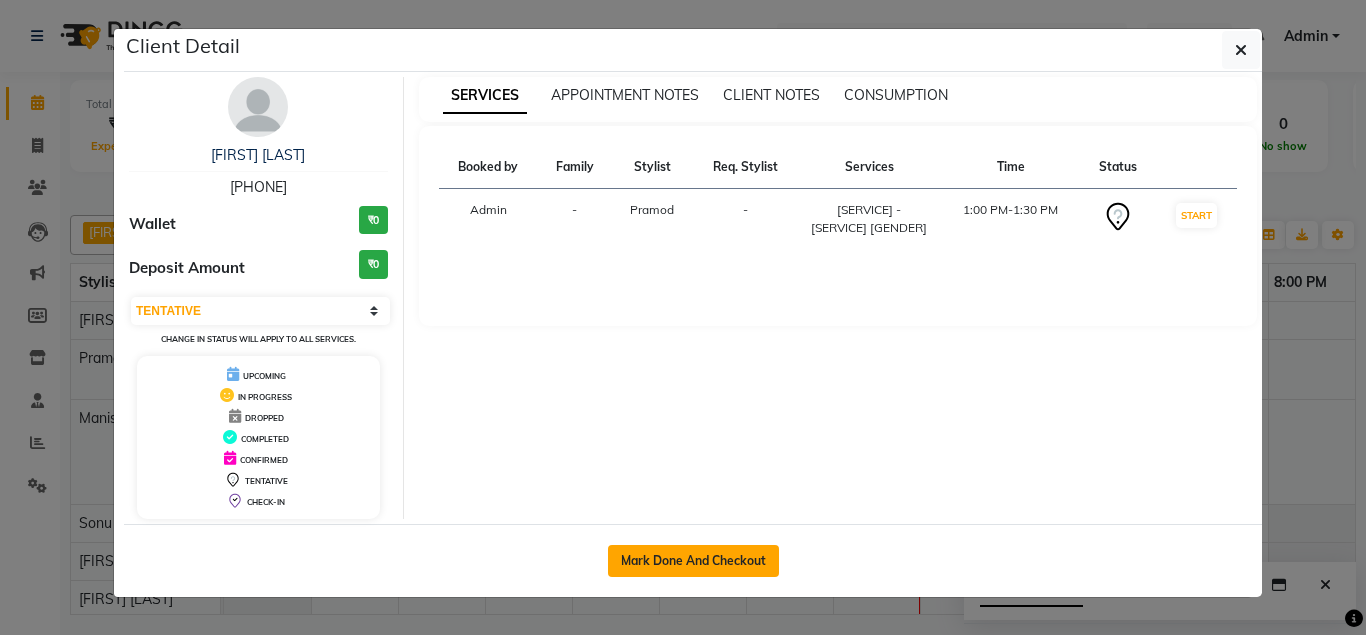 click on "Mark Done And Checkout" 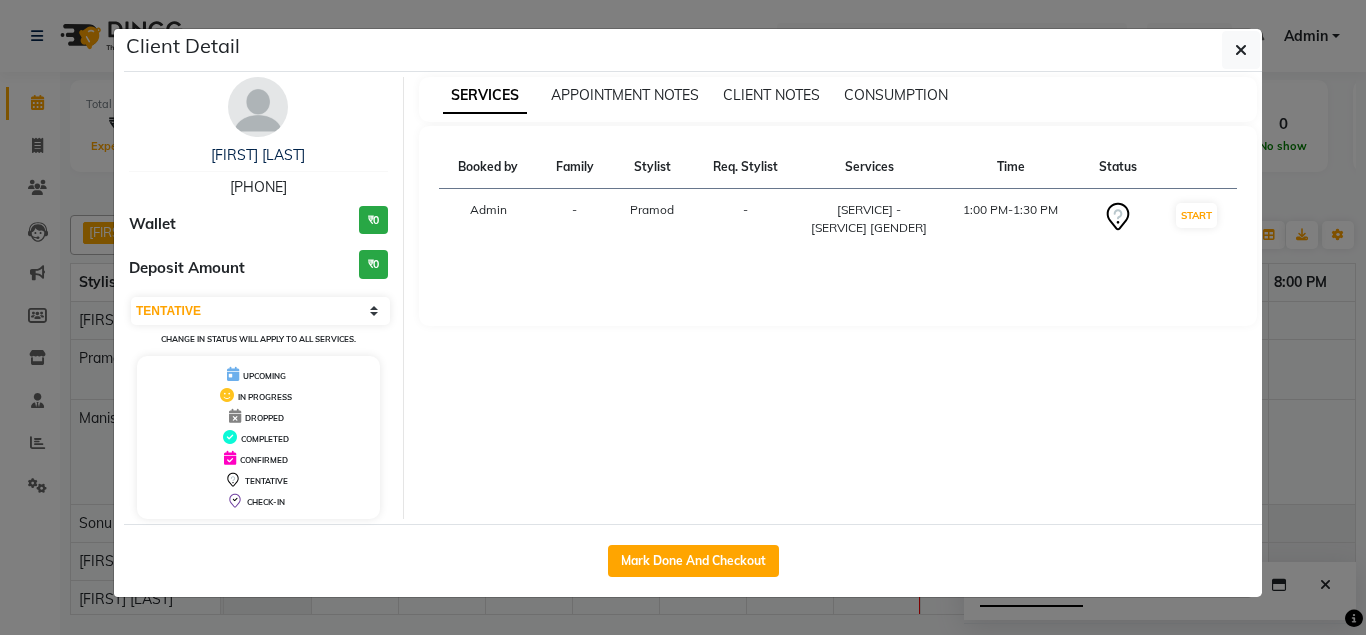 select on "7161" 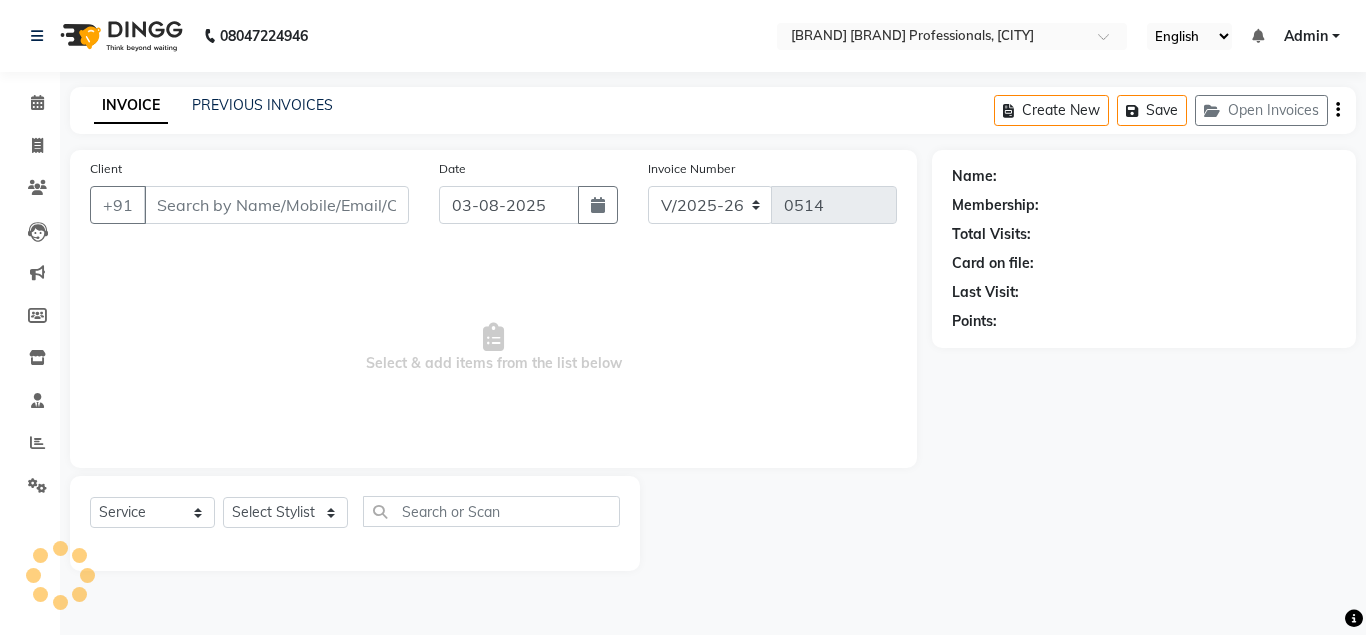 type on "[PHONE]" 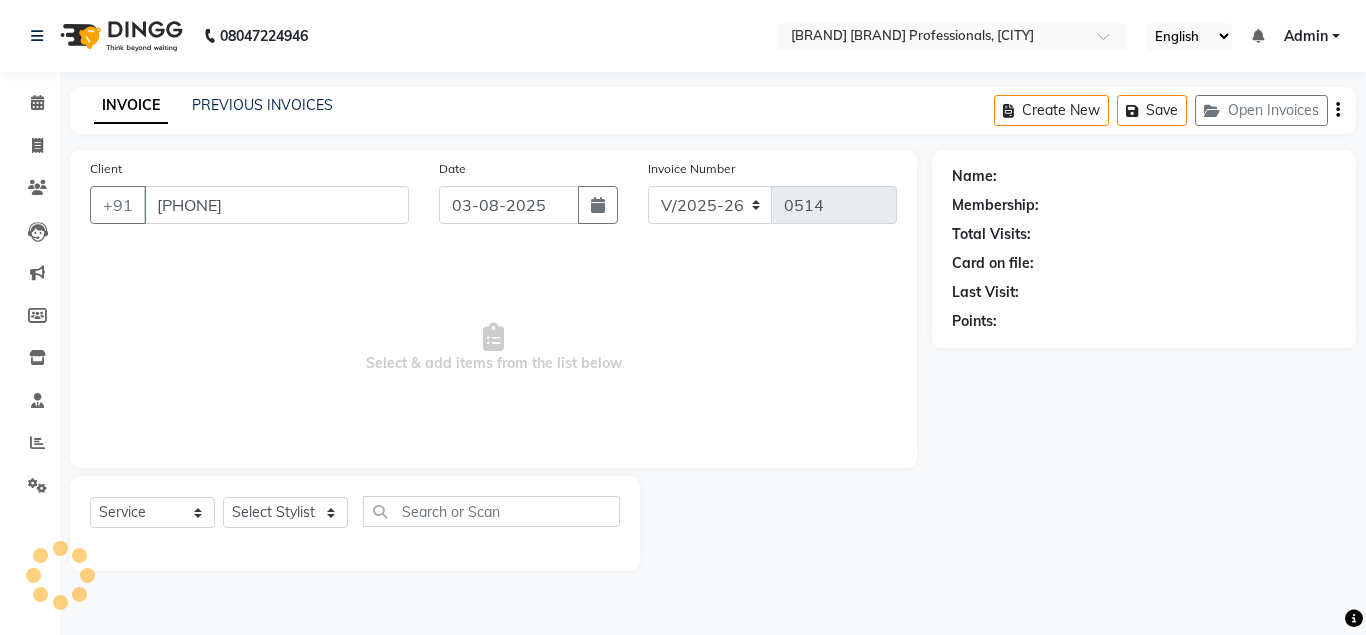 select on "60229" 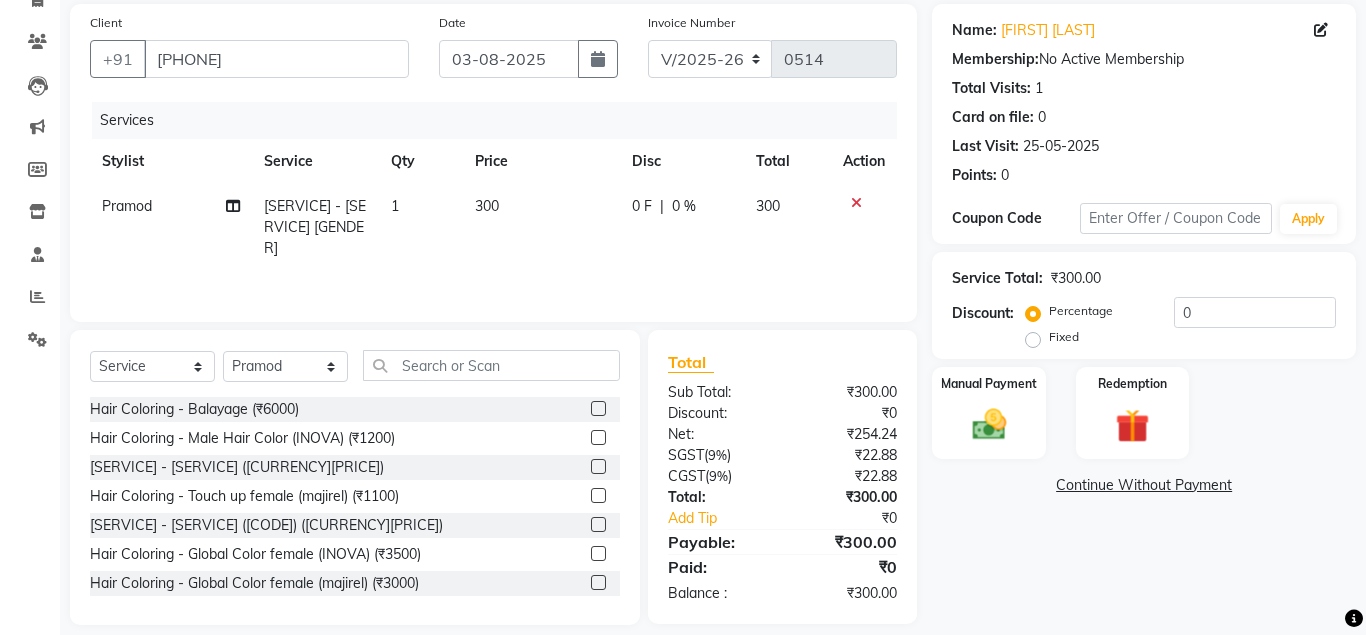scroll, scrollTop: 166, scrollLeft: 0, axis: vertical 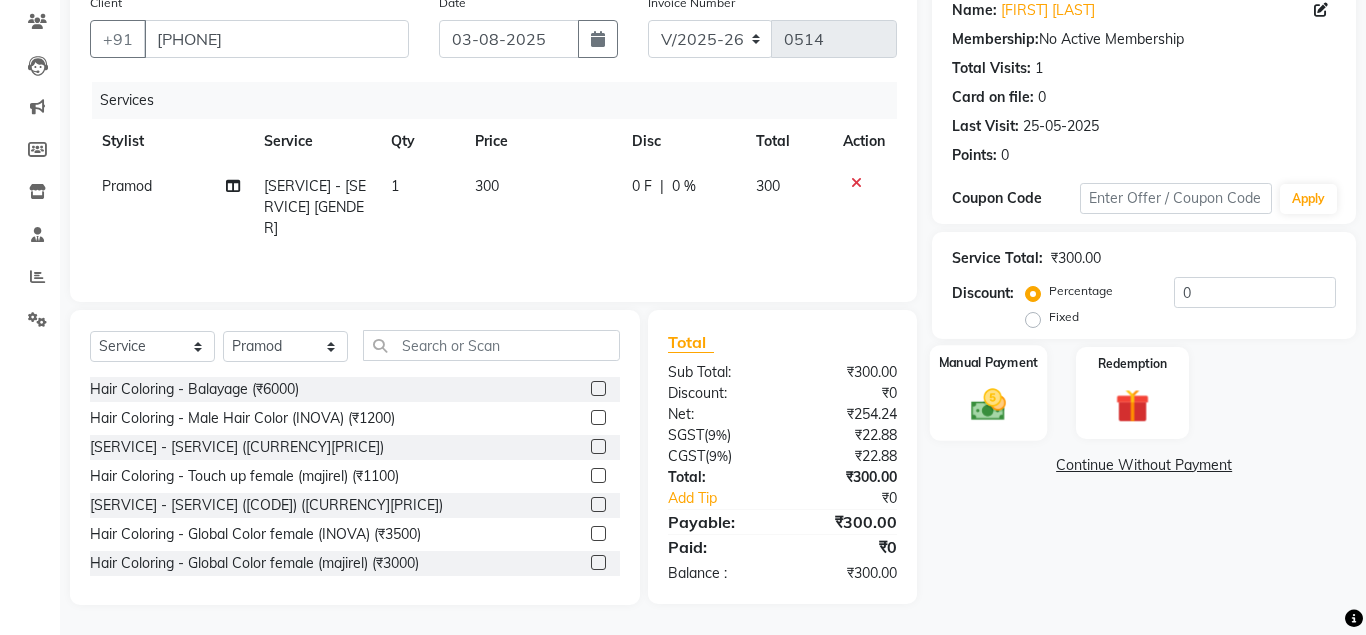click 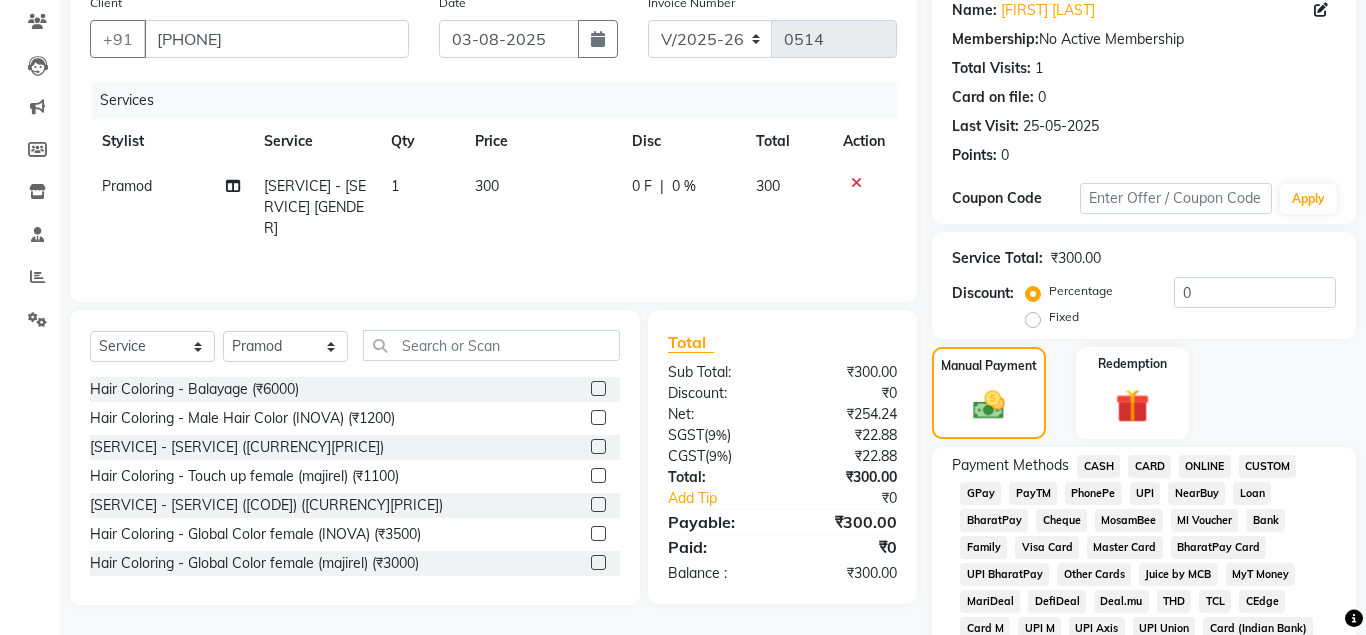 click on "CASH" 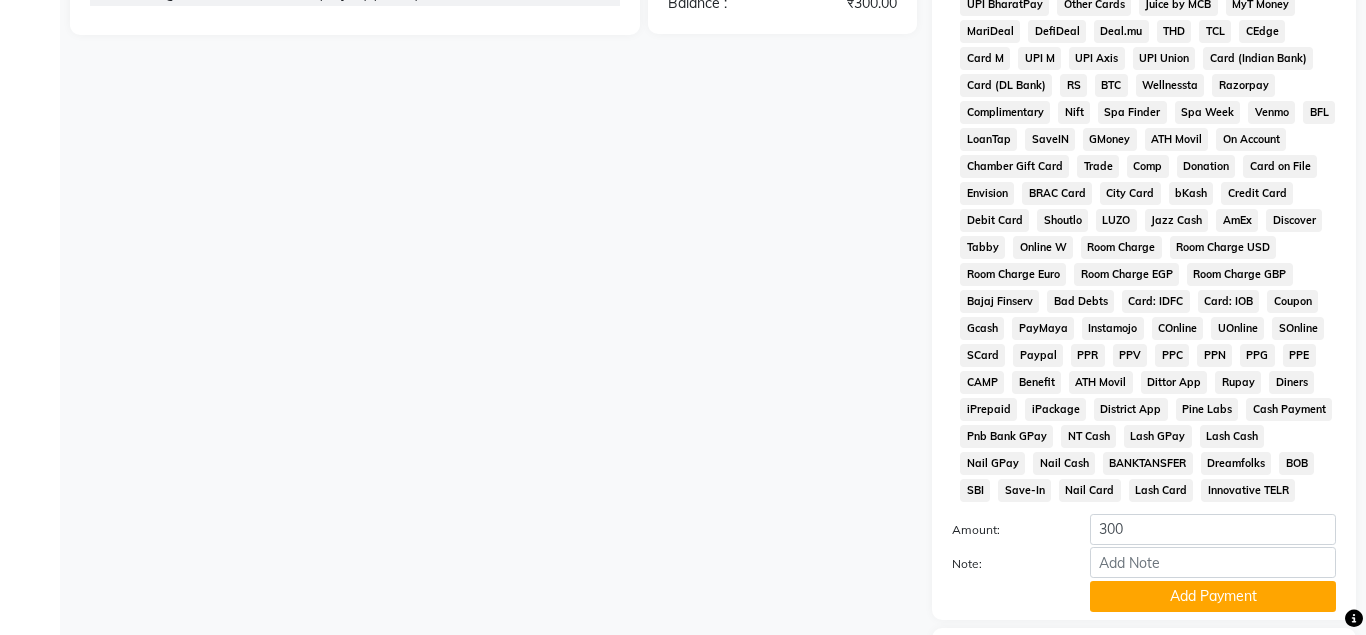 scroll, scrollTop: 867, scrollLeft: 0, axis: vertical 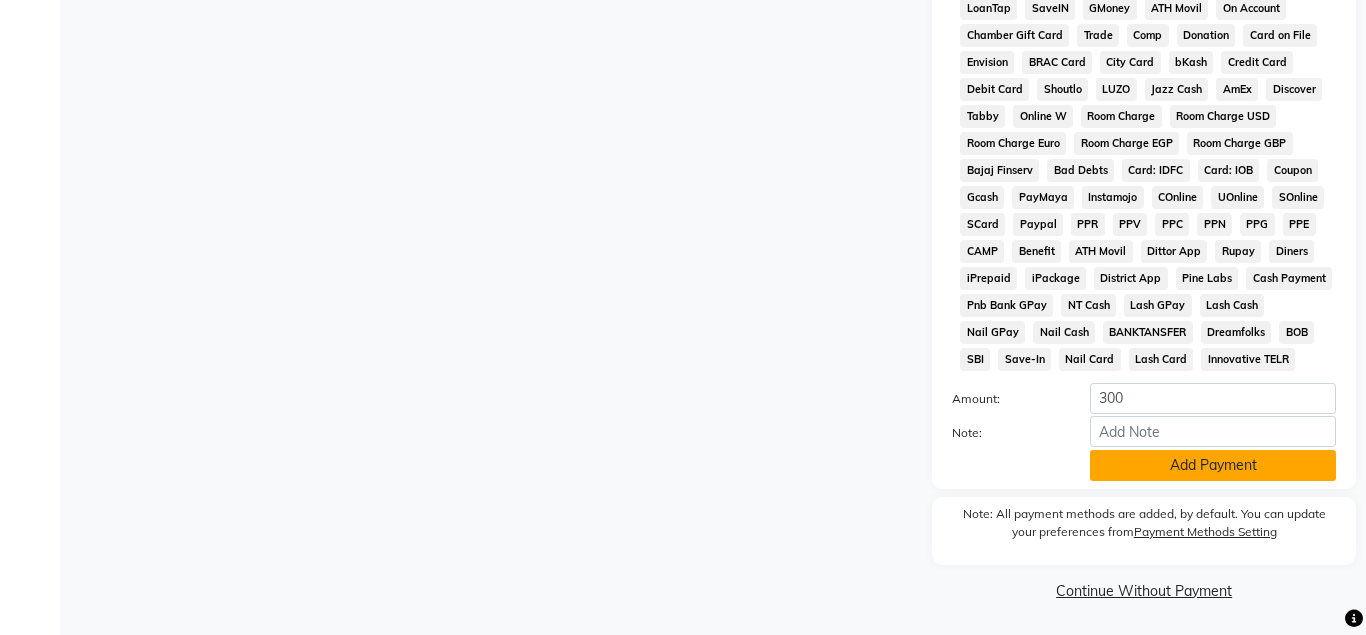 click on "Add Payment" 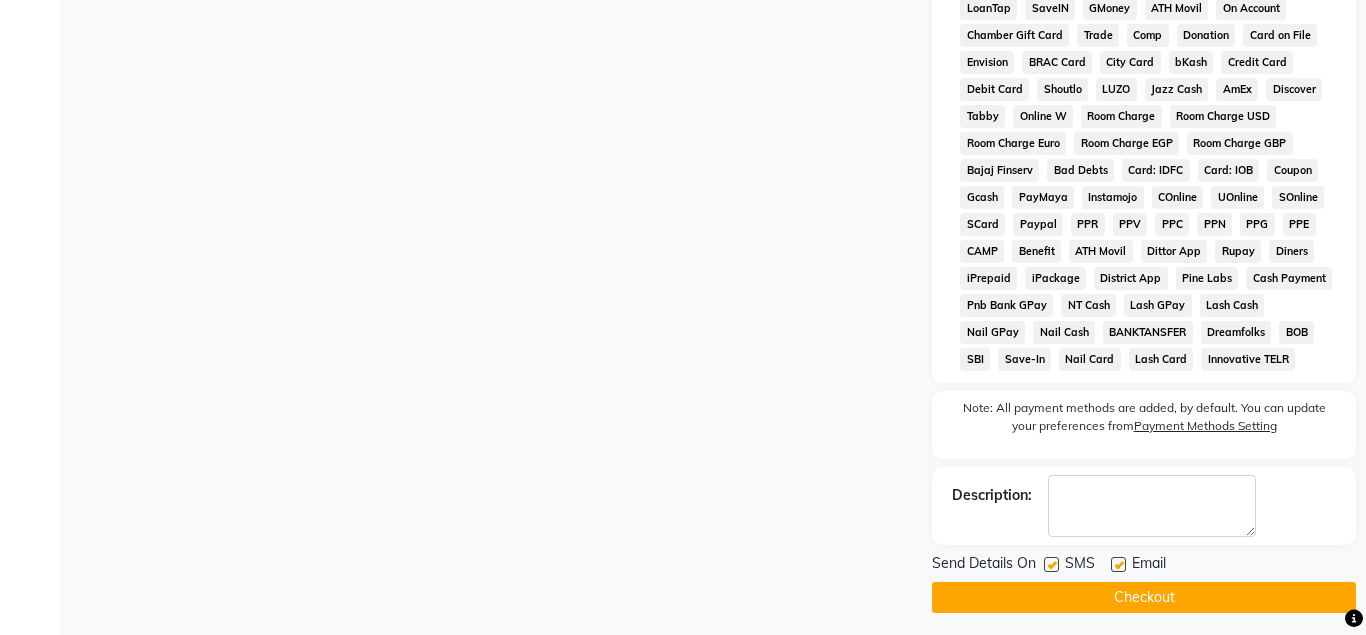 click on "Checkout" 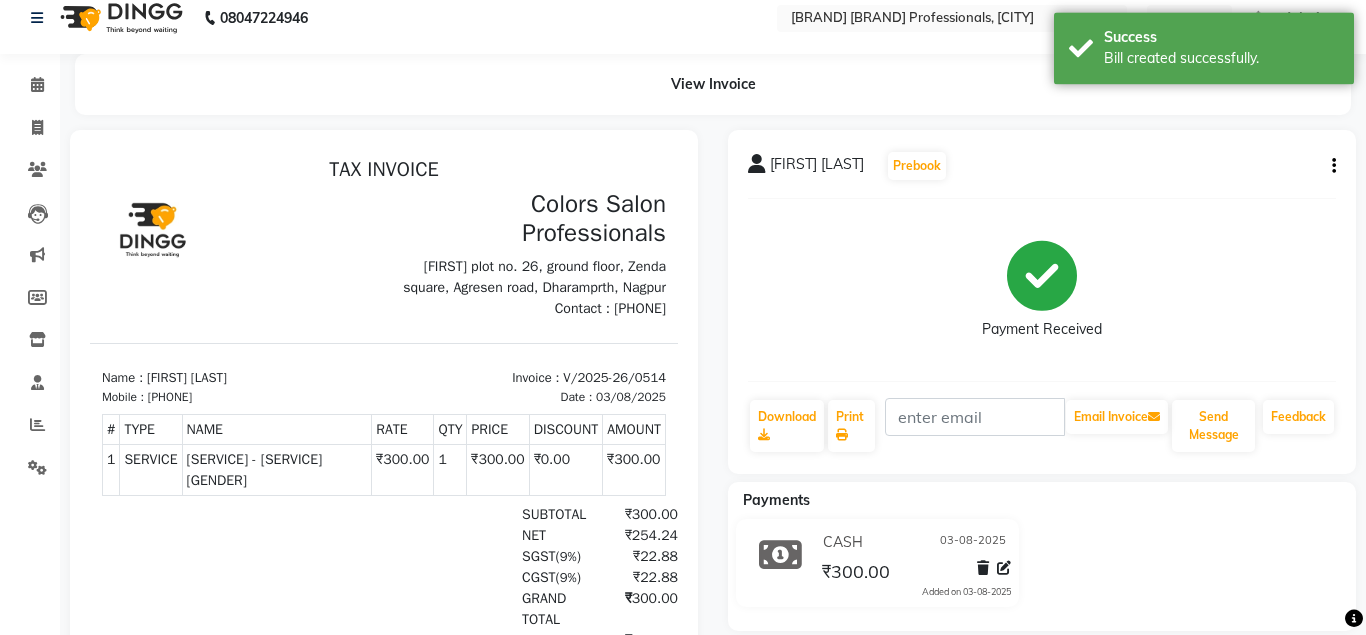 scroll, scrollTop: 0, scrollLeft: 0, axis: both 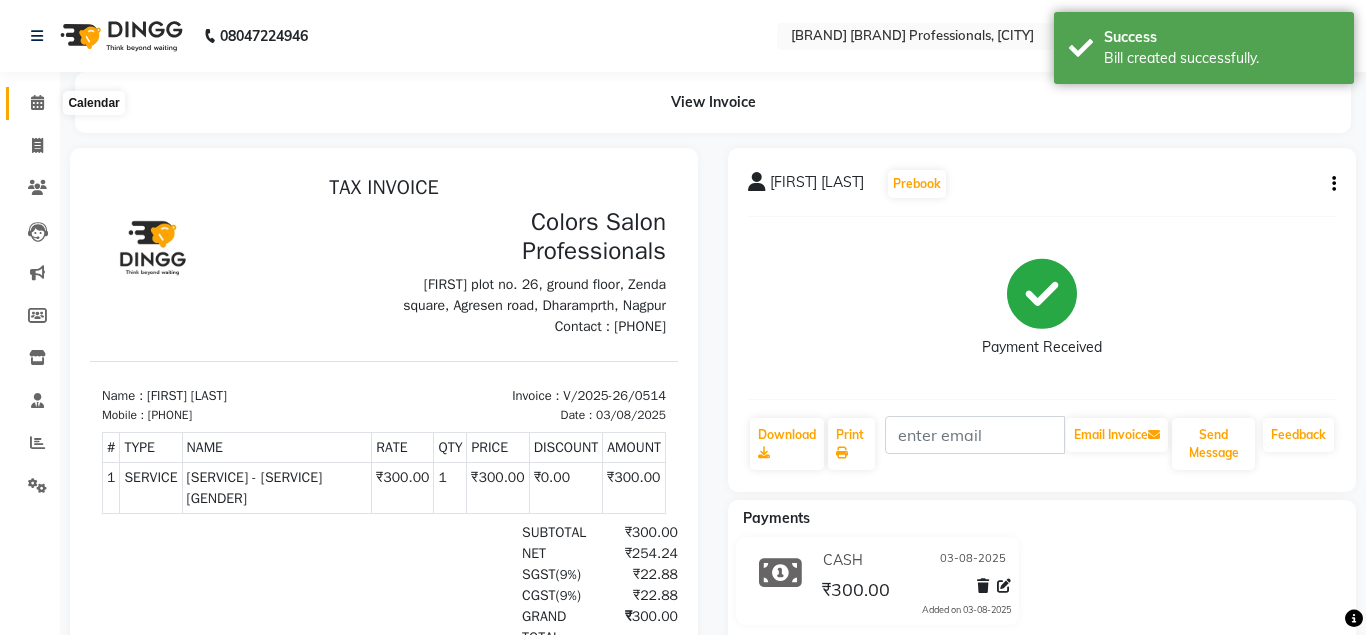 click 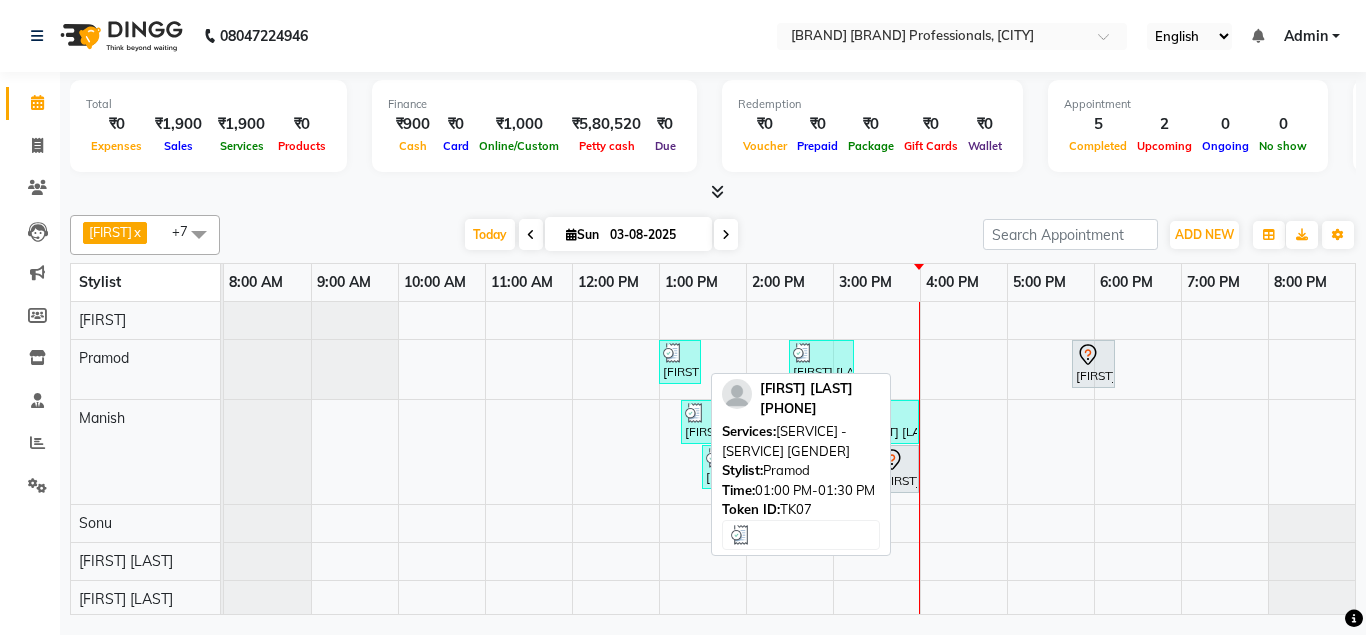 click at bounding box center (673, 353) 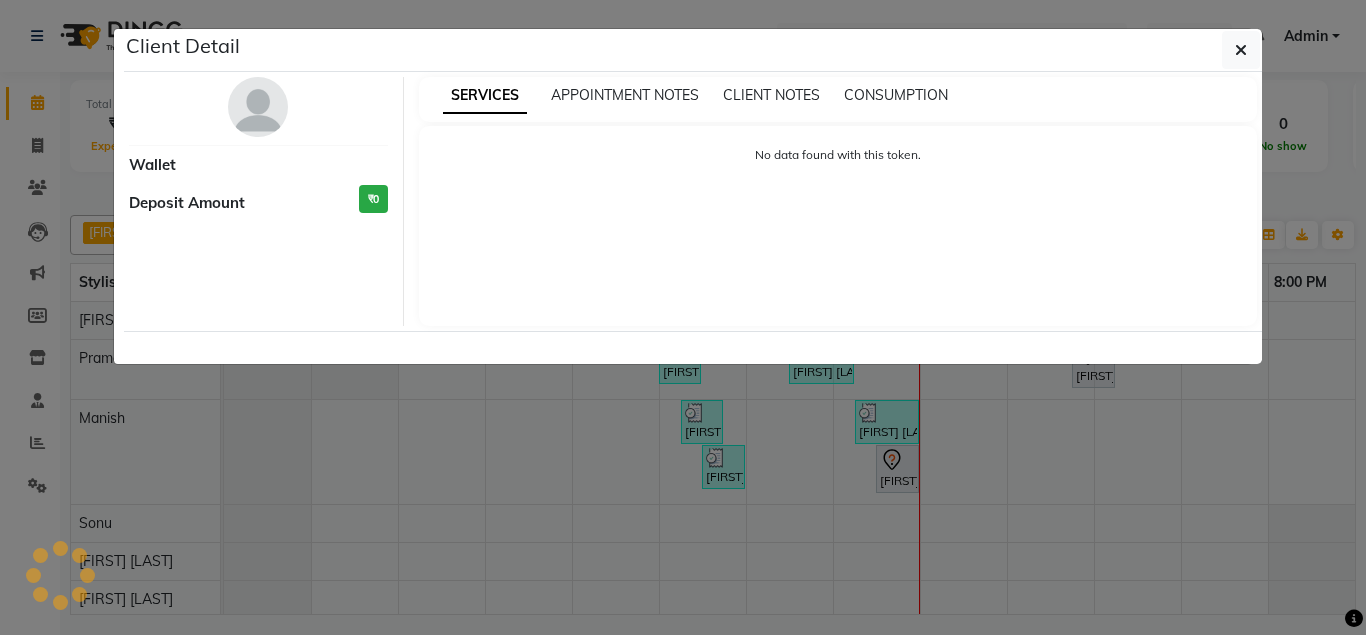 select on "3" 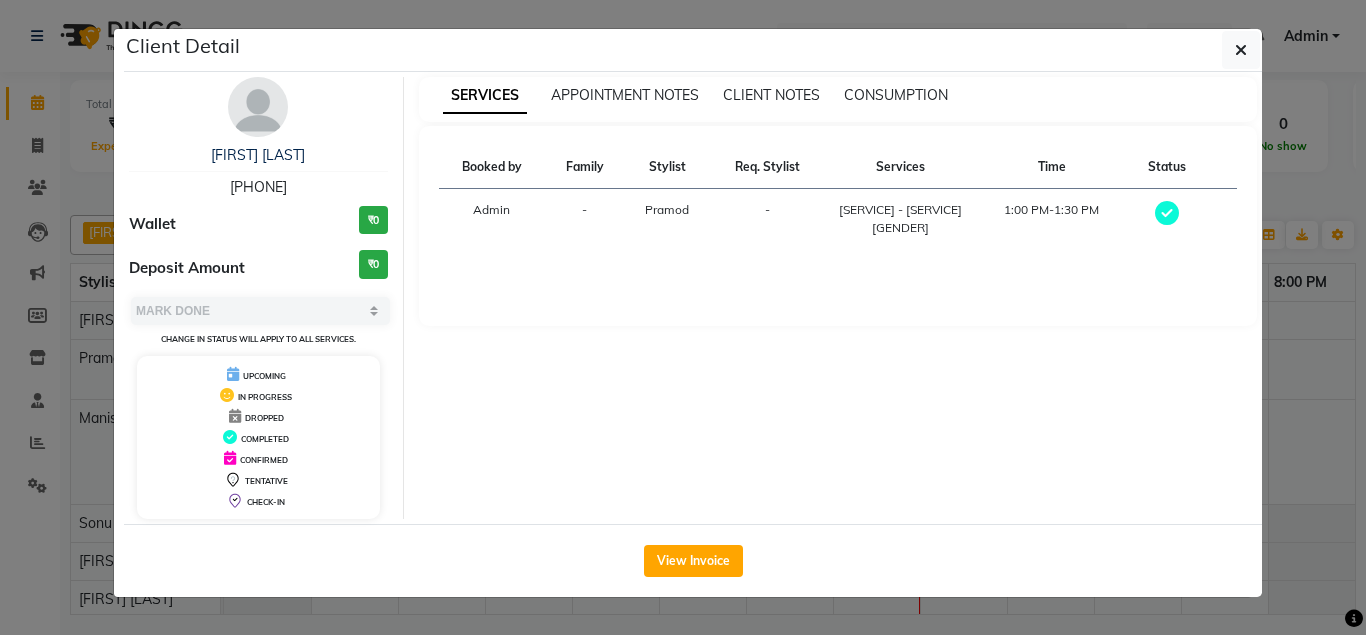 click on "Client Detail  Narsing Kanathe   7900057000 Wallet ₹0 Deposit Amount  ₹0  Select MARK DONE UPCOMING Change in status will apply to all services. UPCOMING IN PROGRESS DROPPED COMPLETED CONFIRMED TENTATIVE CHECK-IN SERVICES APPOINTMENT NOTES CLIENT NOTES CONSUMPTION Booked by Family Stylist Req. Stylist Services Time Status  Admin  - Pramod -  Hair Cut - Hair Cut Male   1:00 PM-1:30 PM   View Invoice" 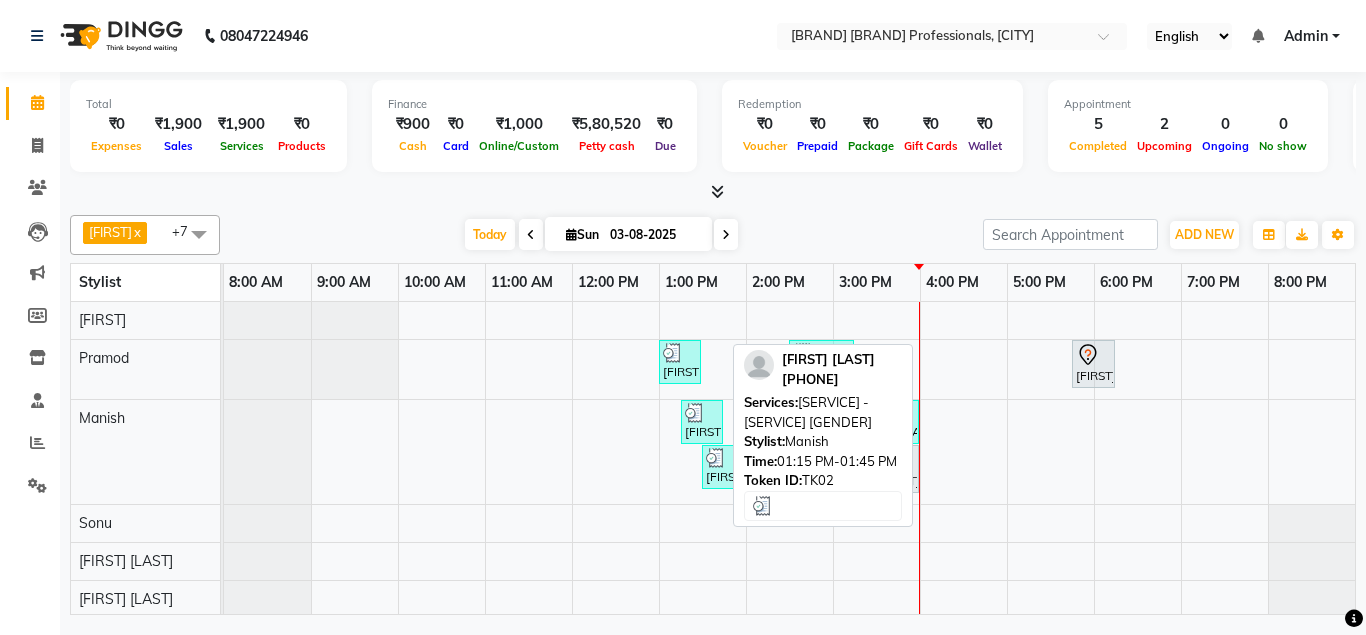 click at bounding box center [702, 413] 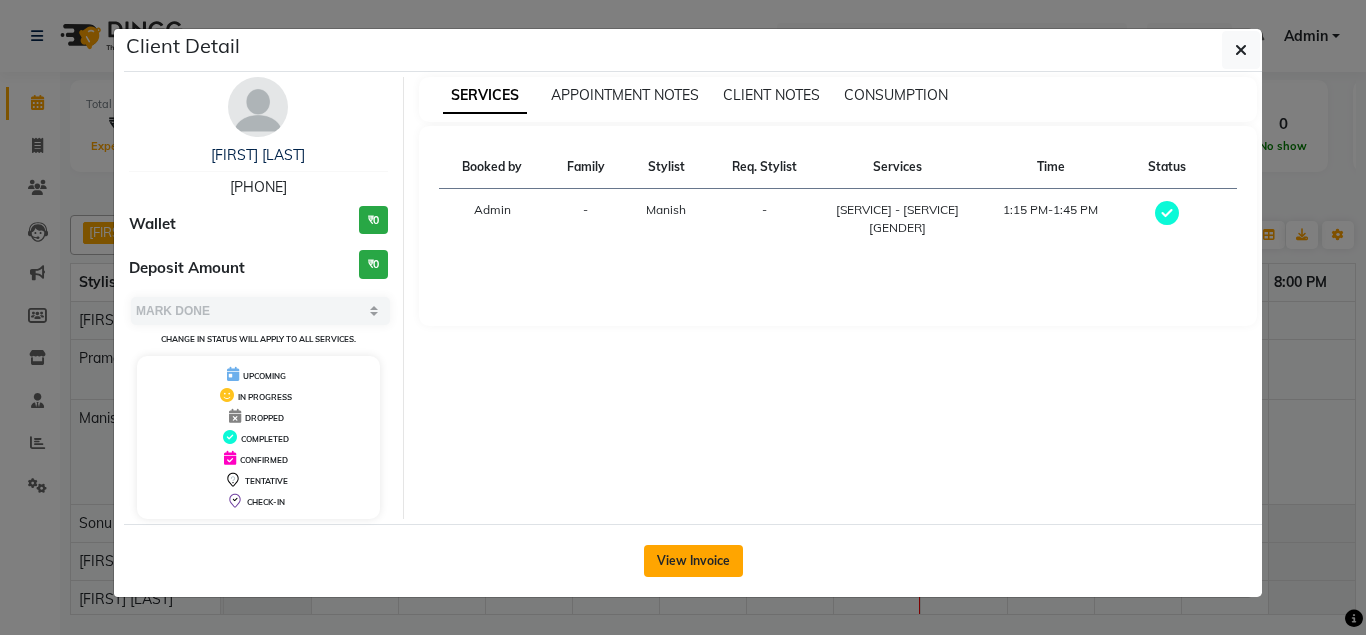 click on "View Invoice" 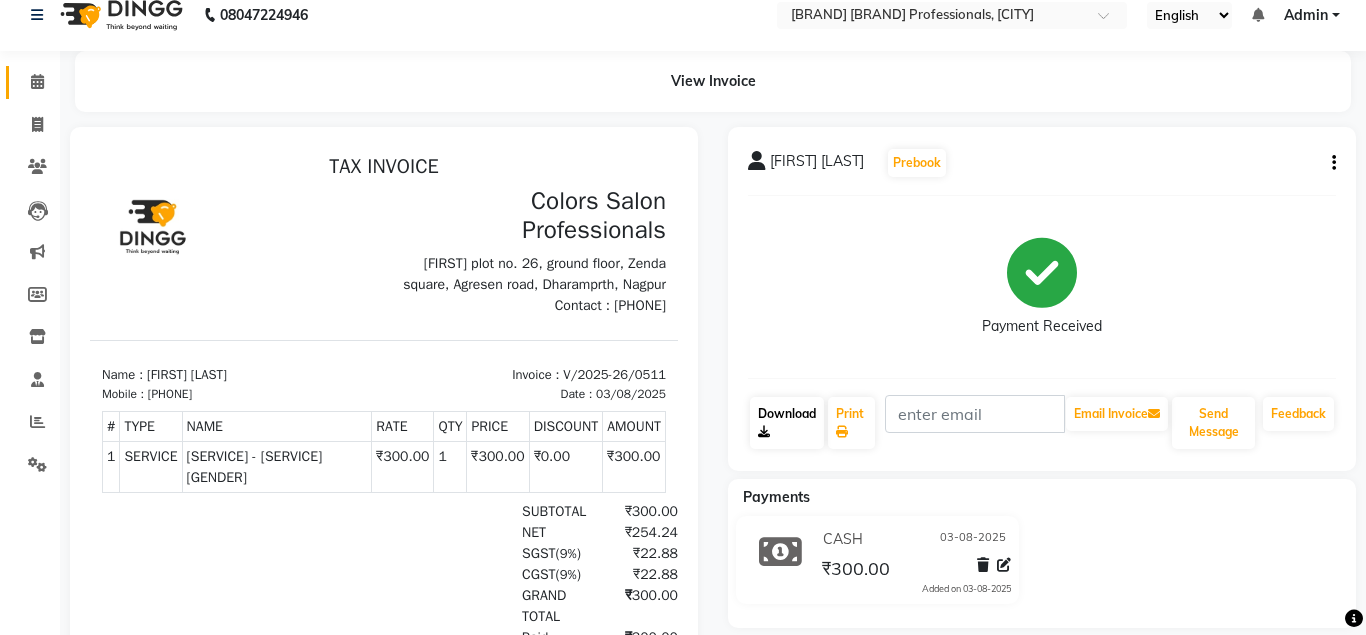 scroll, scrollTop: 0, scrollLeft: 0, axis: both 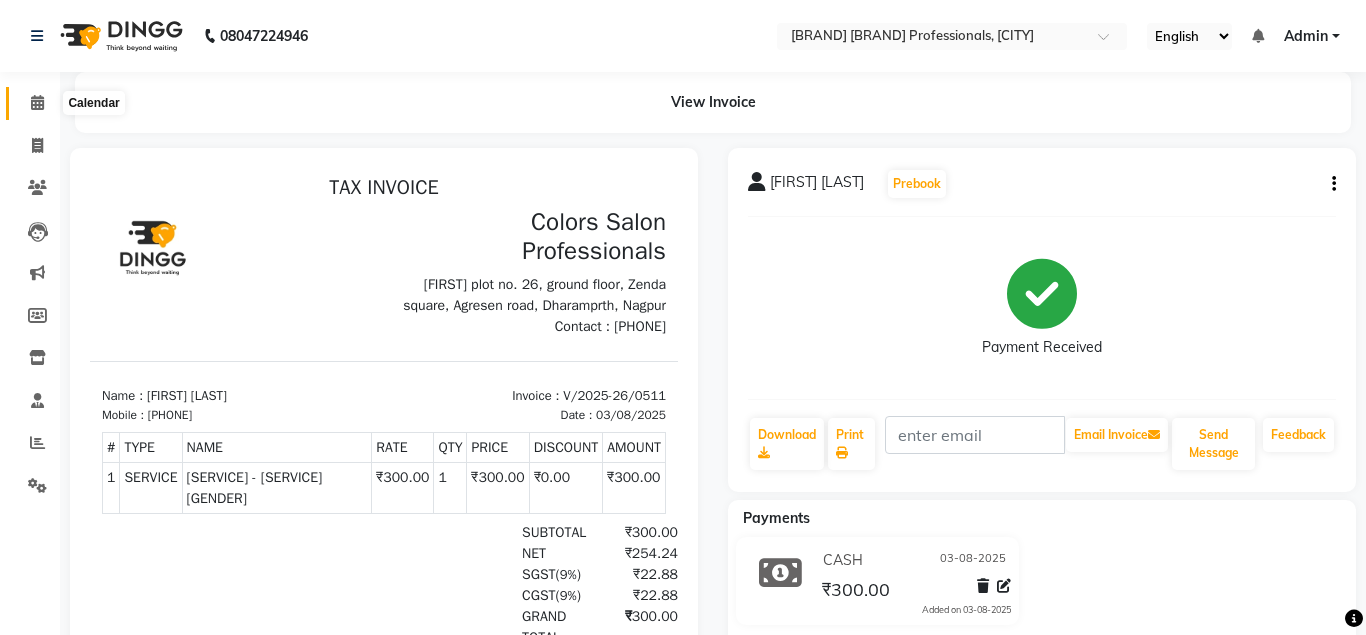 click 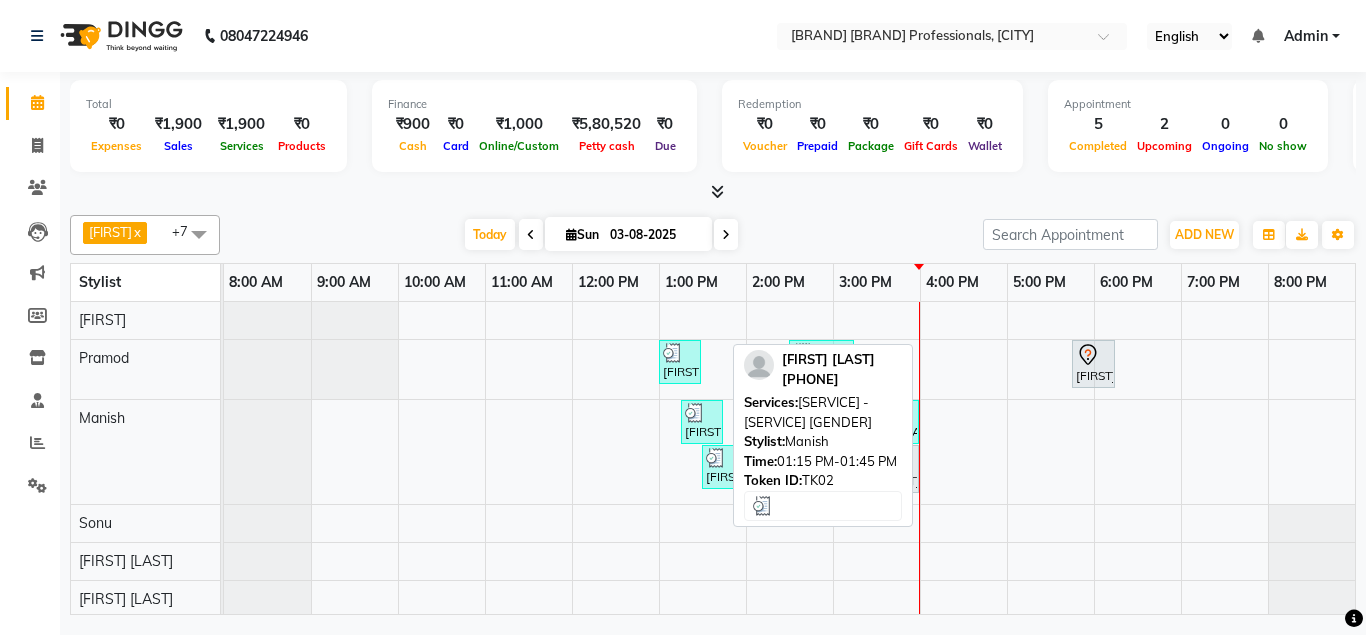 click on "[FIRST] [LAST], TK02, [TIME]-[TIME], Hair Cut - Hair Cut Male" at bounding box center [702, 422] 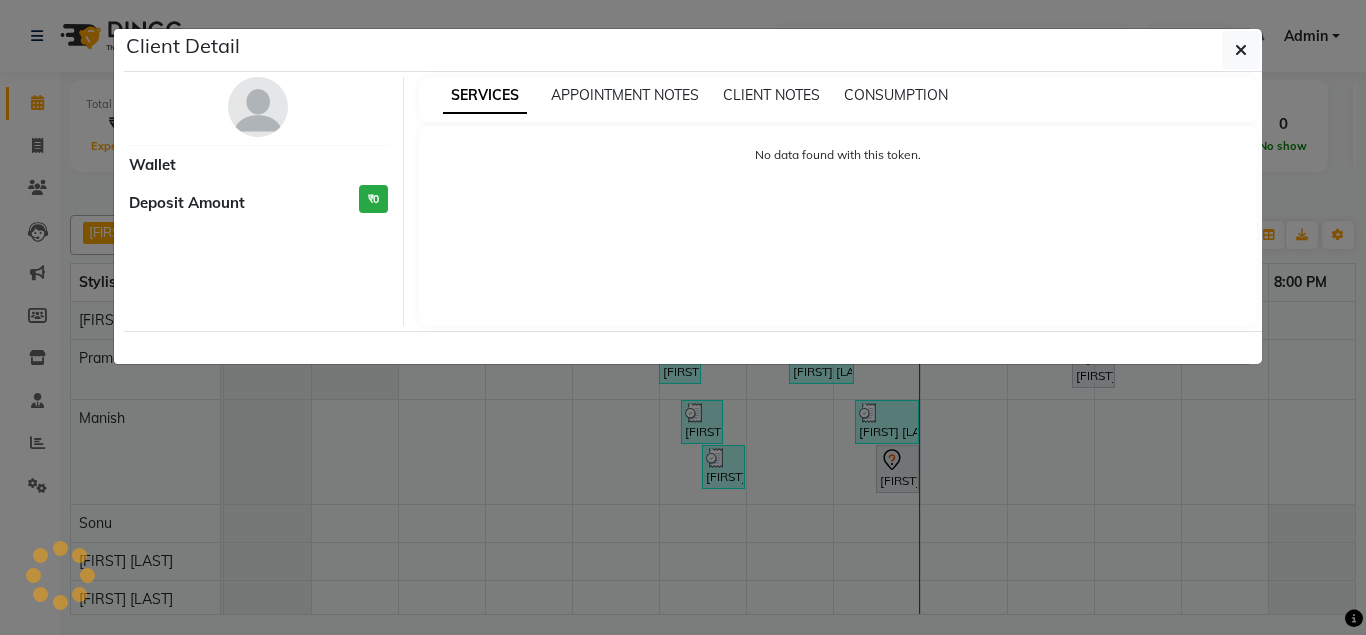 select on "3" 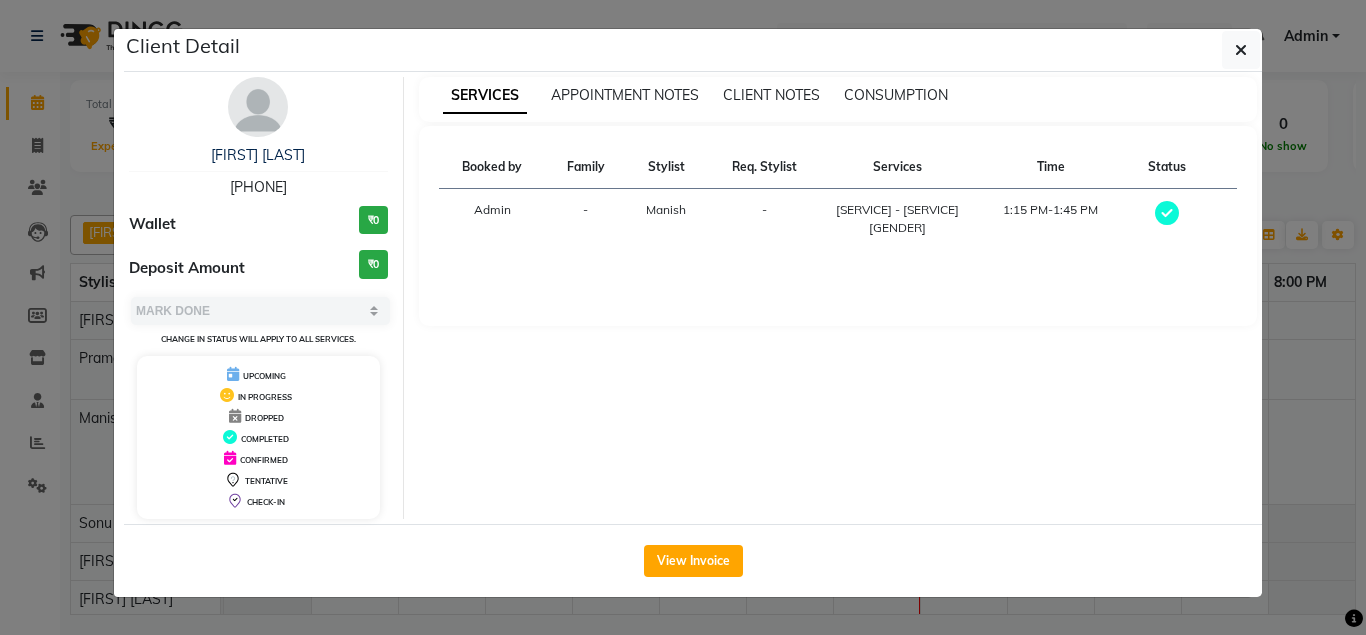 click on "Manish" at bounding box center (666, 209) 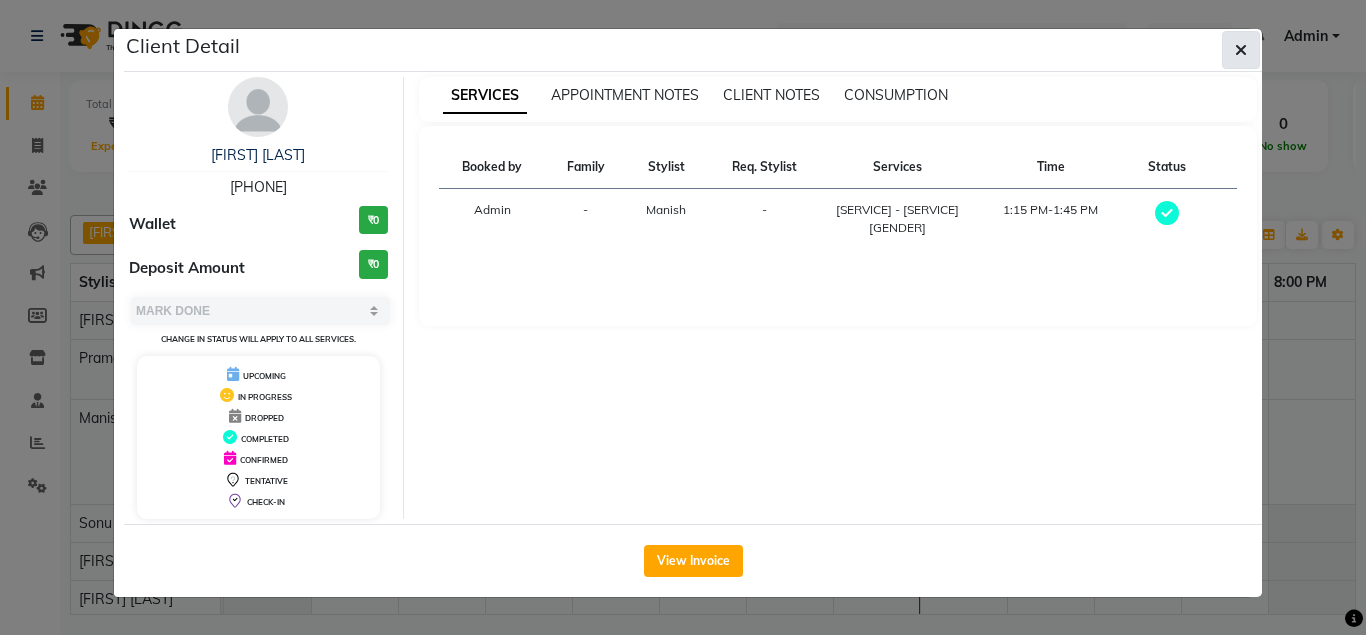 click 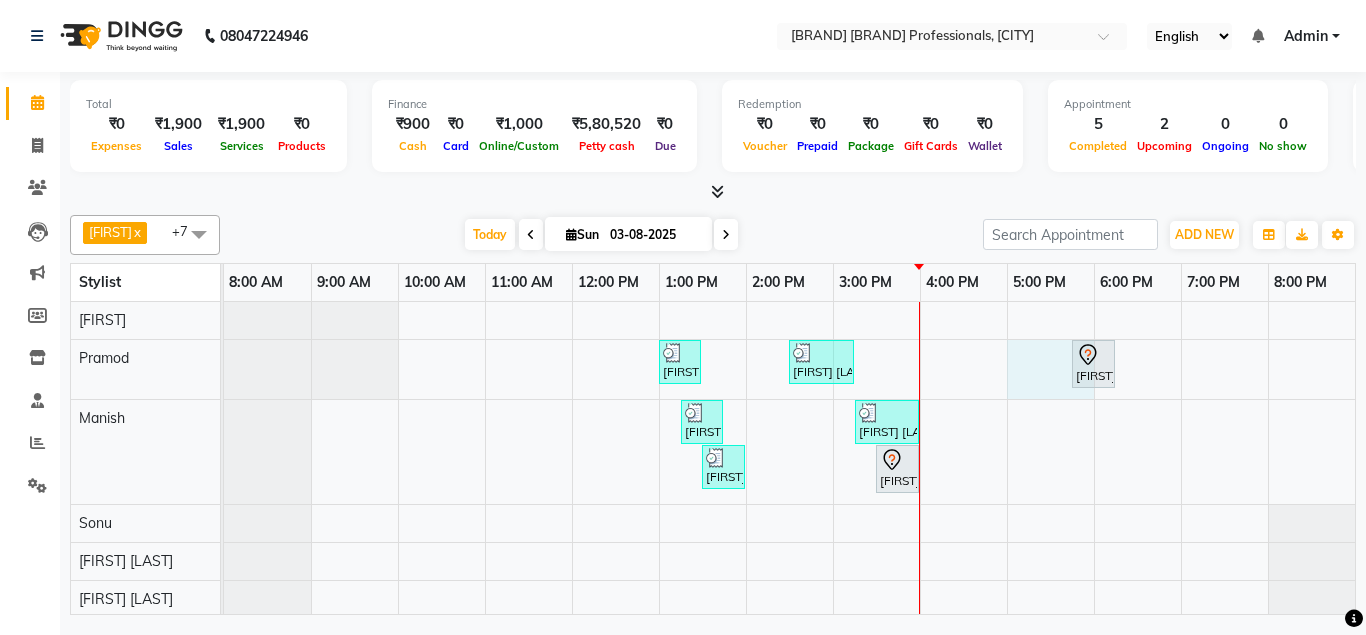 click on "Narsing Kanathe, TK07, 01:00 PM-01:30 PM, Hair Cut - Hair Cut Male     Aditi Sakure, TK03, 02:30 PM-03:15 PM, Hair Cut - Hair Cut Female             Kalpesh Savariya, TK06, 05:45 PM-06:15 PM, Hair Cut - Hair Cut Male     Nishika Choudhari, TK02, 01:15 PM-01:45 PM, Hair Cut - Hair Cut Male     Deepti Maam, TK05, 03:15 PM-04:00 PM, Hair Styling - Blow dry (Komponent/curlions)female     Sameer Pant, TK04, 01:30 PM-02:00 PM, Hair Cut - Hair Cut Male             Gauri Jaiswal, TK01, 03:30 PM-04:00 PM, Hair Coloring - Male Hair Color (INOVA)" at bounding box center (789, 460) 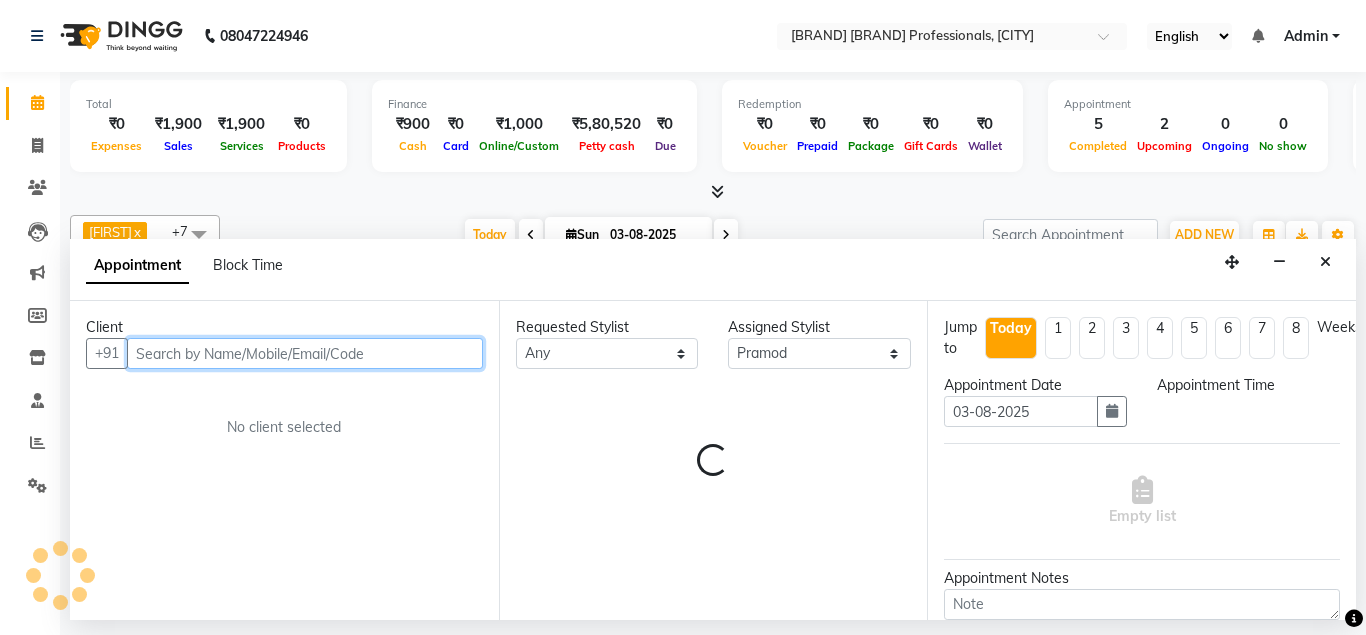 select on "1020" 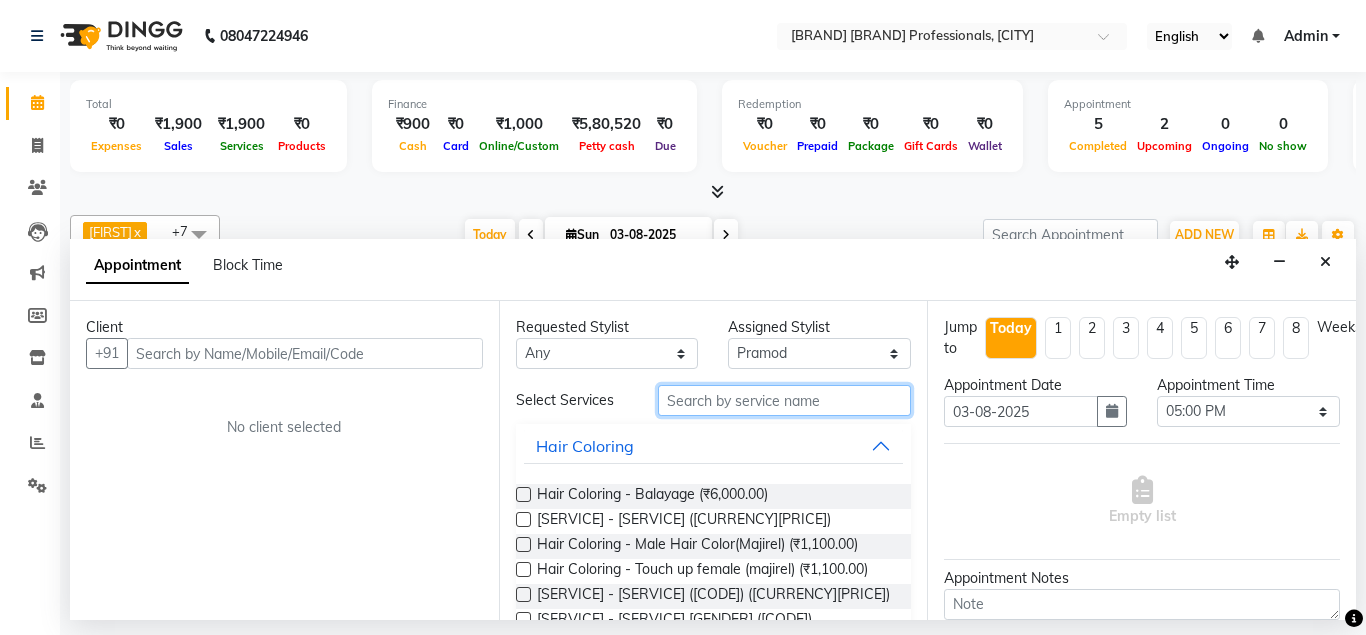 click at bounding box center [785, 400] 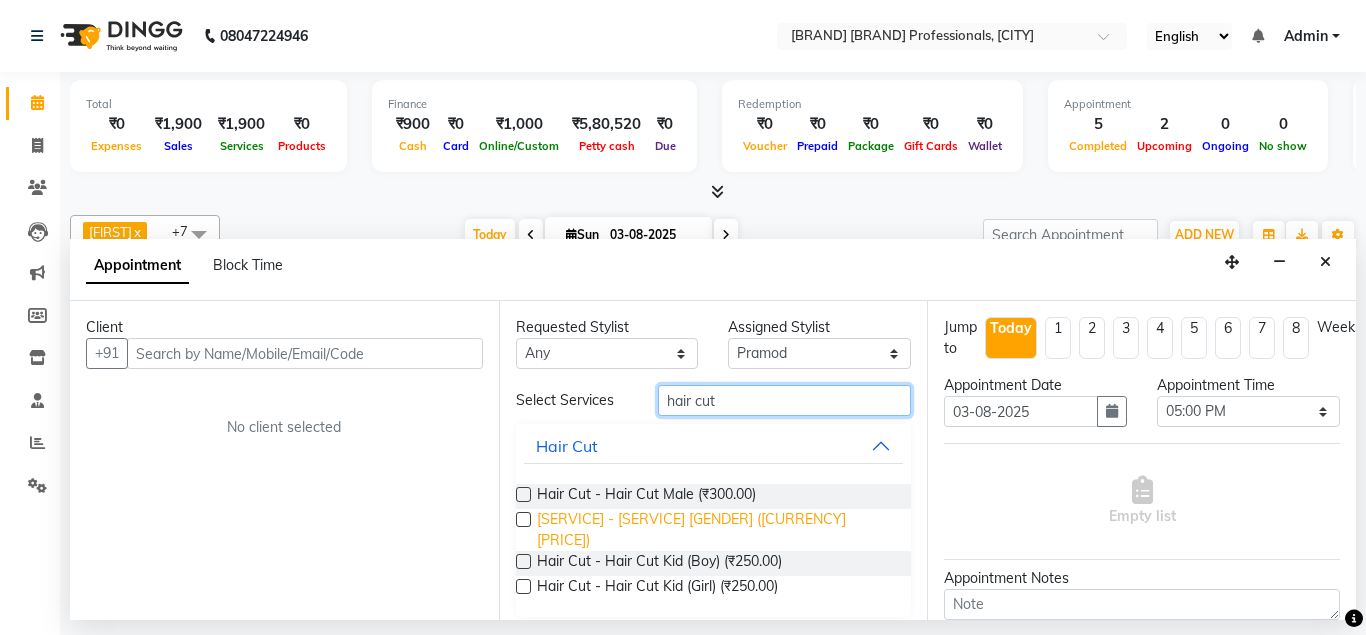 type on "hair cut" 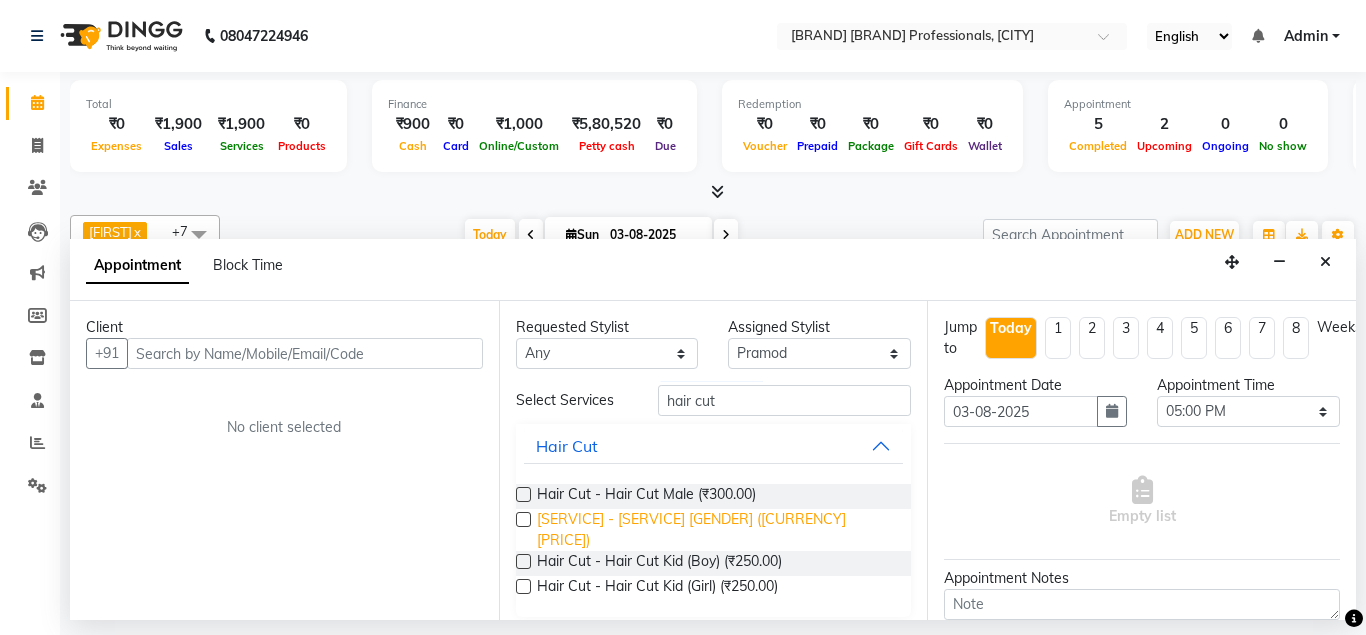 click on "Hair Cut - Hair Cut Female (₹500.00)" at bounding box center [716, 530] 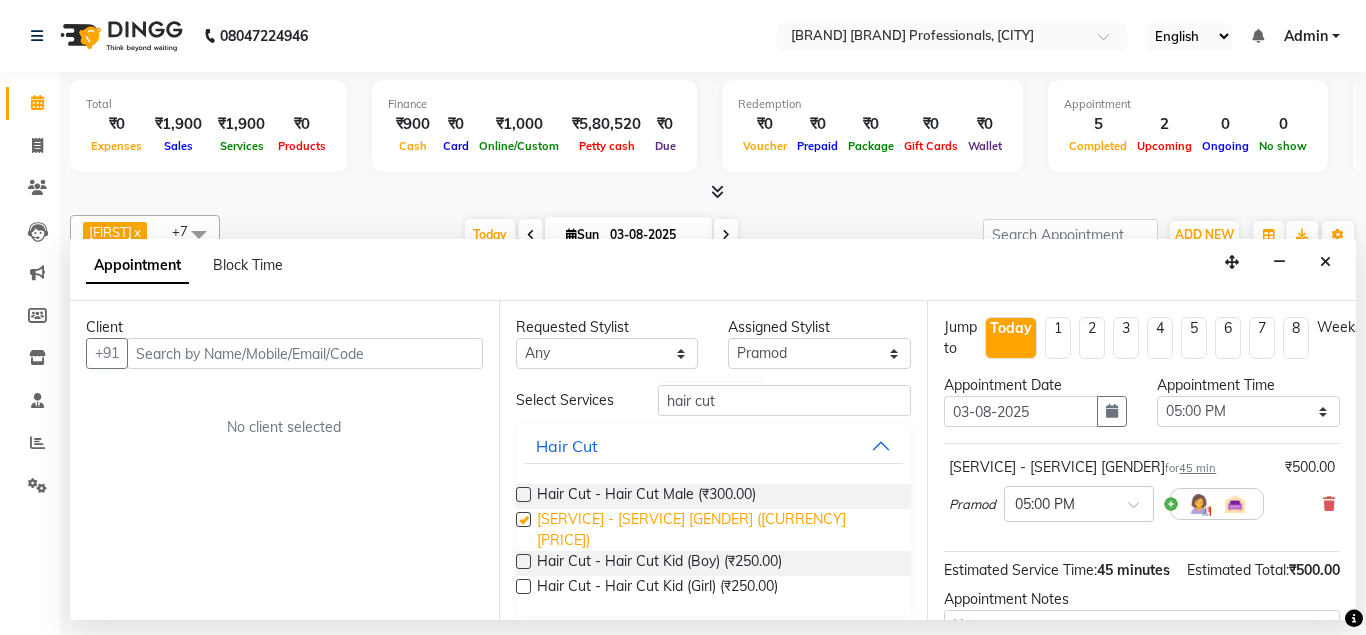 checkbox on "false" 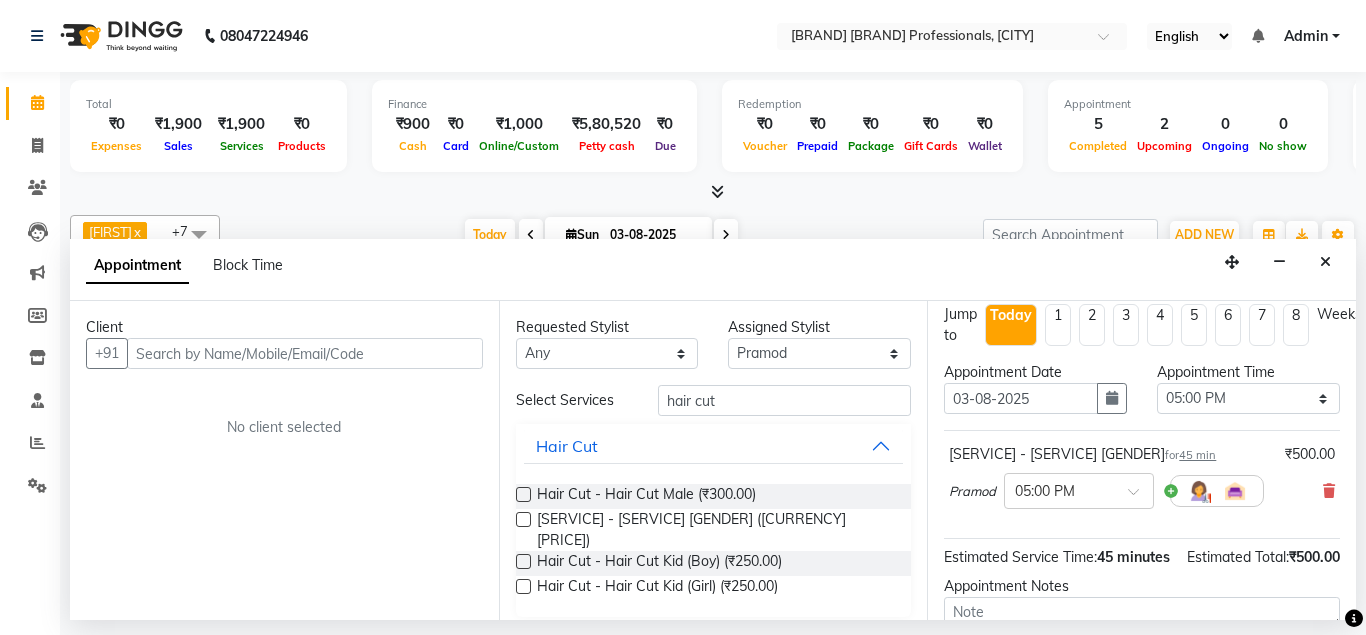 scroll, scrollTop: 0, scrollLeft: 0, axis: both 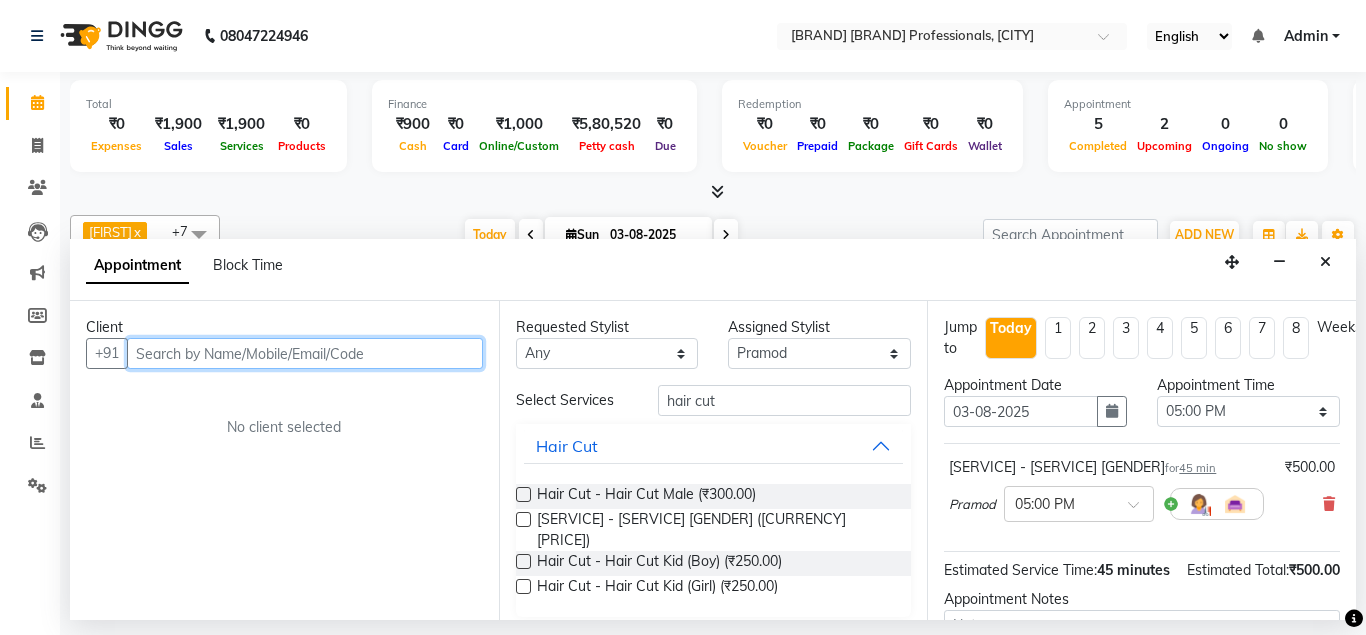 click at bounding box center (305, 353) 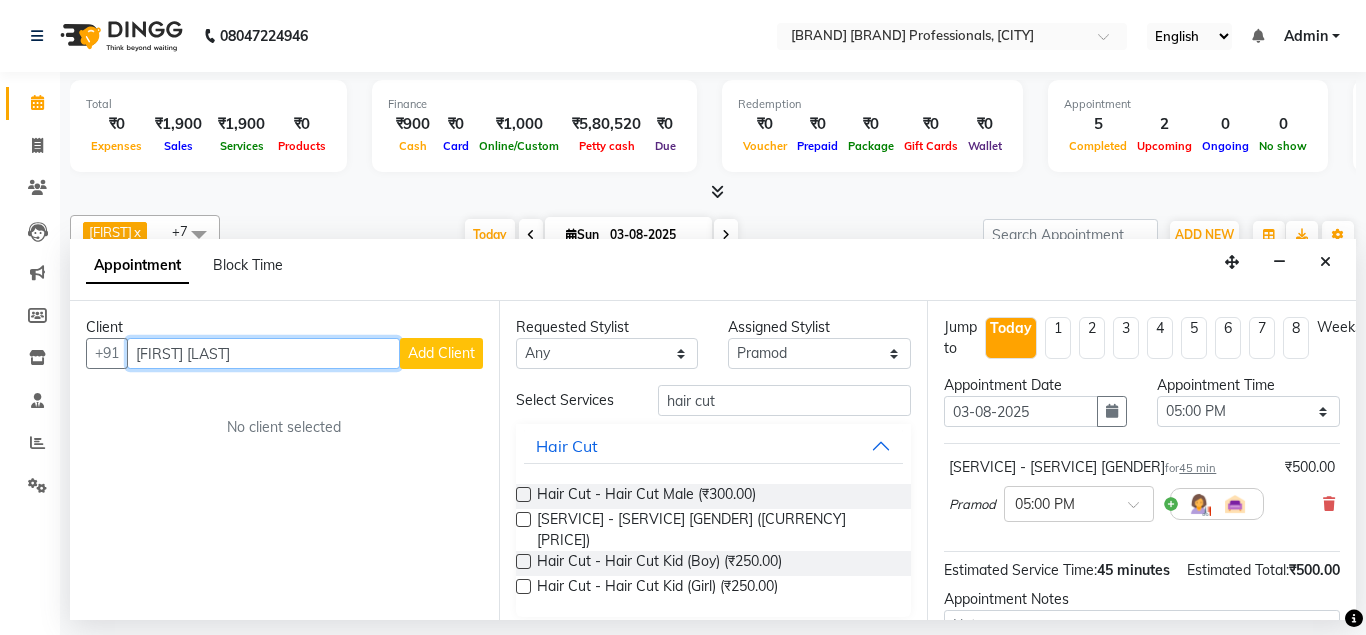 type on "[FIRST] [LAST]" 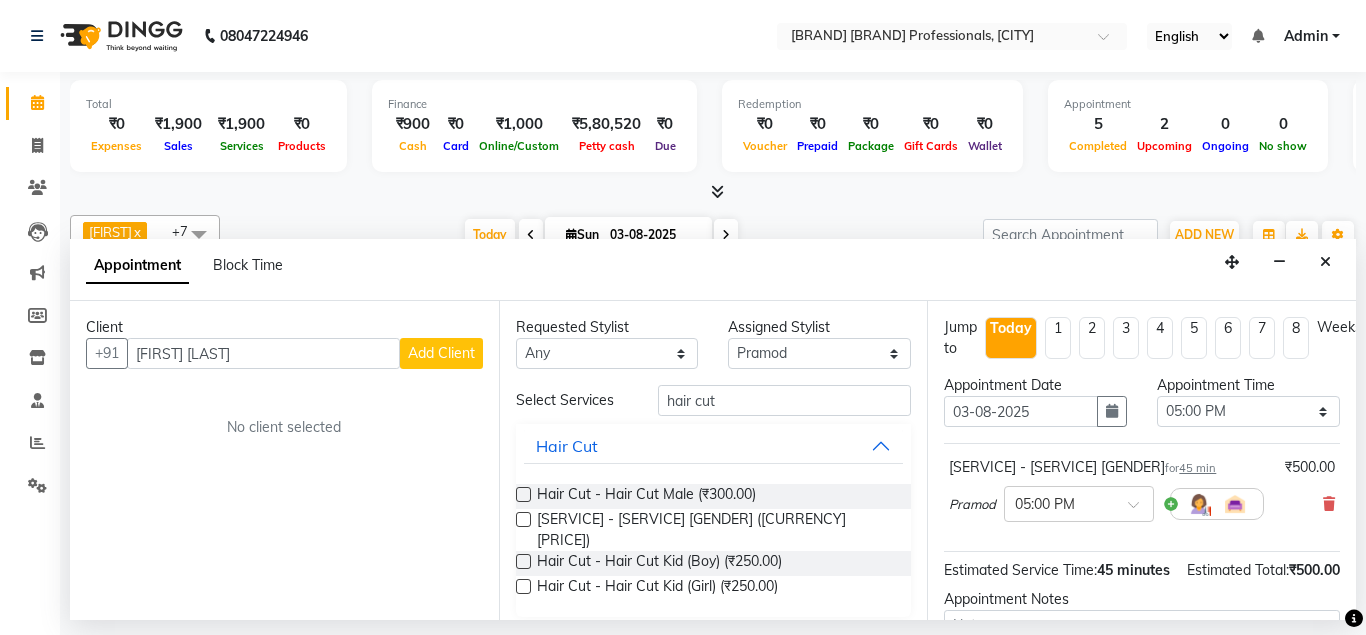 click on "Add Client" at bounding box center [441, 353] 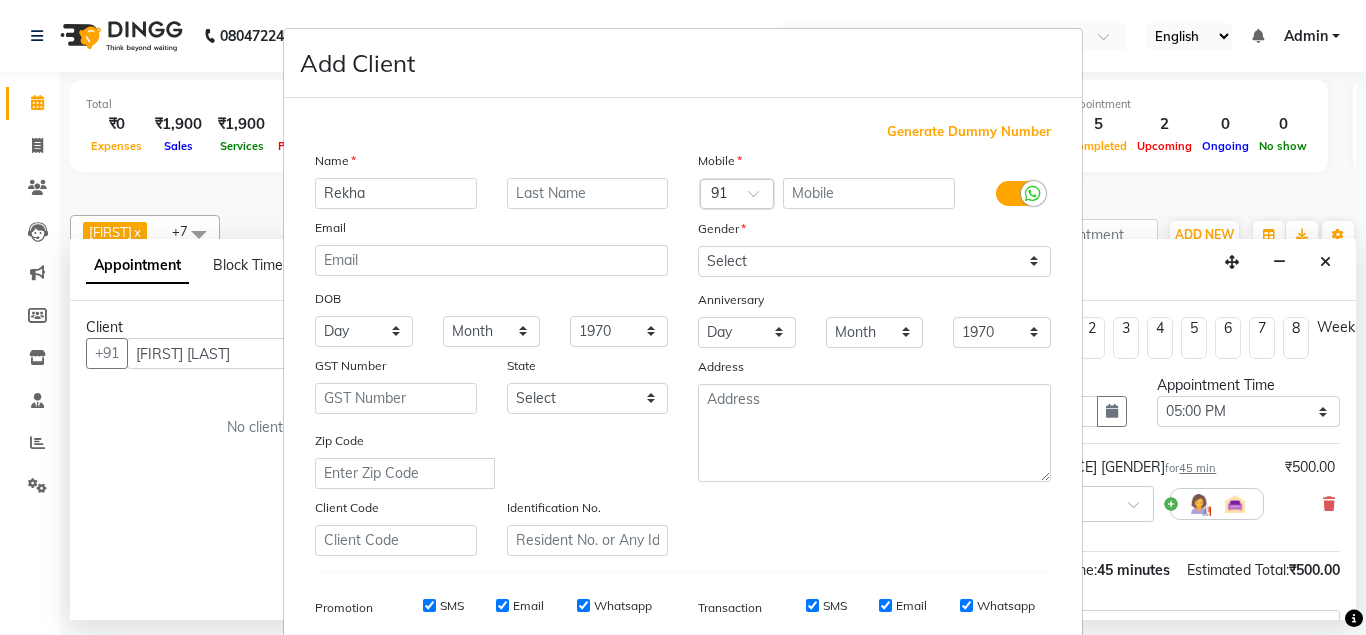 type on "Rekha" 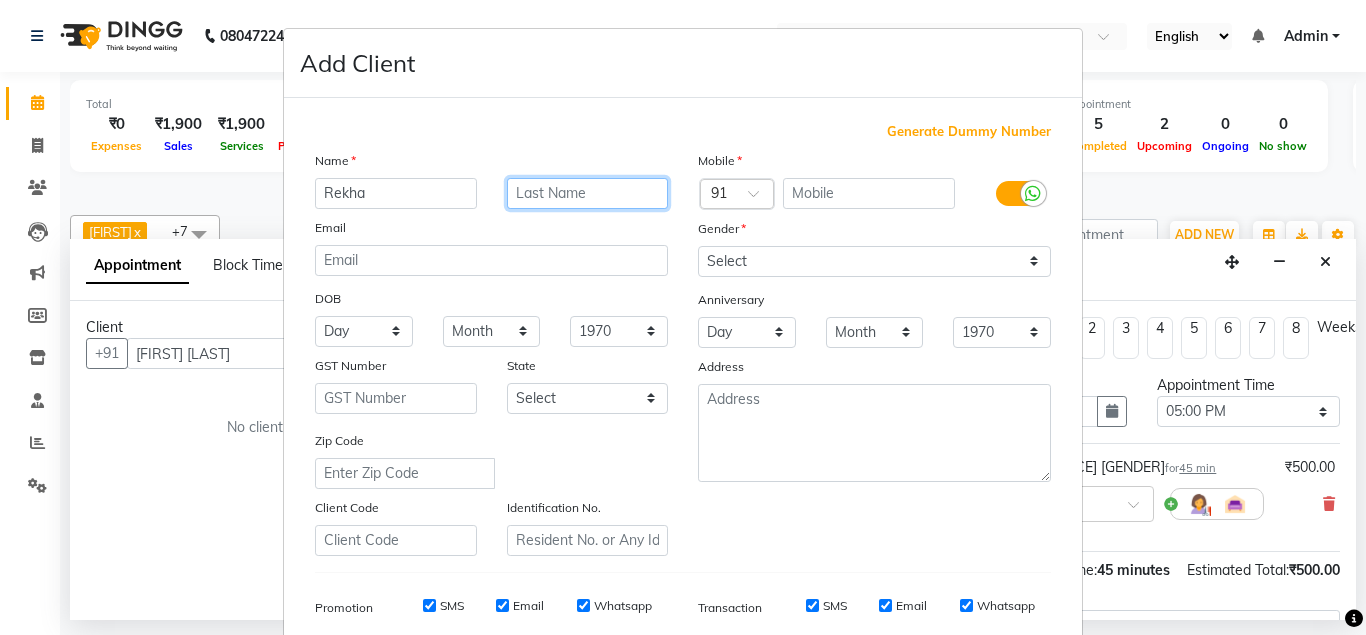 click at bounding box center [588, 193] 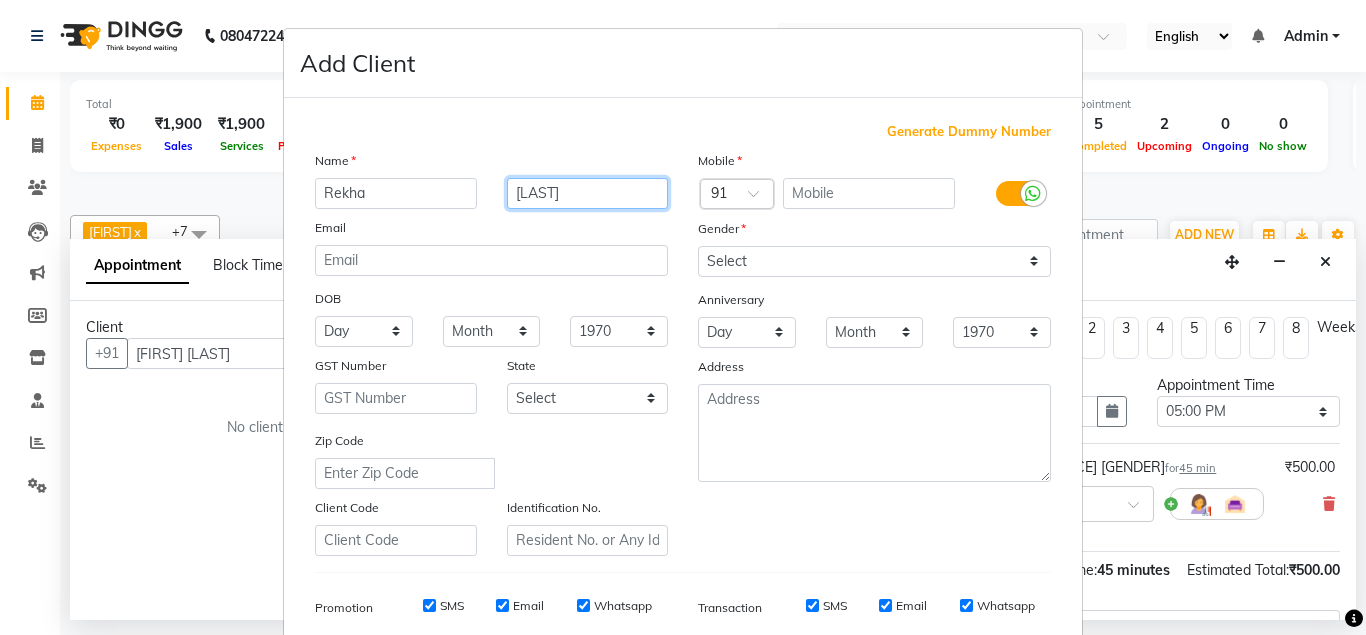 type on "Dambare" 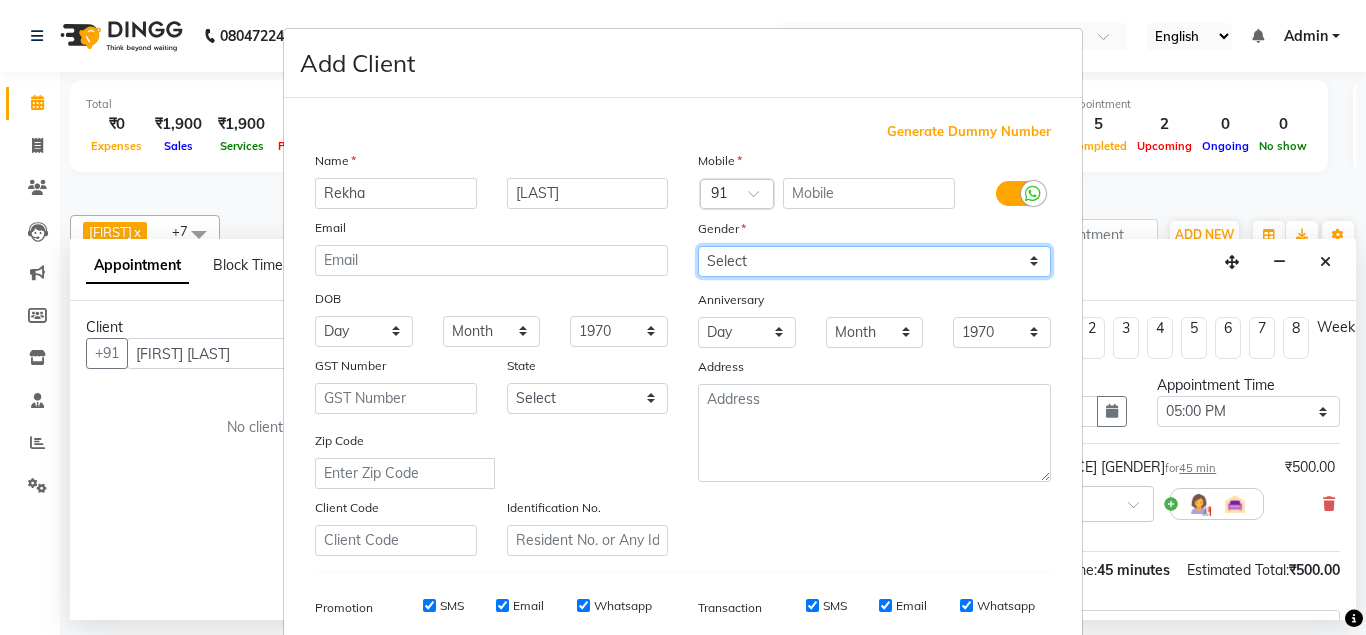 click on "Select Male Female Other Prefer Not To Say" at bounding box center [874, 261] 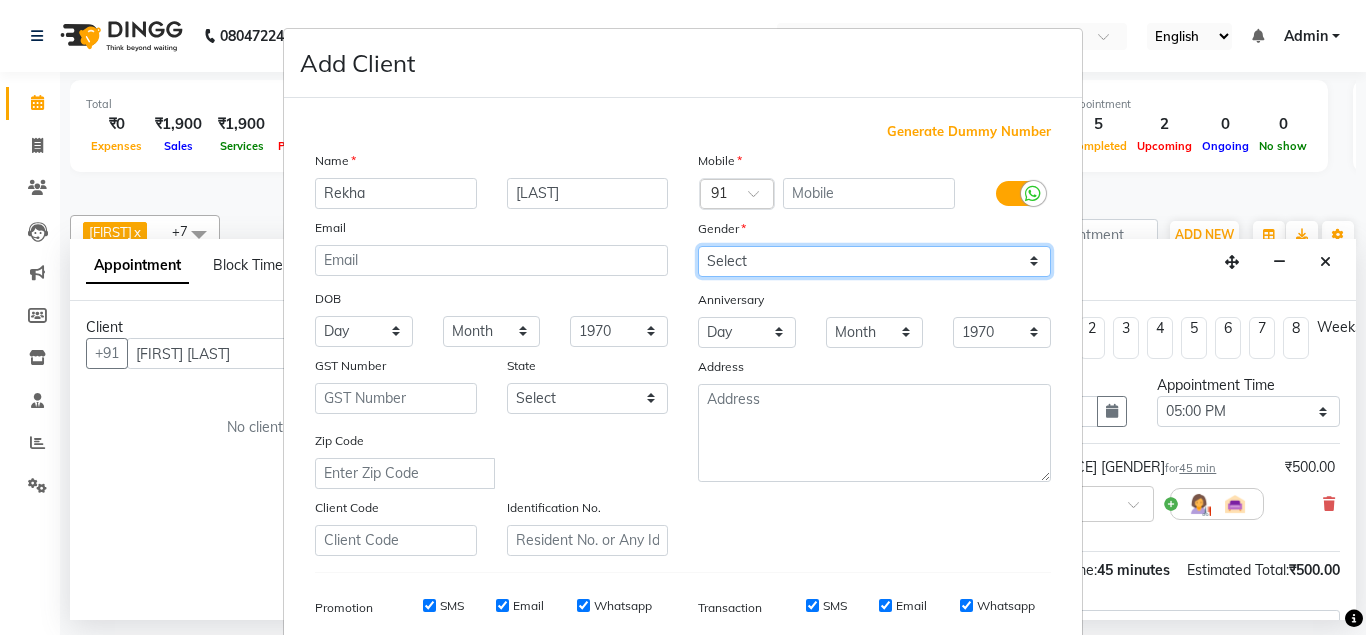select on "female" 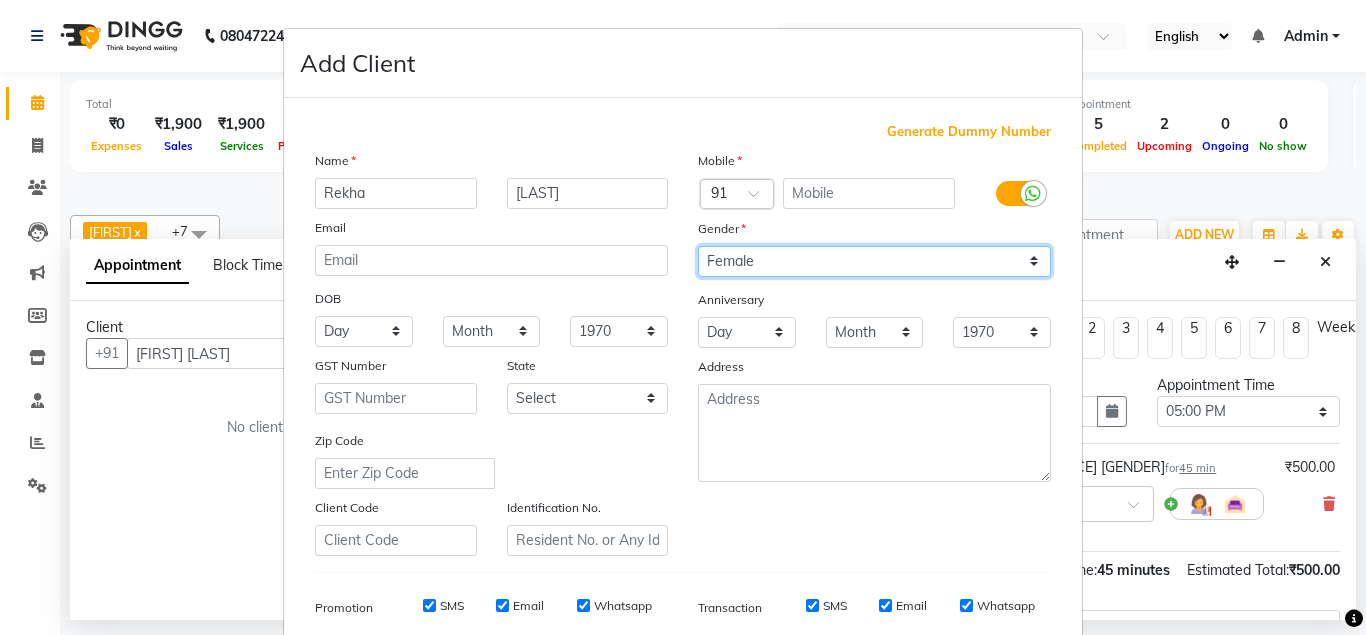click on "Female" at bounding box center (0, 0) 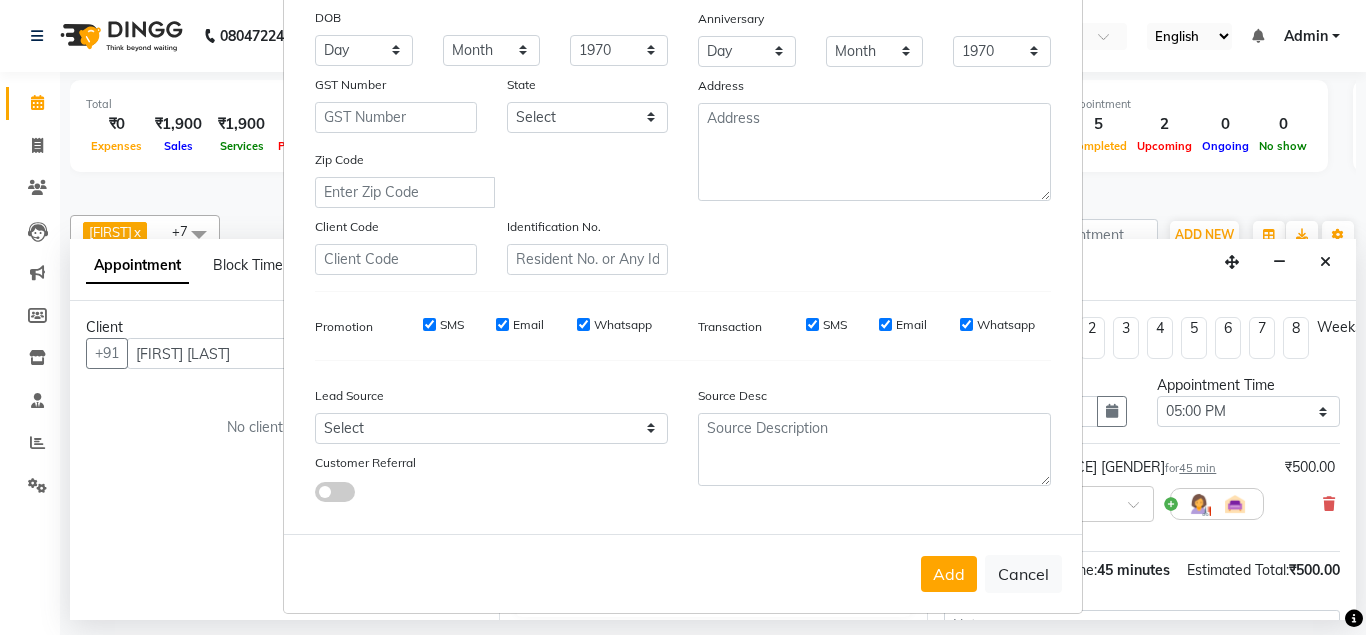 scroll, scrollTop: 288, scrollLeft: 0, axis: vertical 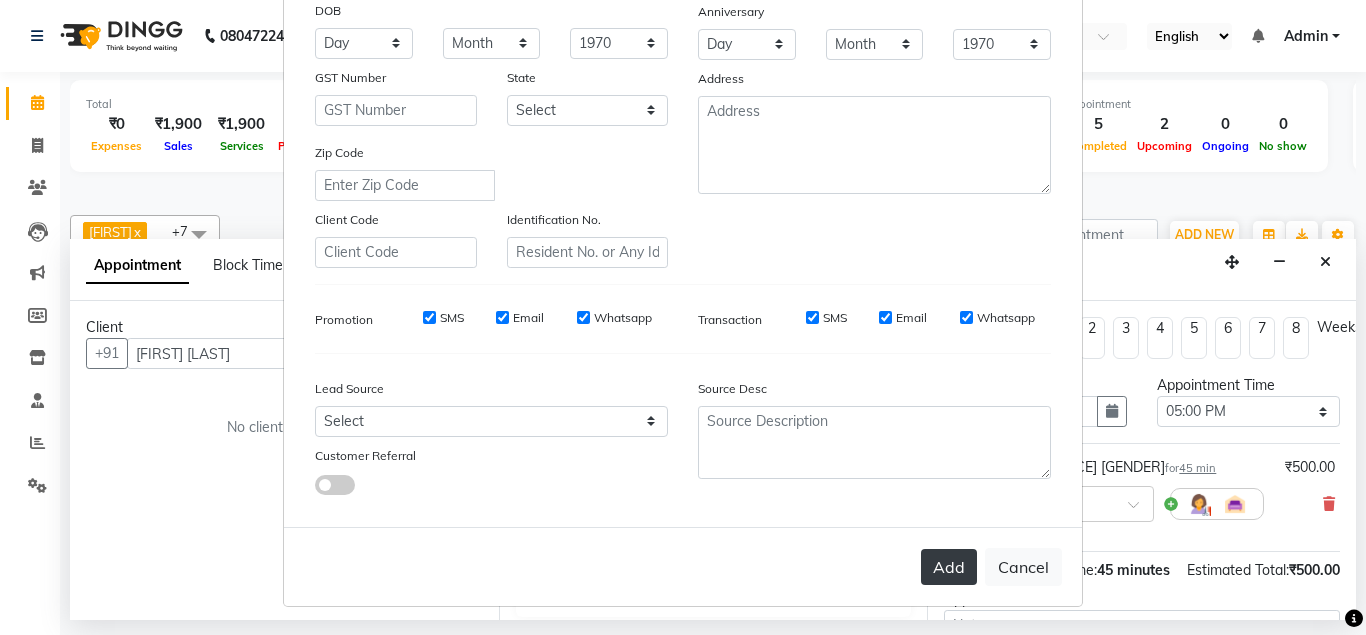click on "Add" at bounding box center [949, 567] 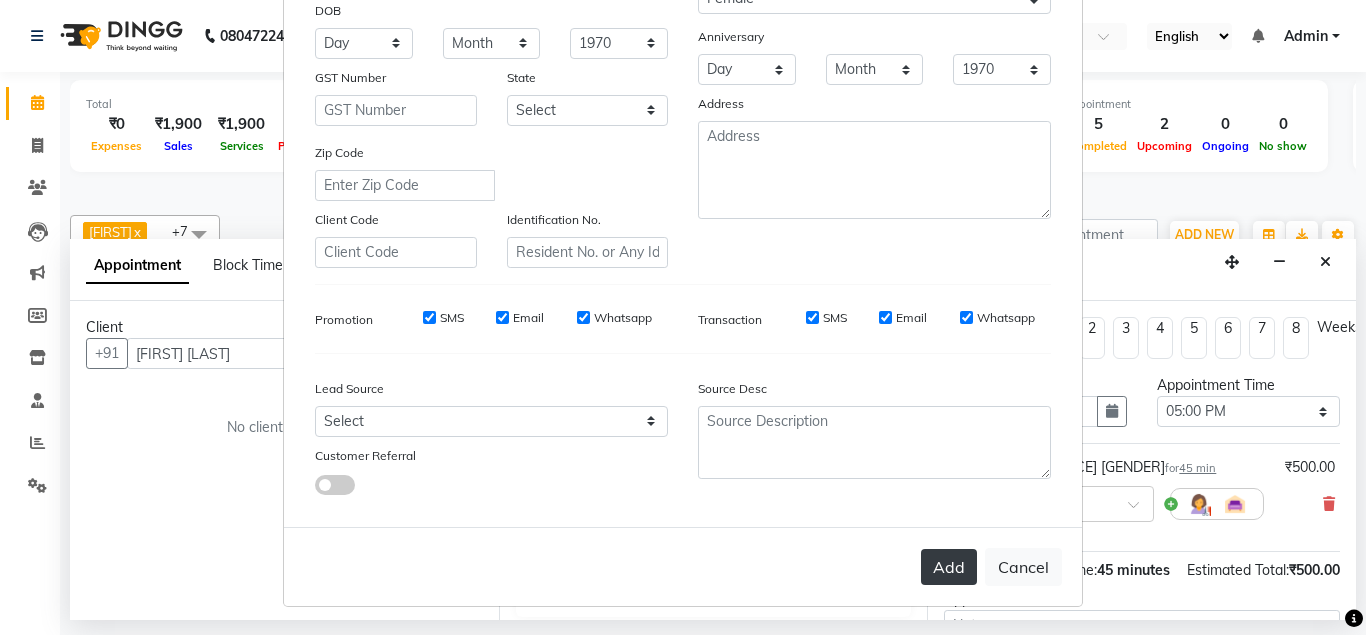 click on "Add" at bounding box center (949, 567) 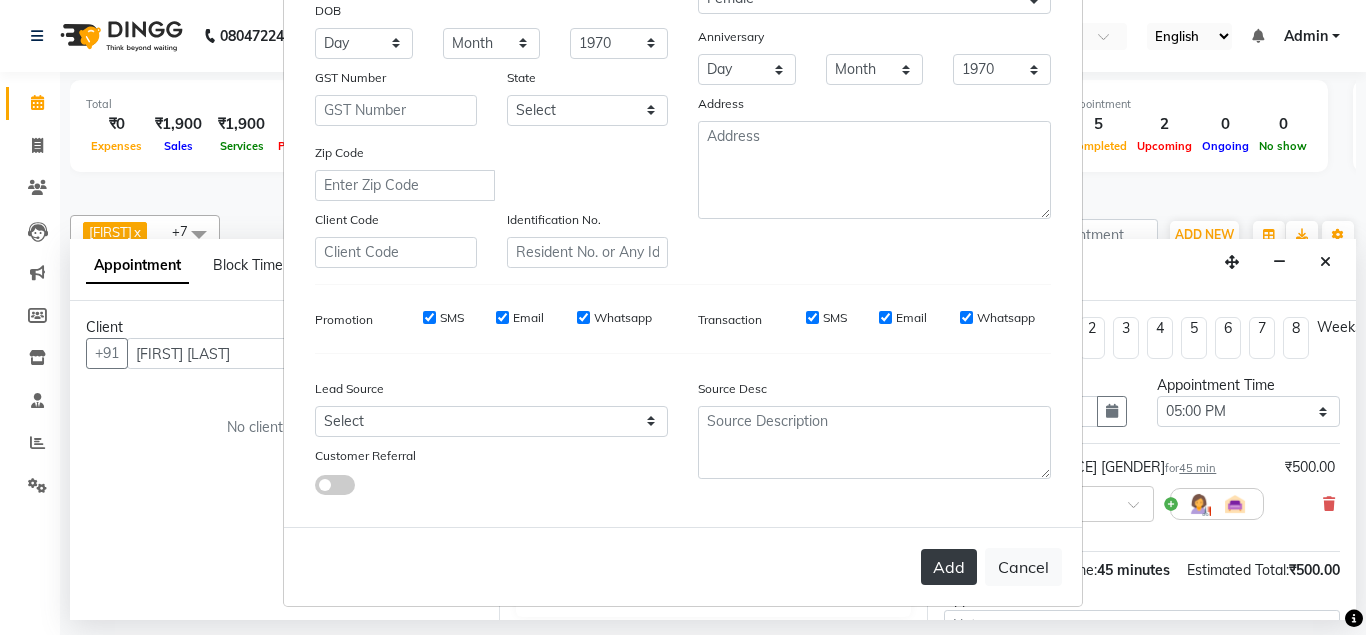 click on "Add" at bounding box center (949, 567) 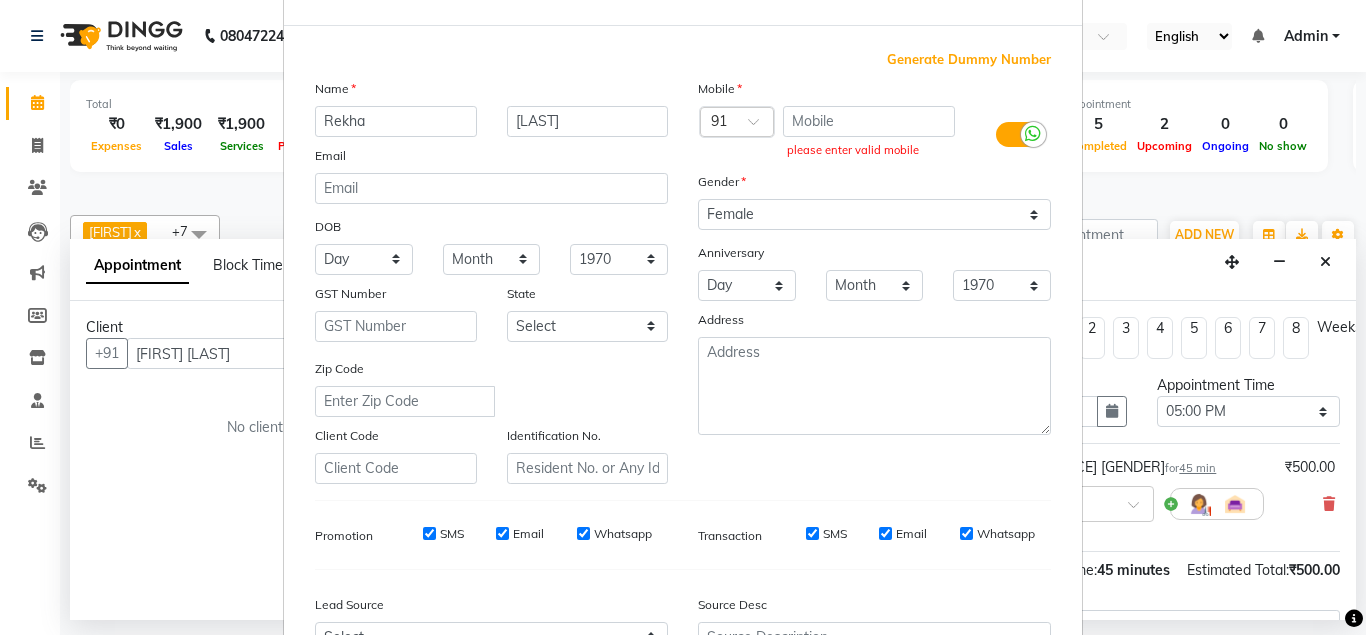 scroll, scrollTop: 0, scrollLeft: 0, axis: both 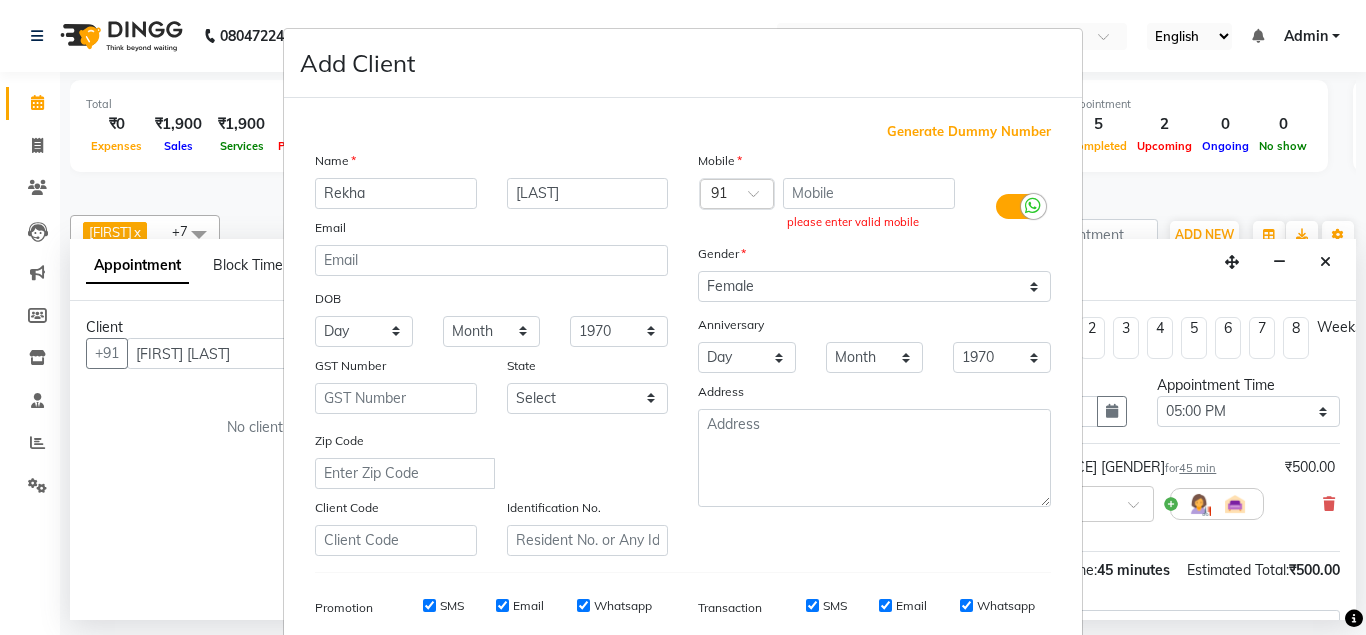 click on "Add Client Generate Dummy Number Name Rekha Dambare Email DOB Day 01 02 03 04 05 06 07 08 09 10 11 12 13 14 15 16 17 18 19 20 21 22 23 24 25 26 27 28 29 30 31 Month January February March April May June July August September October November December 1940 1941 1942 1943 1944 1945 1946 1947 1948 1949 1950 1951 1952 1953 1954 1955 1956 1957 1958 1959 1960 1961 1962 1963 1964 1965 1966 1967 1968 1969 1970 1971 1972 1973 1974 1975 1976 1977 1978 1979 1980 1981 1982 1983 1984 1985 1986 1987 1988 1989 1990 1991 1992 1993 1994 1995 1996 1997 1998 1999 2000 2001 2002 2003 2004 2005 2006 2007 2008 2009 2010 2011 2012 2013 2014 2015 2016 2017 2018 2019 2020 2021 2022 2023 2024 GST Number State Select Andaman and Nicobar Islands Andhra Pradesh Arunachal Pradesh Assam Bihar Chandigarh Chhattisgarh Dadra and Nagar Haveli Daman and Diu Delhi Goa Gujarat Haryana Himachal Pradesh Jammu and Kashmir Jharkhand Karnataka Kerala Lakshadweep Madhya Pradesh Maharashtra Manipur Meghalaya Mizoram Nagaland Odisha Pondicherry Punjab ×" at bounding box center [683, 317] 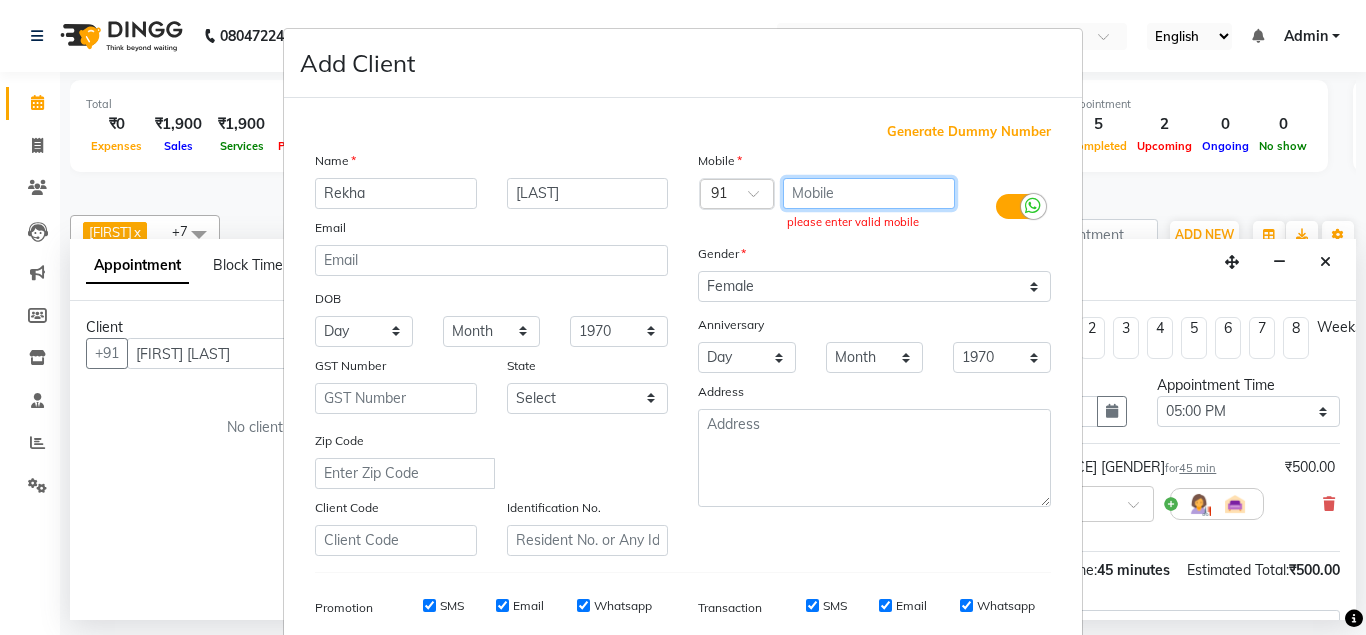 click at bounding box center (869, 193) 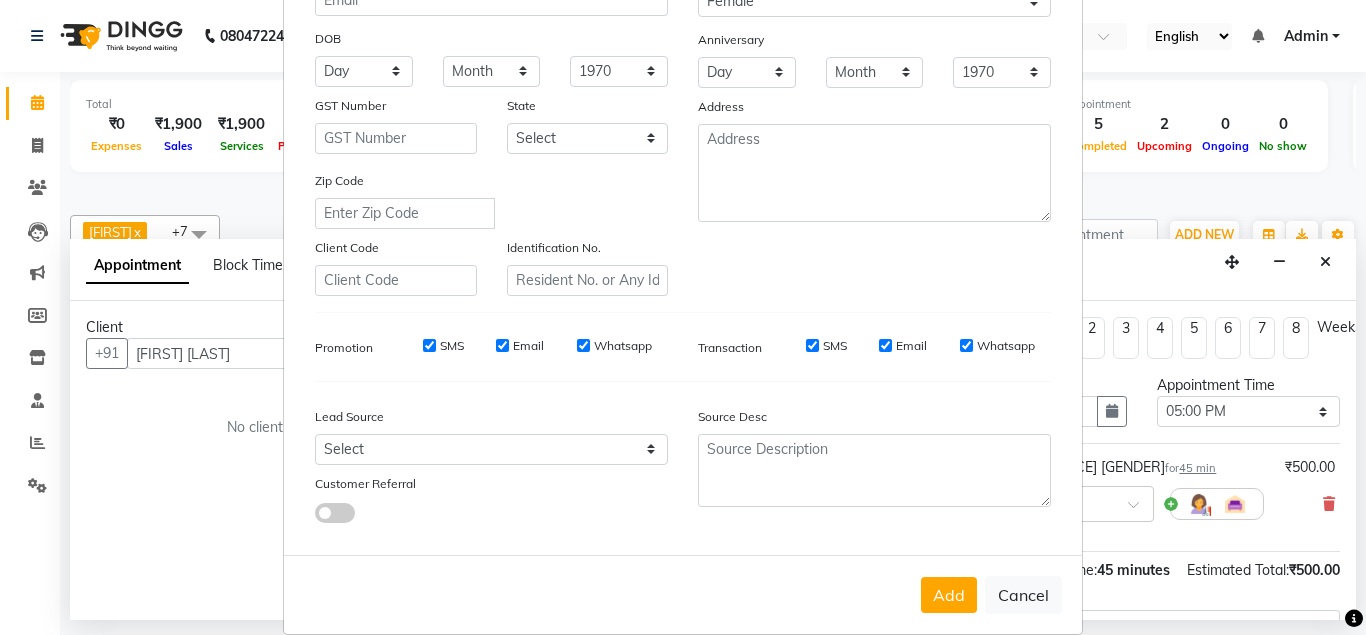 scroll, scrollTop: 288, scrollLeft: 0, axis: vertical 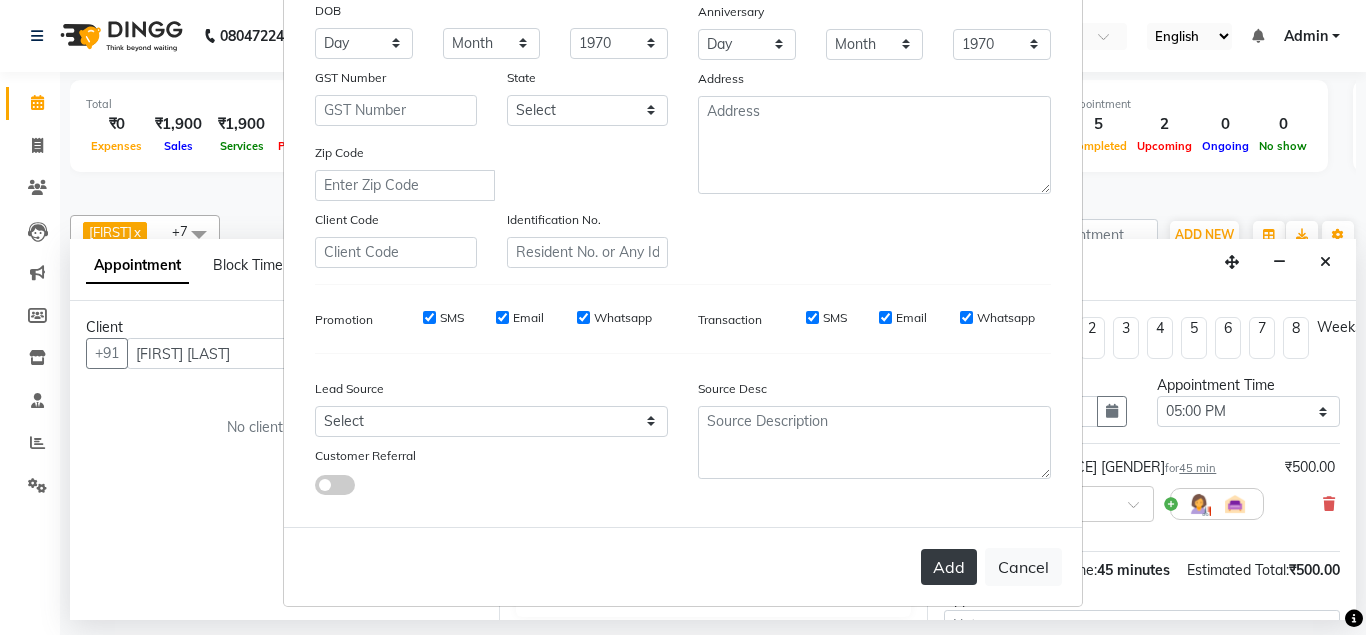 type on "[PHONE]" 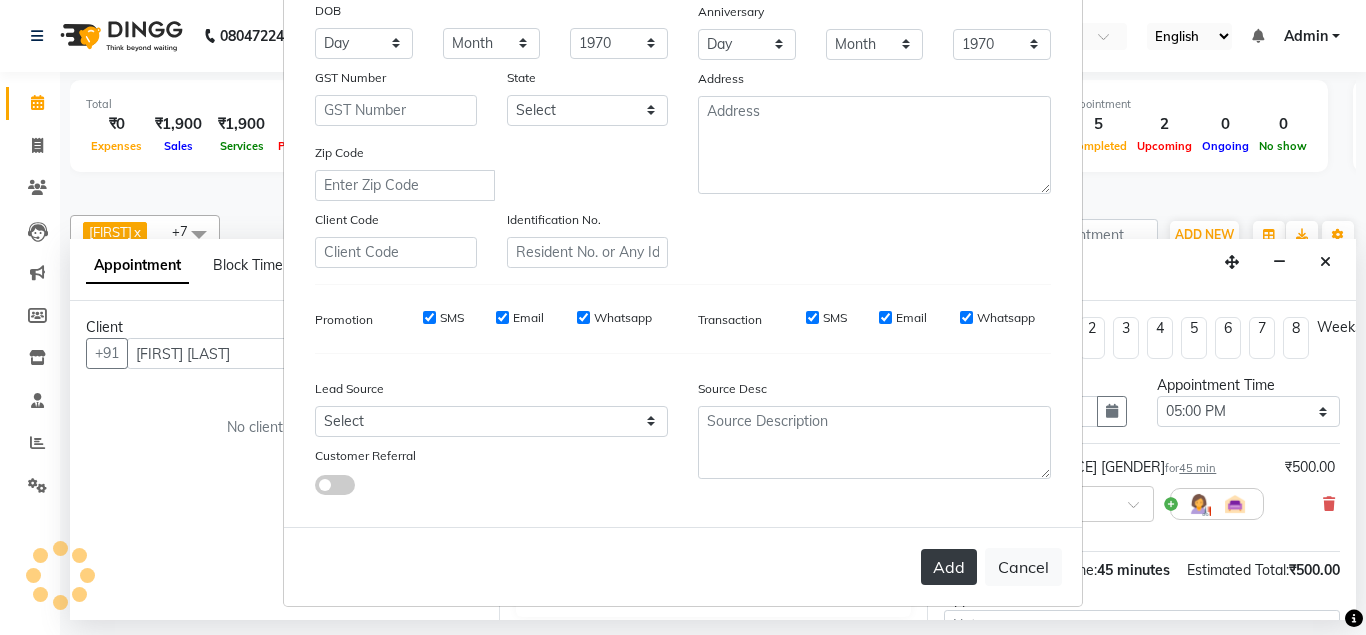 click on "Add" at bounding box center (949, 567) 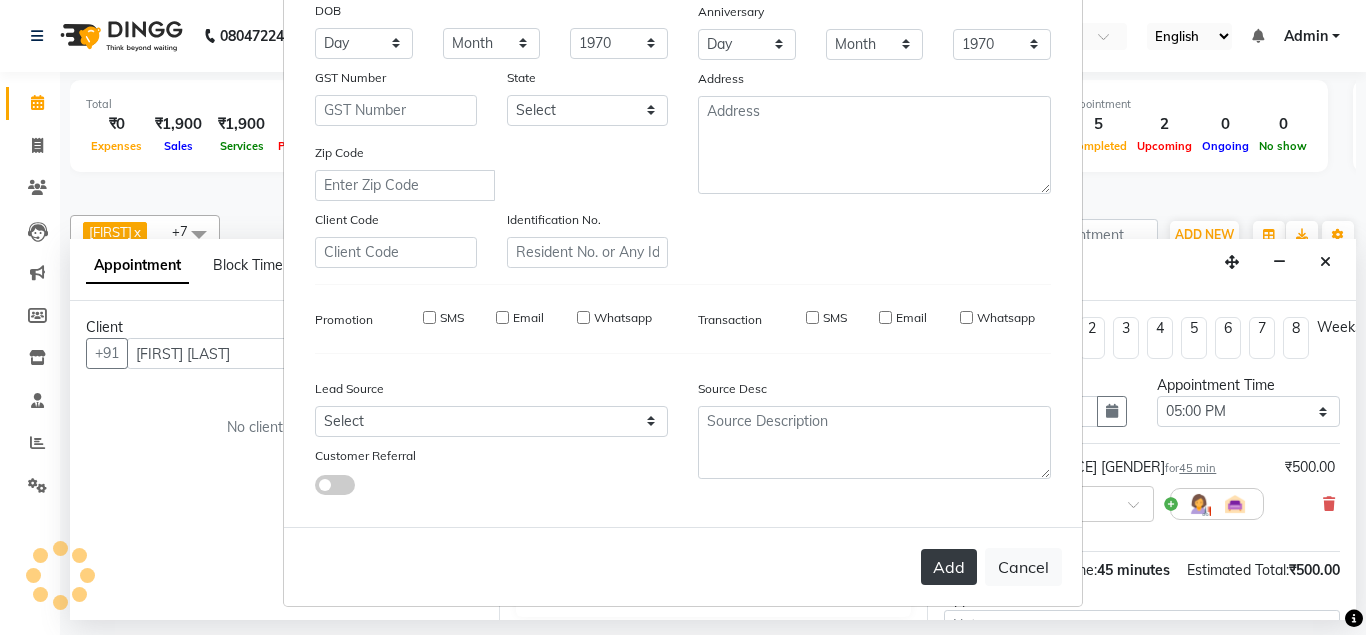 type on "[PHONE]" 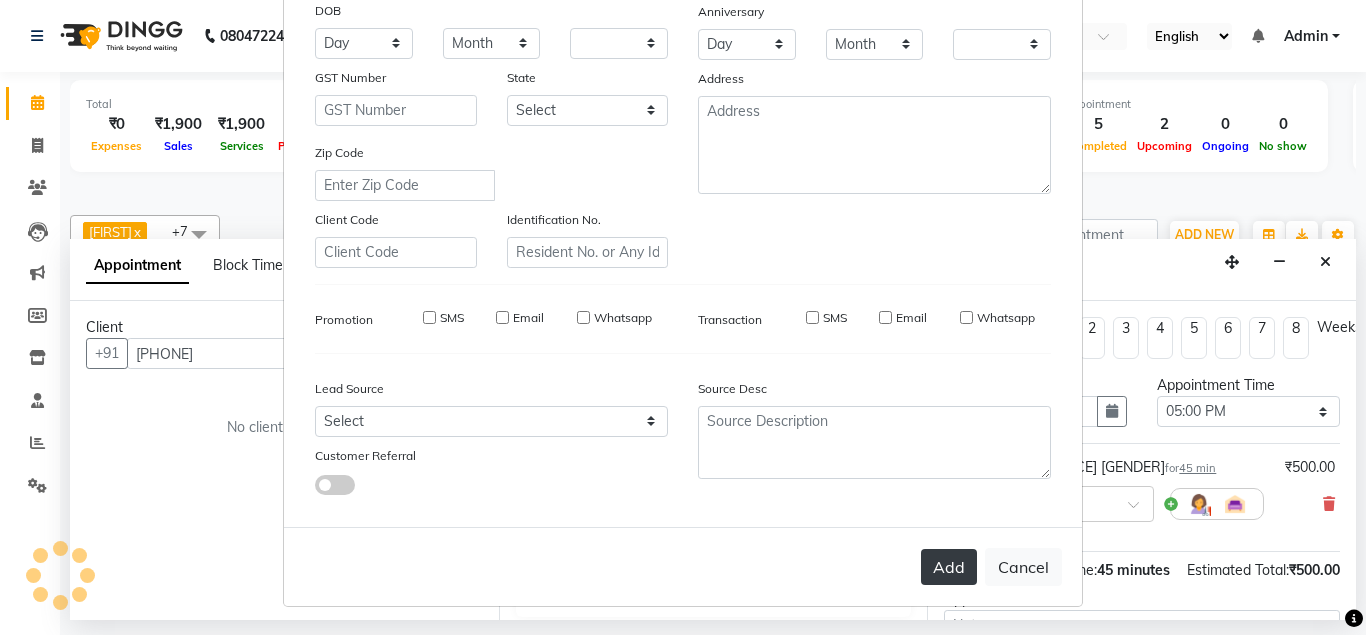 checkbox on "false" 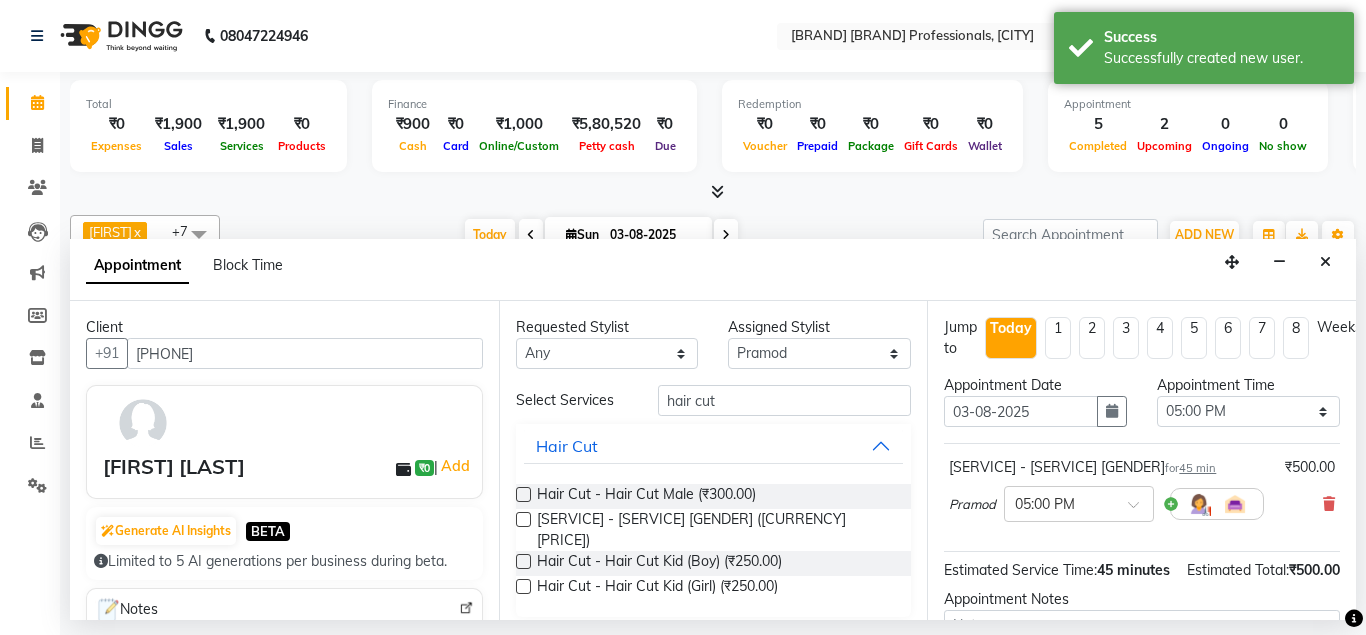 scroll, scrollTop: 207, scrollLeft: 0, axis: vertical 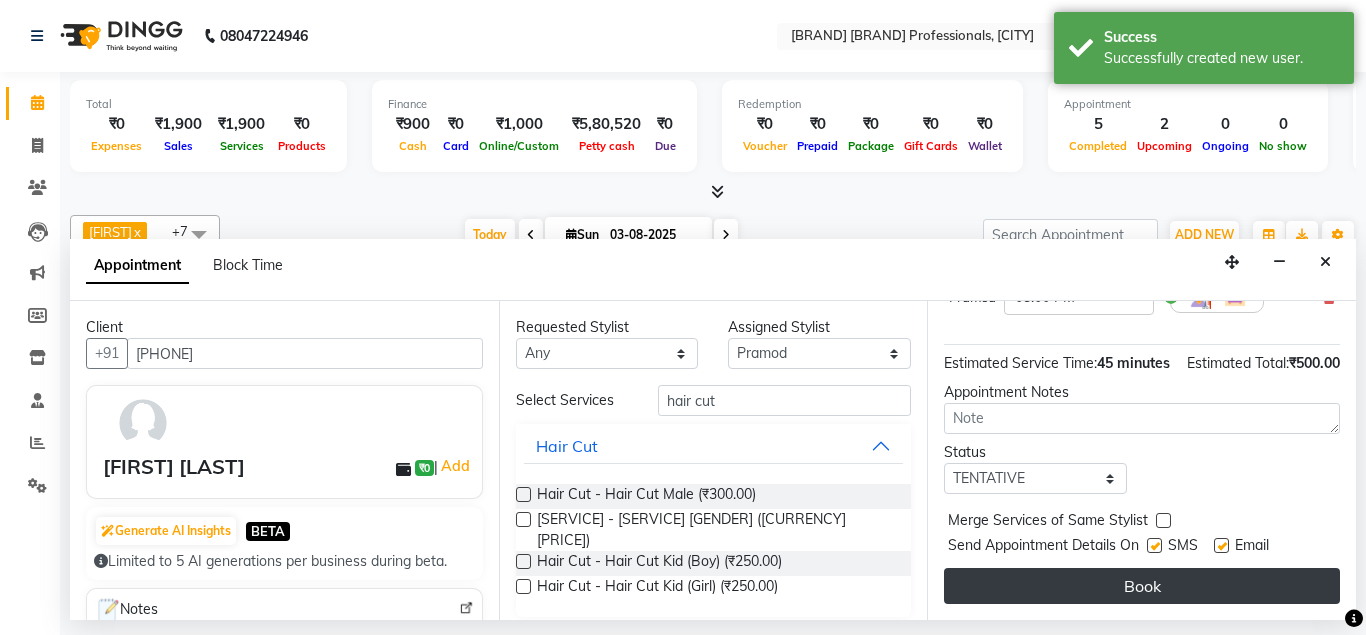 click on "Book" at bounding box center [1142, 586] 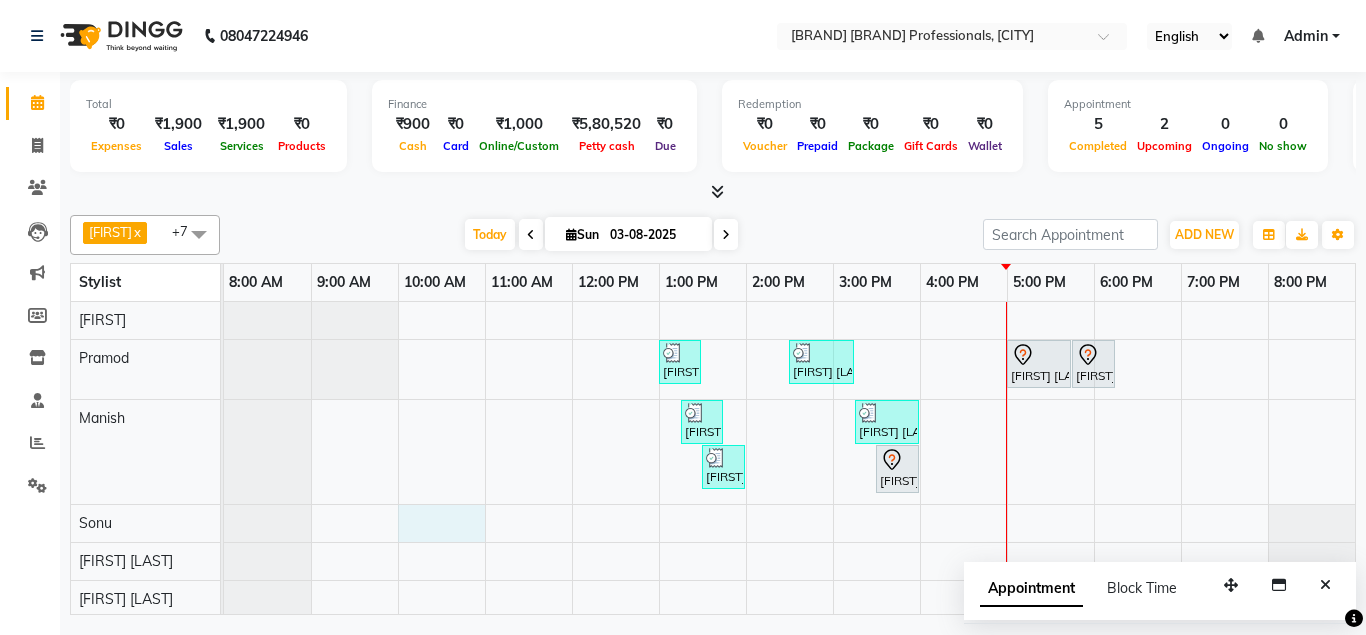 click on "Narsing Kanathe, TK07, 01:00 PM-01:30 PM, Hair Cut - Hair Cut Male     Aditi Sakure, TK03, 02:30 PM-03:15 PM, Hair Cut - Hair Cut Female             Rekha Dambare, TK08, 05:00 PM-05:45 PM, Hair Cut - Hair Cut Female             Kalpesh Savariya, TK06, 05:45 PM-06:15 PM, Hair Cut - Hair Cut Male     Nishika Choudhari, TK02, 01:15 PM-01:45 PM, Hair Cut - Hair Cut Male     Deepti Maam, TK05, 03:15 PM-04:00 PM, Hair Styling - Blow dry (Komponent/curlions)female     Sameer Pant, TK04, 01:30 PM-02:00 PM, Hair Cut - Hair Cut Male             Gauri Jaiswal, TK01, 03:30 PM-04:00 PM, Hair Coloring - Male Hair Color (INOVA)" at bounding box center (789, 460) 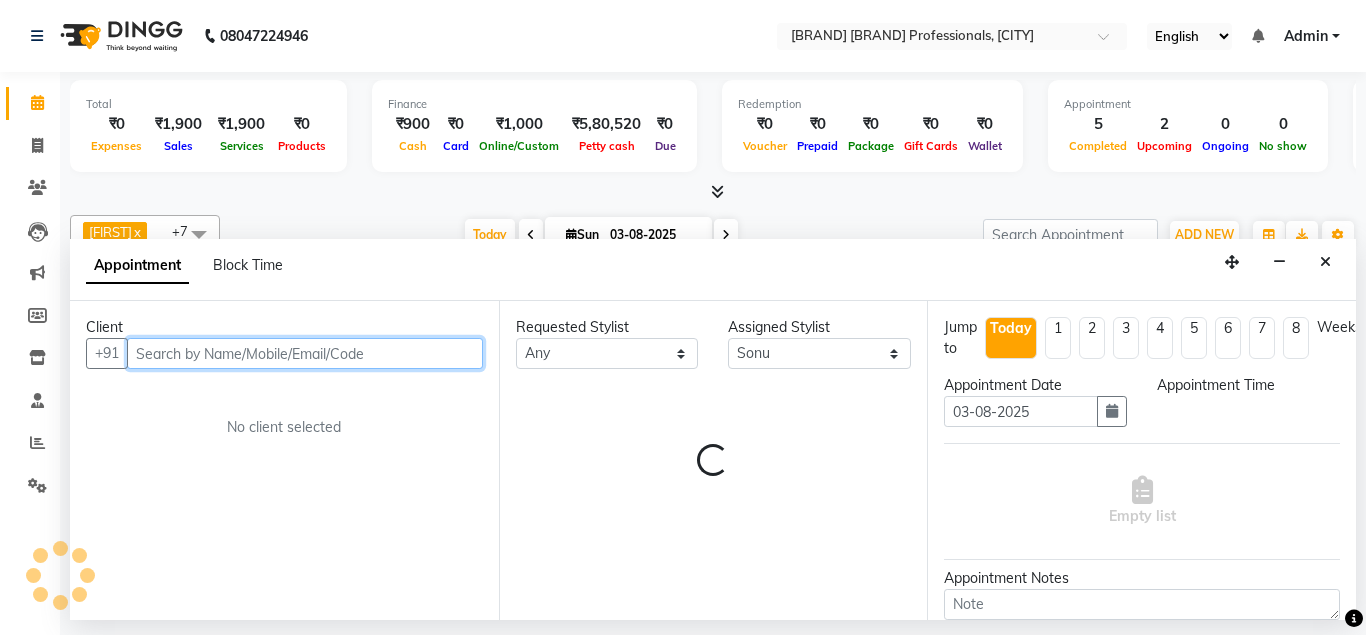 select on "600" 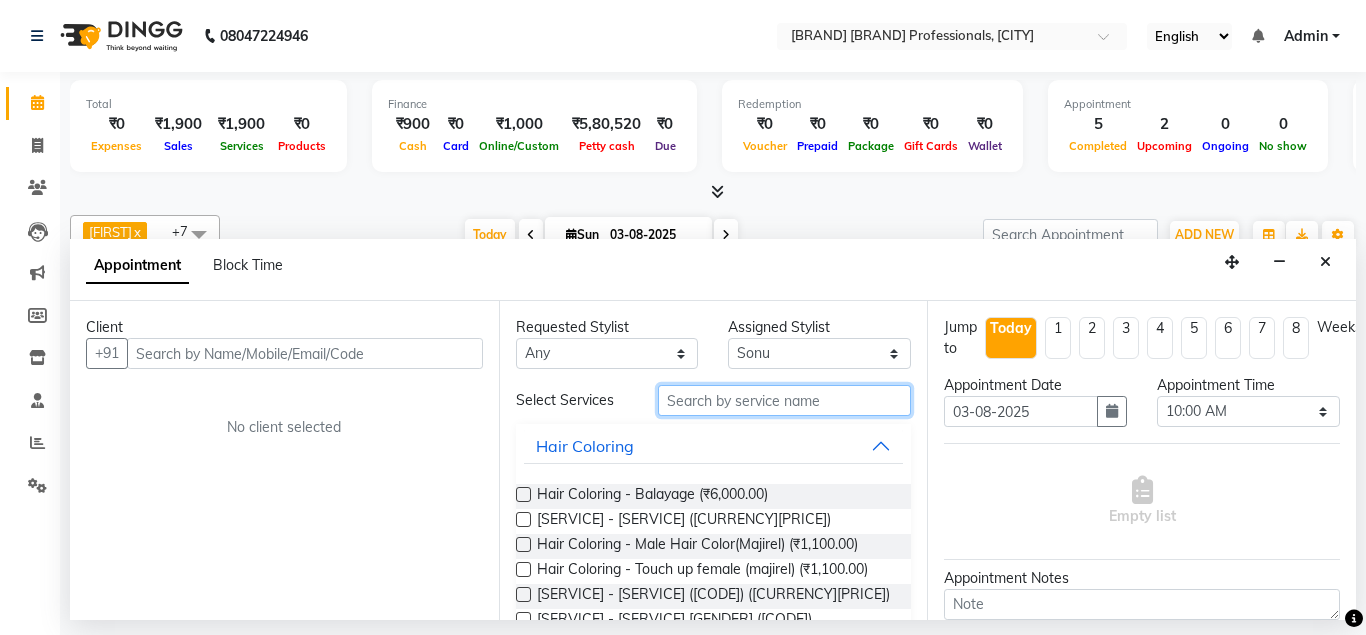 click at bounding box center (785, 400) 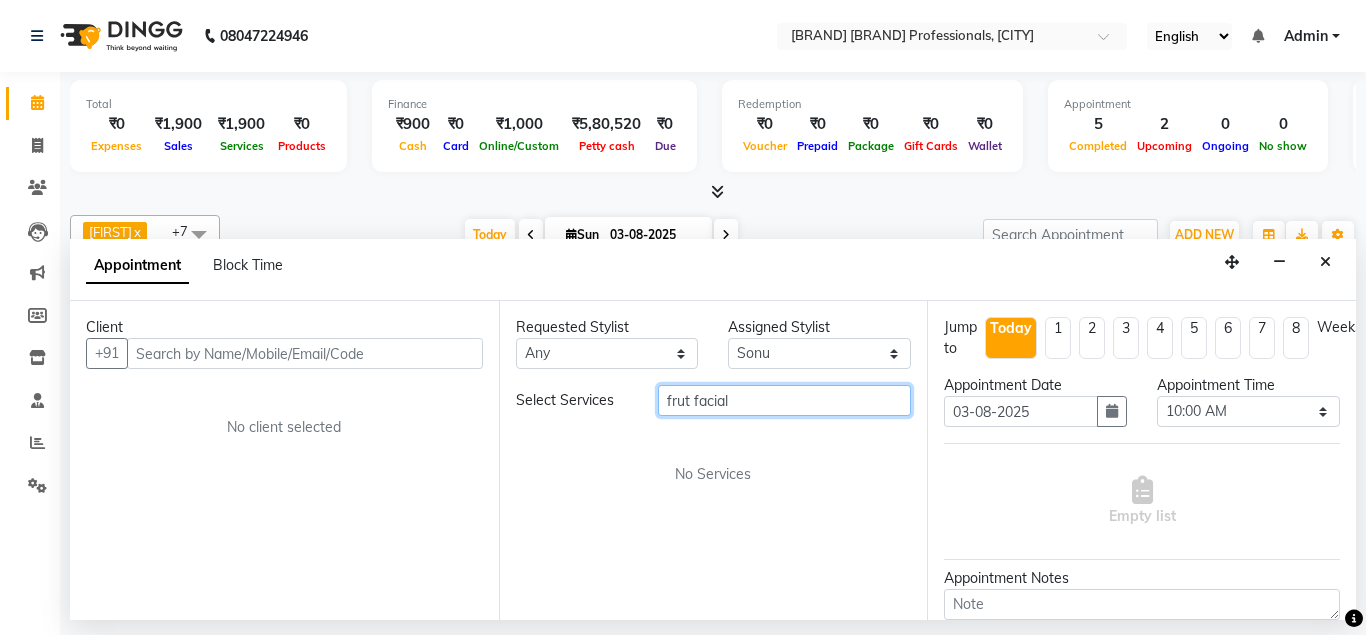 click on "frut facial" at bounding box center (785, 400) 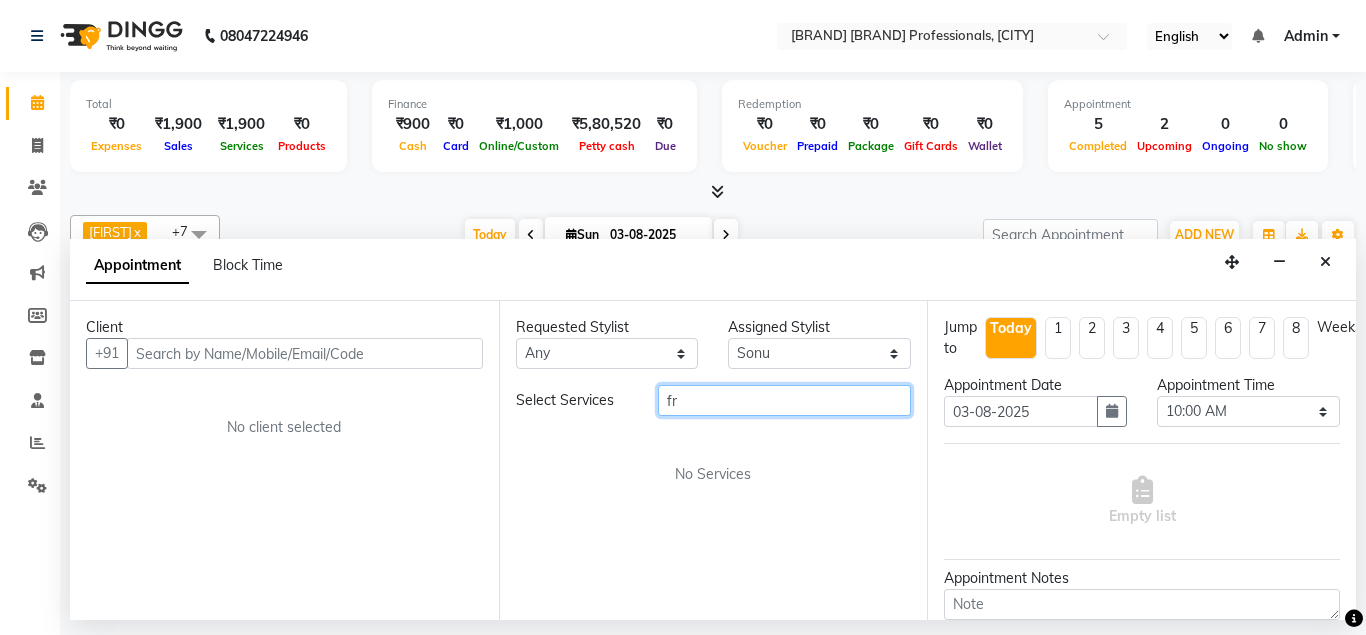 type on "f" 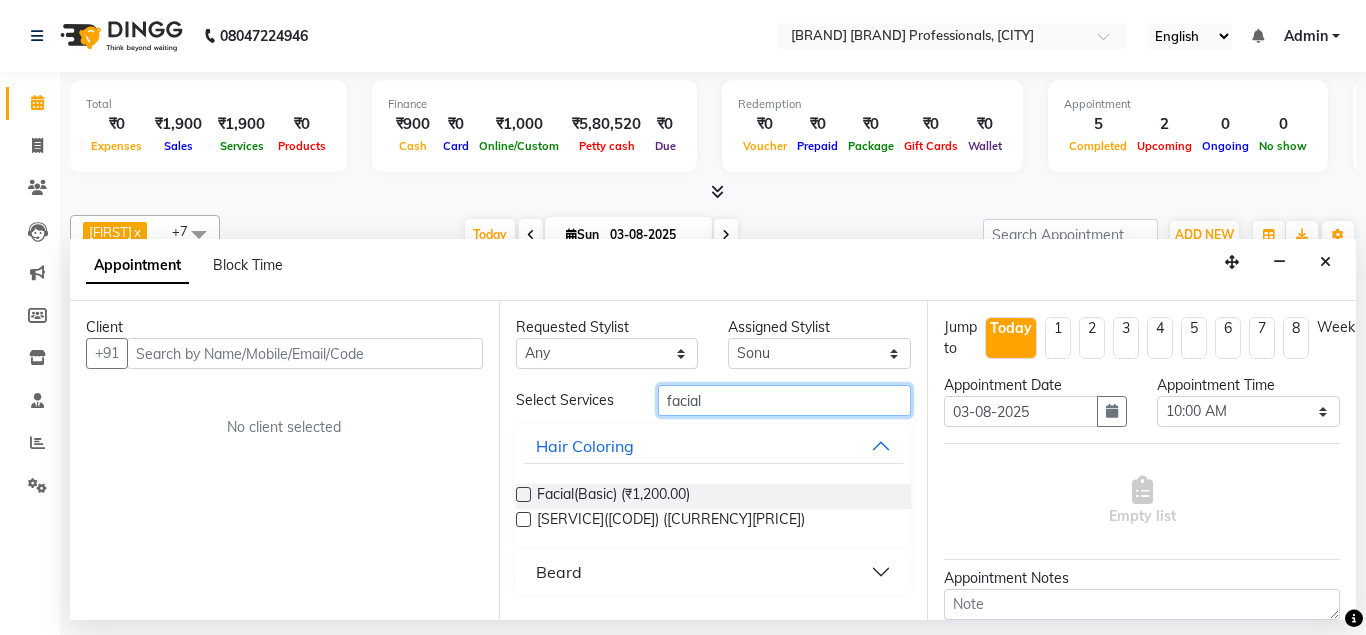 click on "facial" at bounding box center (785, 400) 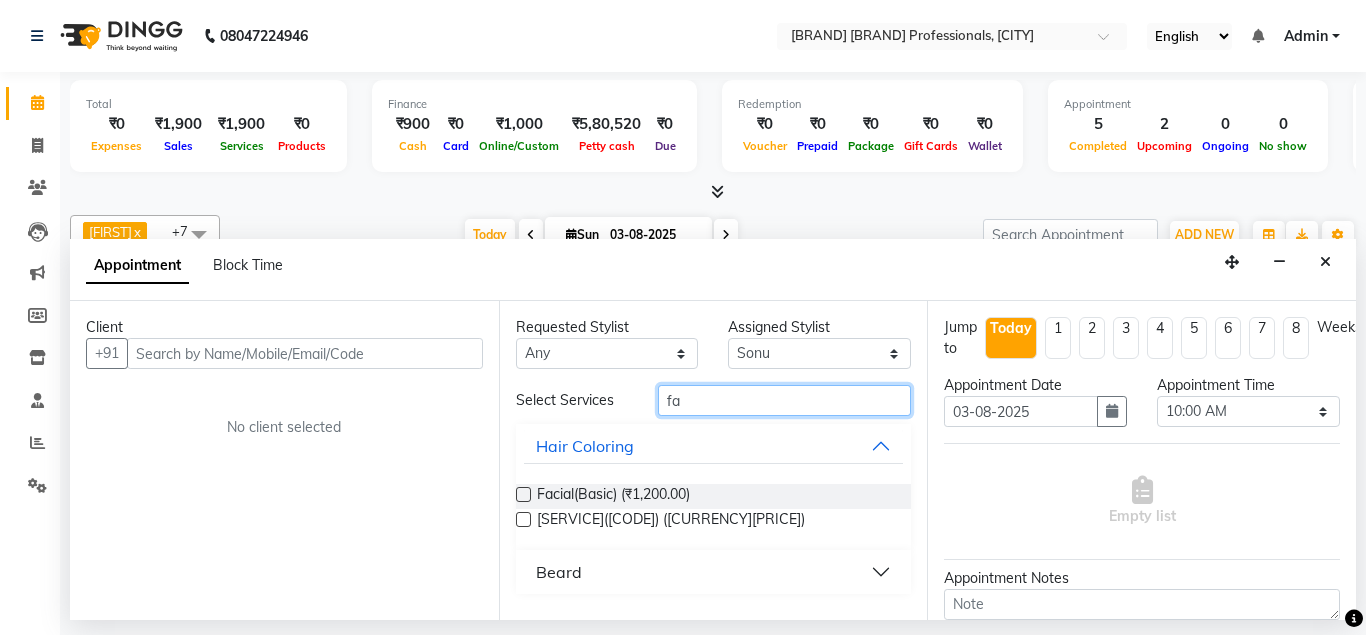 type on "f" 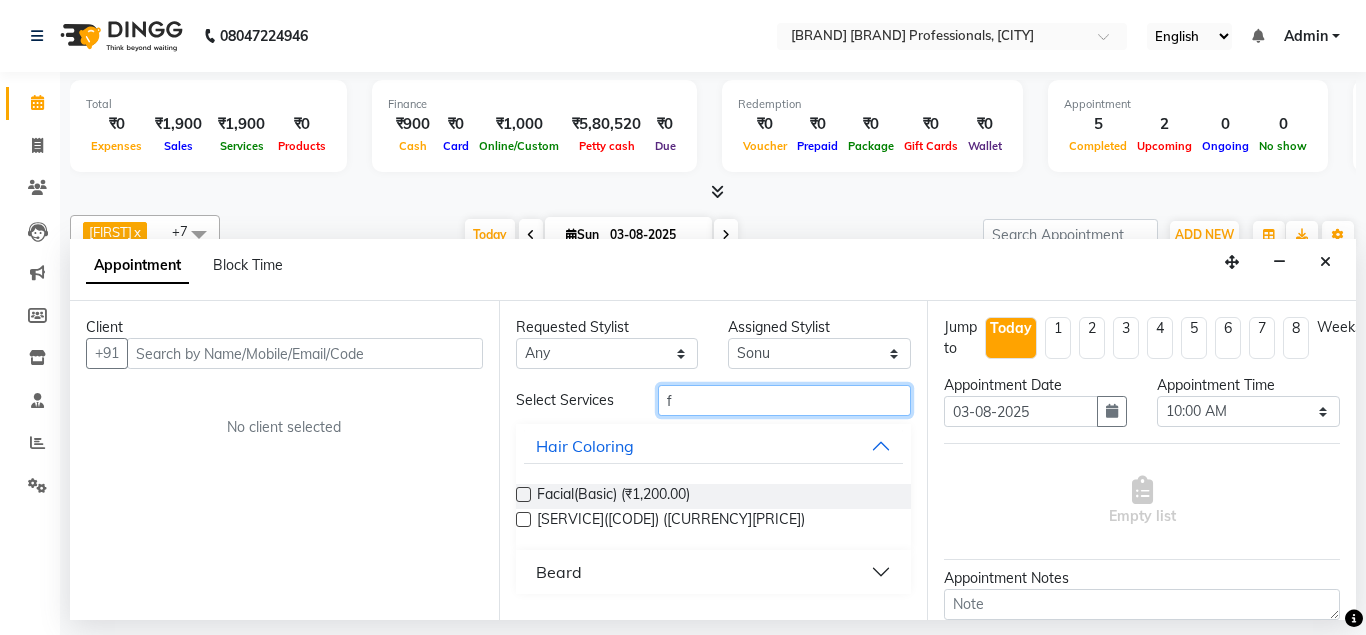 type 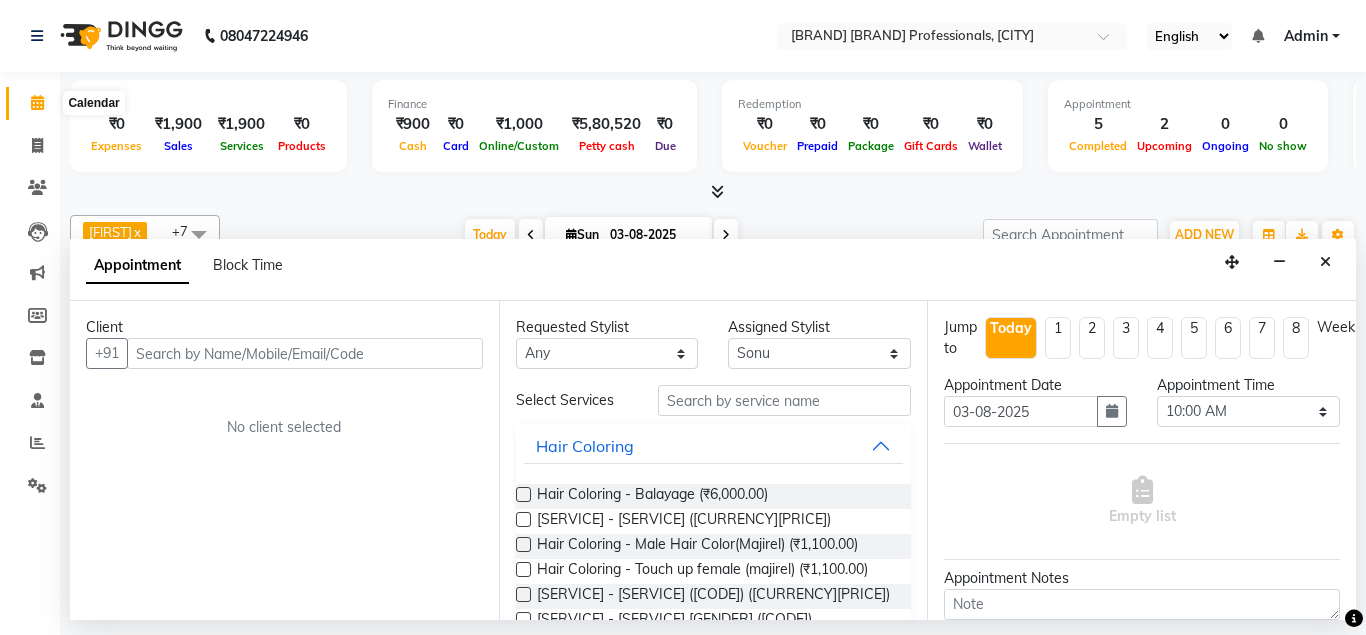 click 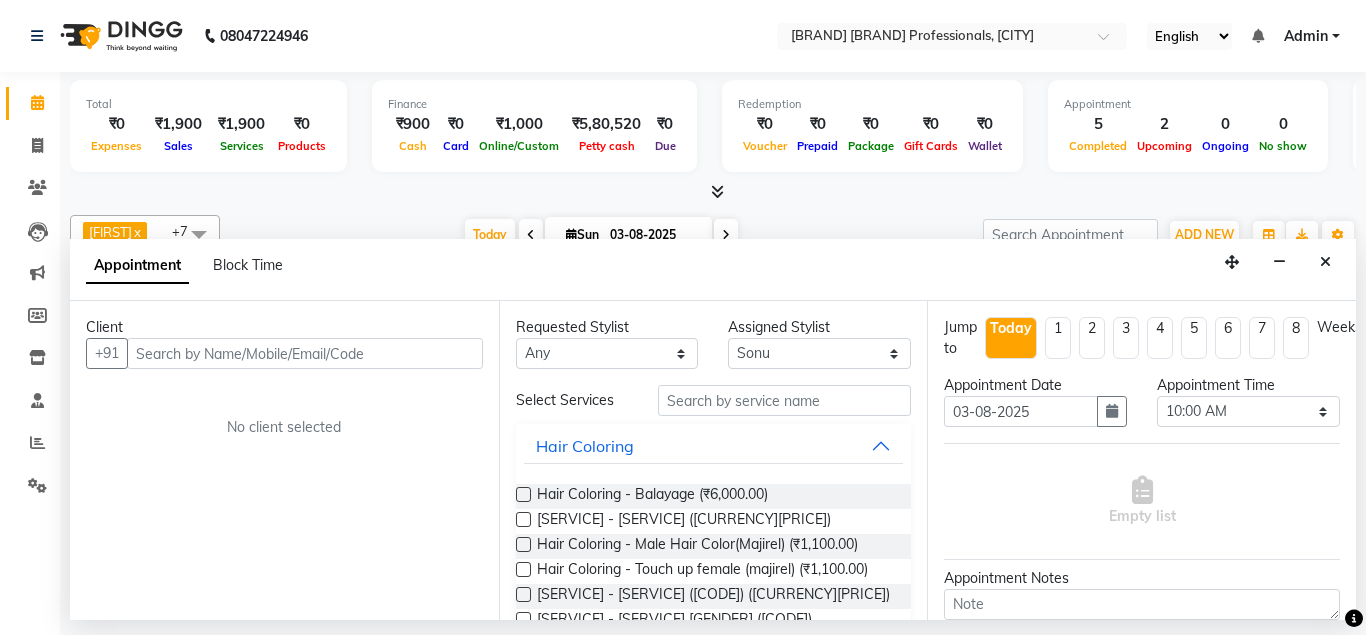 click 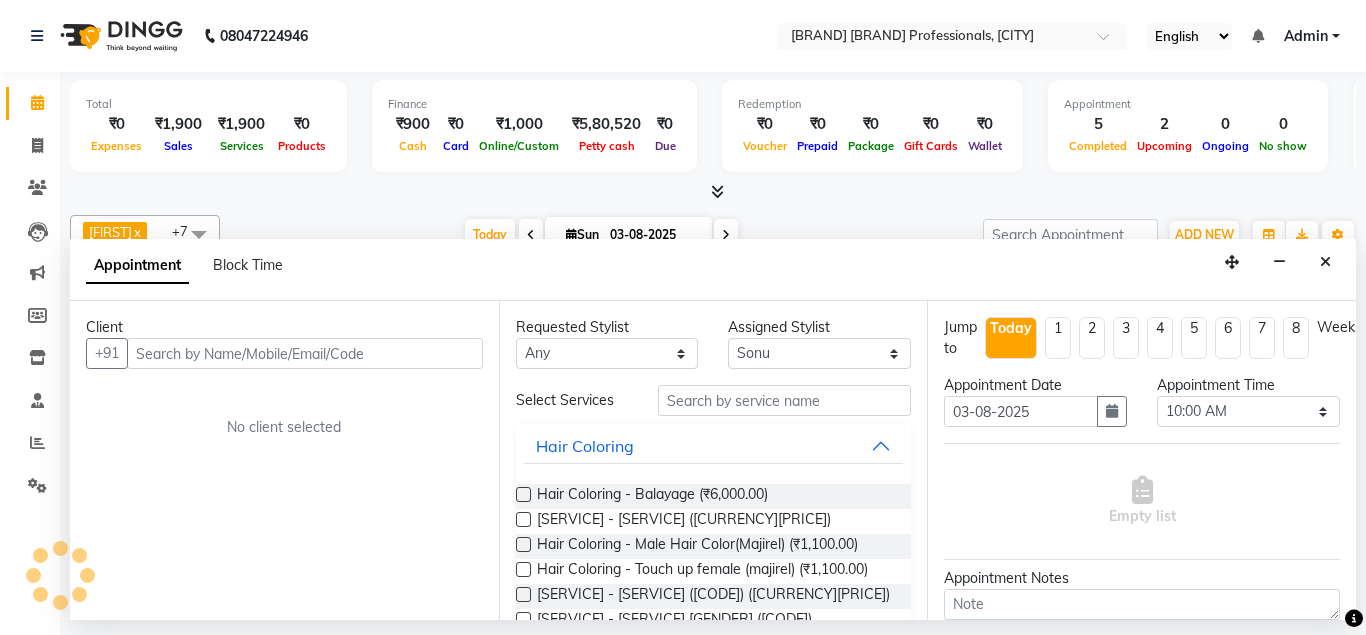click 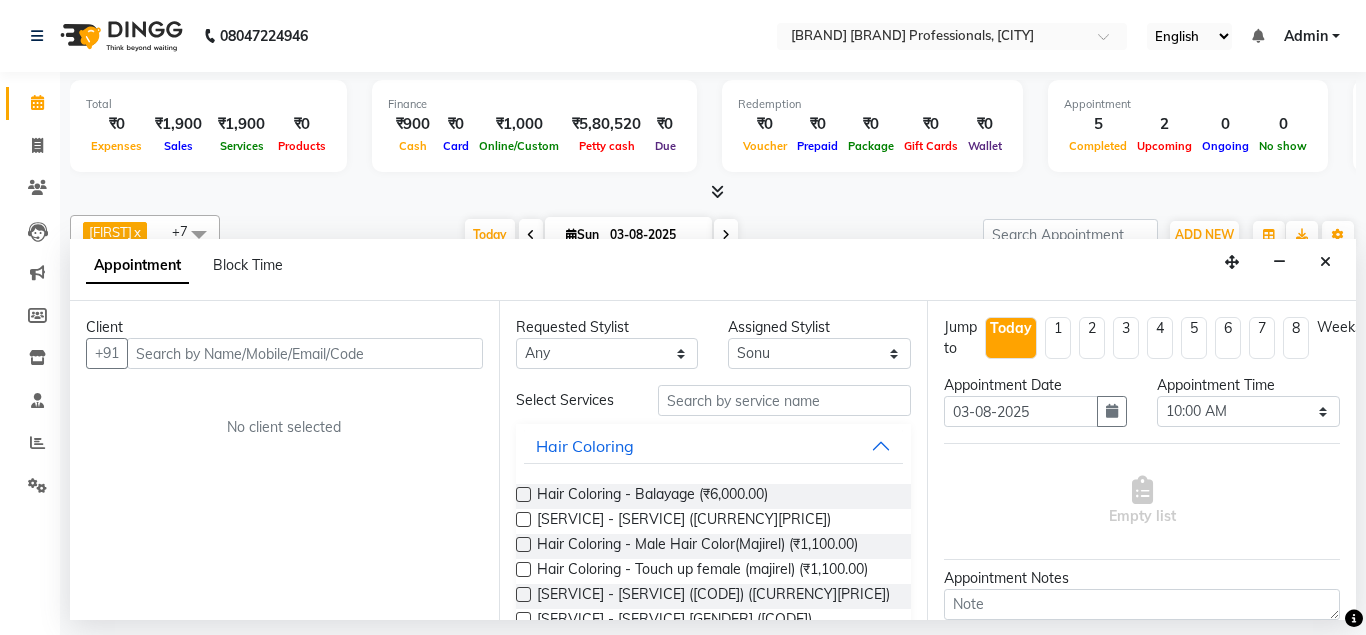 click 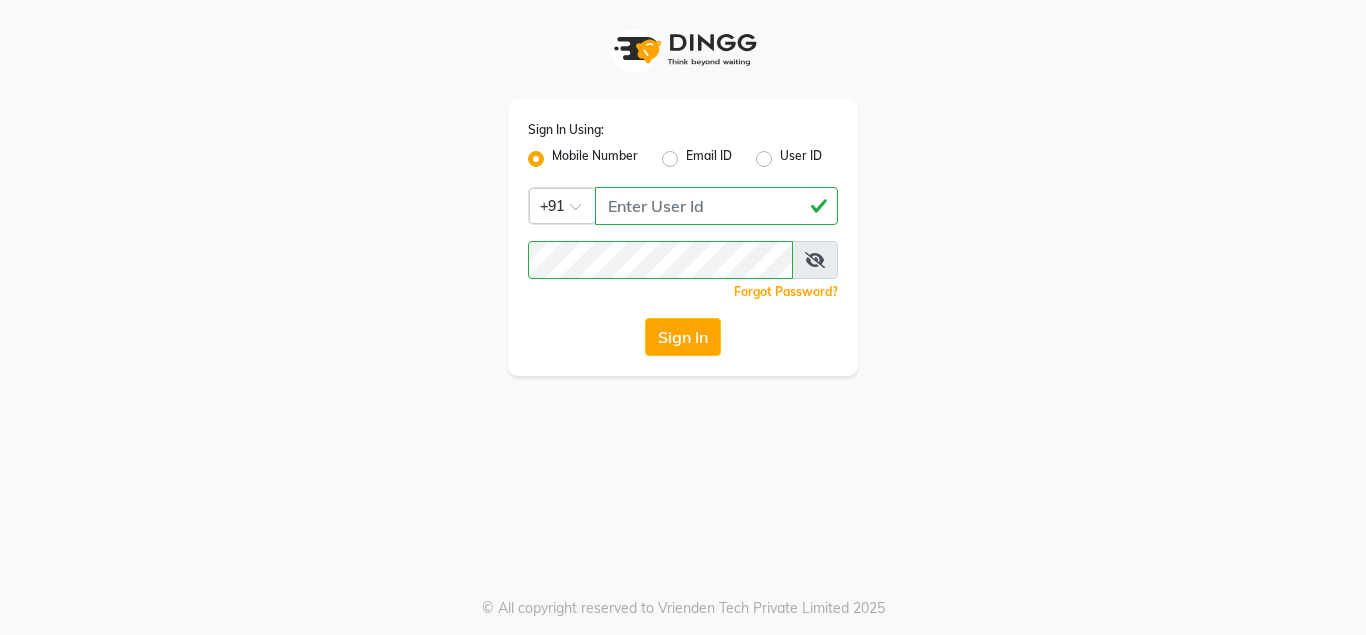 scroll, scrollTop: 0, scrollLeft: 0, axis: both 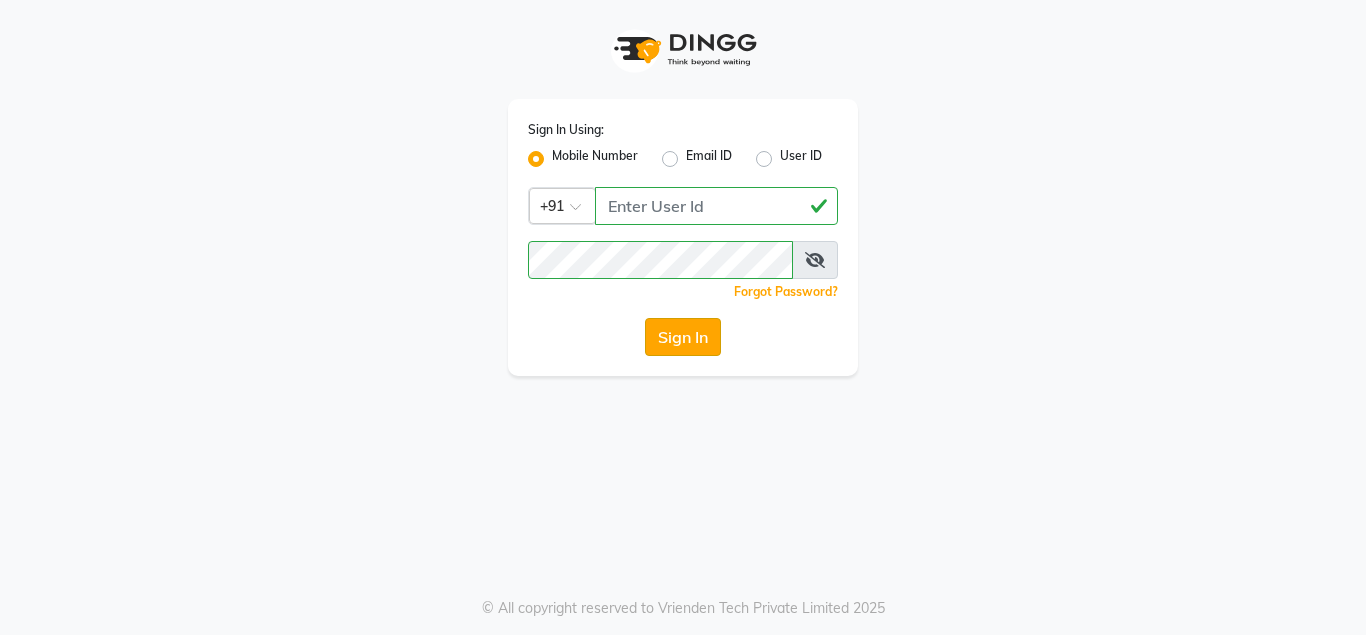 click on "Sign In" 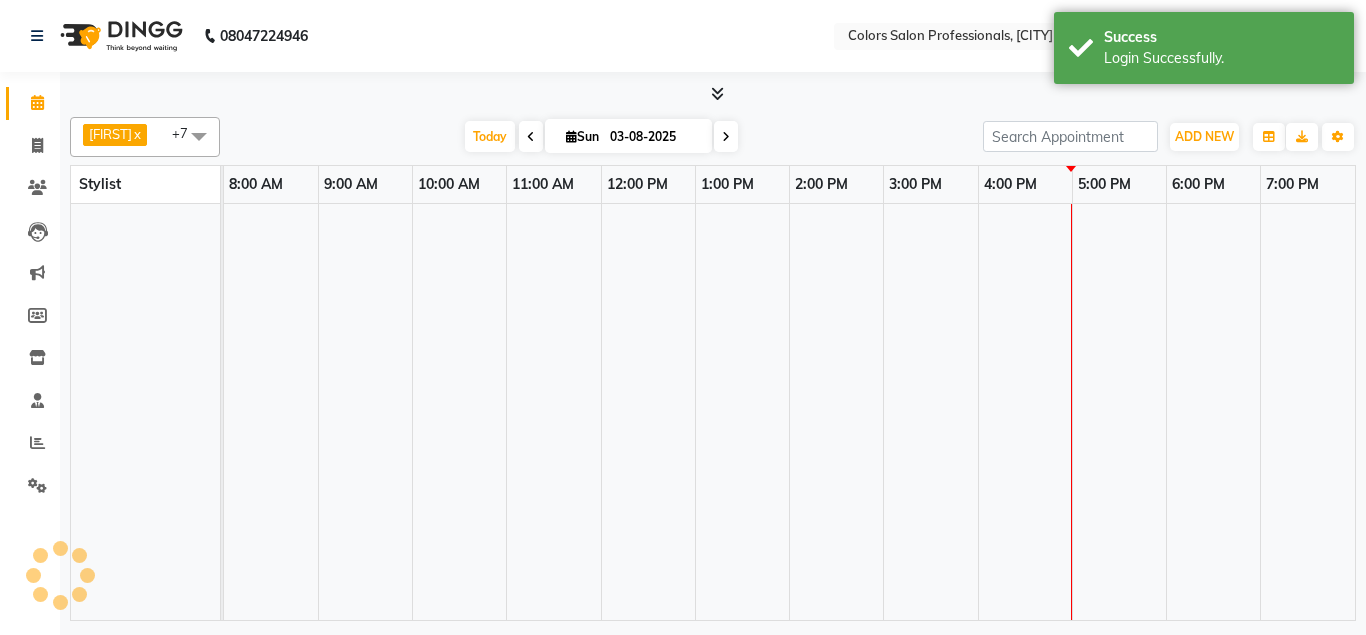 select on "en" 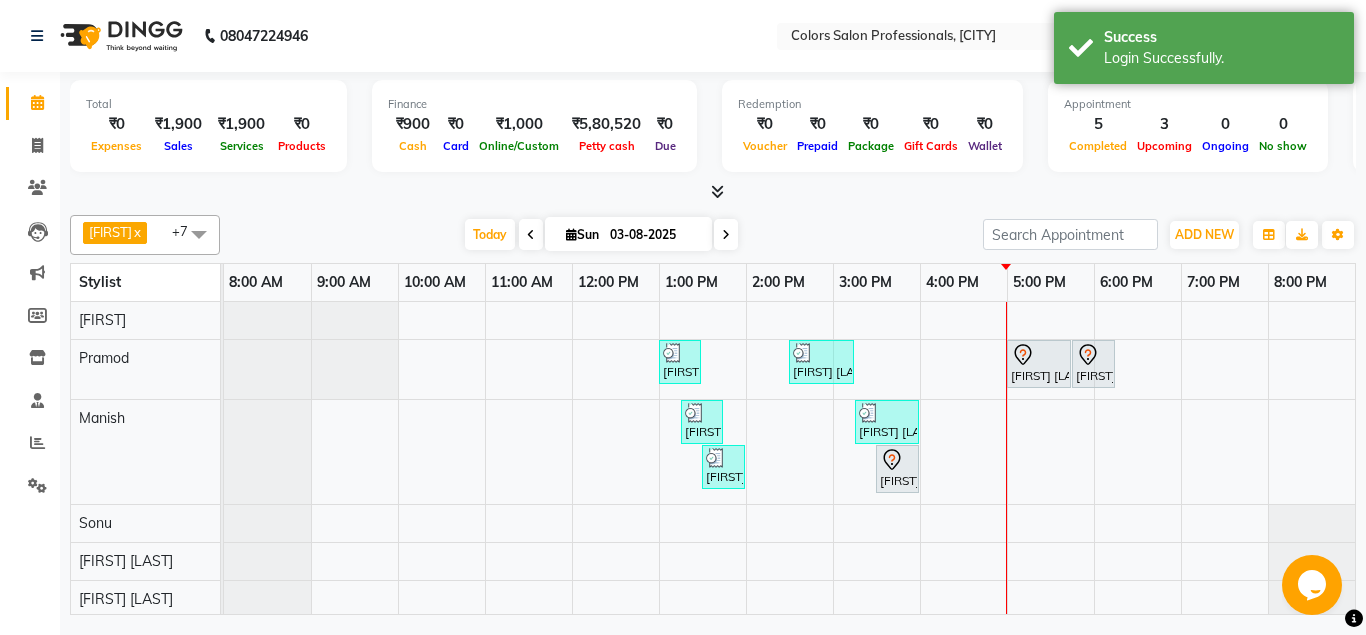 scroll, scrollTop: 0, scrollLeft: 0, axis: both 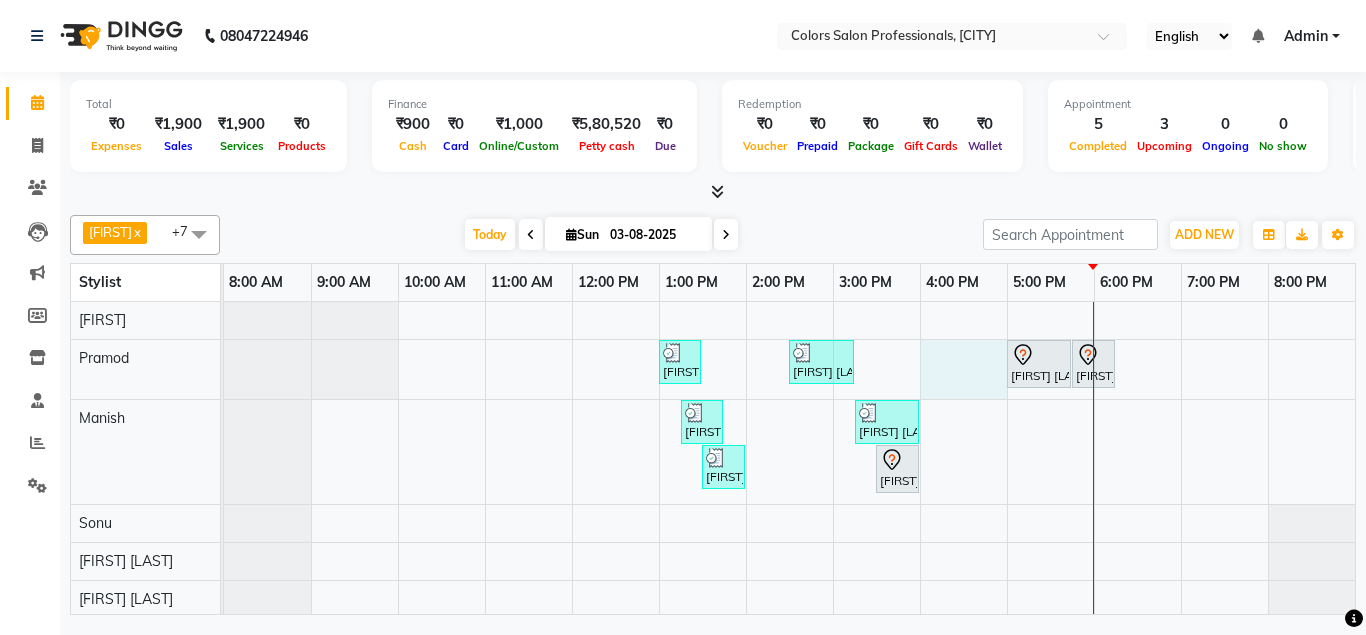 click on "[FIRST] [LAST], TK07, 01:00 PM-01:30 PM, Hair Cut - Hair Cut Male [FIRST] [LAST], TK03, 02:30 PM-03:15 PM, Hair Cut - Hair Cut Female [FIRST] [LAST], TK08, 05:00 PM-05:45 PM, Hair Cut - Hair Cut Female [FIRST] [LAST], TK06, 05:45 PM-06:15 PM, Hair Cut - Hair Cut Male [FIRST] [LAST], TK02, 01:15 PM-01:45 PM, Hair Cut - Hair Cut Male [FIRST] [LAST], TK05, 03:15 PM-04:00 PM, Hair Styling - Blow dry (Komponent/curlions)female [FIRST] [LAST], TK04, 01:30 PM-02:00 PM, Hair Cut - Hair Cut Male [FIRST] [LAST], TK01, 03:30 PM-04:00 PM, Hair Coloring - Male Hair Color (INOVA)" at bounding box center (789, 460) 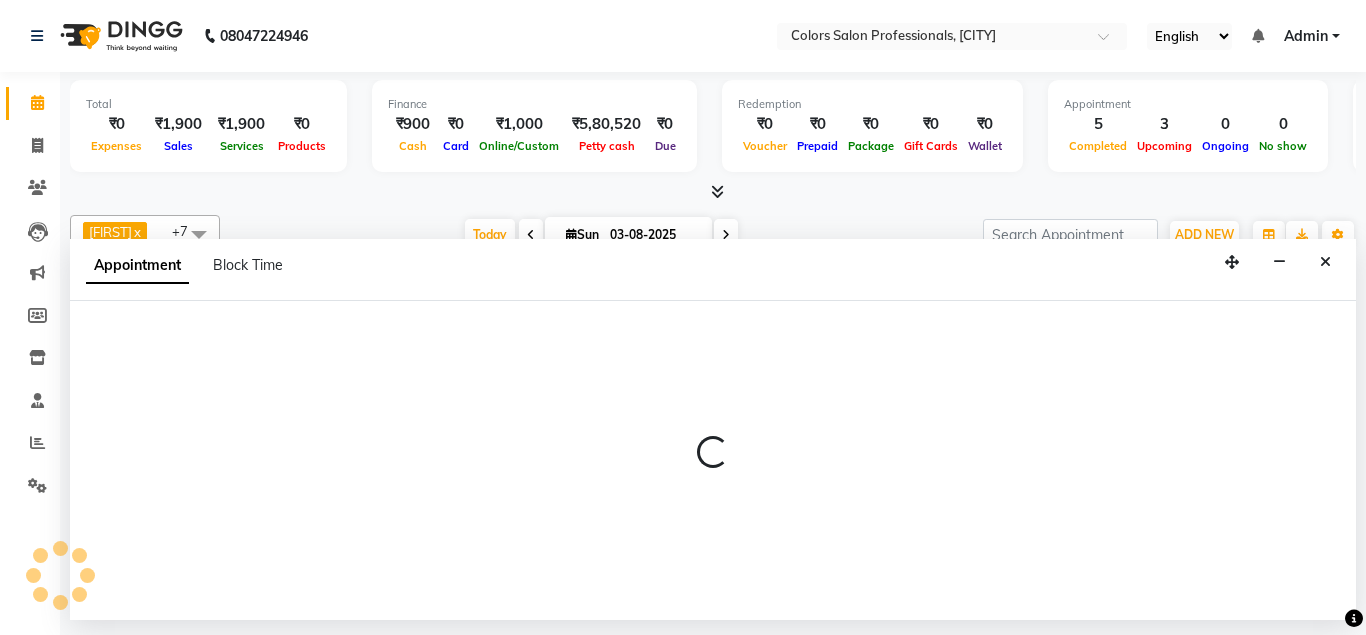 select on "60229" 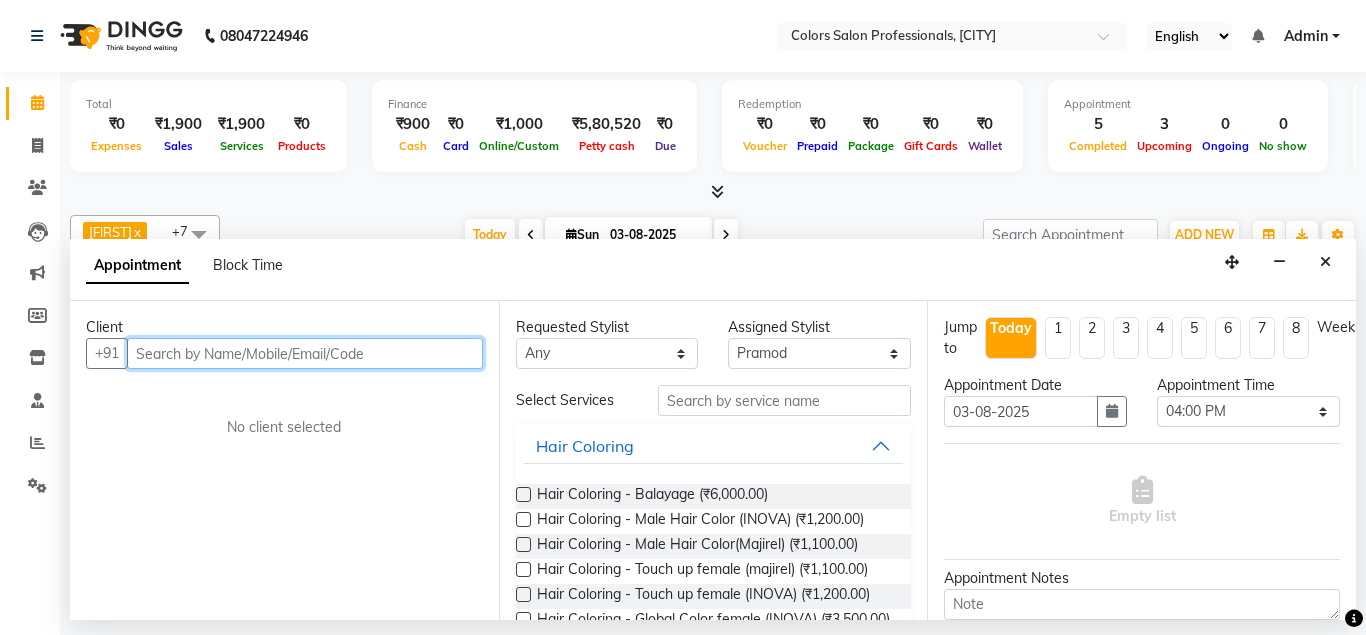 click at bounding box center [305, 353] 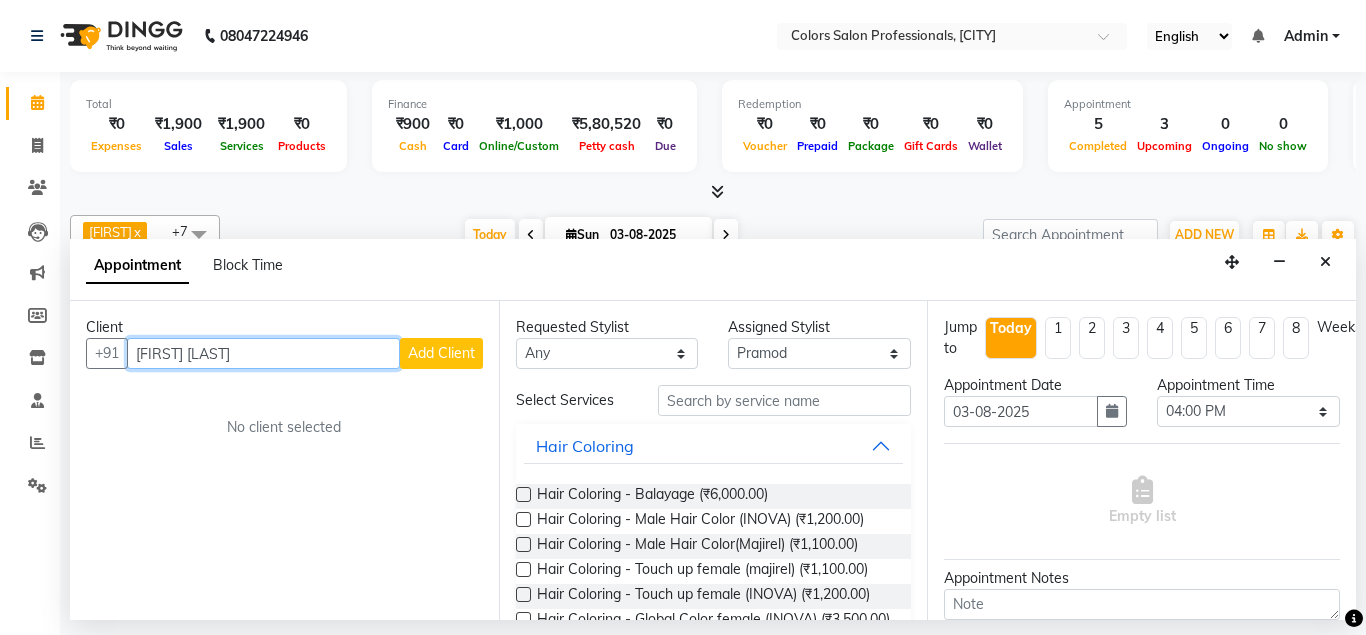 type on "Asmita Mankar" 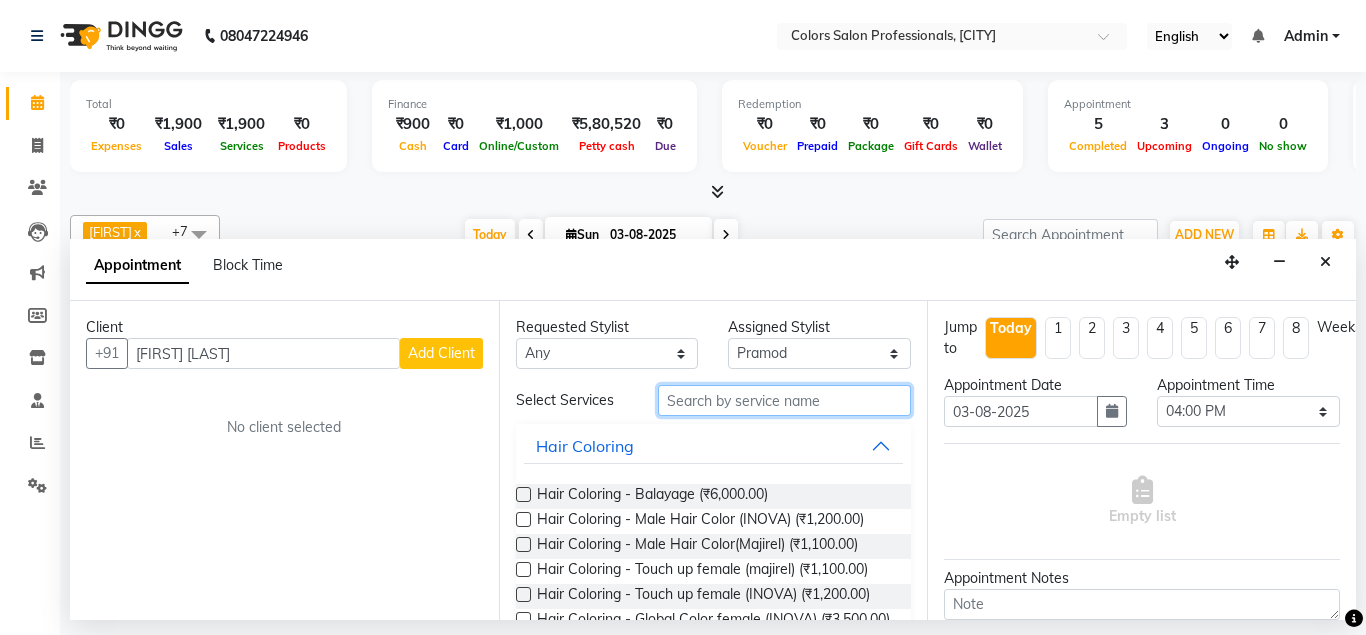 click at bounding box center [785, 400] 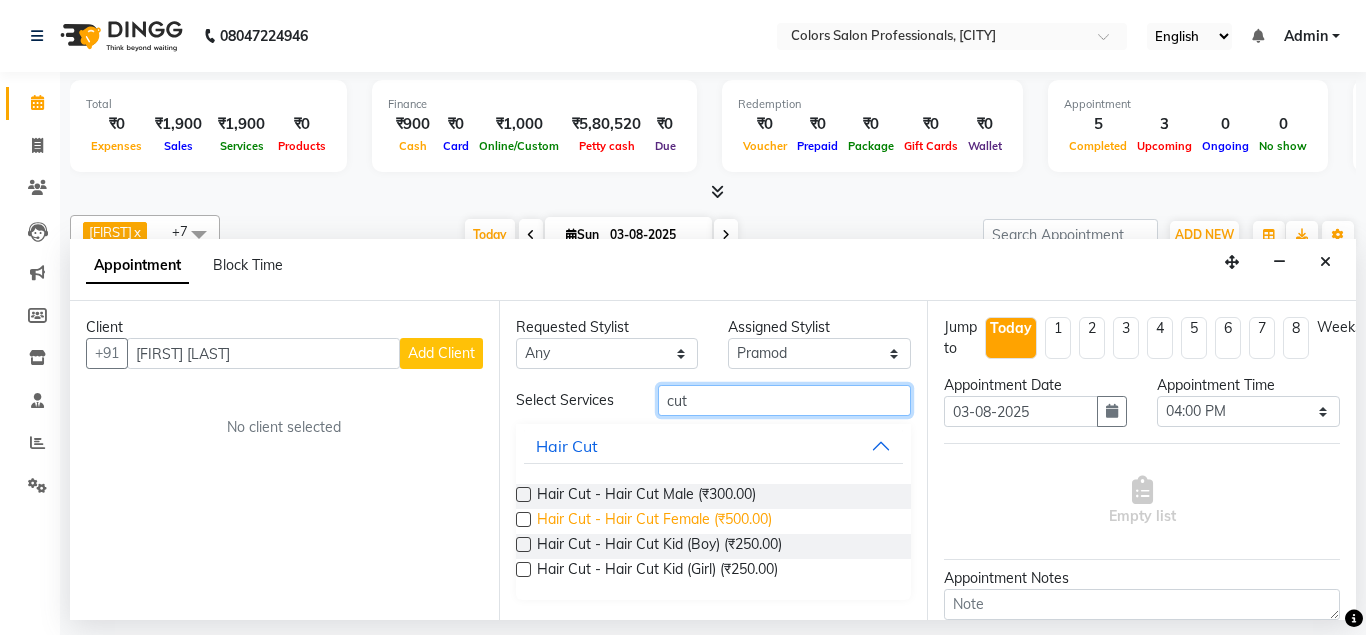 type on "cut" 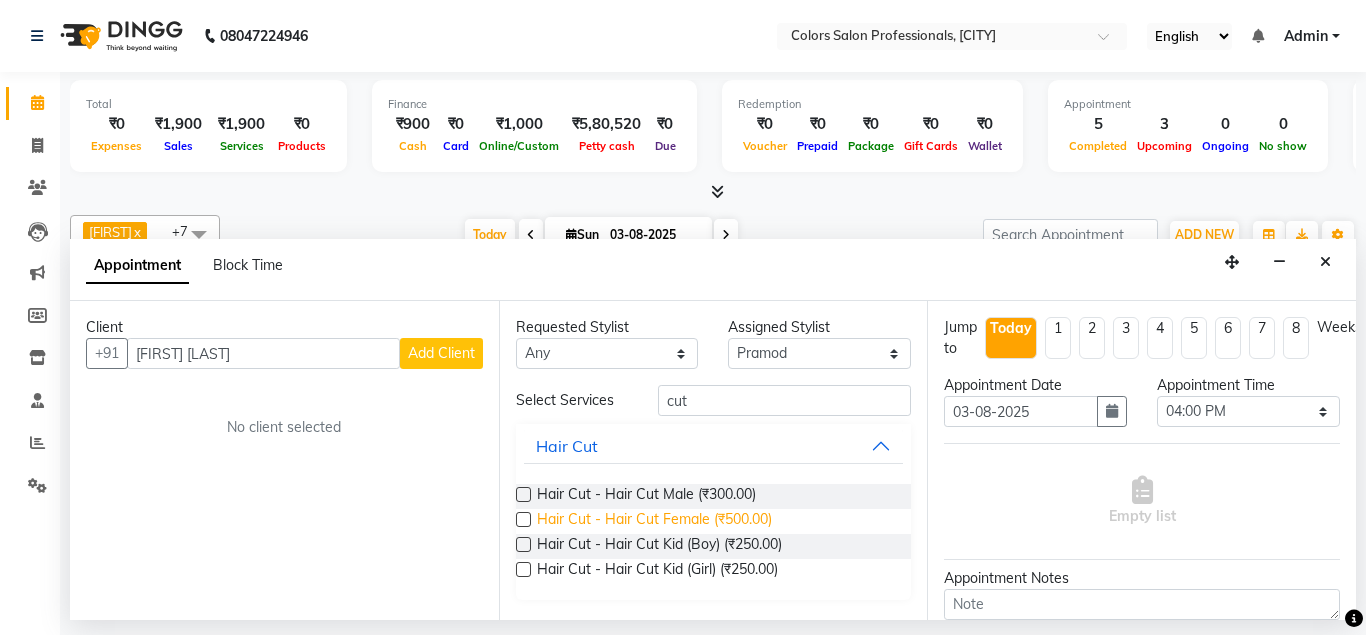 click on "Hair Cut - Hair Cut Female (₹500.00)" at bounding box center [654, 521] 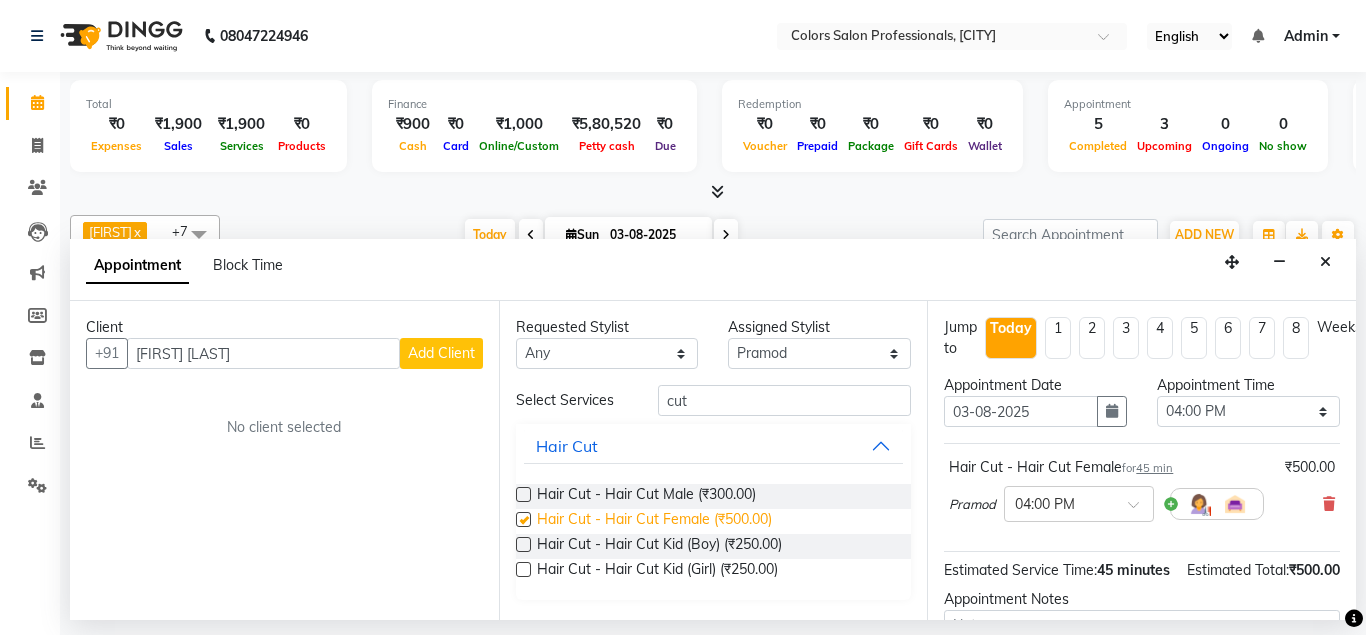 checkbox on "false" 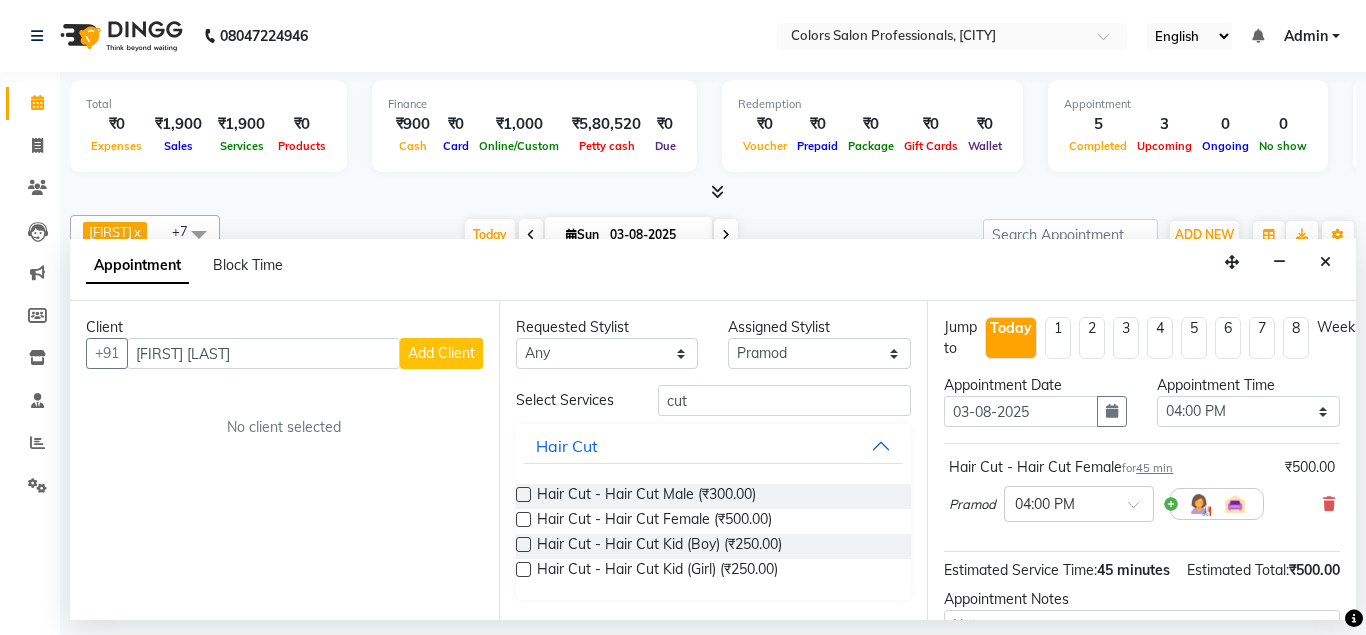click on "Add Client" at bounding box center [441, 353] 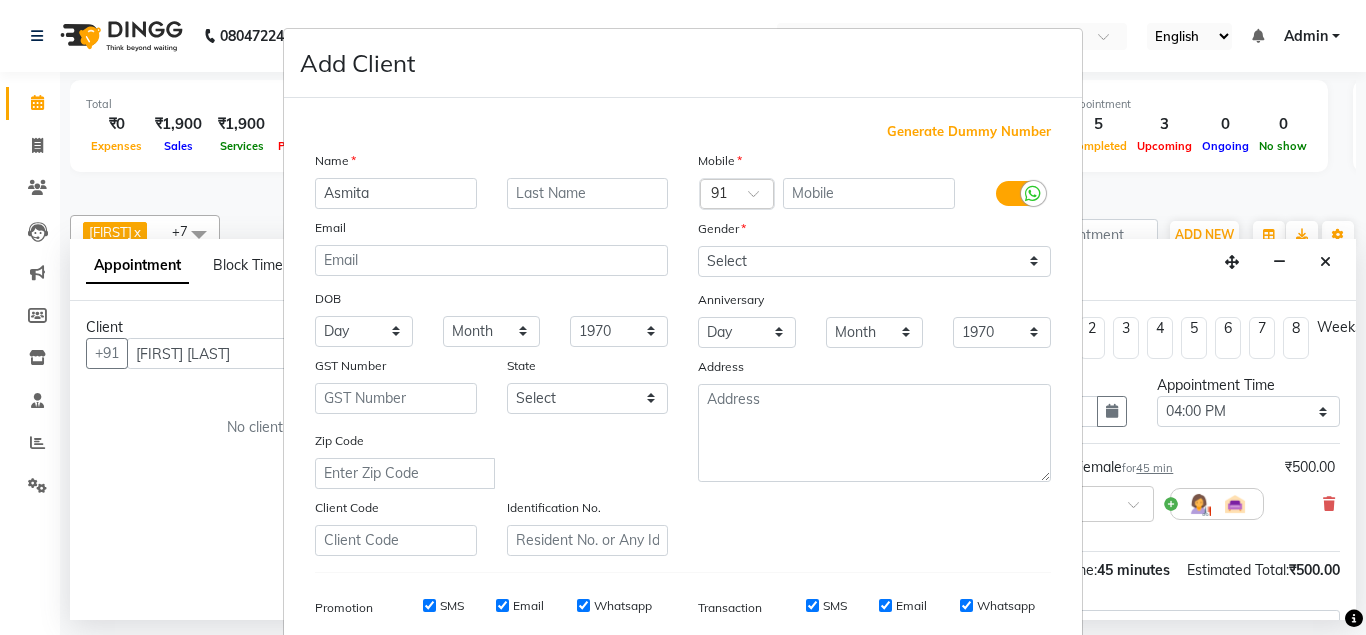 type on "Asmita" 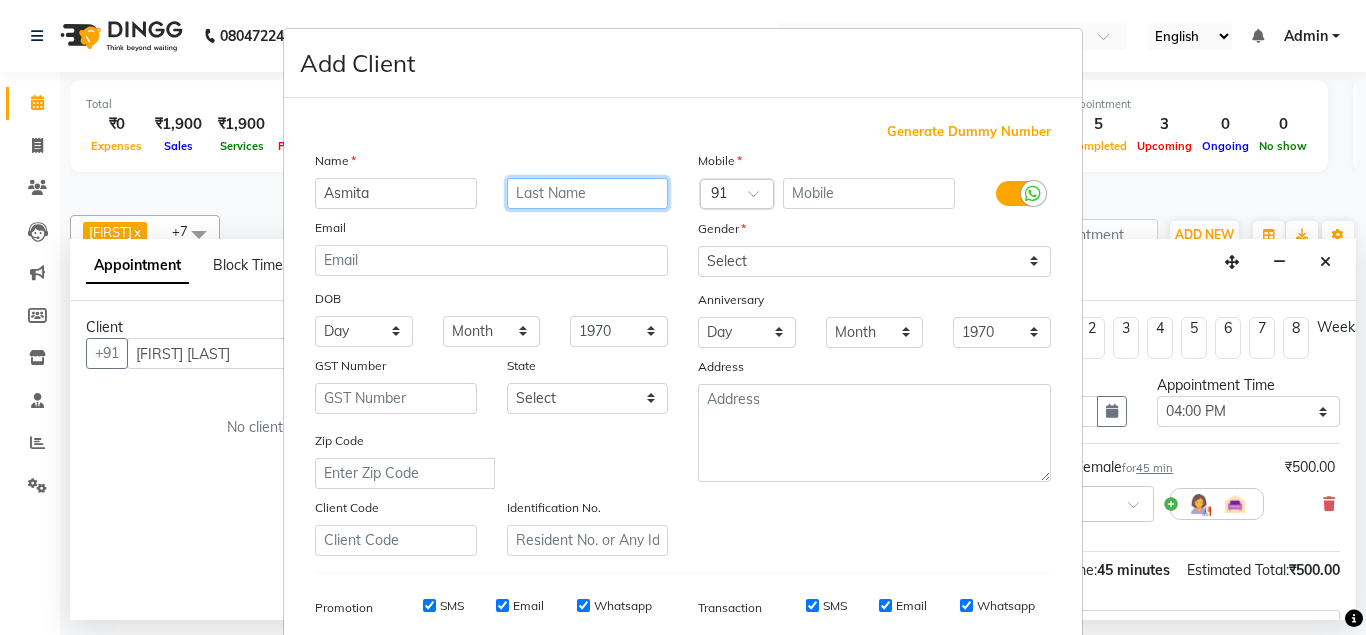 click at bounding box center (588, 193) 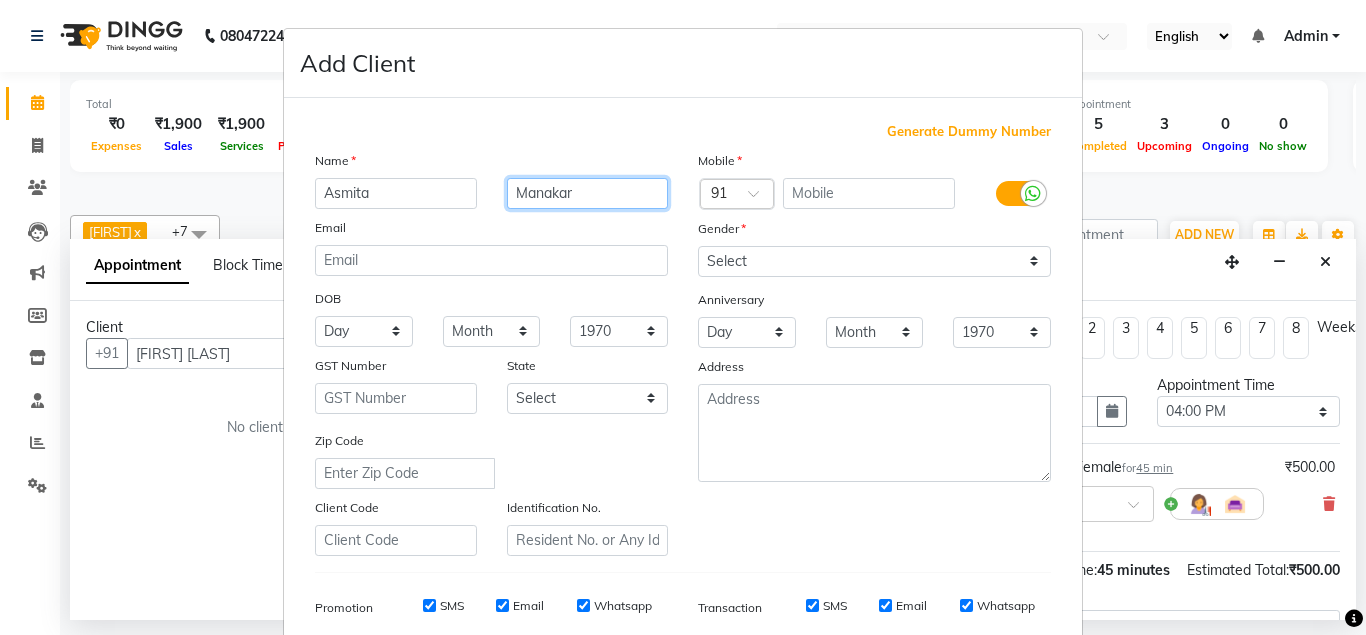 click on "Manakar" at bounding box center (588, 193) 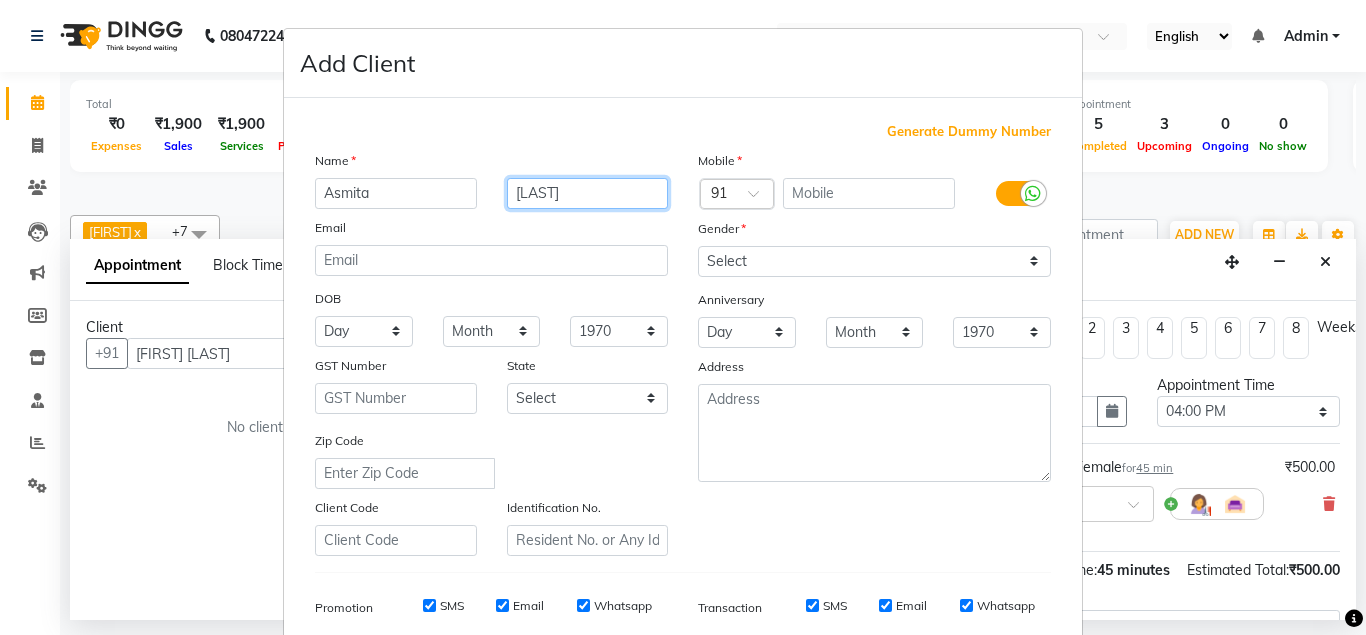 type on "Mankar" 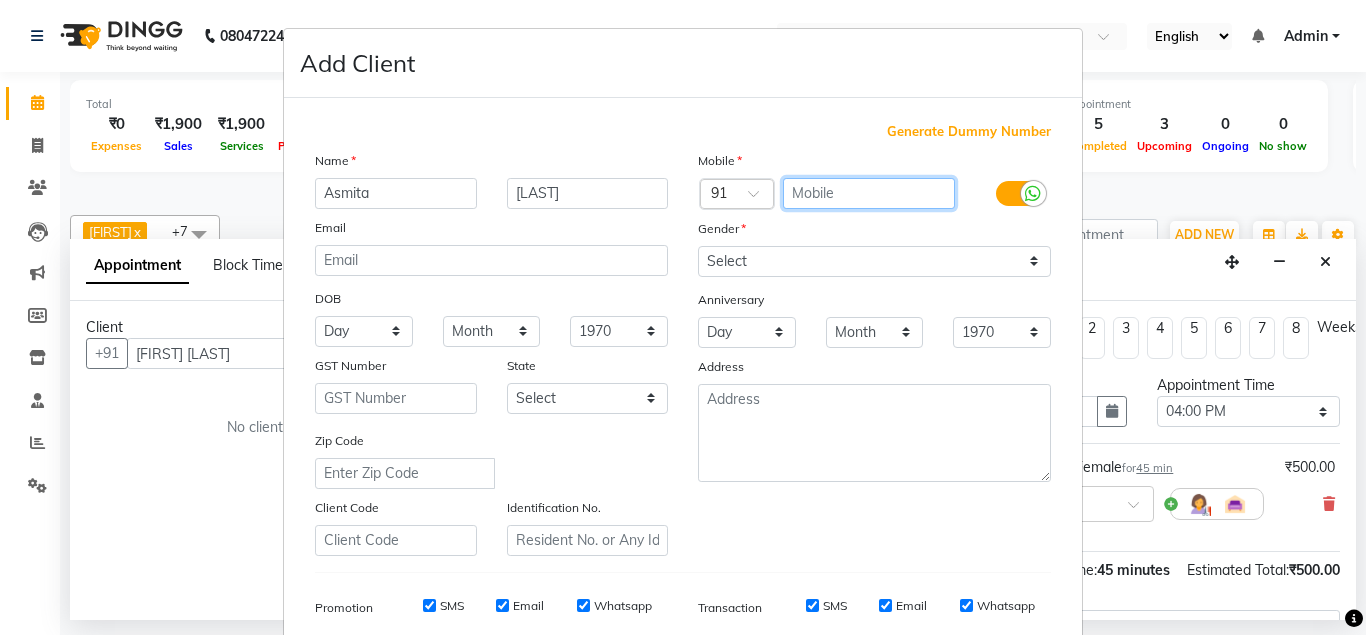 click at bounding box center (869, 193) 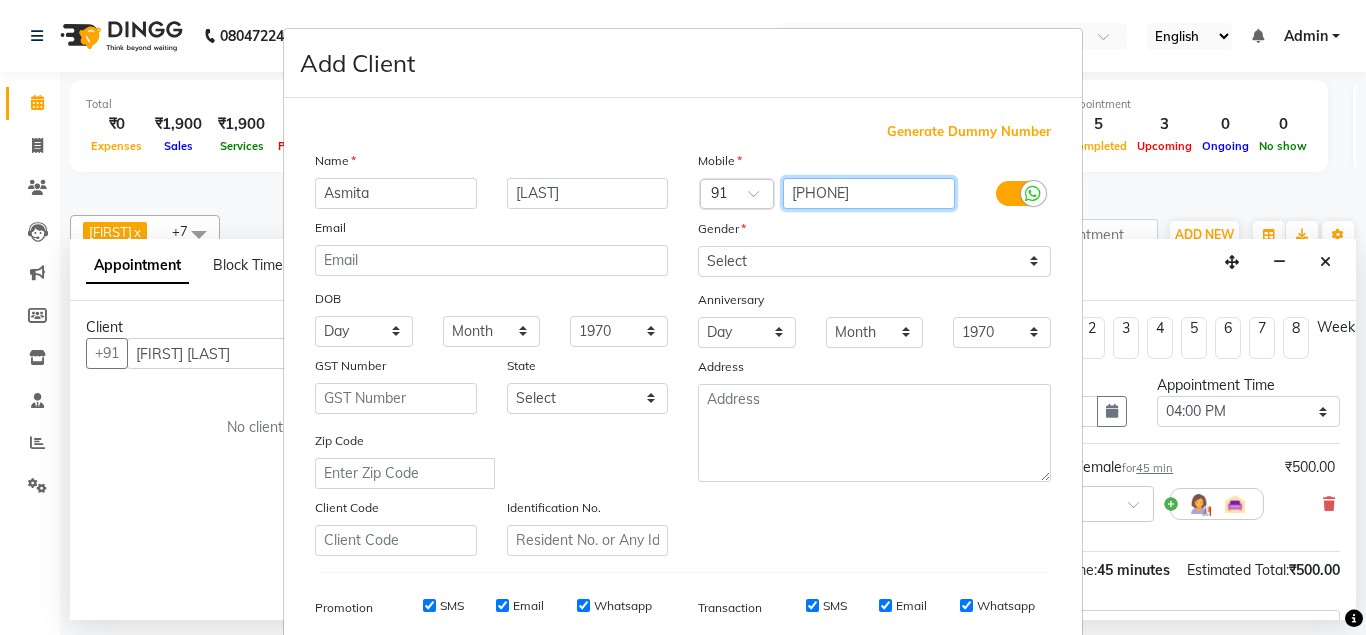 type on "[PHONE]" 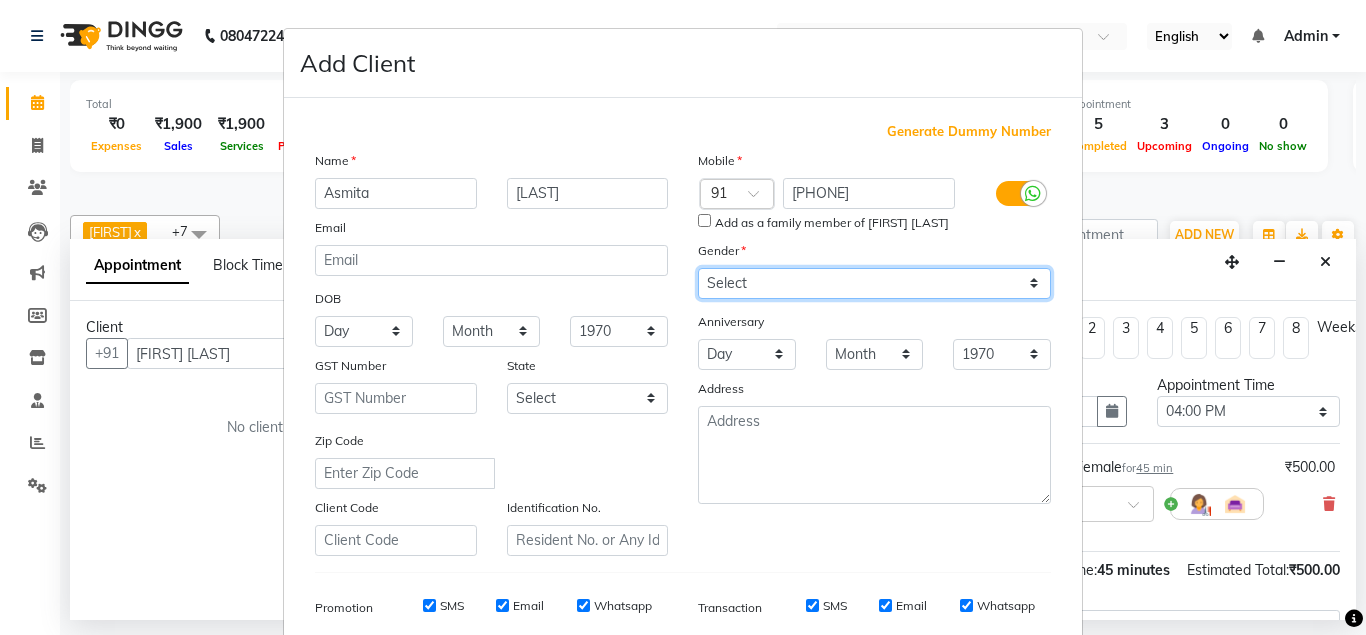 select on "female" 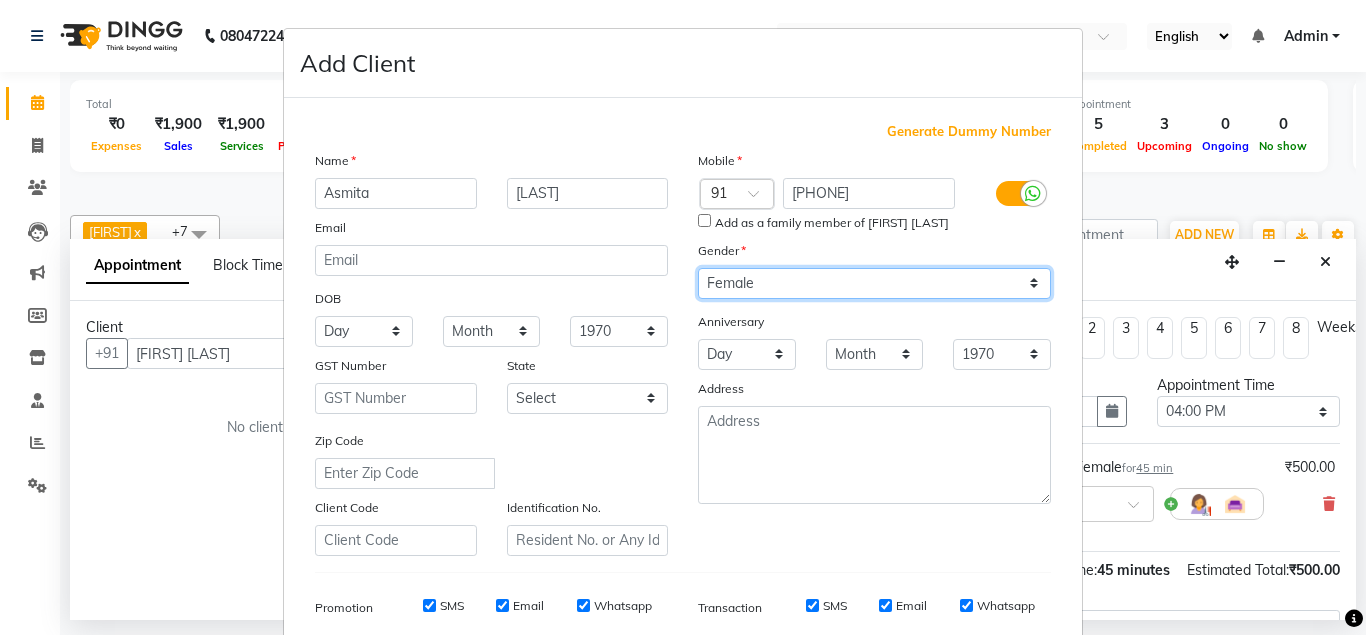 click on "Female" at bounding box center [0, 0] 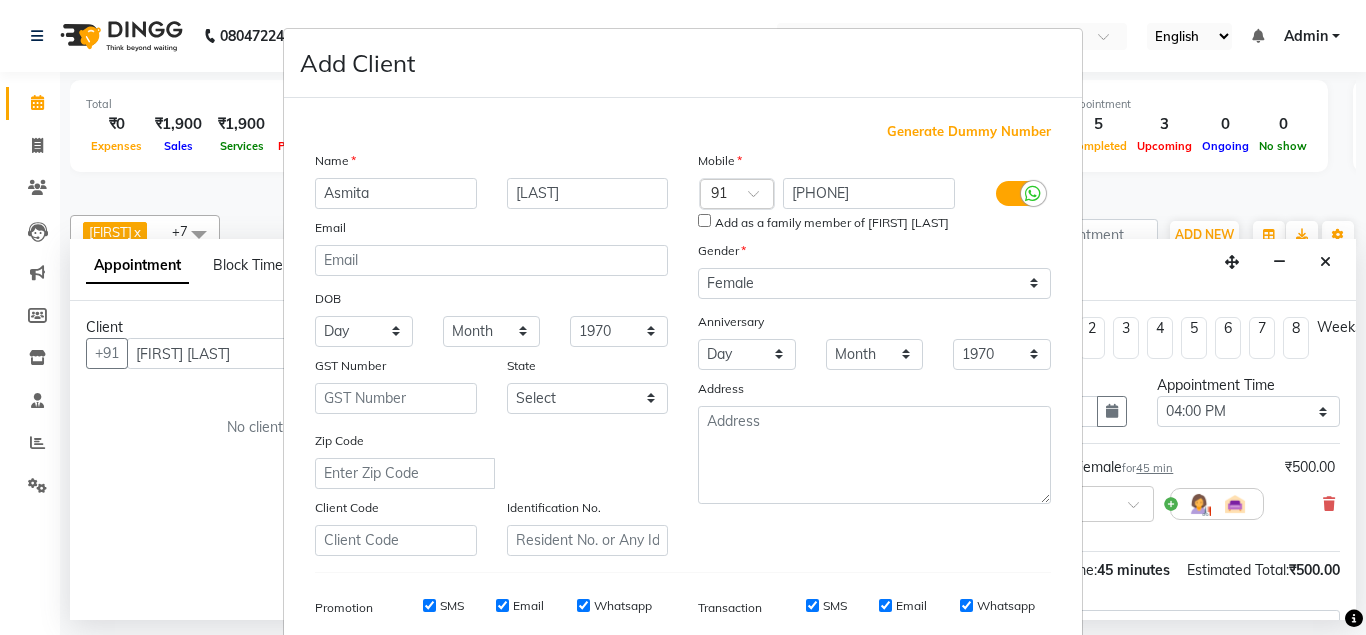 click on "Add Client Generate Dummy Number Name Asmita Mankar Email DOB Day 01 02 03 04 05 06 07 08 09 10 11 12 13 14 15 16 17 18 19 20 21 22 23 24 25 26 27 28 29 30 31 Month January February March April May June July August September October November December 1940 1941 1942 1943 1944 1945 1946 1947 1948 1949 1950 1951 1952 1953 1954 1955 1956 1957 1958 1959 1960 1961 1962 1963 1964 1965 1966 1967 1968 1969 1970 1971 1972 1973 1974 1975 1976 1977 1978 1979 1980 1981 1982 1983 1984 1985 1986 1987 1988 1989 1990 1991 1992 1993 1994 1995 1996 1997 1998 1999 2000 2001 2002 2003 2004 2005 2006 2007 2008 2009 2010 2011 2012 2013 2014 2015 2016 2017 2018 2019 2020 2021 2022 2023 2024 GST Number State Select Andaman and Nicobar Islands Andhra Pradesh Arunachal Pradesh Assam Bihar Chandigarh Chhattisgarh Dadra and Nagar Haveli Daman and Diu Delhi Goa Gujarat Haryana Himachal Pradesh Jammu and Kashmir Jharkhand Karnataka Kerala Lakshadweep Madhya Pradesh Maharashtra Manipur Meghalaya Mizoram Nagaland Odisha Pondicherry Punjab ×" at bounding box center (683, 317) 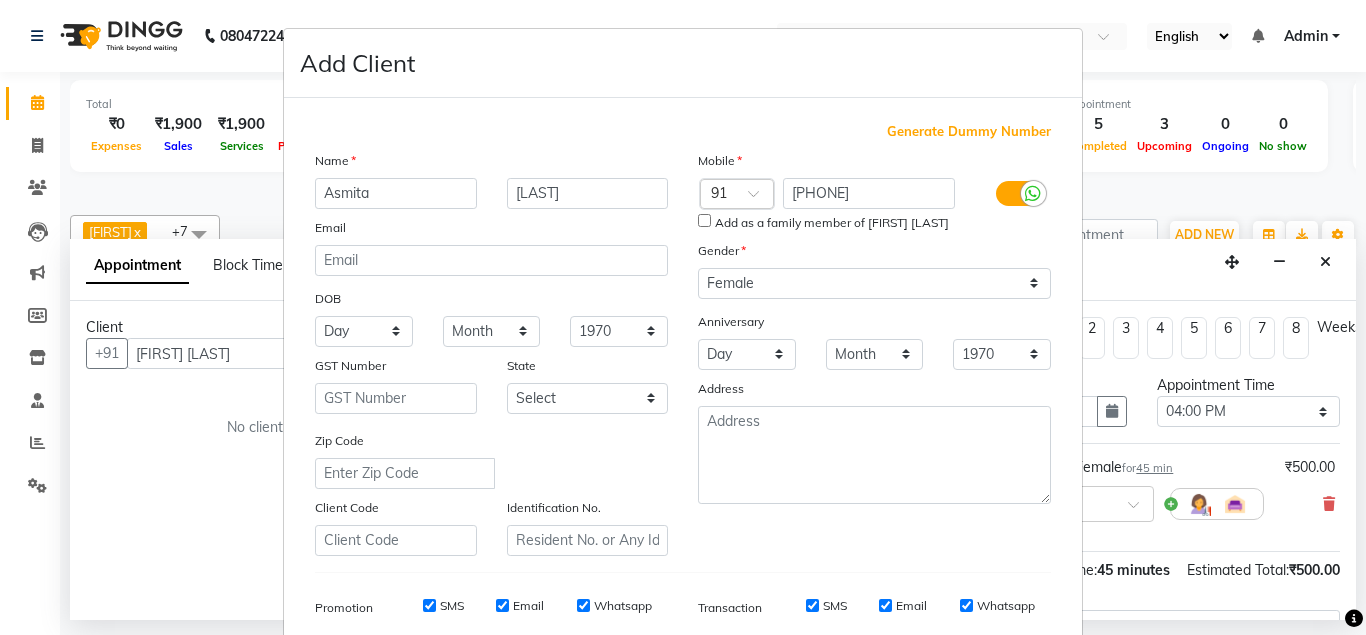 scroll, scrollTop: 288, scrollLeft: 0, axis: vertical 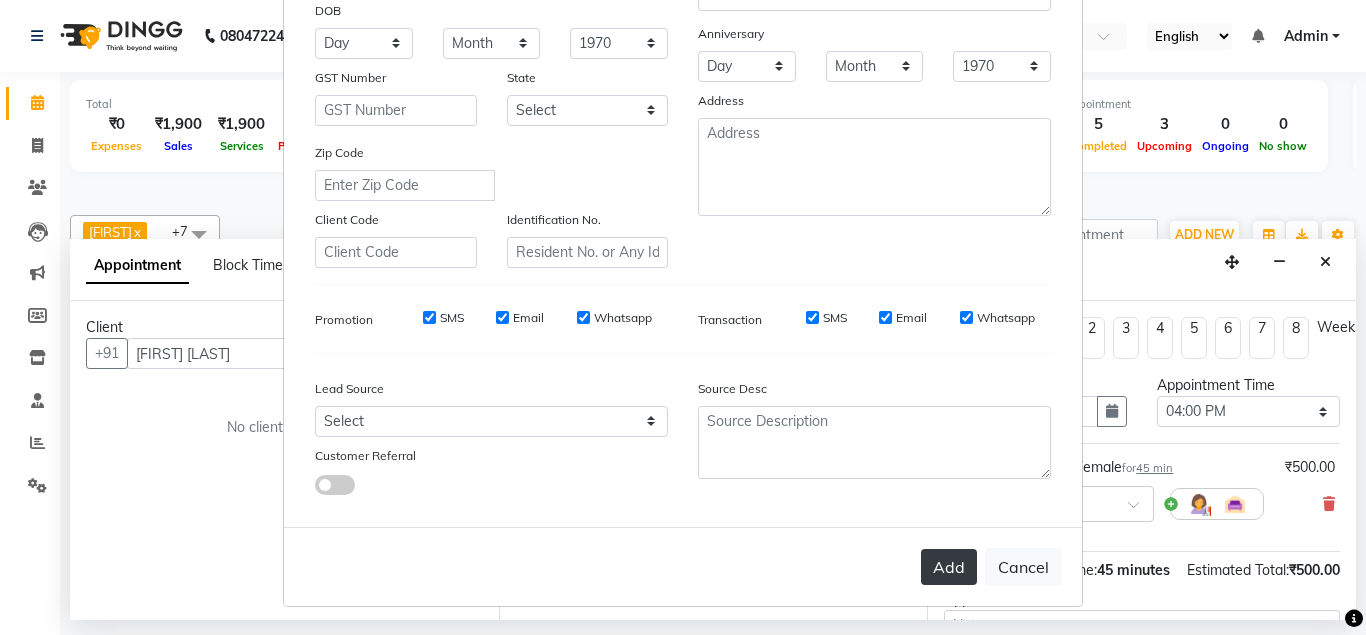 click on "Add" at bounding box center (949, 567) 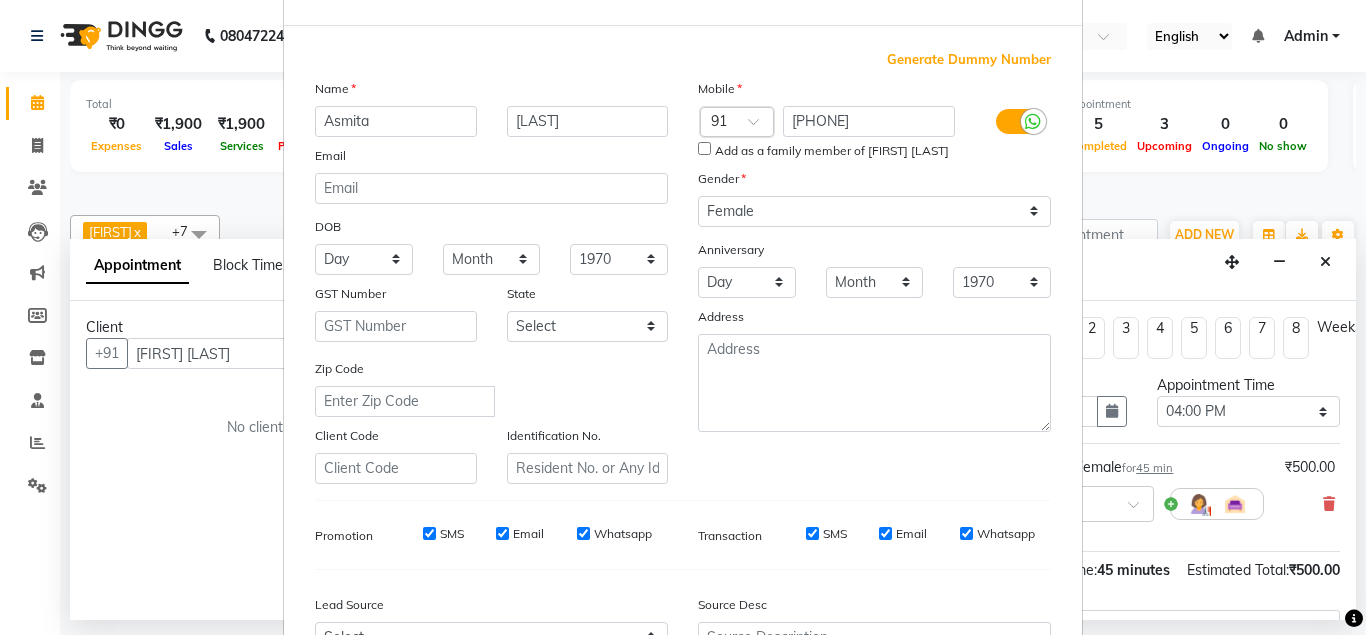 scroll, scrollTop: 0, scrollLeft: 0, axis: both 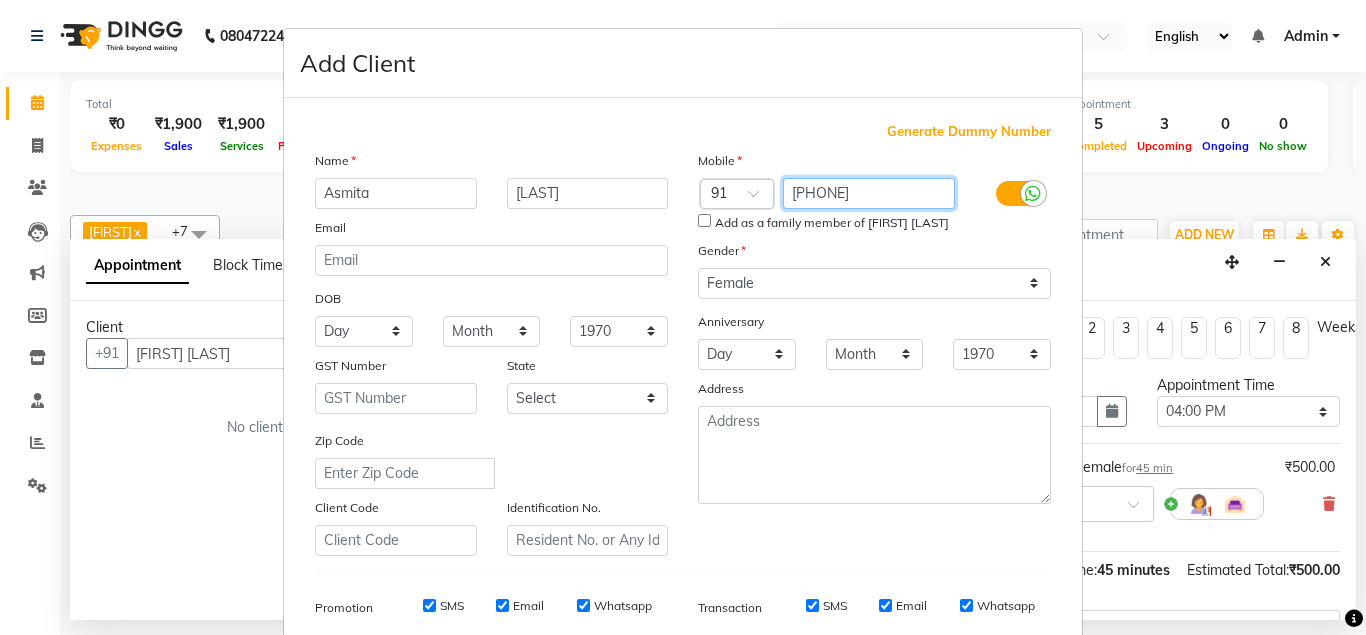 click on "[PHONE]" at bounding box center [869, 193] 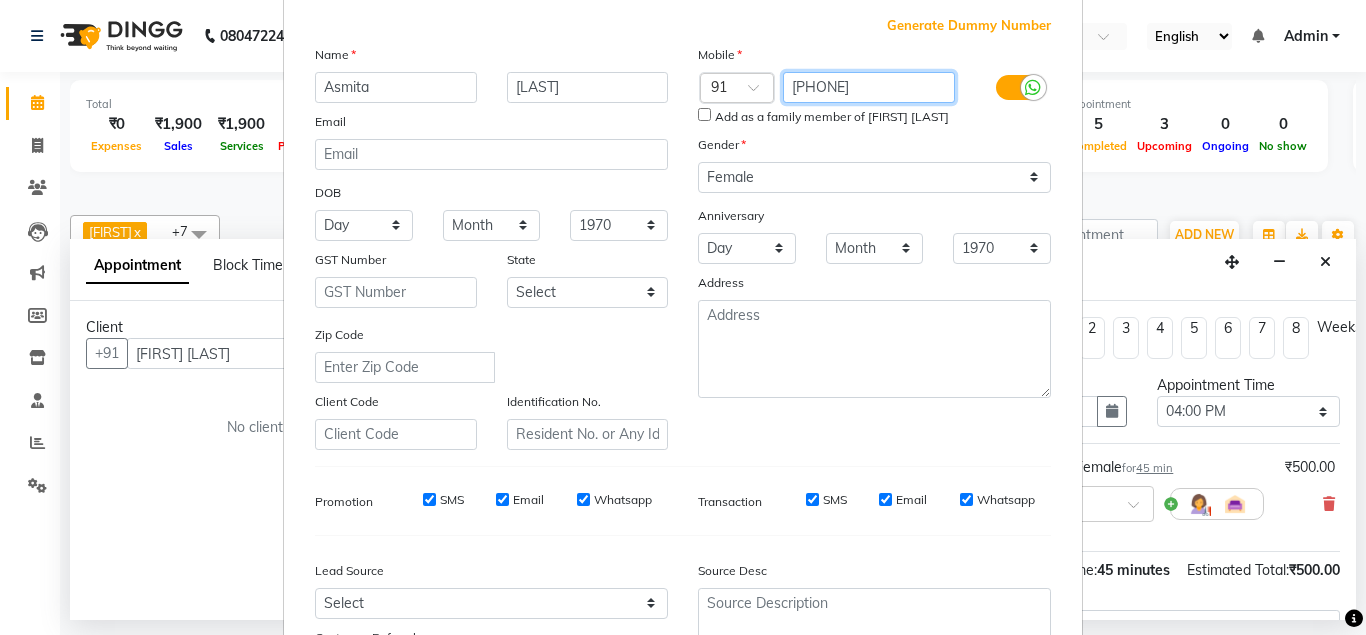 scroll, scrollTop: 288, scrollLeft: 0, axis: vertical 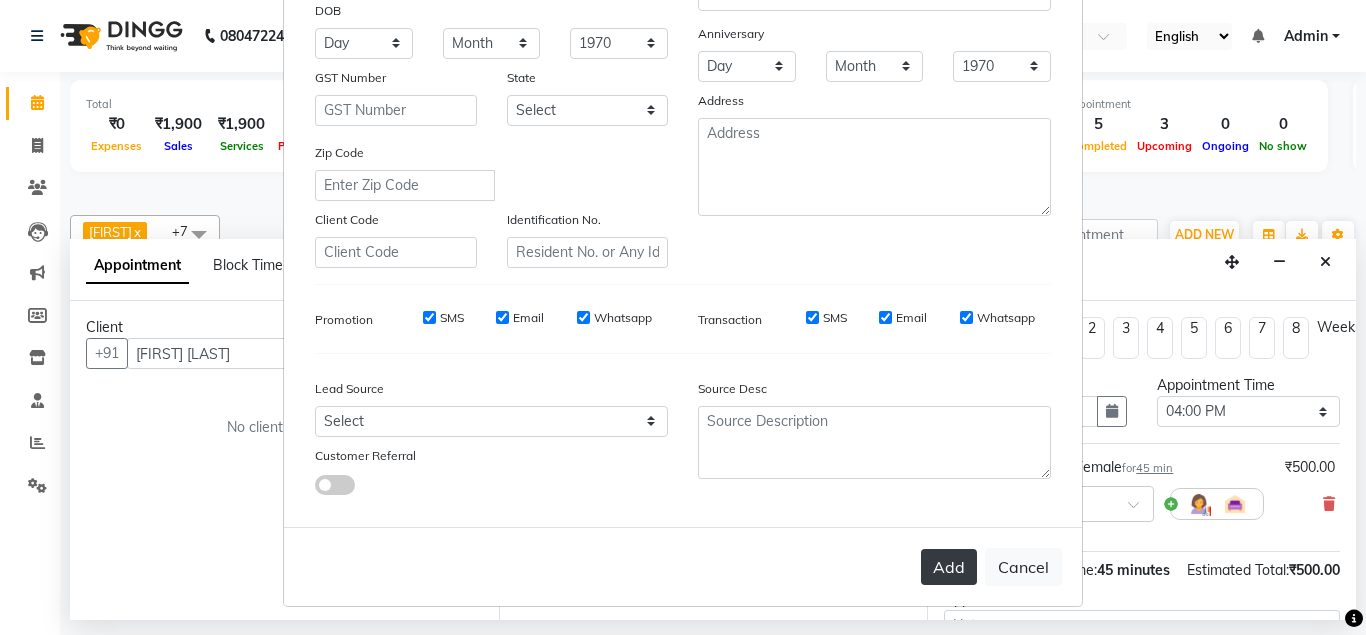 click on "Add" at bounding box center (949, 567) 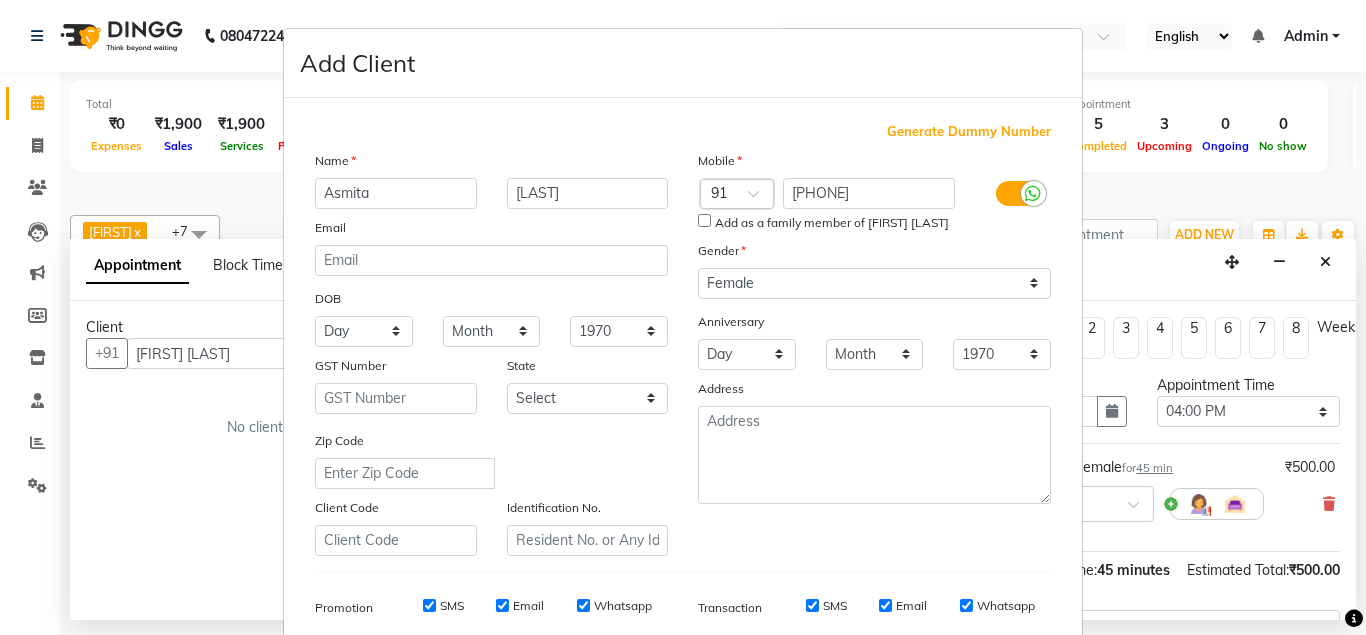 scroll, scrollTop: 288, scrollLeft: 0, axis: vertical 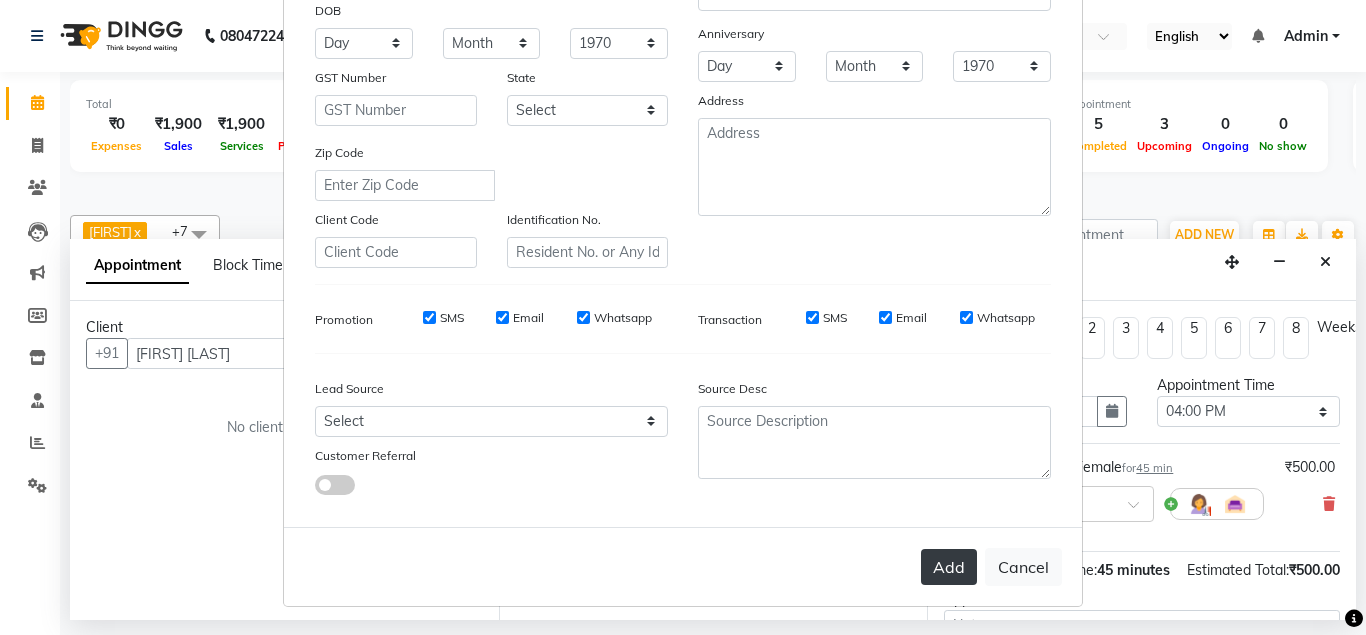 click on "Add" at bounding box center (949, 567) 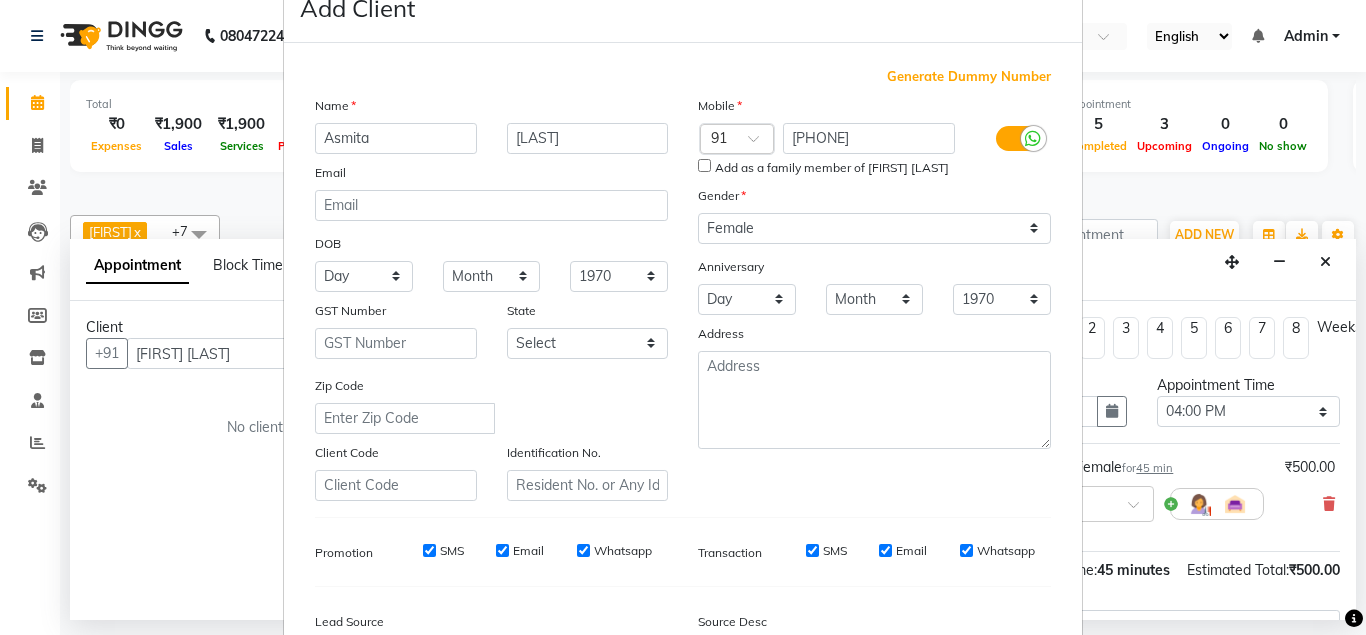 scroll, scrollTop: 0, scrollLeft: 0, axis: both 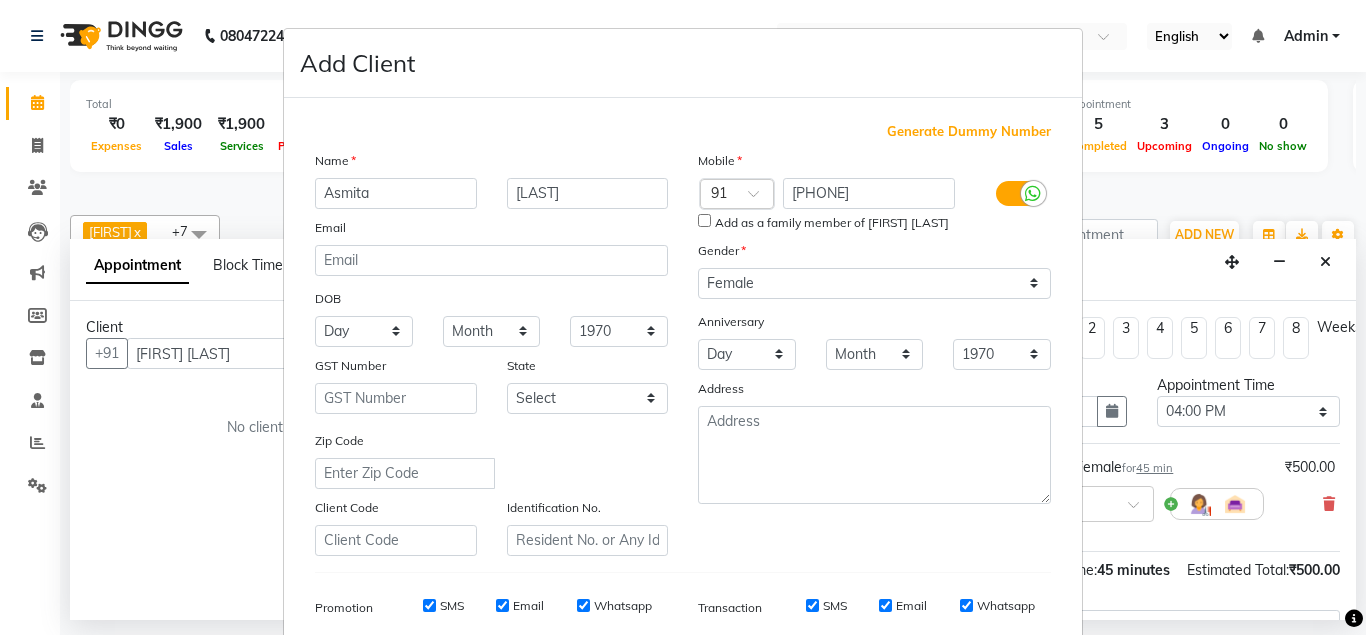 click on "Add Client Generate Dummy Number Name Asmita Mankar Email DOB Day 01 02 03 04 05 06 07 08 09 10 11 12 13 14 15 16 17 18 19 20 21 22 23 24 25 26 27 28 29 30 31 Month January February March April May June July August September October November December 1940 1941 1942 1943 1944 1945 1946 1947 1948 1949 1950 1951 1952 1953 1954 1955 1956 1957 1958 1959 1960 1961 1962 1963 1964 1965 1966 1967 1968 1969 1970 1971 1972 1973 1974 1975 1976 1977 1978 1979 1980 1981 1982 1983 1984 1985 1986 1987 1988 1989 1990 1991 1992 1993 1994 1995 1996 1997 1998 1999 2000 2001 2002 2003 2004 2005 2006 2007 2008 2009 2010 2011 2012 2013 2014 2015 2016 2017 2018 2019 2020 2021 2022 2023 2024 GST Number State Select Andaman and Nicobar Islands Andhra Pradesh Arunachal Pradesh Assam Bihar Chandigarh Chhattisgarh Dadra and Nagar Haveli Daman and Diu Delhi Goa Gujarat Haryana Himachal Pradesh Jammu and Kashmir Jharkhand Karnataka Kerala Lakshadweep Madhya Pradesh Maharashtra Manipur Meghalaya Mizoram Nagaland Odisha Pondicherry Punjab ×" at bounding box center [683, 317] 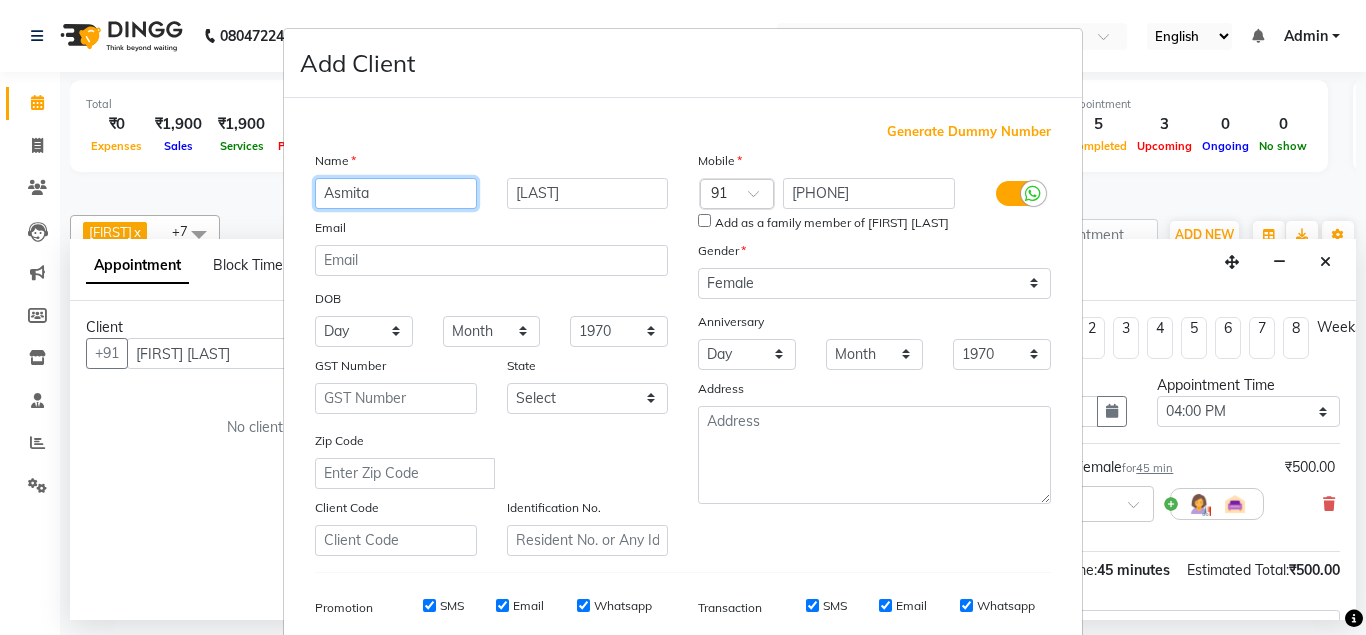 click on "Asmita" at bounding box center [396, 193] 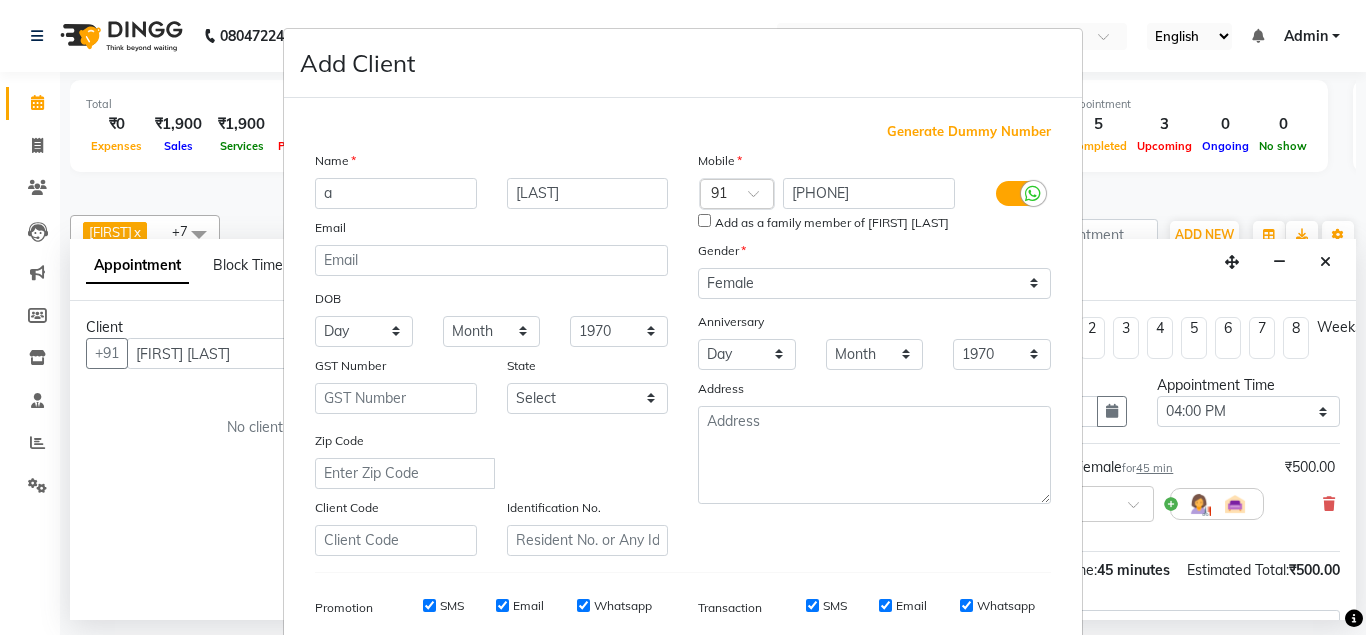 click on "Name" at bounding box center (491, 164) 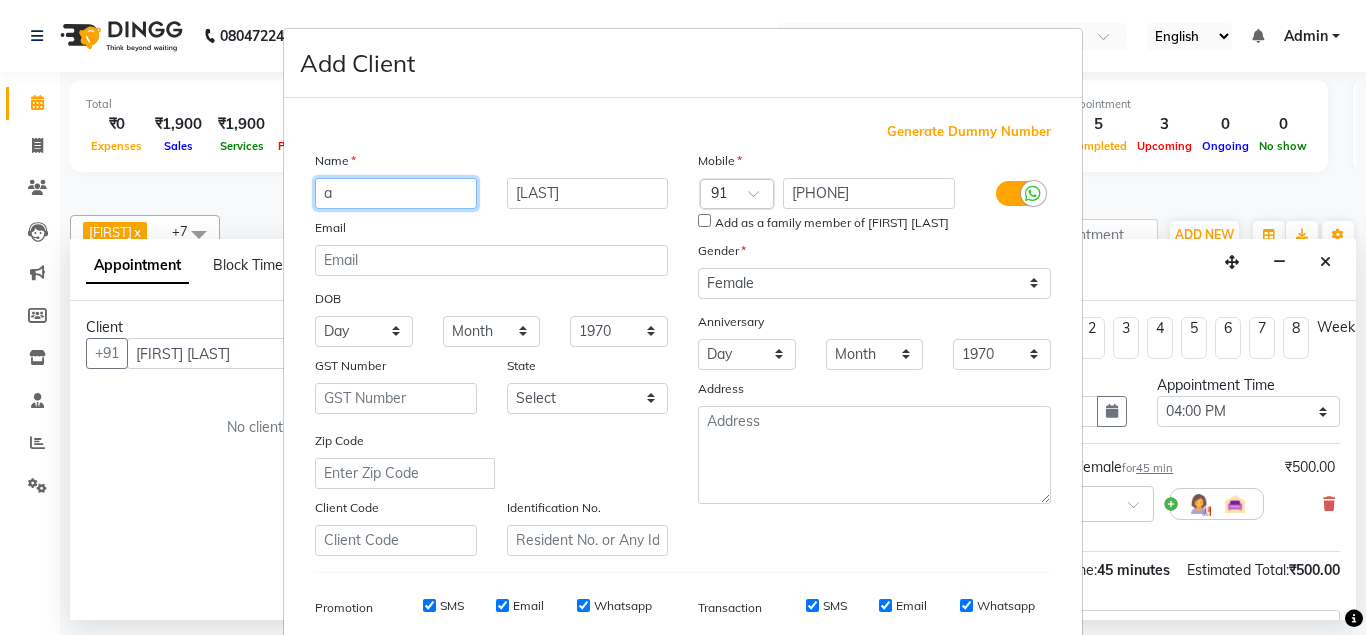 click on "a" at bounding box center (396, 193) 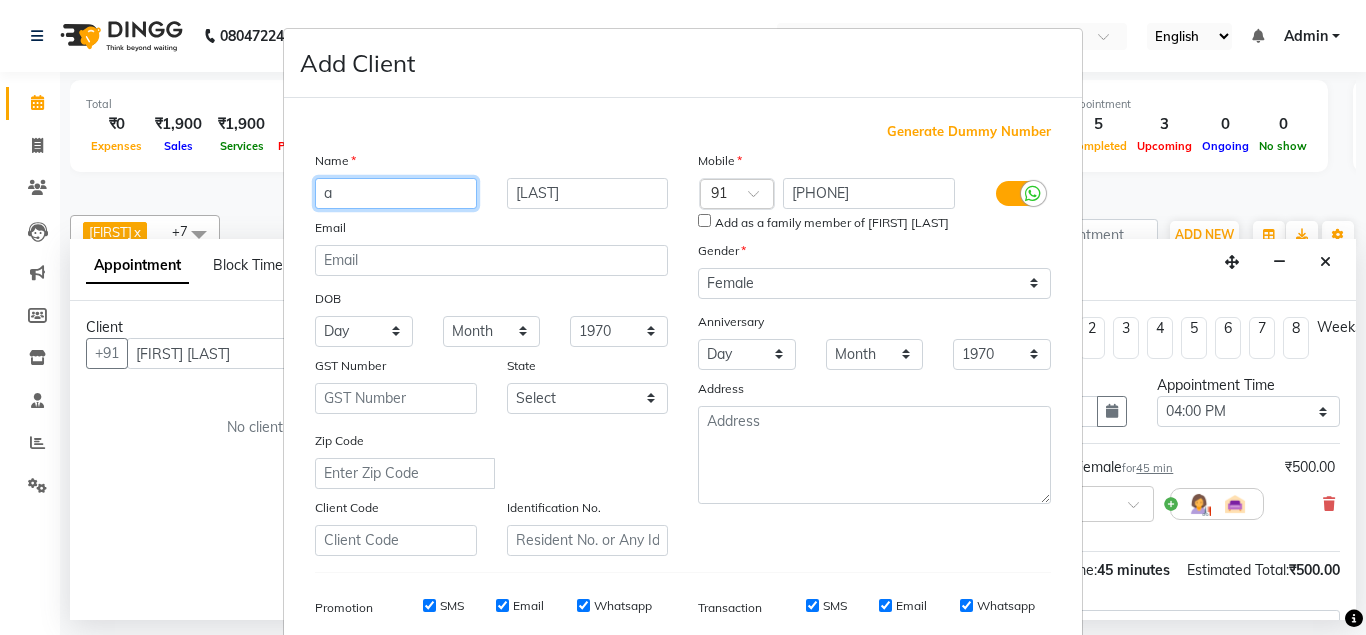 type on "a" 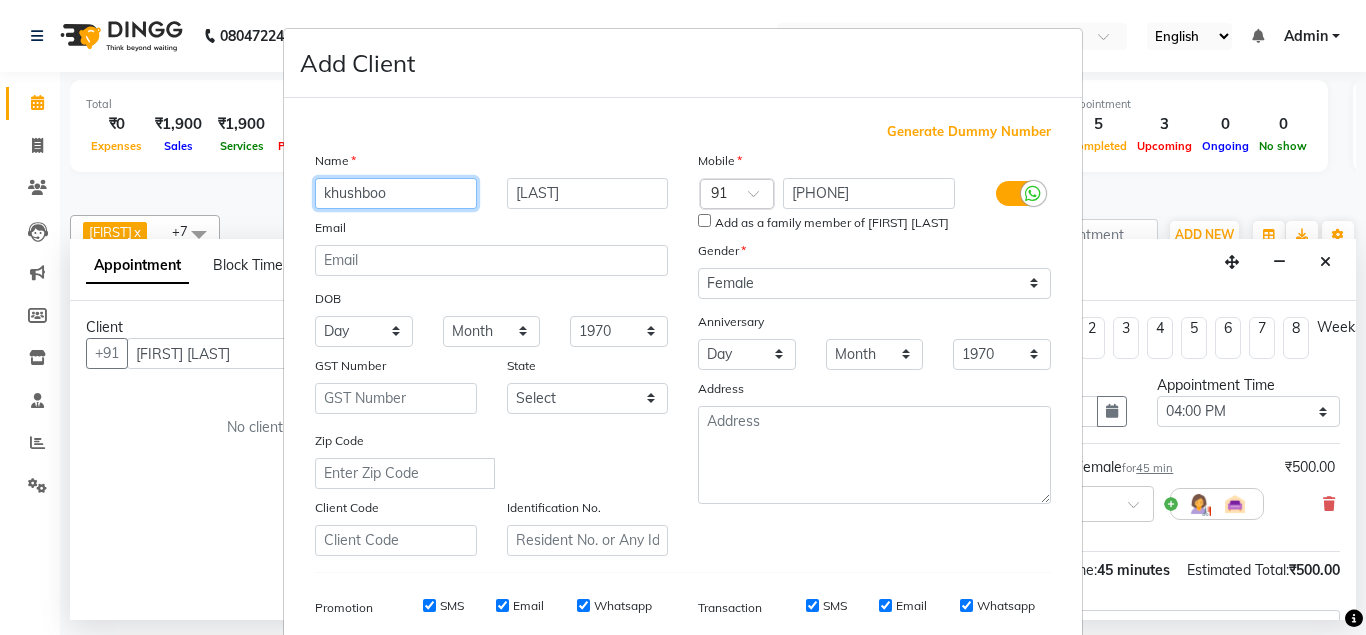 type on "khushboo" 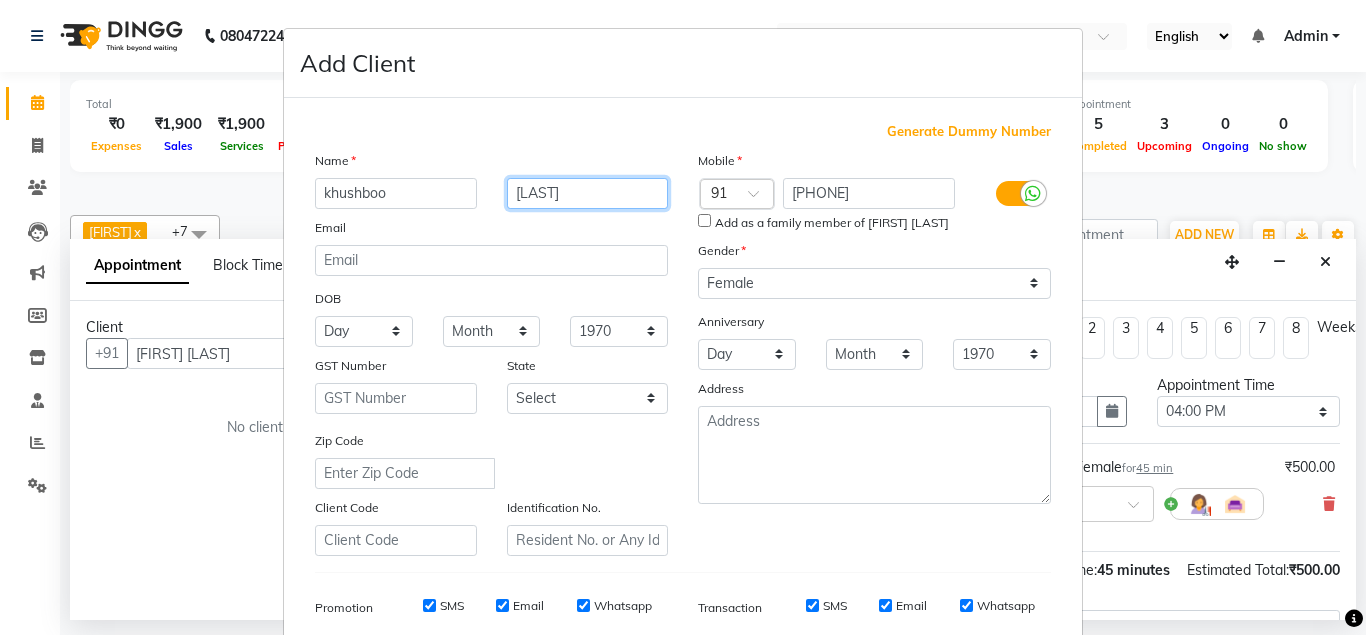 click on "Mankar" at bounding box center (588, 193) 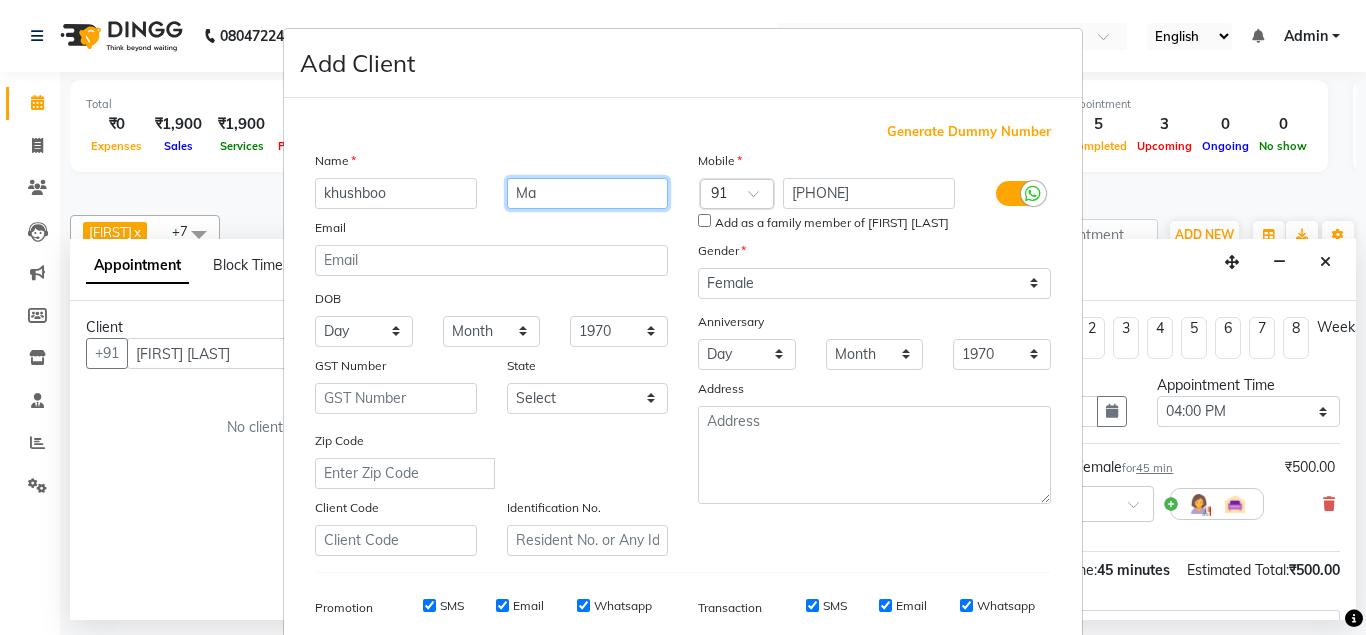 type on "M" 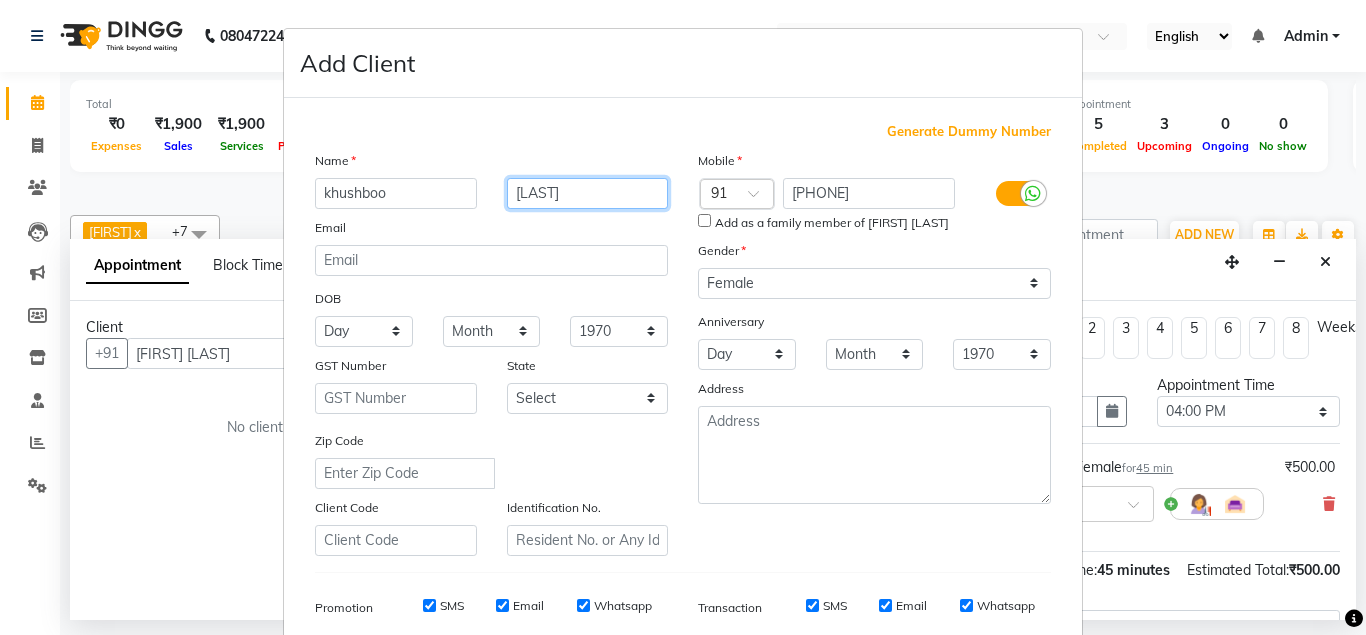 type on "Dambare" 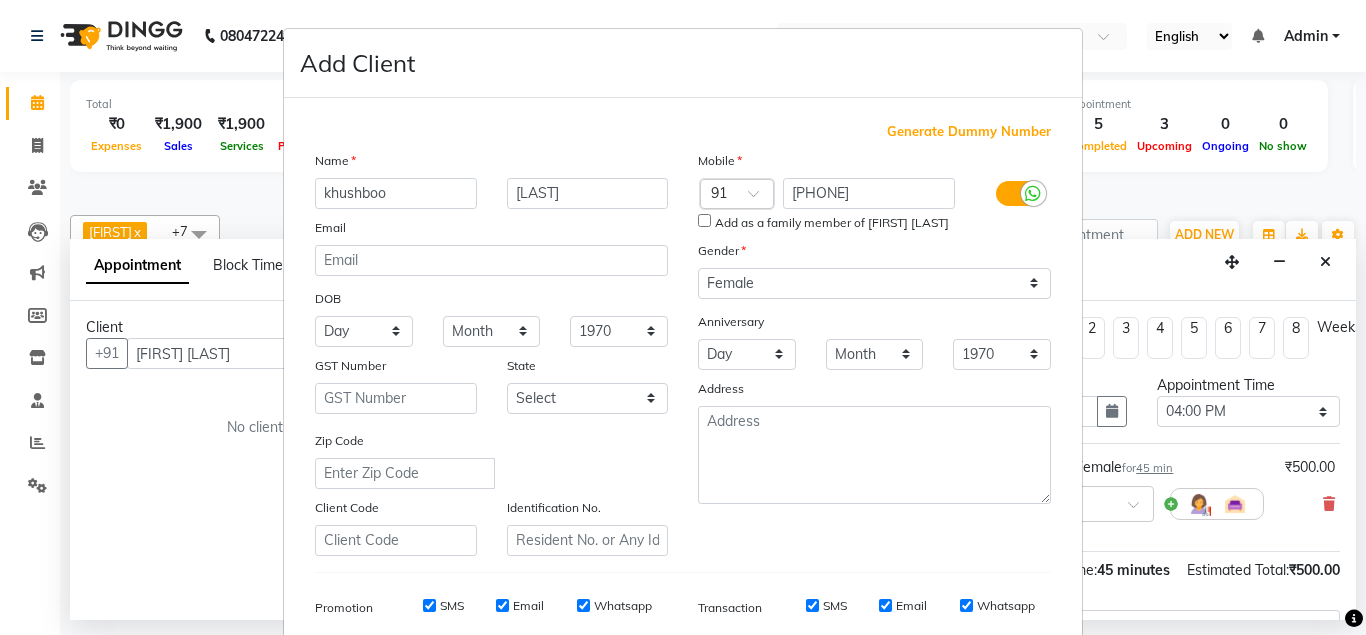 click on "Add Client Generate Dummy Number Name khushboo Dambare Email DOB Day 01 02 03 04 05 06 07 08 09 10 11 12 13 14 15 16 17 18 19 20 21 22 23 24 25 26 27 28 29 30 31 Month January February March April May June July August September October November December 1940 1941 1942 1943 1944 1945 1946 1947 1948 1949 1950 1951 1952 1953 1954 1955 1956 1957 1958 1959 1960 1961 1962 1963 1964 1965 1966 1967 1968 1969 1970 1971 1972 1973 1974 1975 1976 1977 1978 1979 1980 1981 1982 1983 1984 1985 1986 1987 1988 1989 1990 1991 1992 1993 1994 1995 1996 1997 1998 1999 2000 2001 2002 2003 2004 2005 2006 2007 2008 2009 2010 2011 2012 2013 2014 2015 2016 2017 2018 2019 2020 2021 2022 2023 2024 GST Number State Select Andaman and Nicobar Islands Andhra Pradesh Arunachal Pradesh Assam Bihar Chandigarh Chhattisgarh Dadra and Nagar Haveli Daman and Diu Delhi Goa Gujarat Haryana Himachal Pradesh Jammu and Kashmir Jharkhand Karnataka Kerala Lakshadweep Madhya Pradesh Maharashtra Manipur Meghalaya Mizoram Nagaland Odisha Pondicherry Punjab" at bounding box center [683, 317] 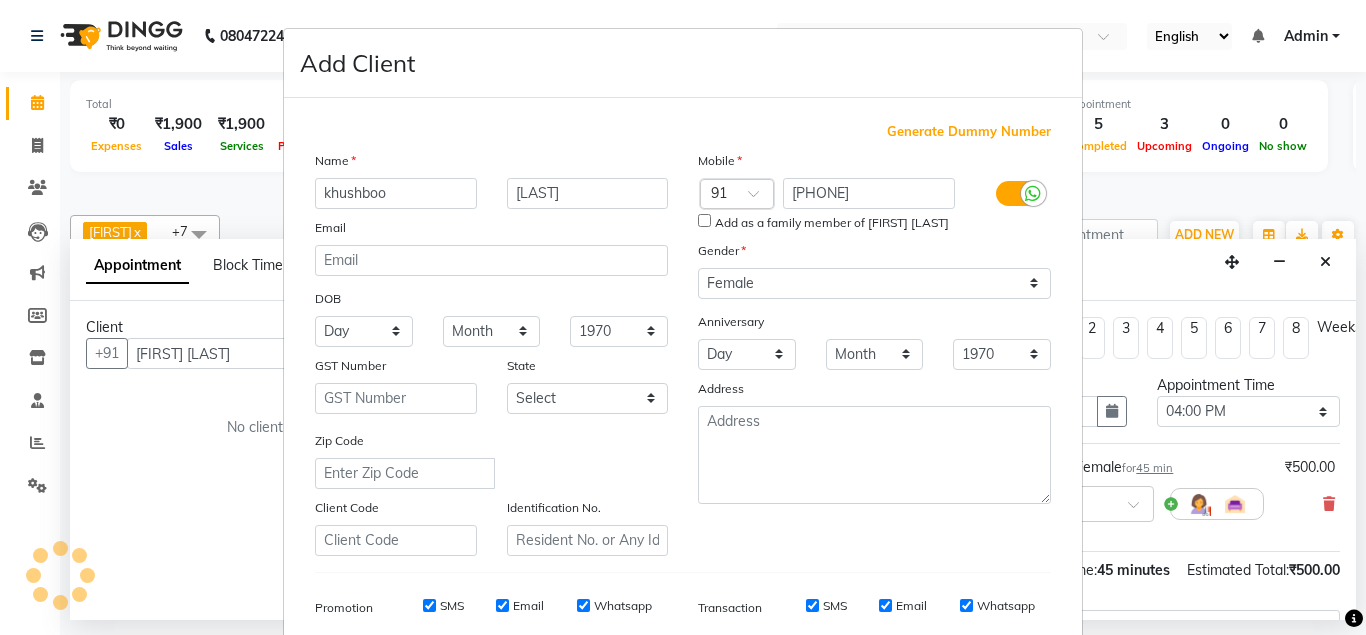 click on "Add Client Generate Dummy Number Name khushboo Dambare Email DOB Day 01 02 03 04 05 06 07 08 09 10 11 12 13 14 15 16 17 18 19 20 21 22 23 24 25 26 27 28 29 30 31 Month January February March April May June July August September October November December 1940 1941 1942 1943 1944 1945 1946 1947 1948 1949 1950 1951 1952 1953 1954 1955 1956 1957 1958 1959 1960 1961 1962 1963 1964 1965 1966 1967 1968 1969 1970 1971 1972 1973 1974 1975 1976 1977 1978 1979 1980 1981 1982 1983 1984 1985 1986 1987 1988 1989 1990 1991 1992 1993 1994 1995 1996 1997 1998 1999 2000 2001 2002 2003 2004 2005 2006 2007 2008 2009 2010 2011 2012 2013 2014 2015 2016 2017 2018 2019 2020 2021 2022 2023 2024 GST Number State Select Andaman and Nicobar Islands Andhra Pradesh Arunachal Pradesh Assam Bihar Chandigarh Chhattisgarh Dadra and Nagar Haveli Daman and Diu Delhi Goa Gujarat Haryana Himachal Pradesh Jammu and Kashmir Jharkhand Karnataka Kerala Lakshadweep Madhya Pradesh Maharashtra Manipur Meghalaya Mizoram Nagaland Odisha Pondicherry Punjab" at bounding box center [683, 317] 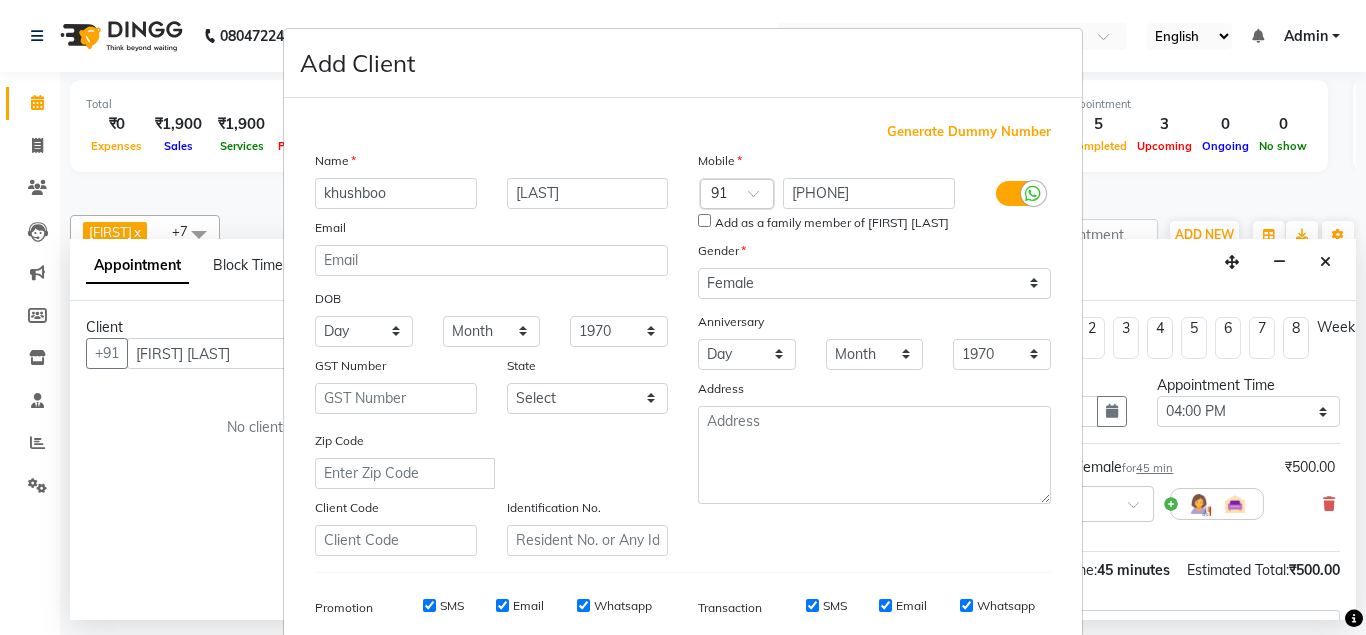 click on "Add Client Generate Dummy Number Name khushboo Dambare Email DOB Day 01 02 03 04 05 06 07 08 09 10 11 12 13 14 15 16 17 18 19 20 21 22 23 24 25 26 27 28 29 30 31 Month January February March April May June July August September October November December 1940 1941 1942 1943 1944 1945 1946 1947 1948 1949 1950 1951 1952 1953 1954 1955 1956 1957 1958 1959 1960 1961 1962 1963 1964 1965 1966 1967 1968 1969 1970 1971 1972 1973 1974 1975 1976 1977 1978 1979 1980 1981 1982 1983 1984 1985 1986 1987 1988 1989 1990 1991 1992 1993 1994 1995 1996 1997 1998 1999 2000 2001 2002 2003 2004 2005 2006 2007 2008 2009 2010 2011 2012 2013 2014 2015 2016 2017 2018 2019 2020 2021 2022 2023 2024 GST Number State Select Andaman and Nicobar Islands Andhra Pradesh Arunachal Pradesh Assam Bihar Chandigarh Chhattisgarh Dadra and Nagar Haveli Daman and Diu Delhi Goa Gujarat Haryana Himachal Pradesh Jammu and Kashmir Jharkhand Karnataka Kerala Lakshadweep Madhya Pradesh Maharashtra Manipur Meghalaya Mizoram Nagaland Odisha Pondicherry Punjab" at bounding box center [683, 317] 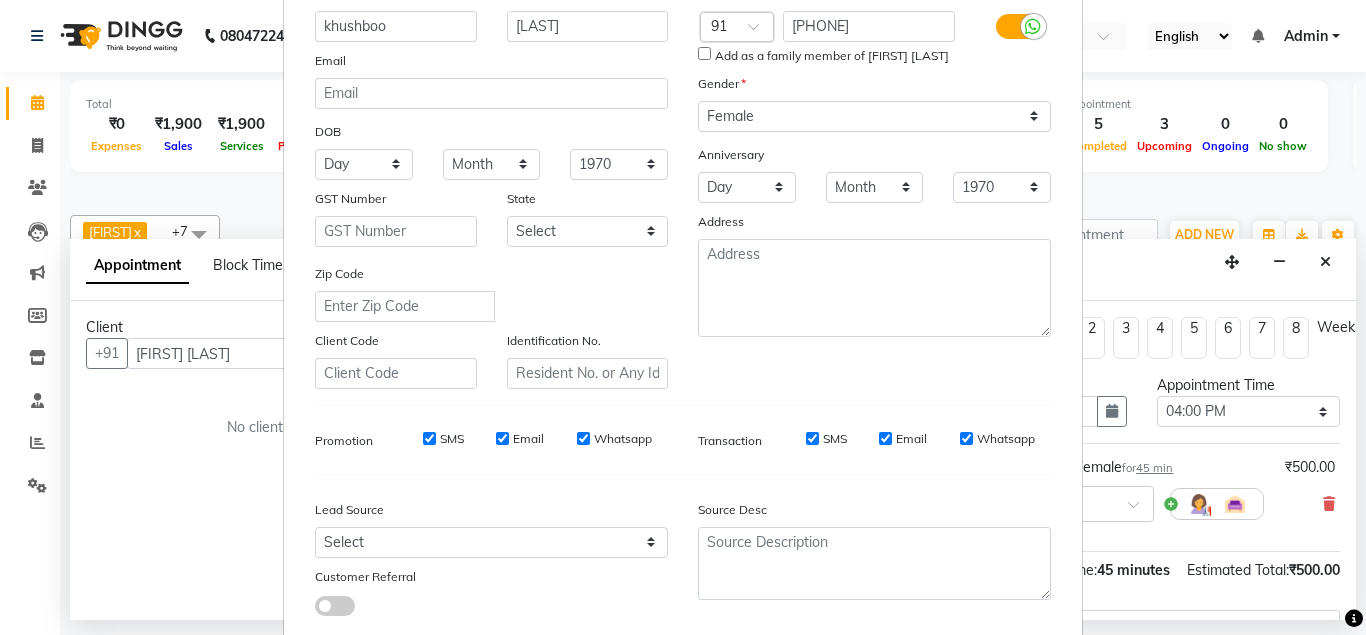 scroll, scrollTop: 288, scrollLeft: 0, axis: vertical 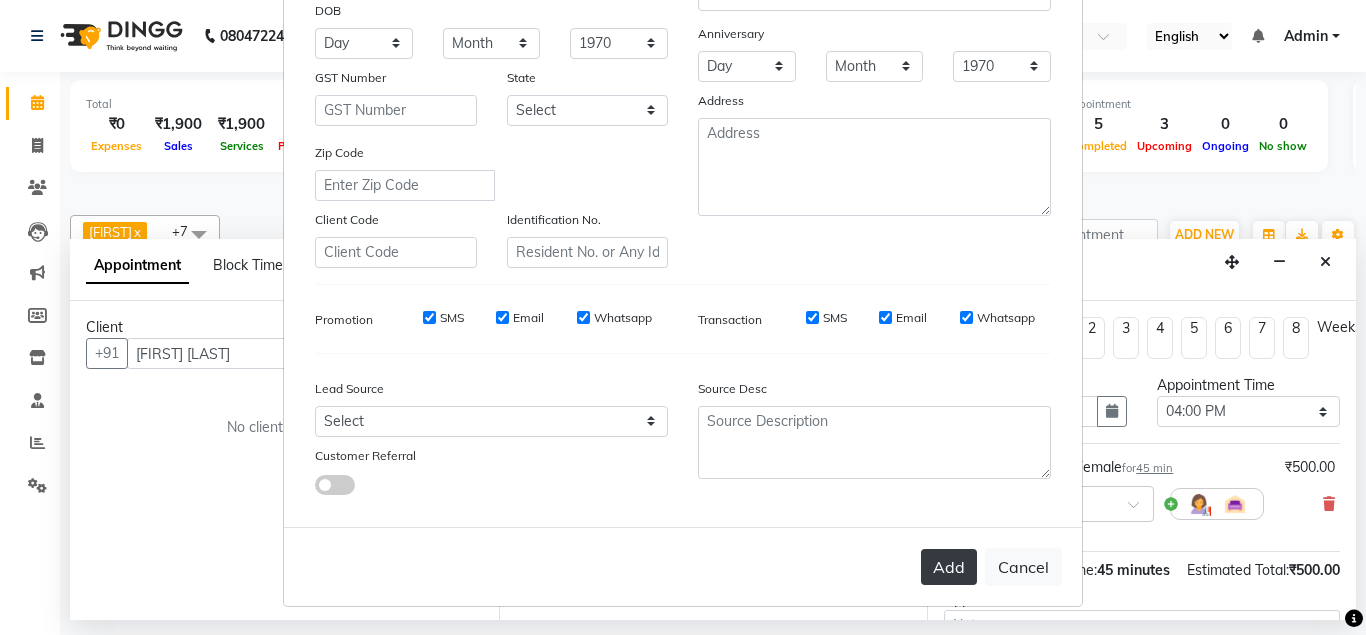 click on "Add" at bounding box center (949, 567) 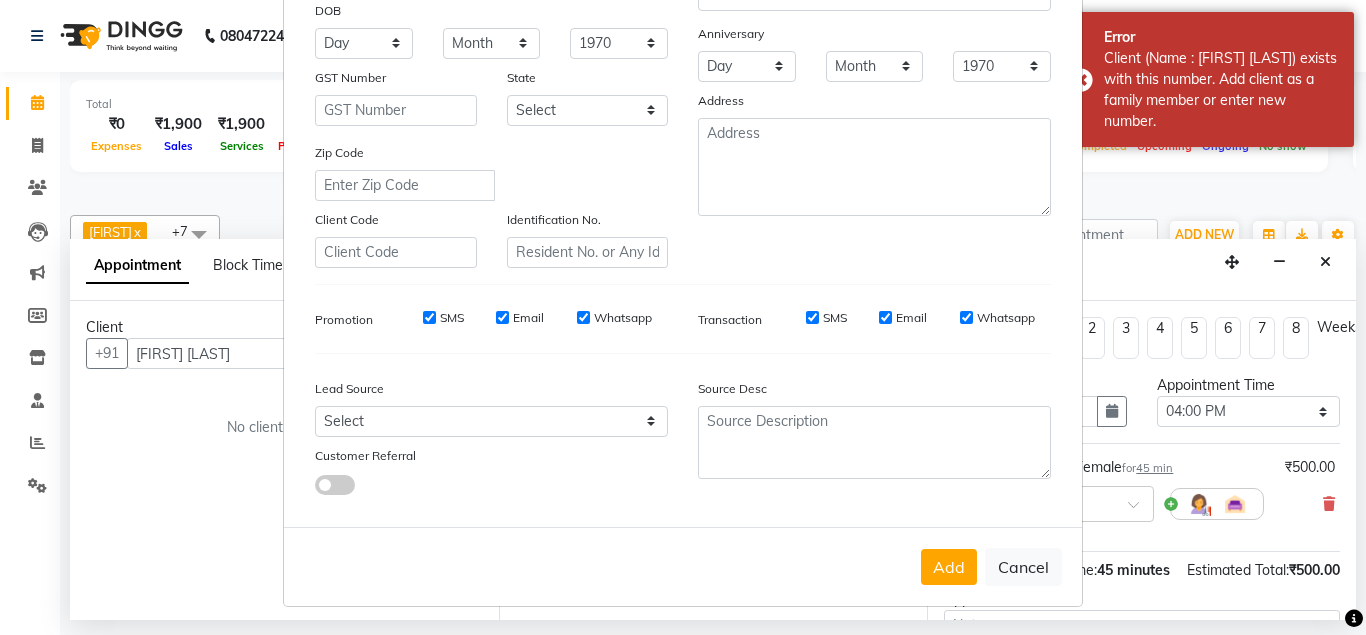 scroll, scrollTop: 0, scrollLeft: 0, axis: both 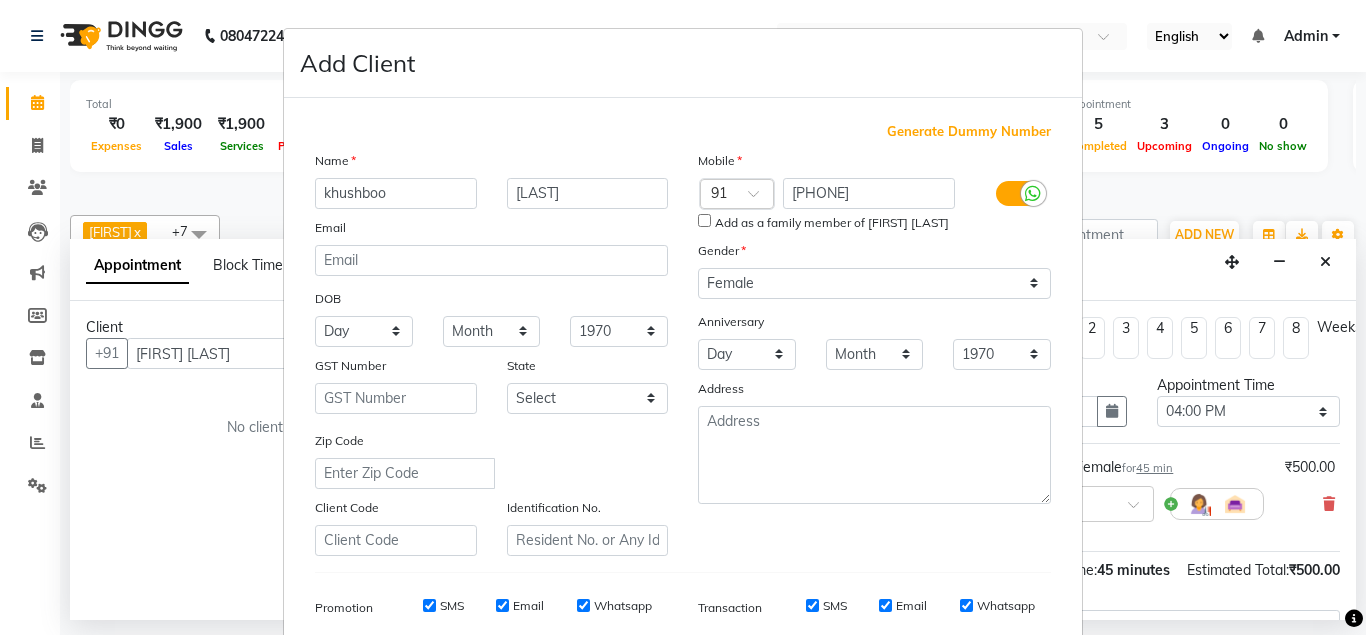 click on "Add as a family member of Rekha Dambare" at bounding box center (874, 223) 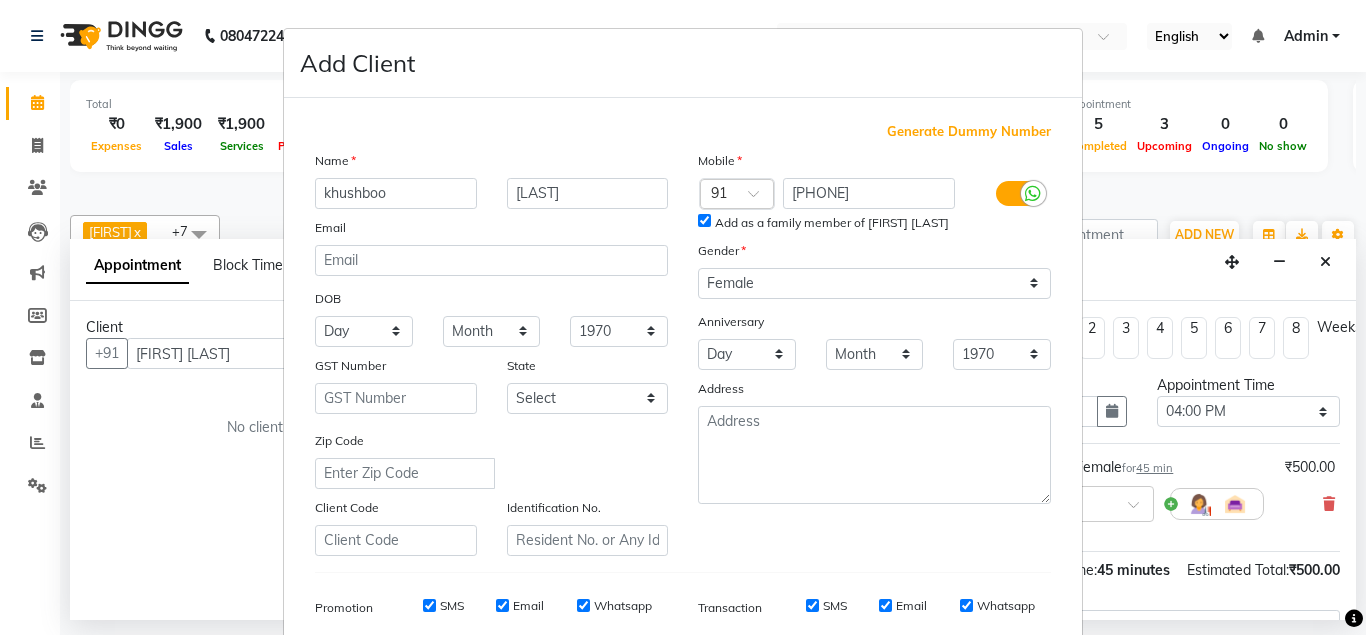 scroll, scrollTop: 288, scrollLeft: 0, axis: vertical 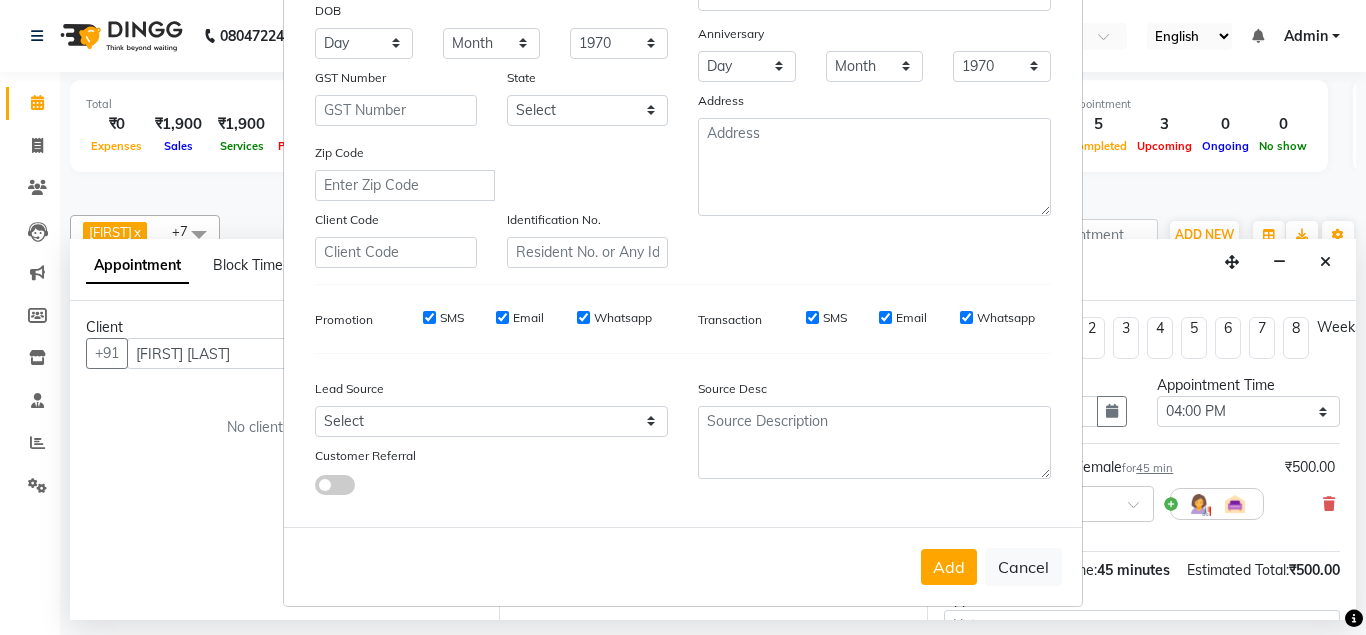 drag, startPoint x: 950, startPoint y: 575, endPoint x: 942, endPoint y: 568, distance: 10.630146 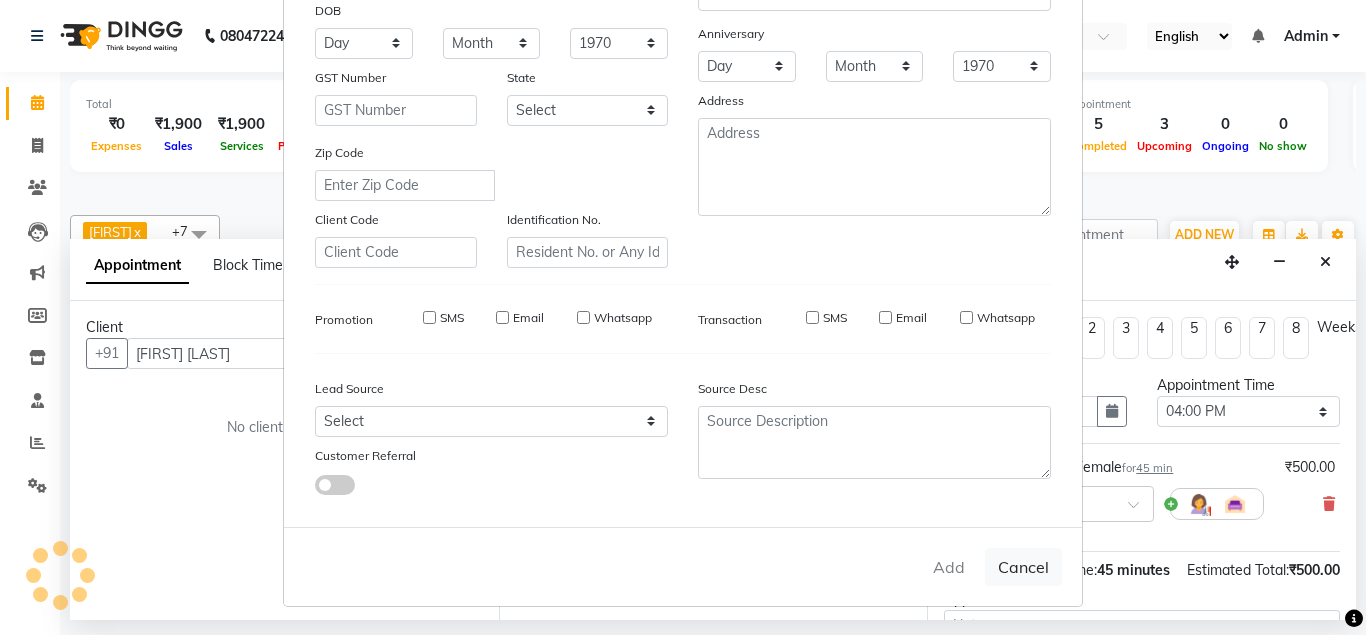 type on "[PHONE]" 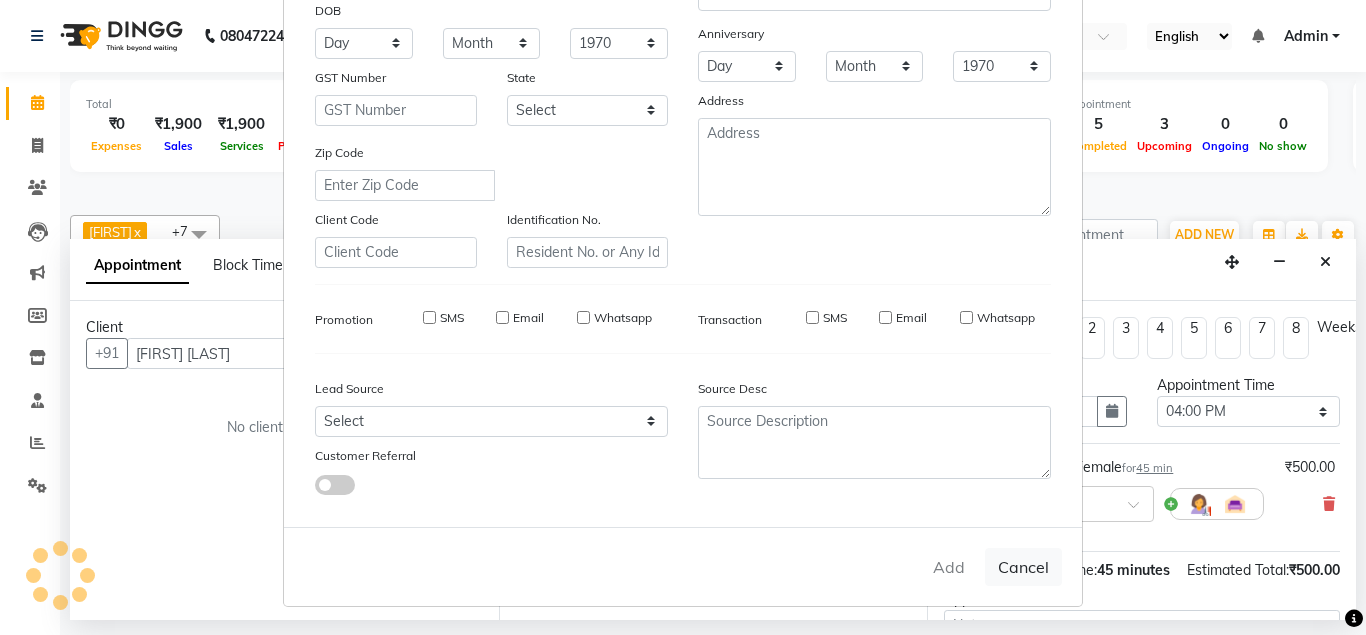 type 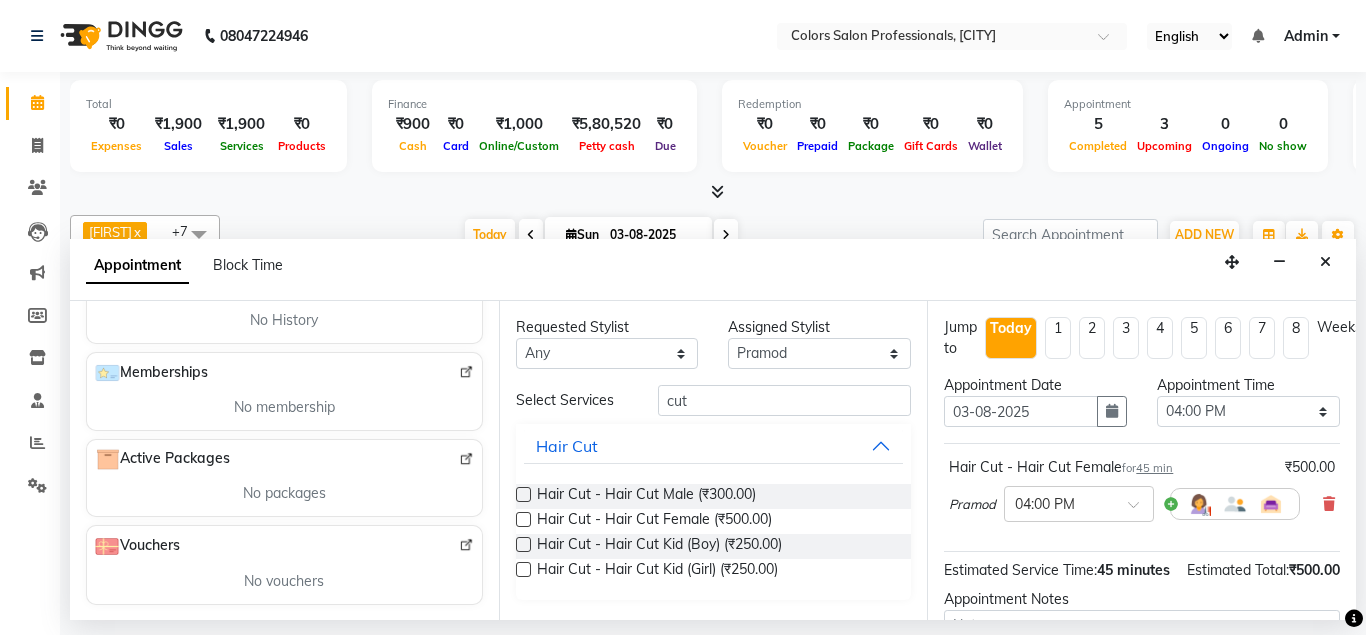 scroll, scrollTop: 0, scrollLeft: 0, axis: both 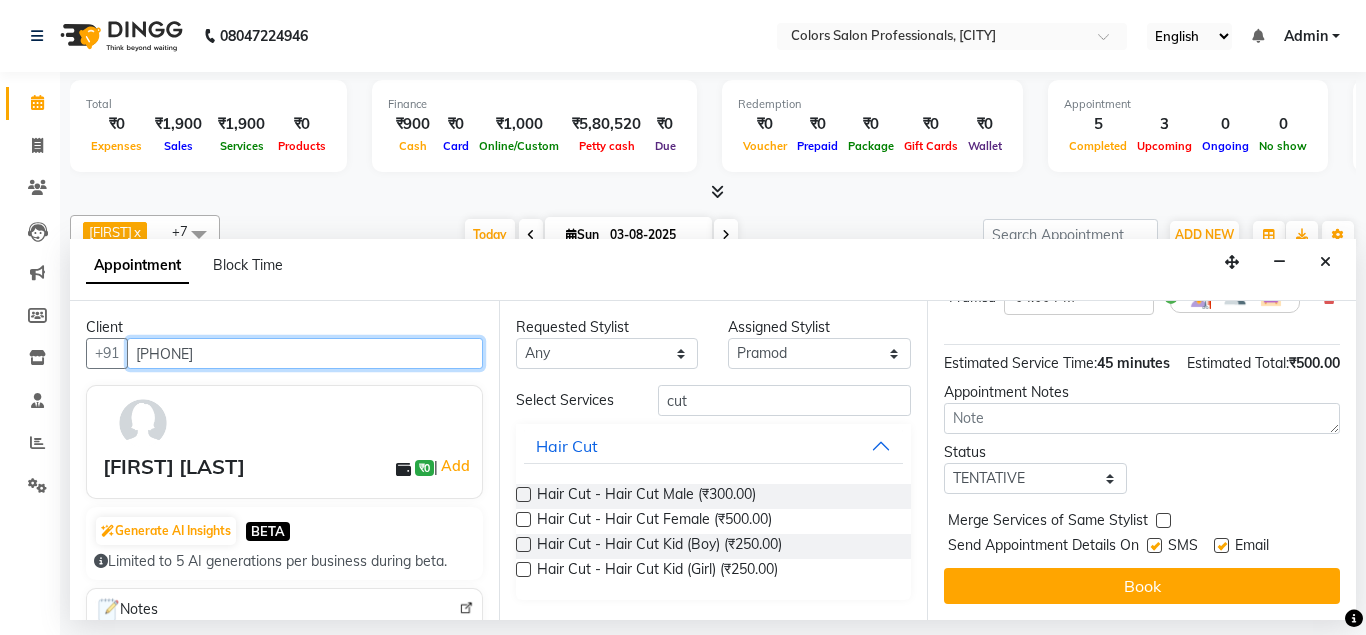 click on "[PHONE]" at bounding box center [305, 353] 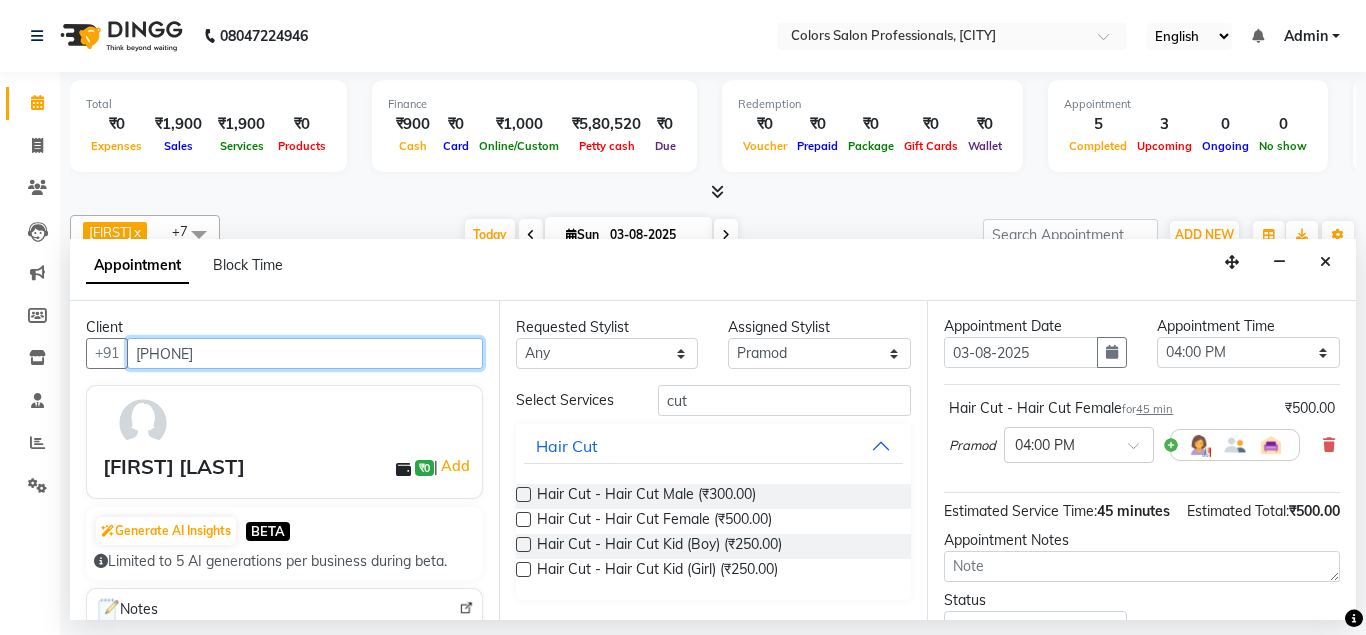 scroll, scrollTop: 0, scrollLeft: 0, axis: both 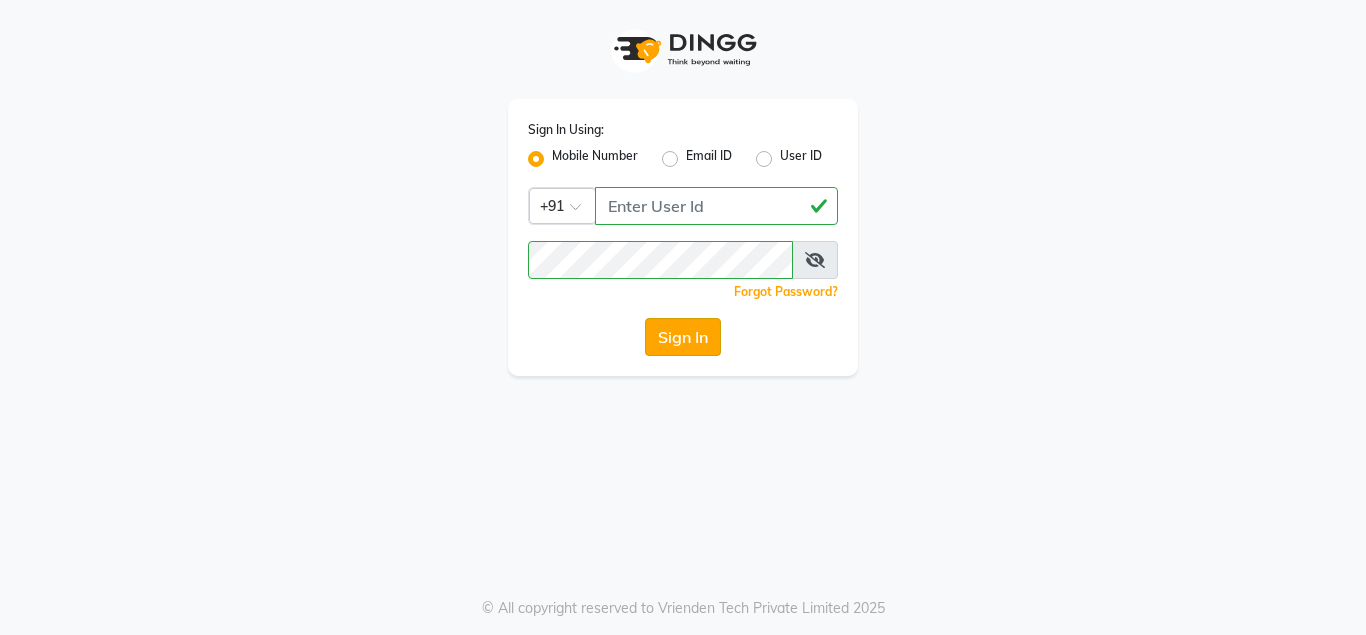 click on "Sign In" 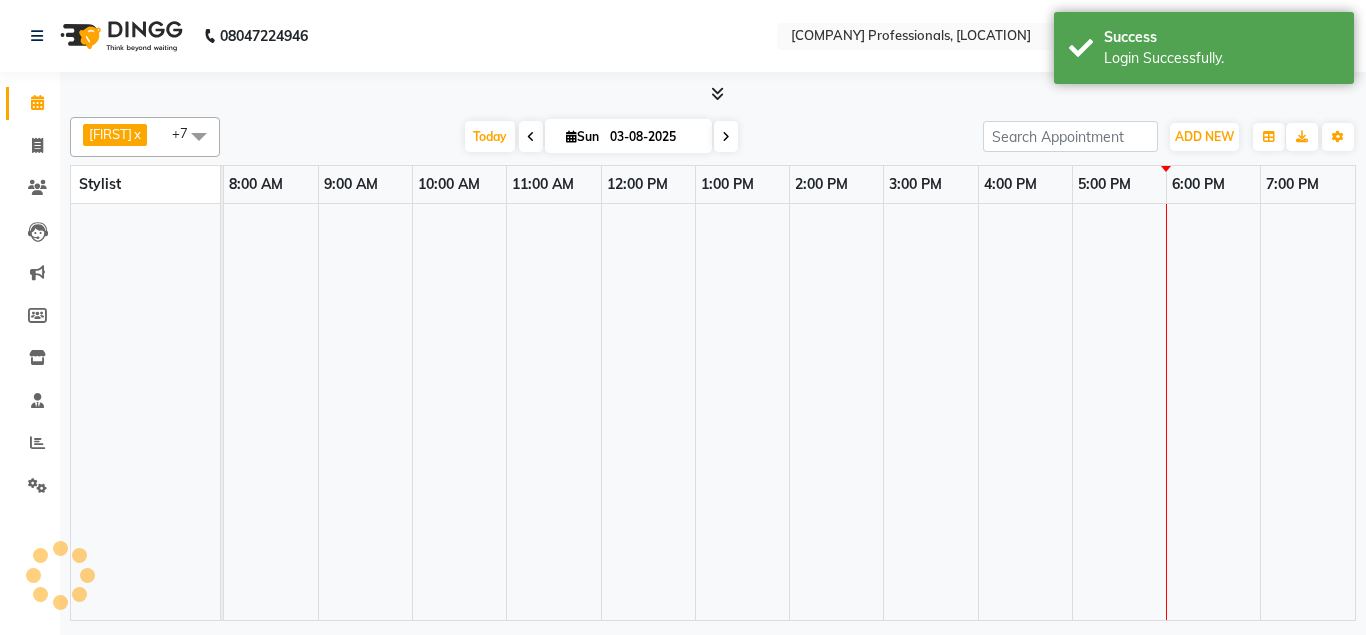 select on "en" 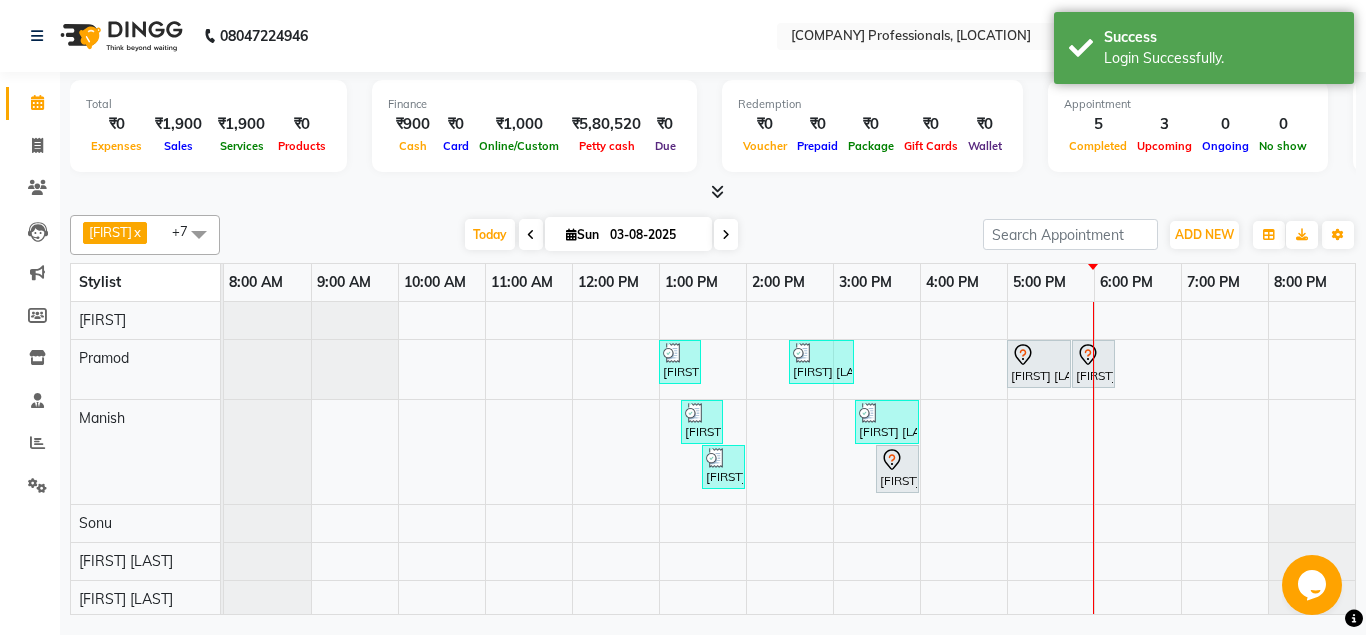 scroll, scrollTop: 0, scrollLeft: 0, axis: both 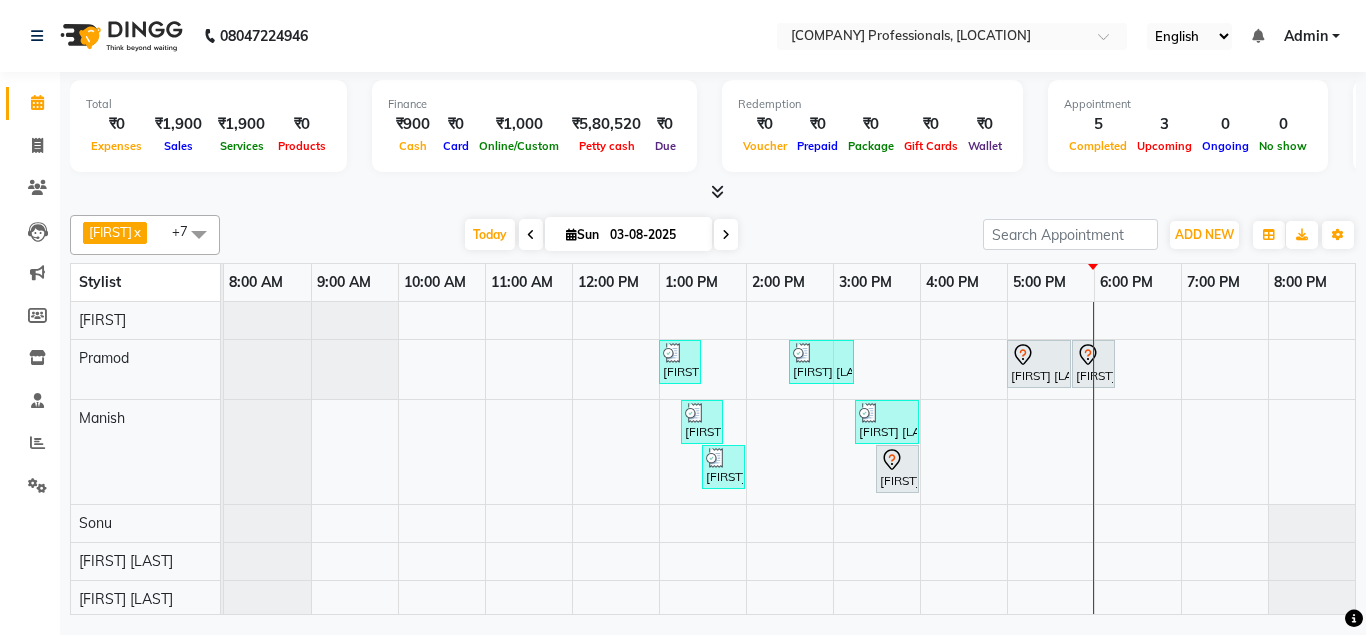 click on "Narsing Kanathe, TK07, 01:00 PM-01:30 PM, Hair Cut - Hair Cut Male     Aditi Sakure, TK03, 02:30 PM-03:15 PM, Hair Cut - Hair Cut Female             Rekha Dambare, TK08, 05:00 PM-05:45 PM, Hair Cut - Hair Cut Female             Kalpesh Savariya, TK06, 05:45 PM-06:15 PM, Hair Cut - Hair Cut Male     Nishika Choudhari, TK02, 01:15 PM-01:45 PM, Hair Cut - Hair Cut Male     Deepti Maam, TK05, 03:15 PM-04:00 PM, Hair Styling - Blow dry (Komponent/curlions)female     Sameer Pant, TK04, 01:30 PM-02:00 PM, Hair Cut - Hair Cut Male             Gauri Jaiswal, TK01, 03:30 PM-04:00 PM, Hair Coloring - Male Hair Color (INOVA)" at bounding box center [789, 460] 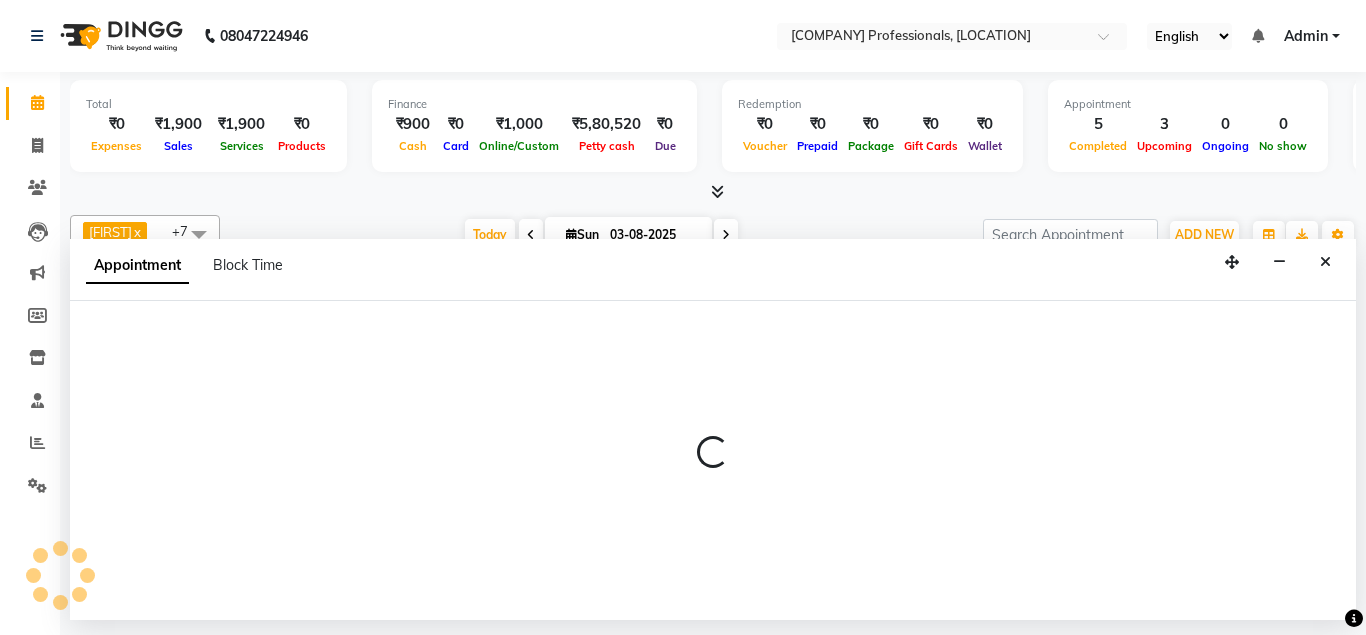 select on "60229" 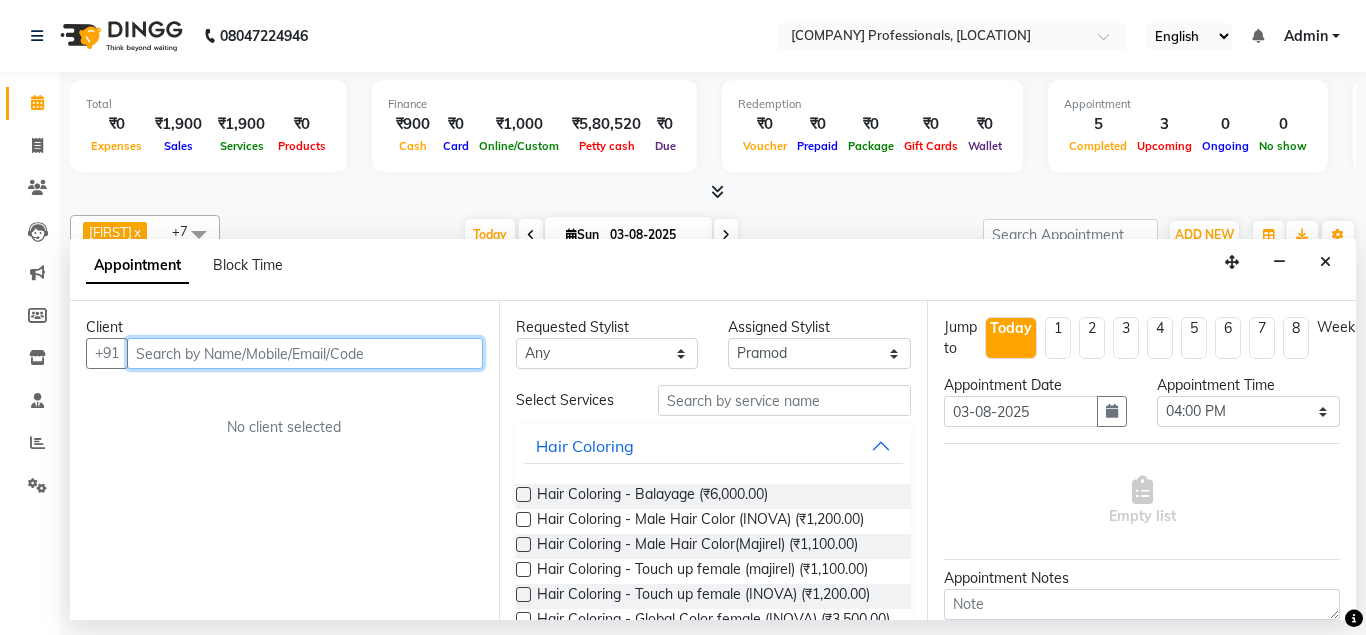 click at bounding box center (305, 353) 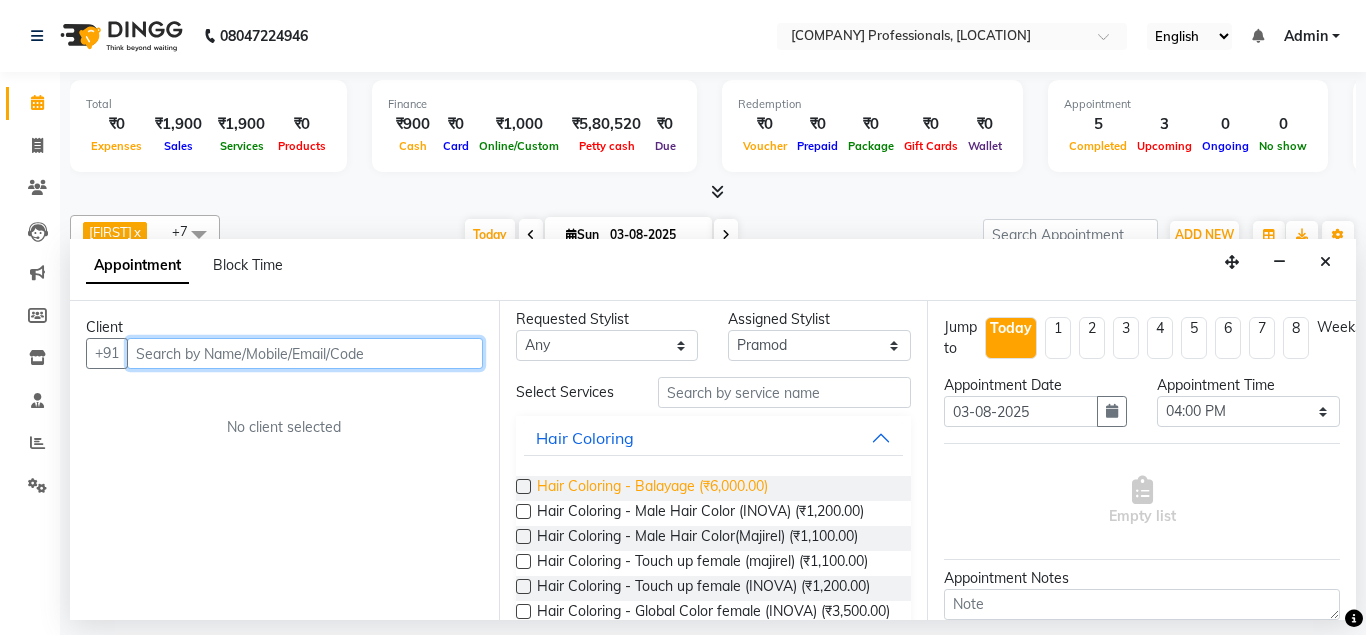 scroll, scrollTop: 0, scrollLeft: 0, axis: both 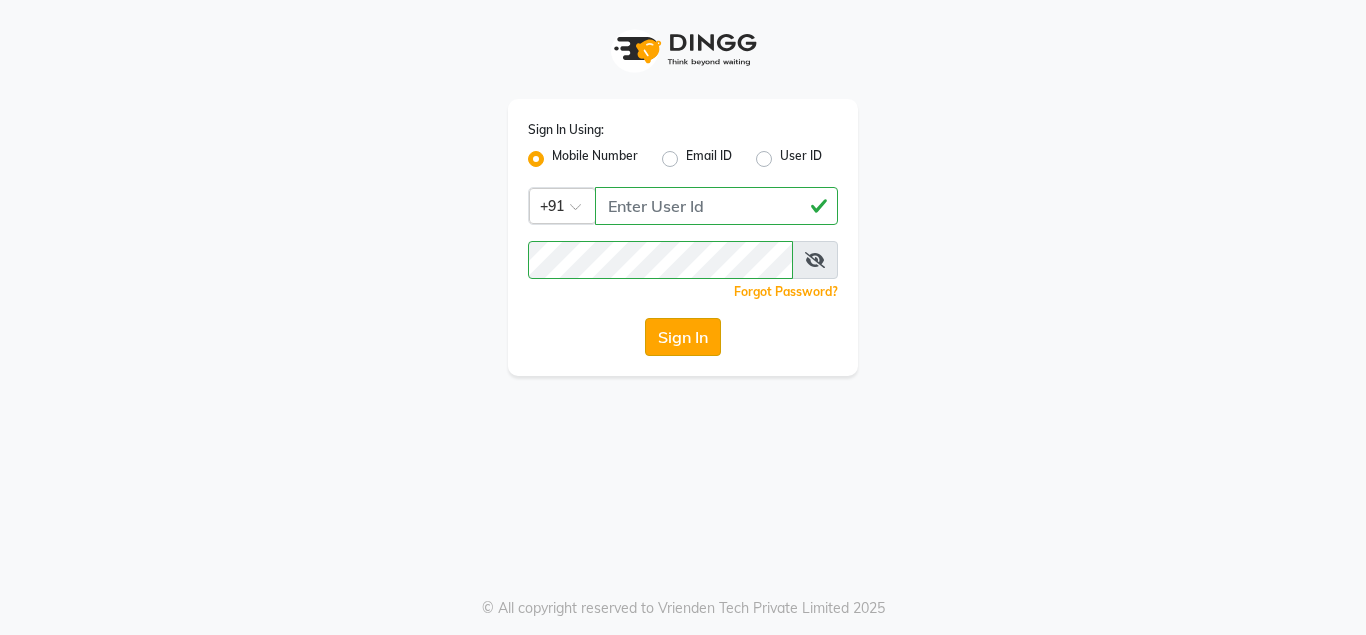 click on "Sign In" 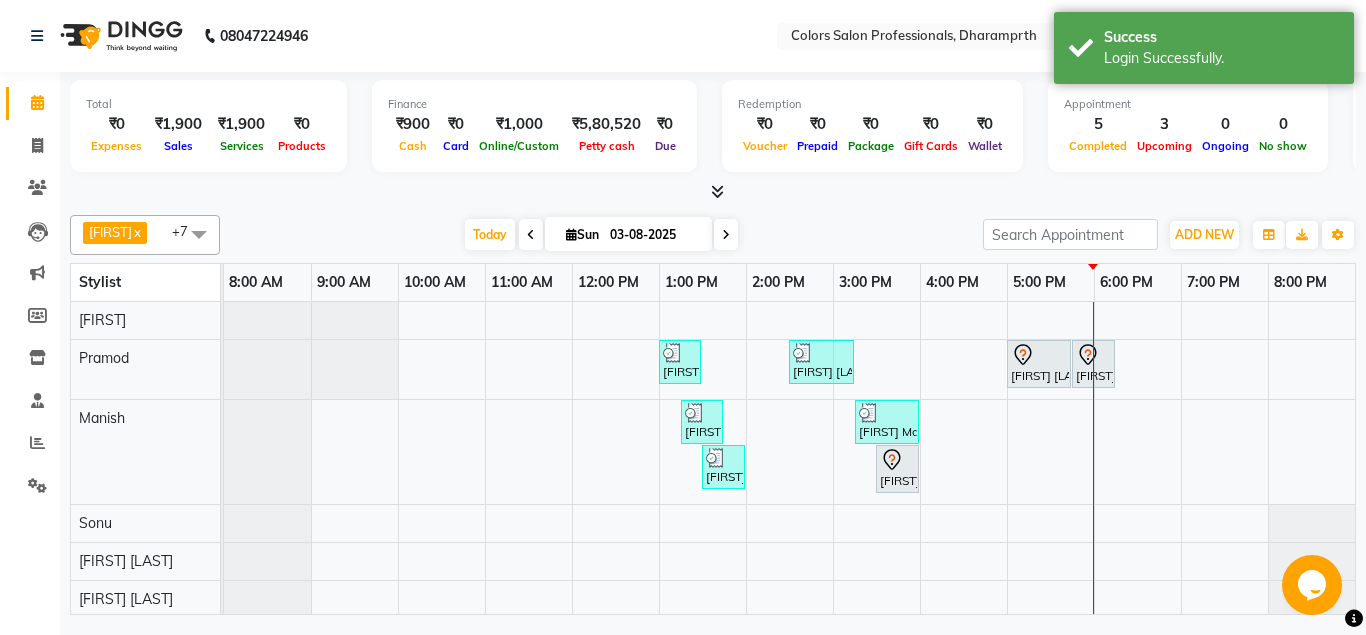 scroll, scrollTop: 0, scrollLeft: 0, axis: both 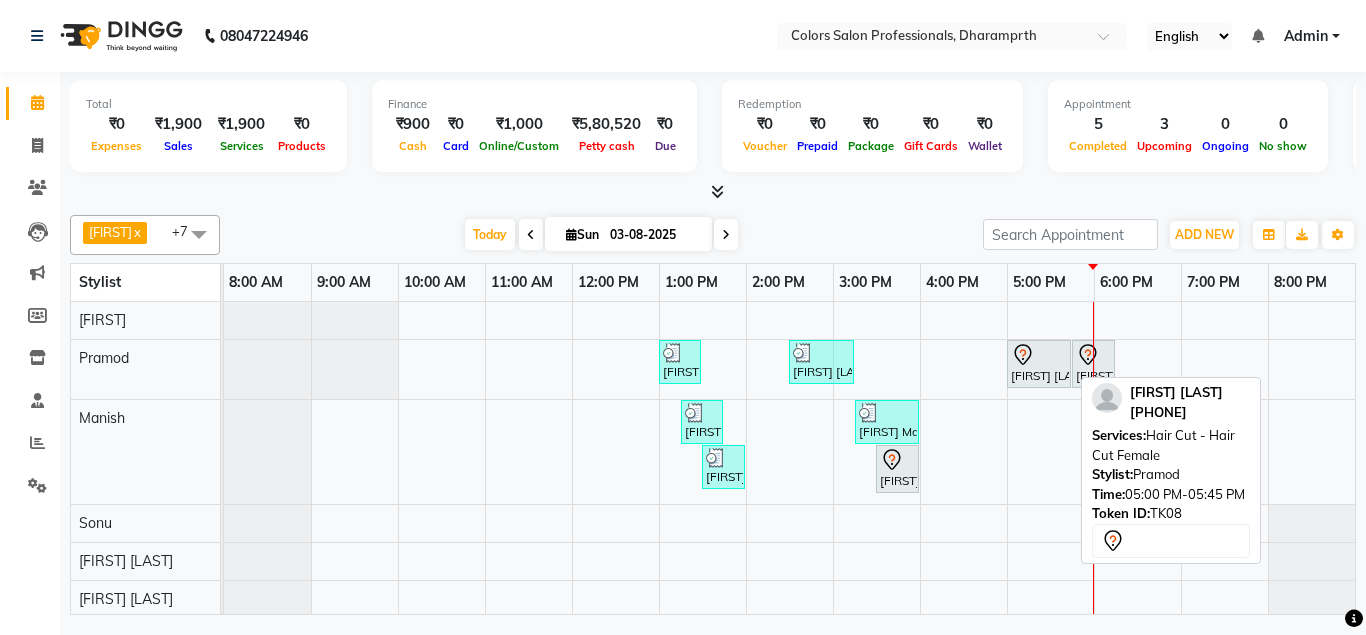 click 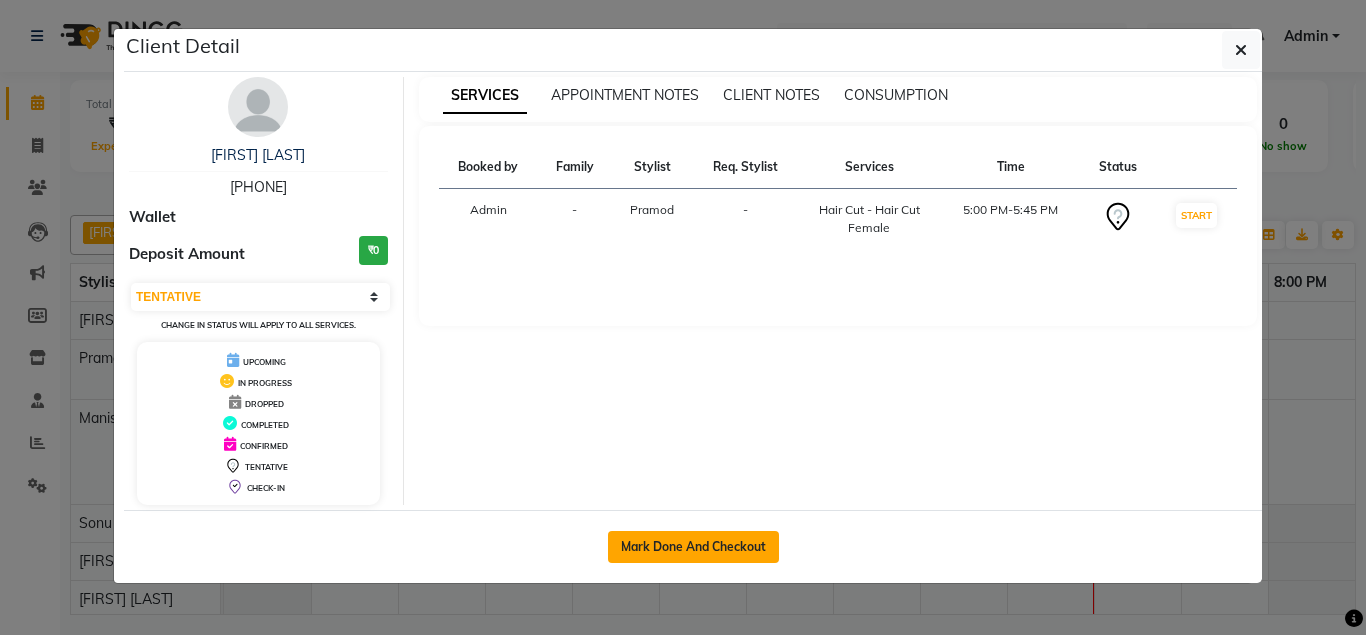 click on "Mark Done And Checkout" 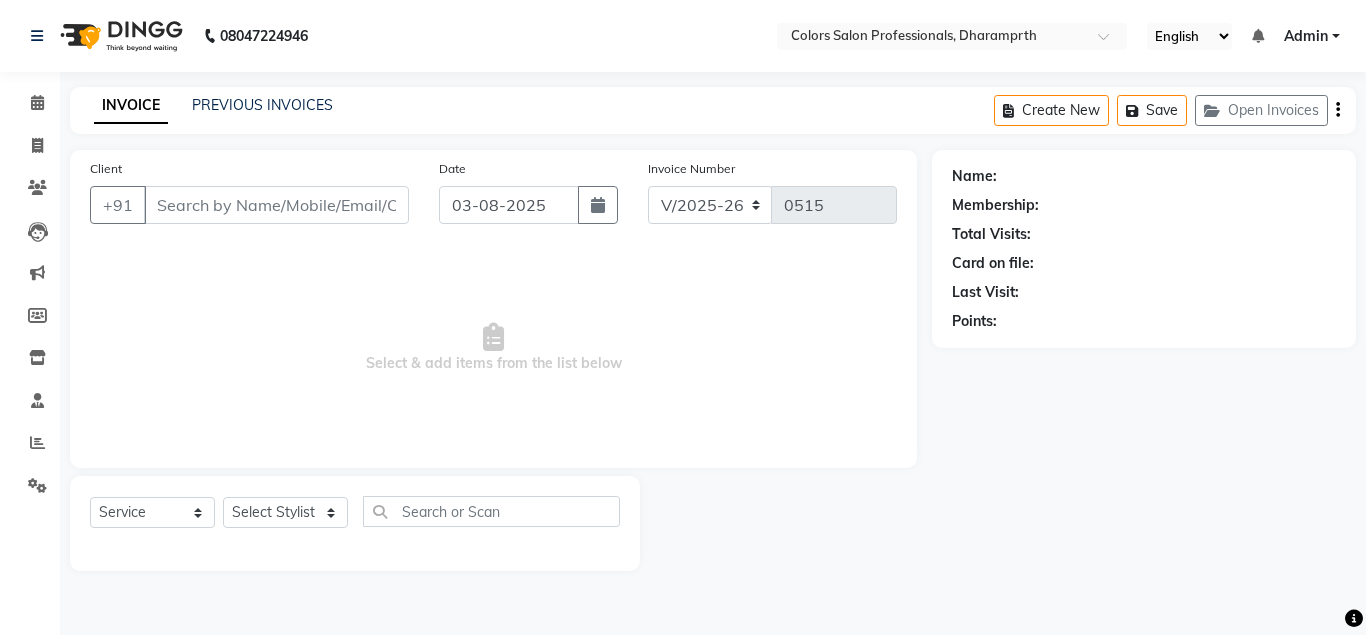 type on "[PHONE]" 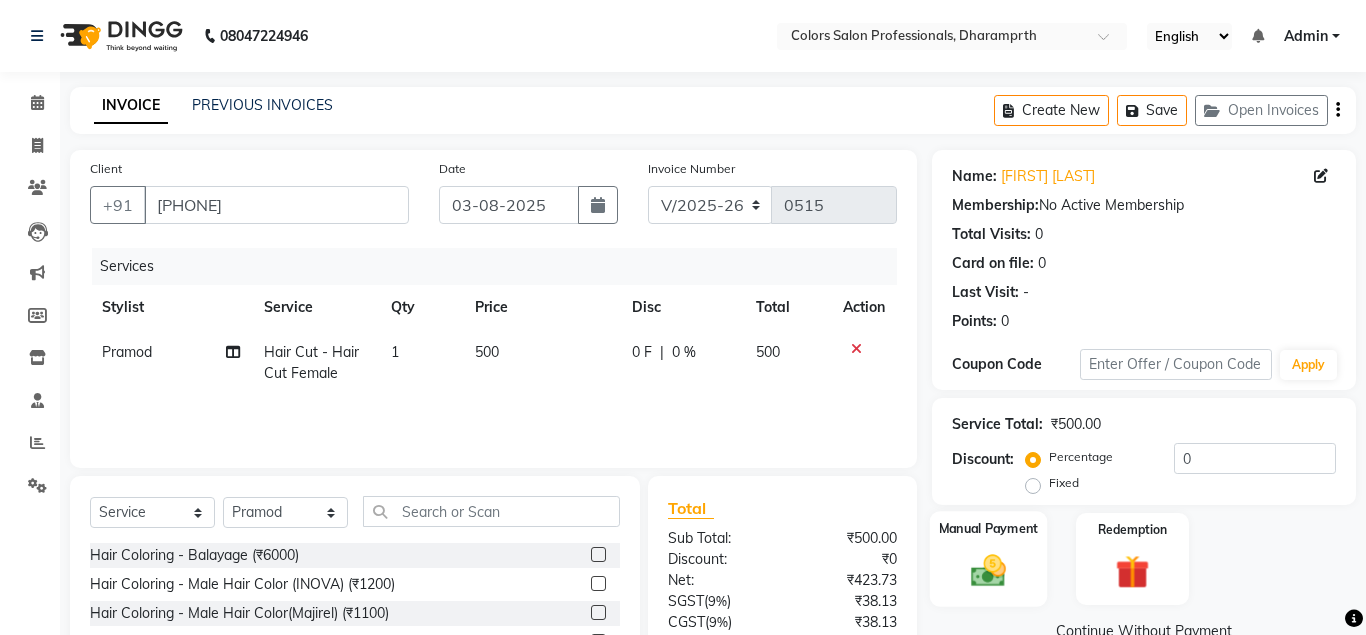 click 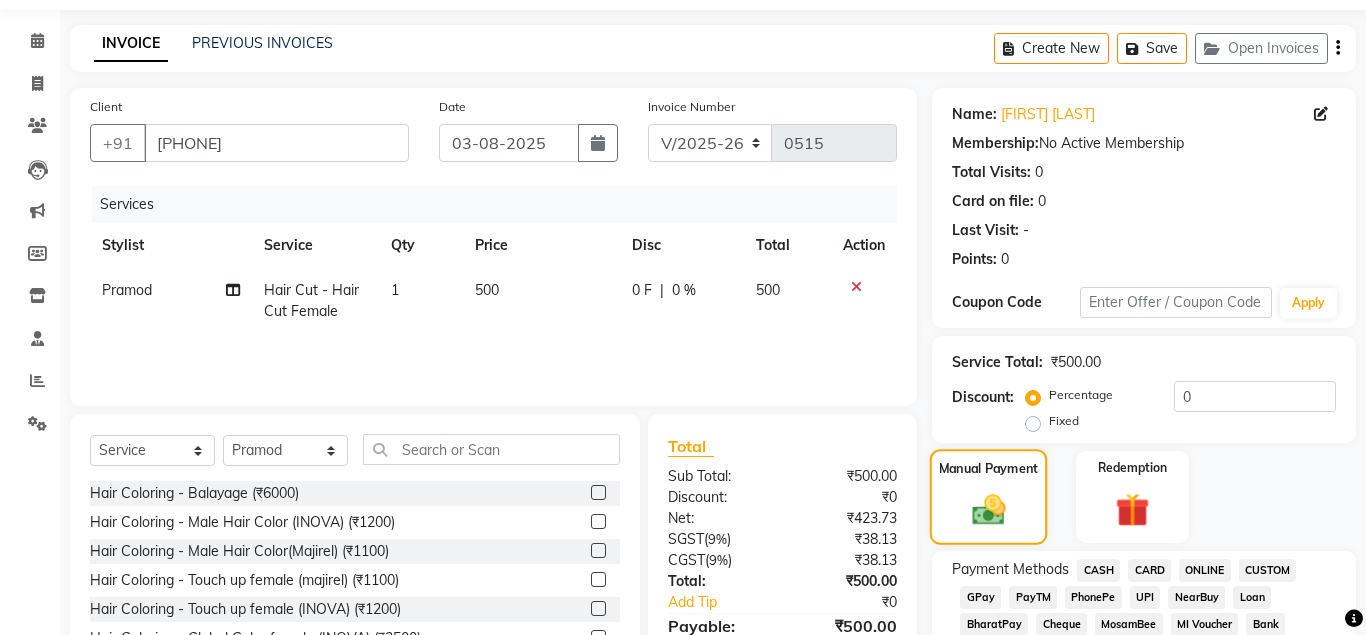 scroll, scrollTop: 102, scrollLeft: 0, axis: vertical 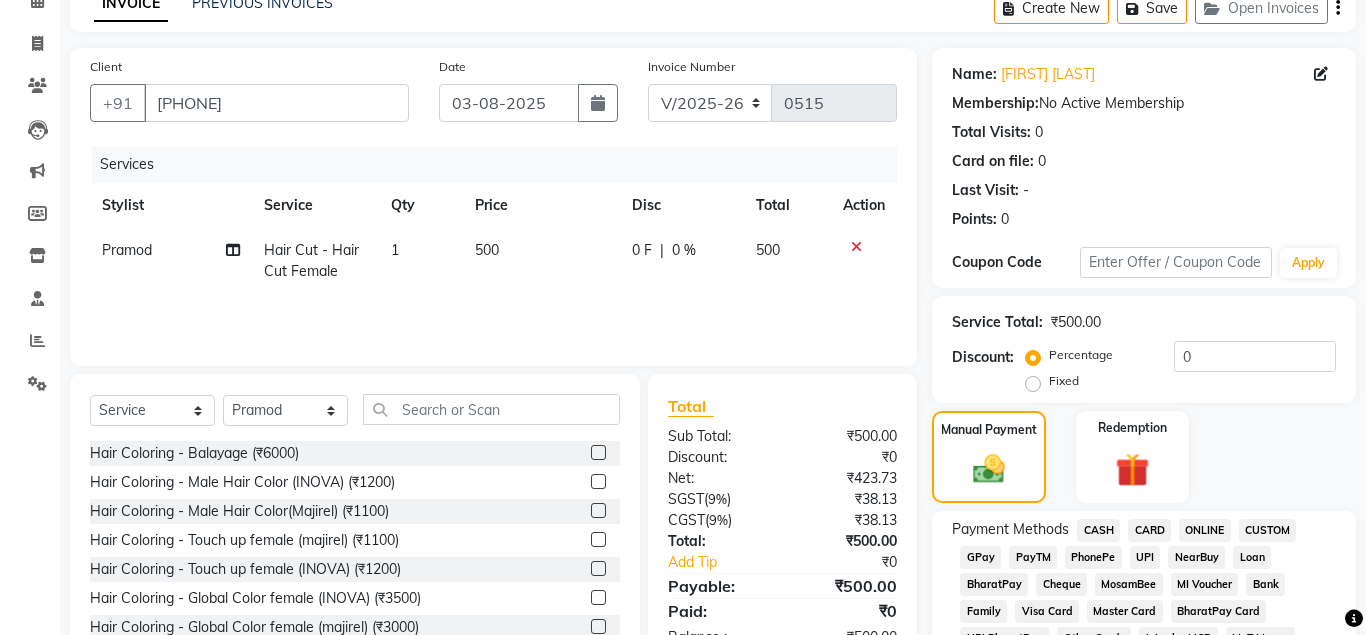 click on "CASH" 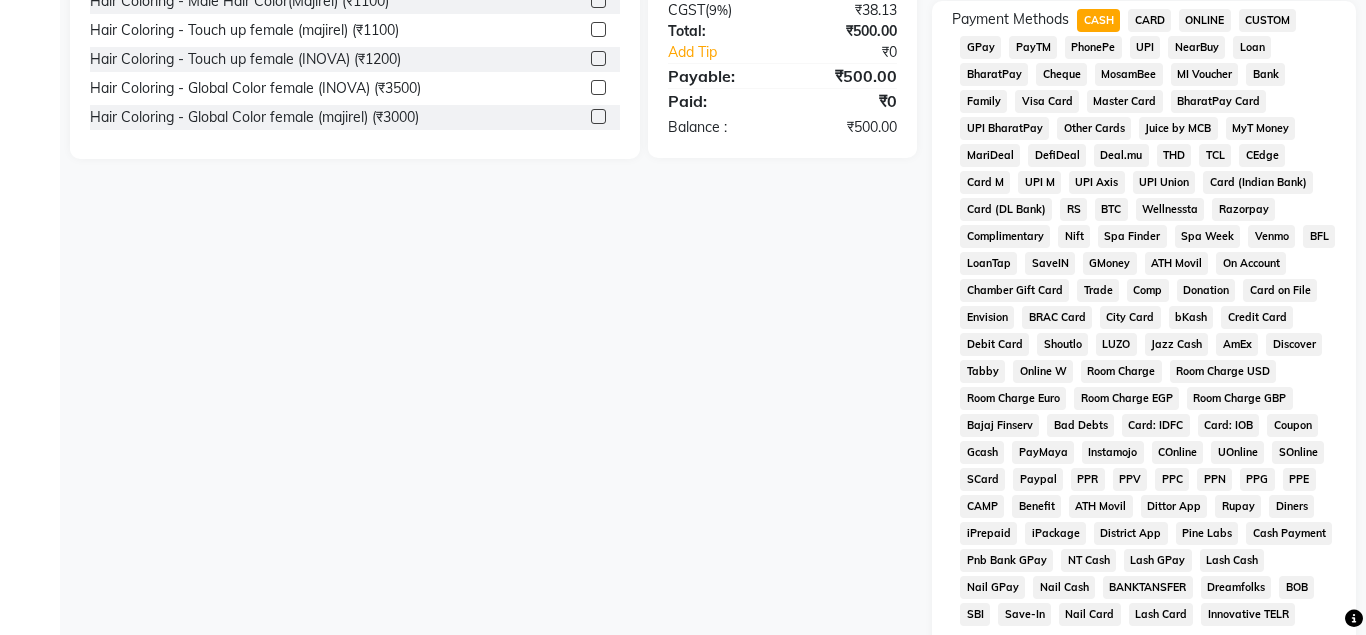 scroll, scrollTop: 867, scrollLeft: 0, axis: vertical 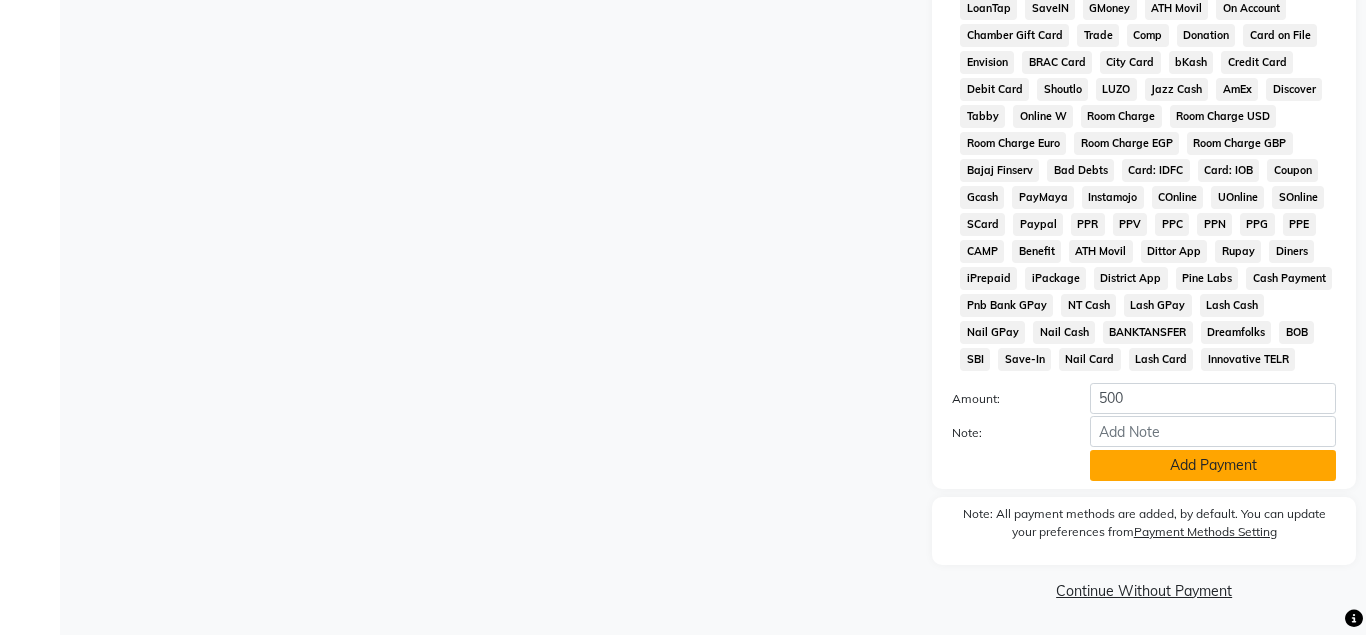 click on "Add Payment" 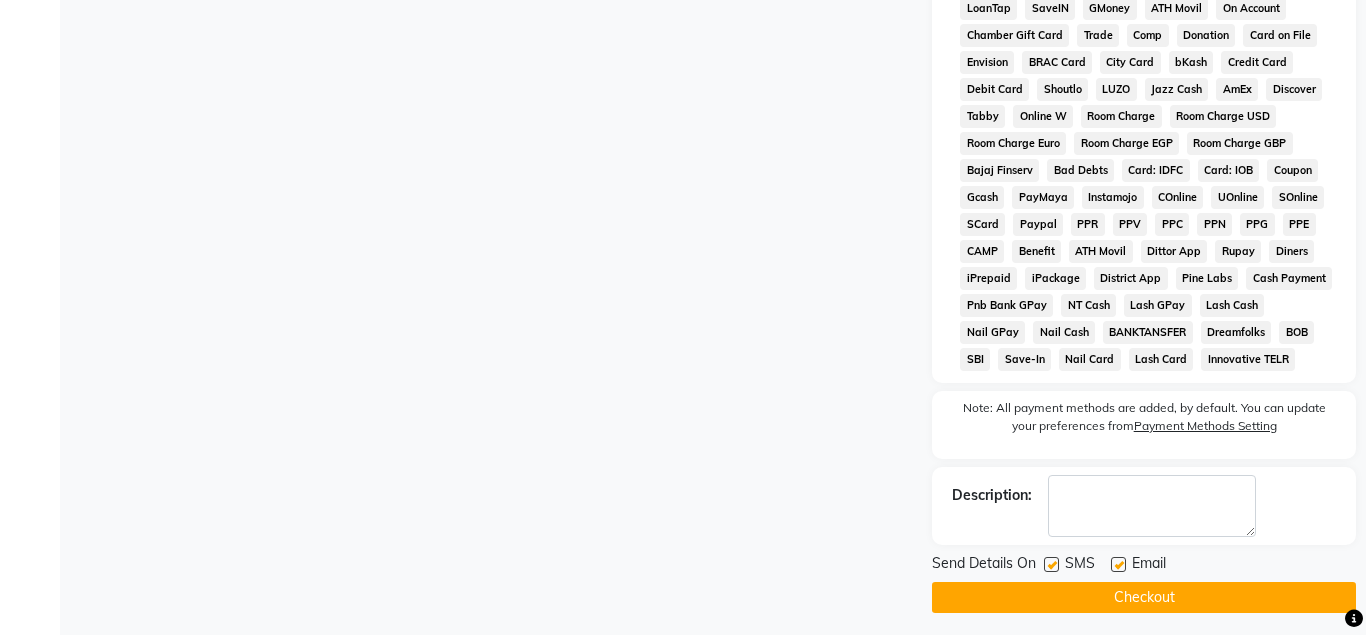 click on "Checkout" 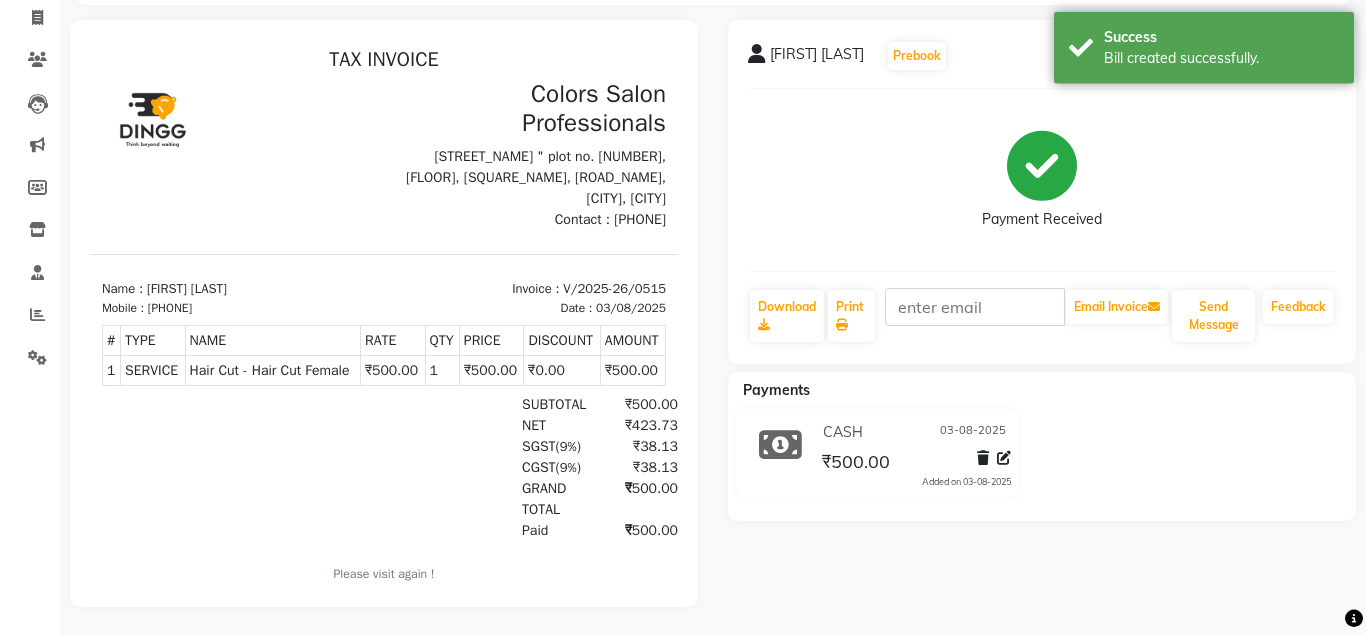 scroll, scrollTop: 130, scrollLeft: 0, axis: vertical 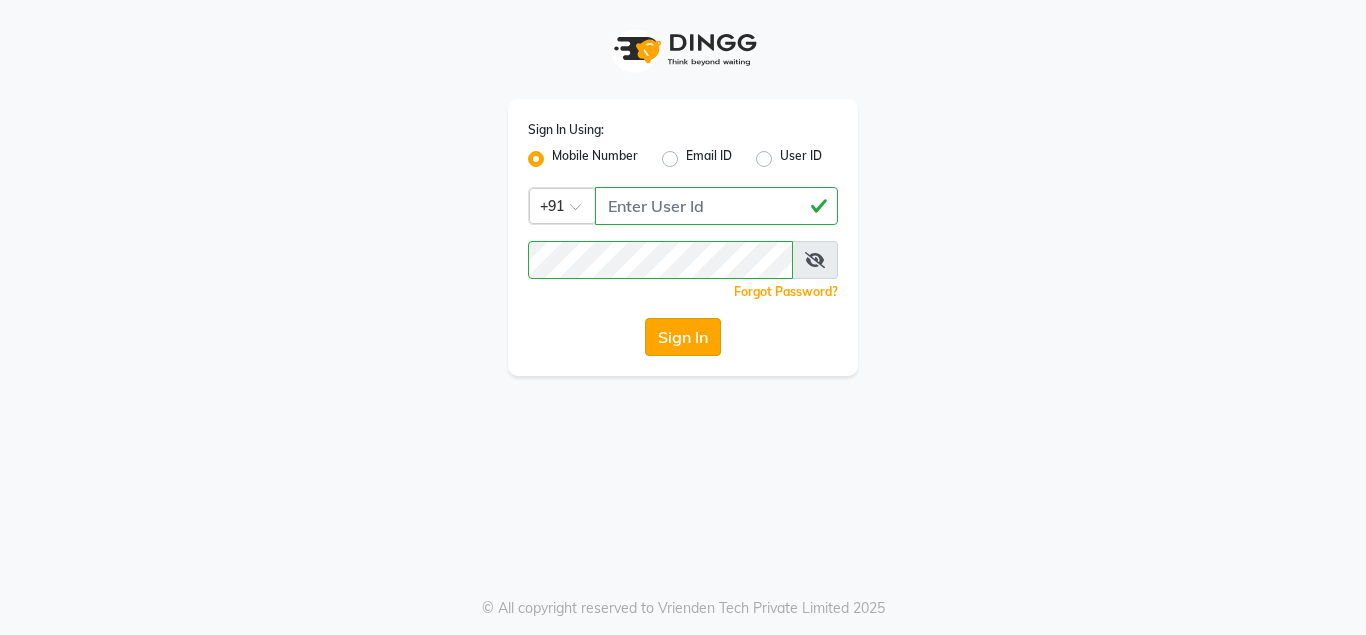 click on "Sign In" 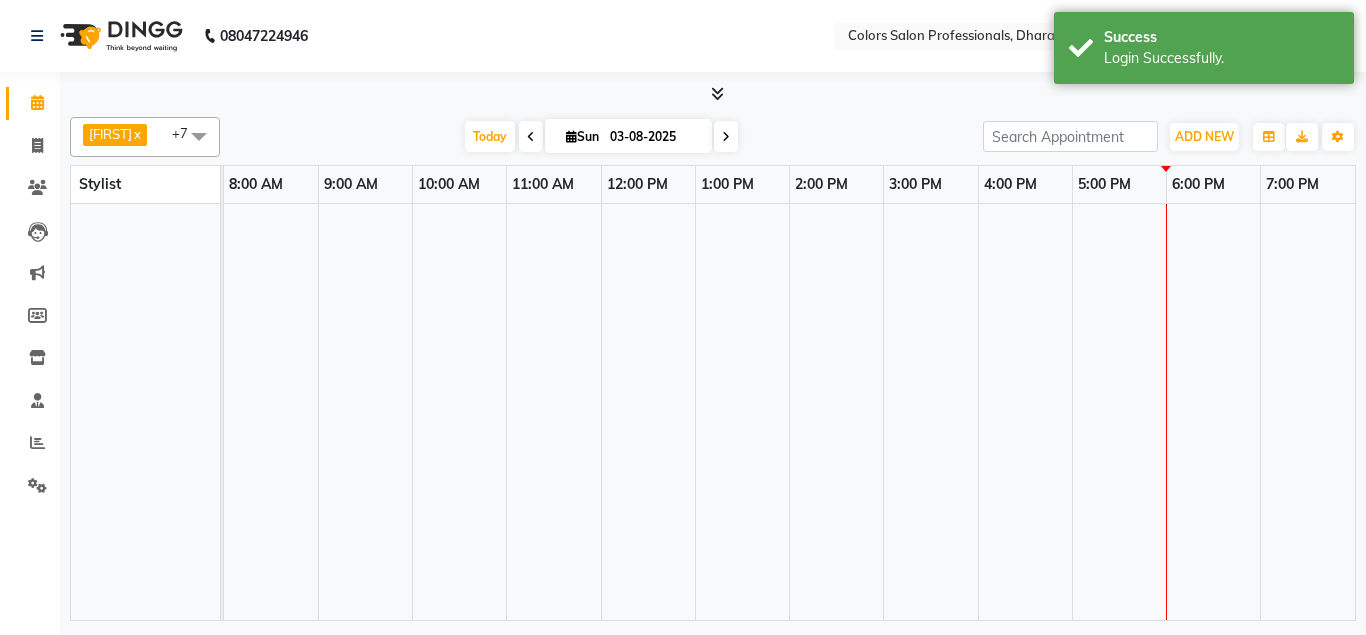 select on "en" 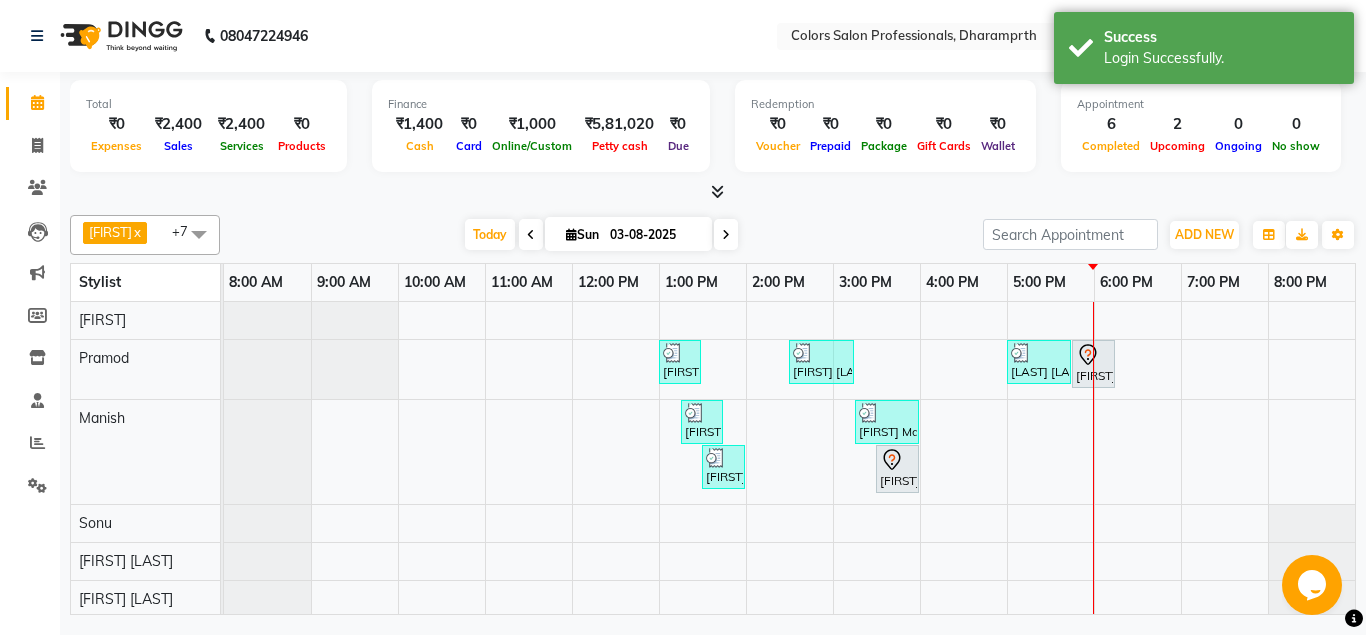 scroll, scrollTop: 0, scrollLeft: 0, axis: both 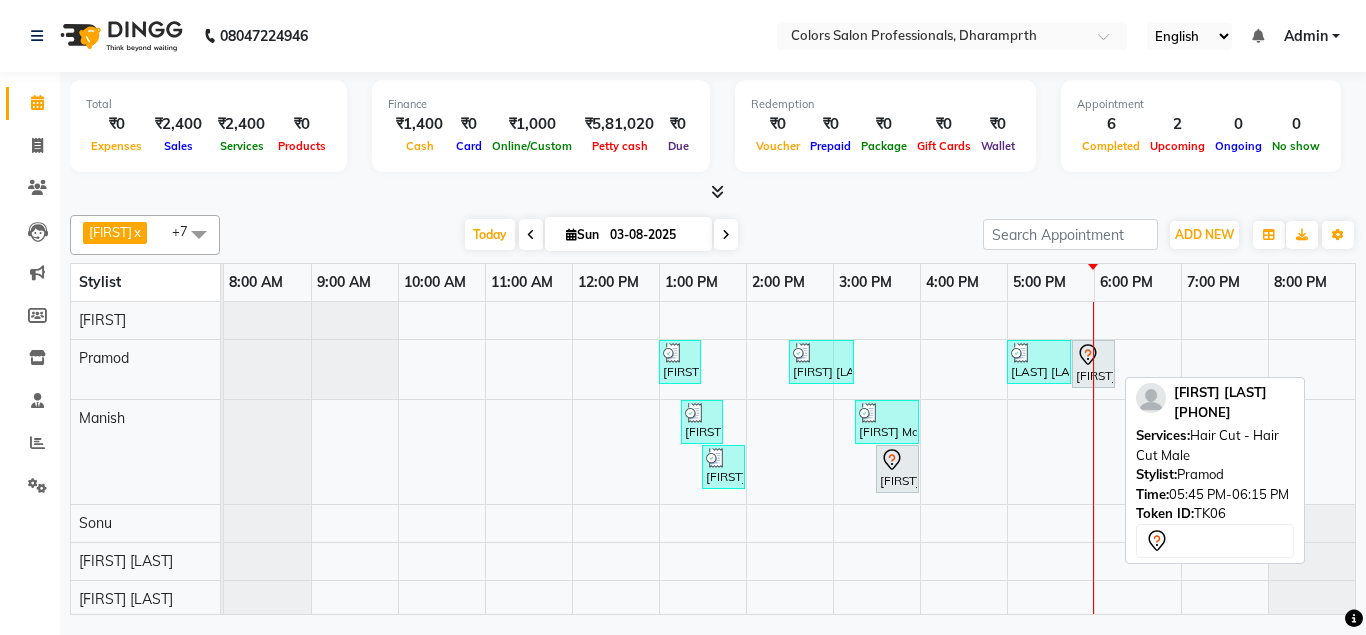 click on "[FIRST] [LAST], TK06, 05:45 PM-06:15 PM, Hair Cut - Hair Cut Male" at bounding box center [1093, 364] 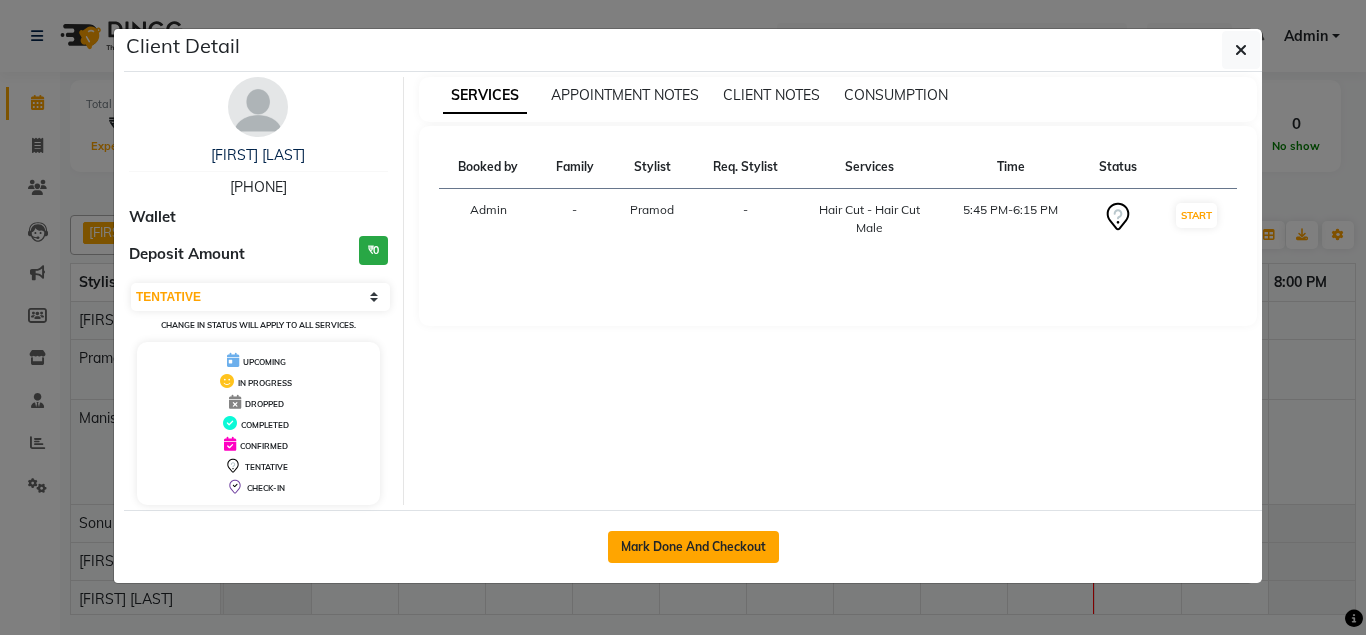 click on "Mark Done And Checkout" 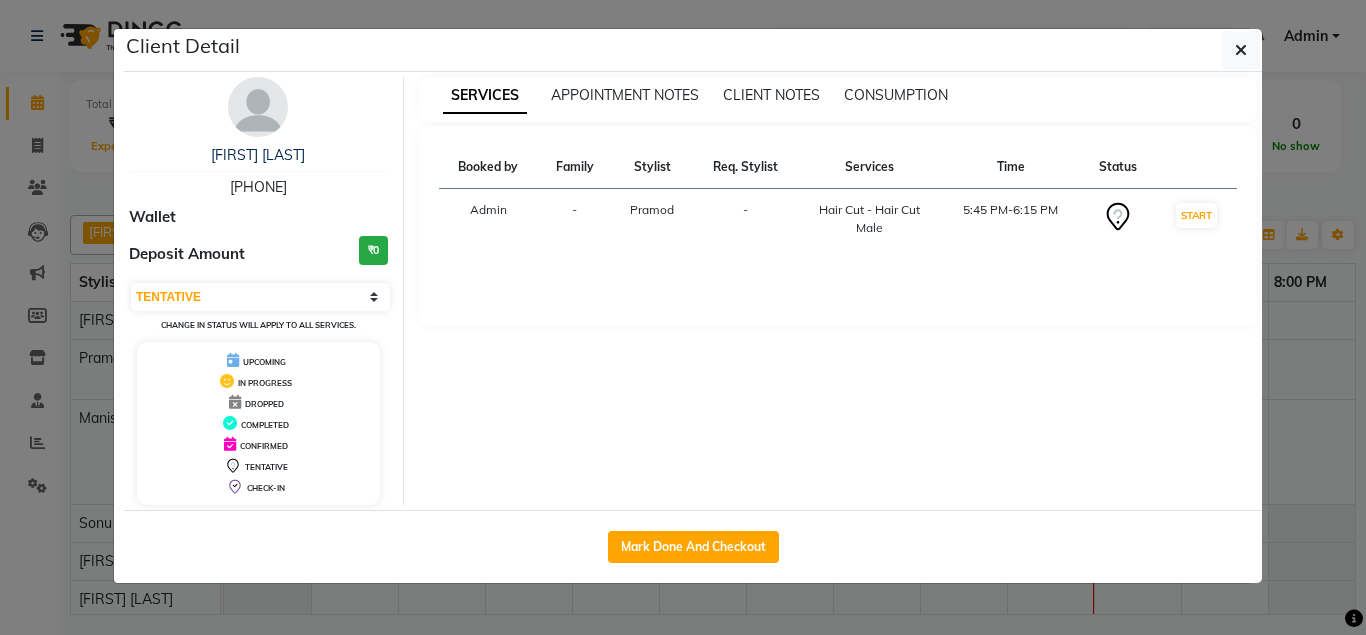 select on "service" 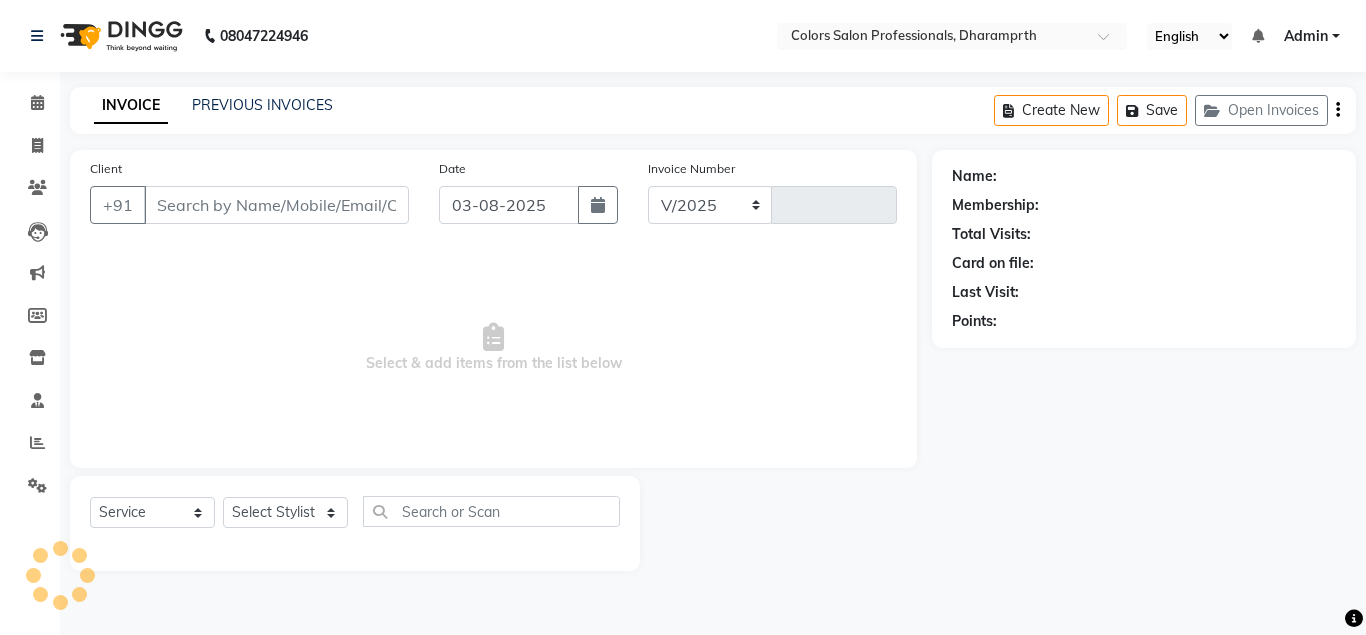 select on "7161" 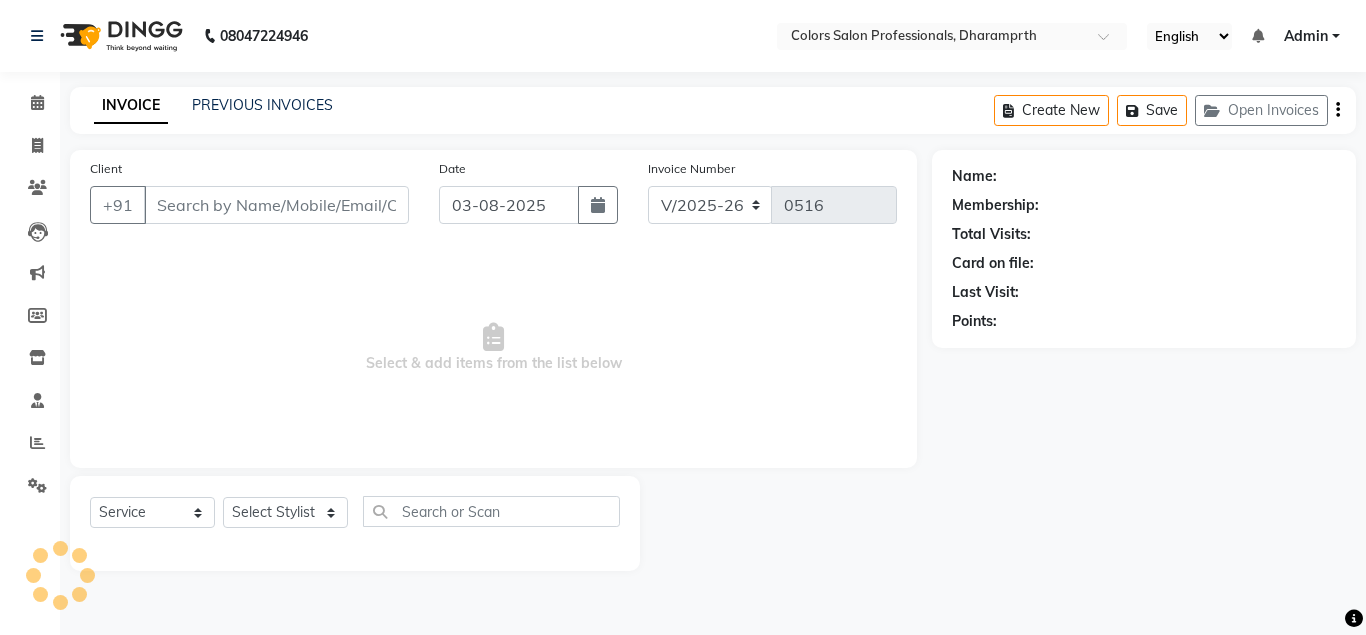 type on "[PHONE]" 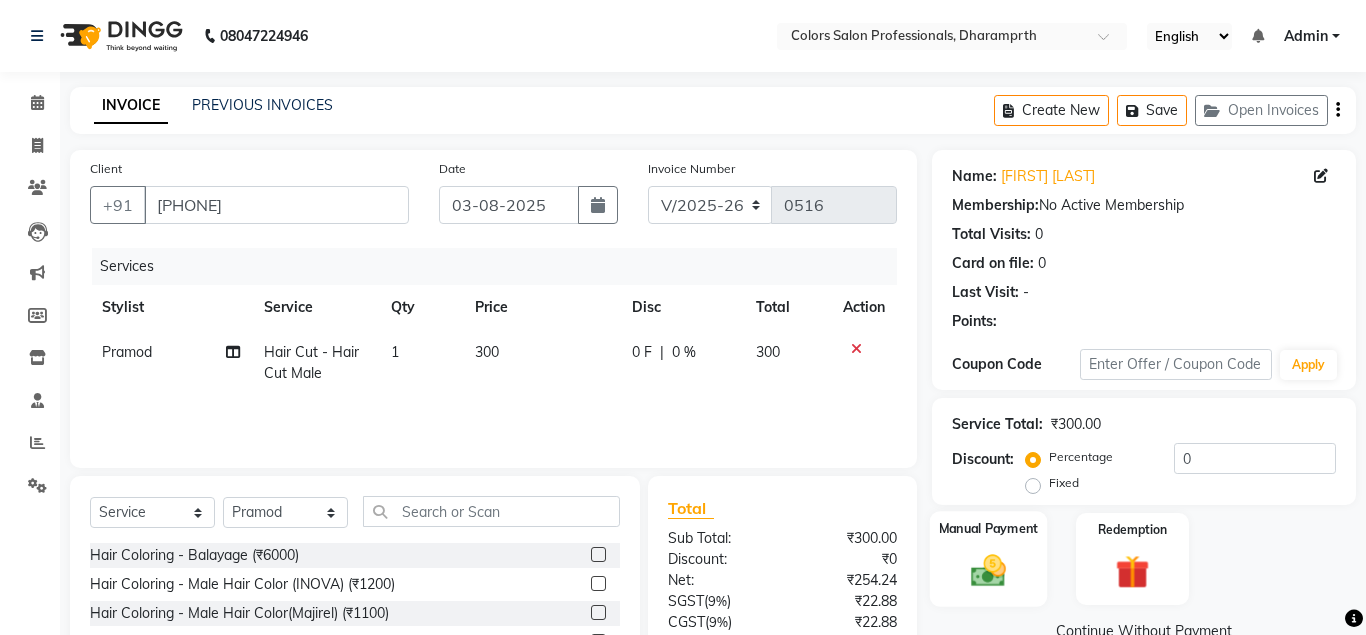 click 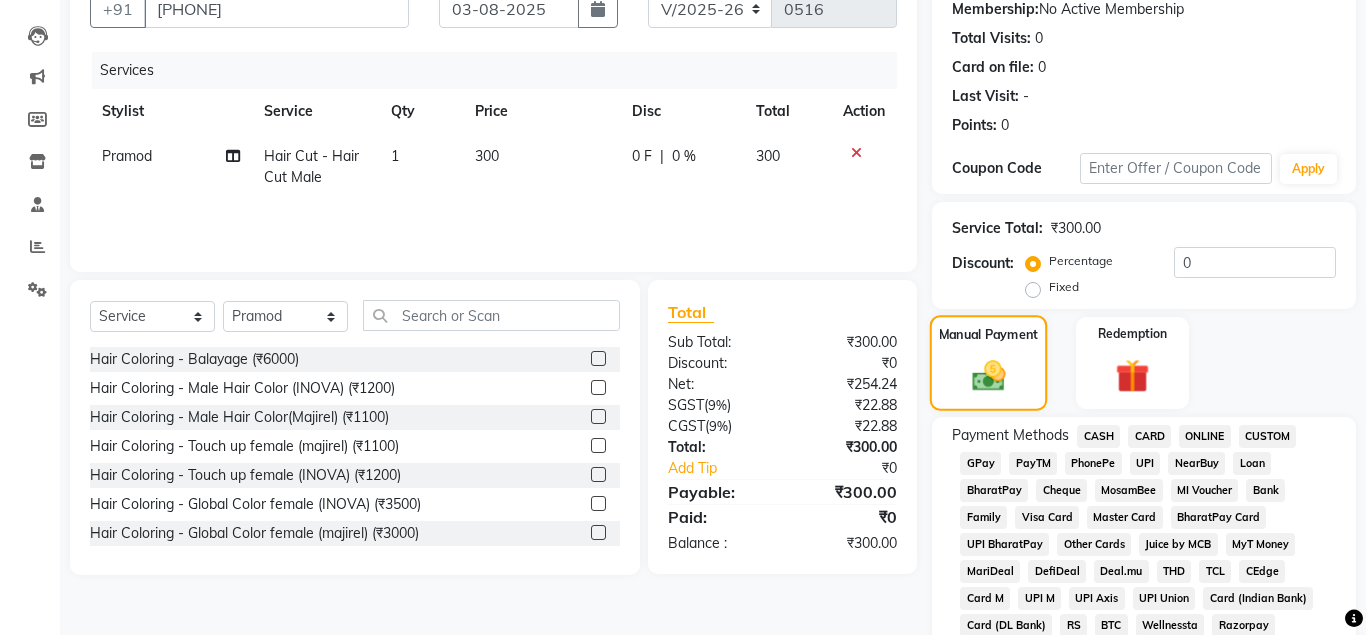 scroll, scrollTop: 204, scrollLeft: 0, axis: vertical 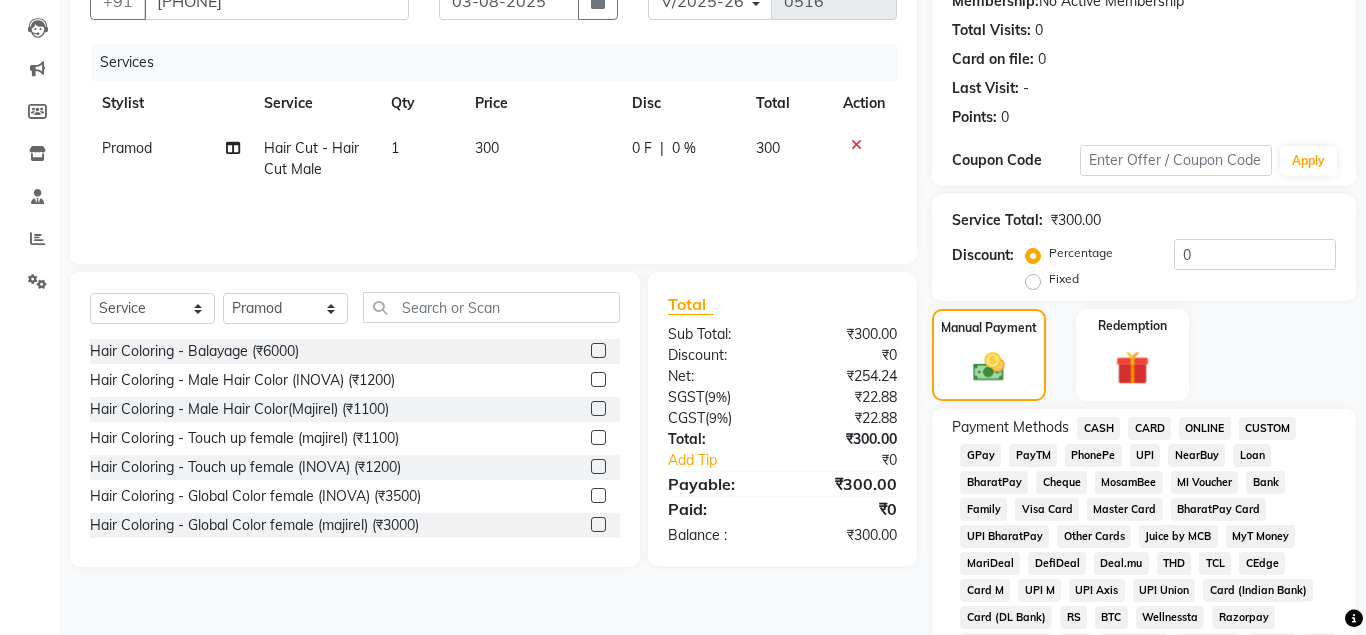 click on "CASH" 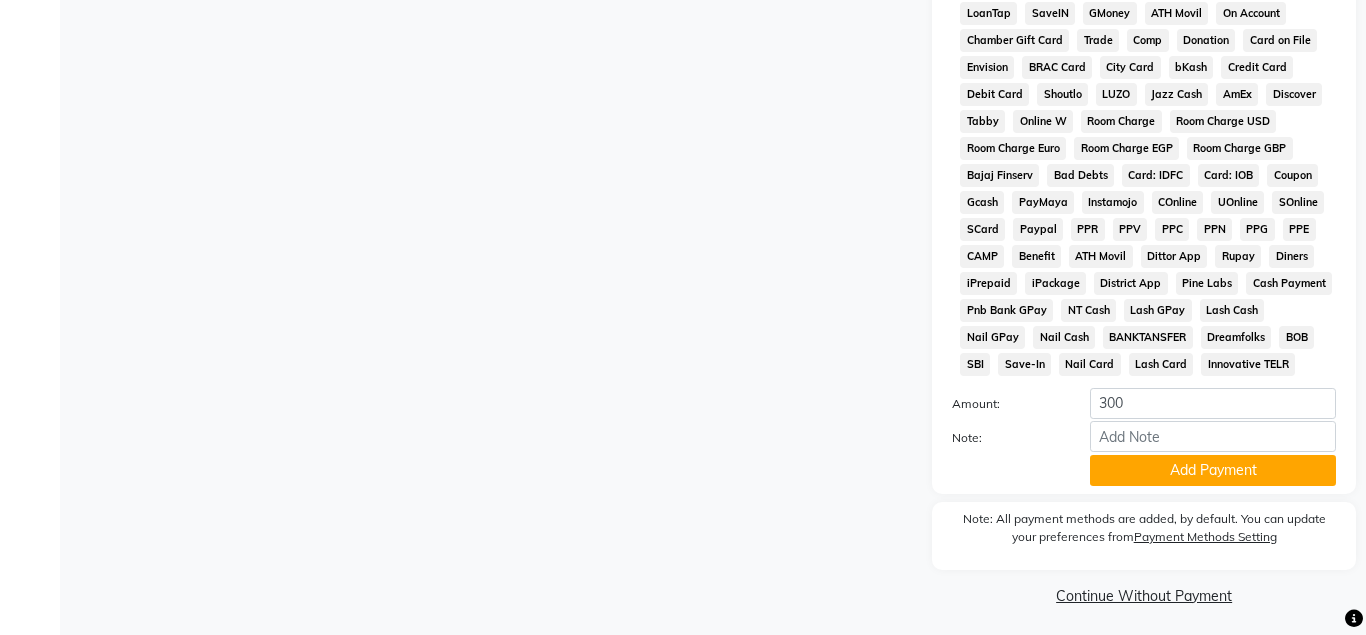 scroll, scrollTop: 867, scrollLeft: 0, axis: vertical 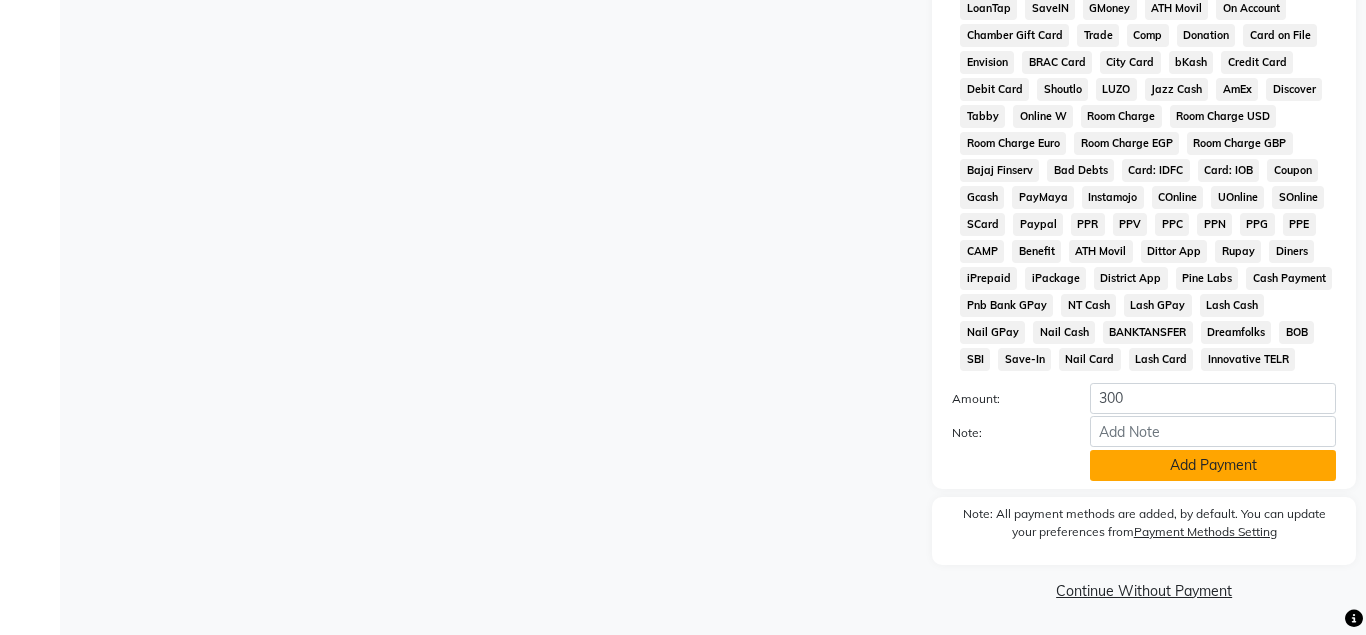 click on "Add Payment" 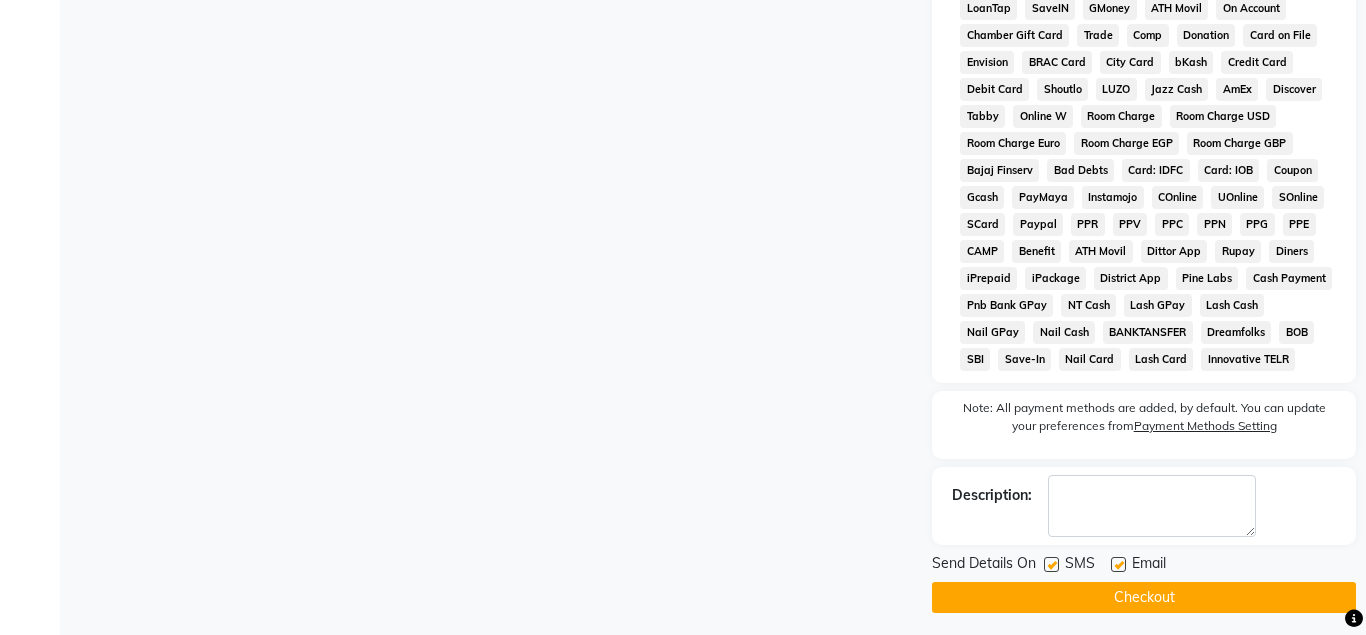 click on "Checkout" 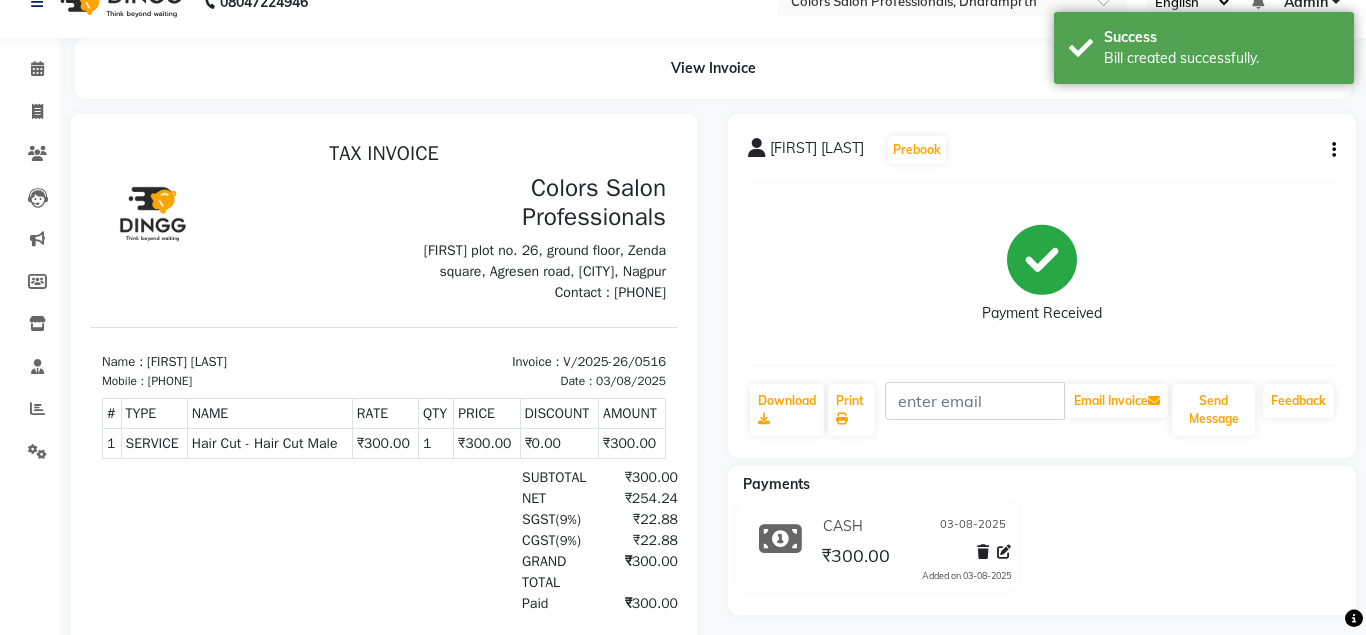 scroll, scrollTop: 0, scrollLeft: 0, axis: both 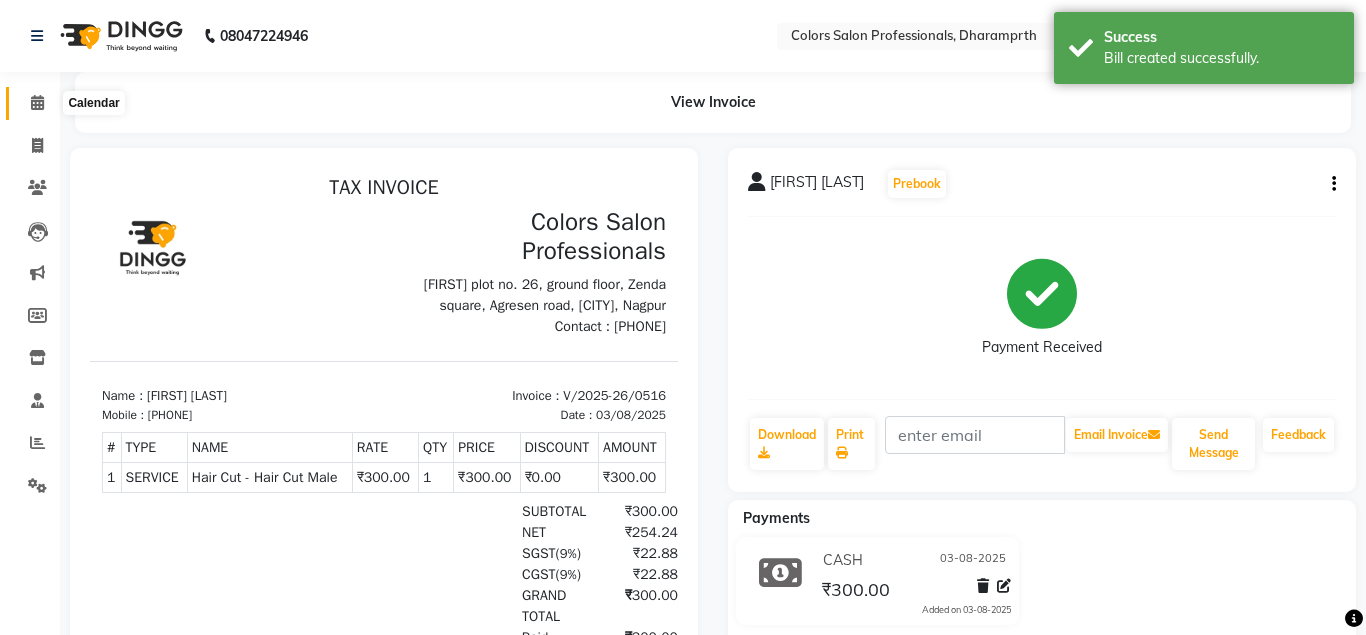 drag, startPoint x: 34, startPoint y: 100, endPoint x: 49, endPoint y: 105, distance: 15.811388 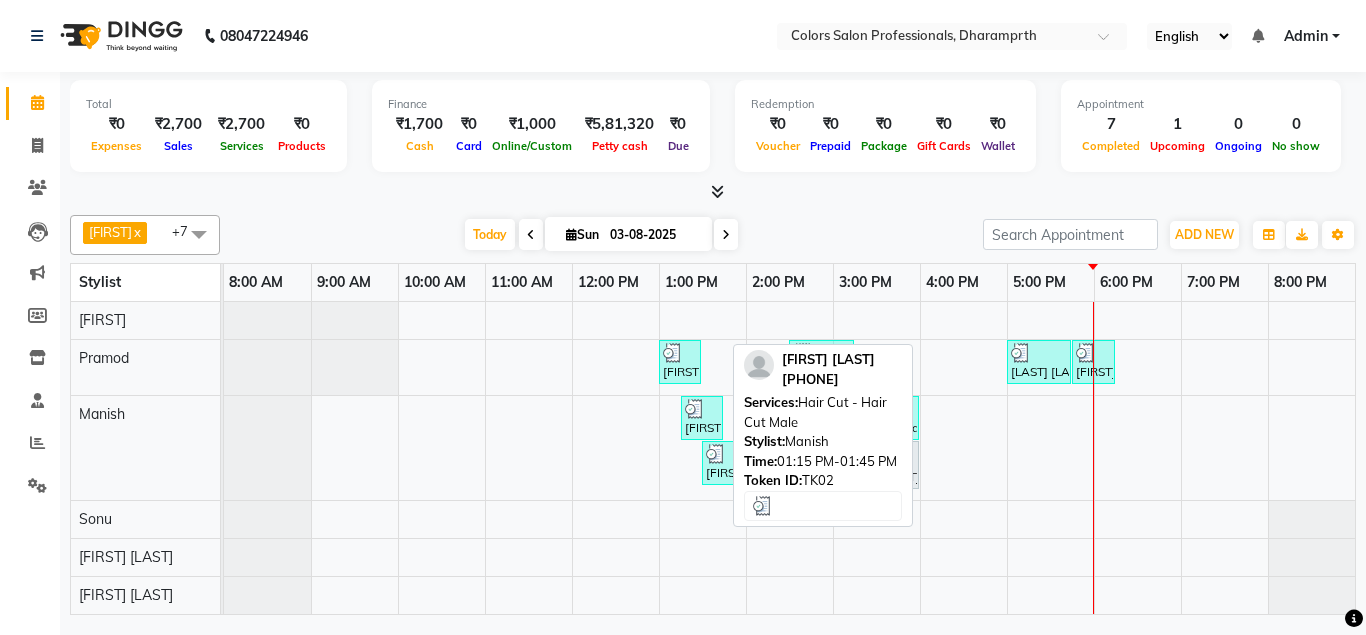 click at bounding box center [695, 409] 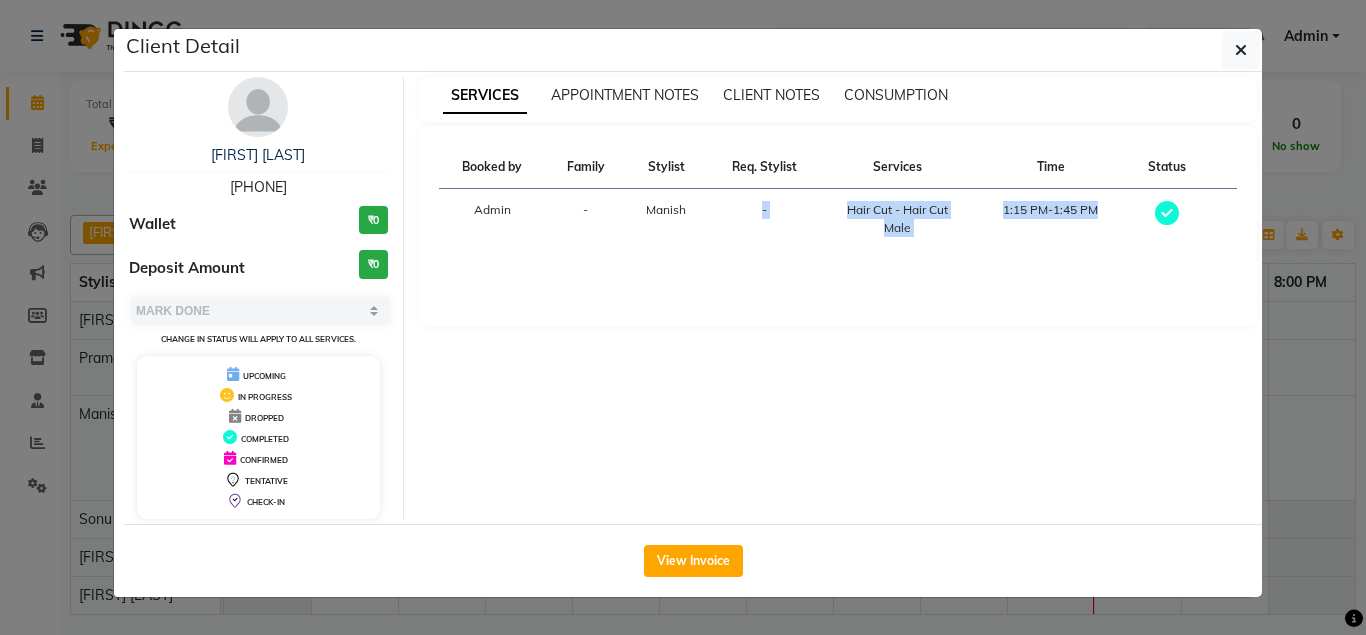click on "Client Detail  [FIRST] [LAST]   [PHONE] Wallet ₹0 Deposit Amount  ₹0  Select MARK DONE UPCOMING Change in status will apply to all services. UPCOMING IN PROGRESS DROPPED COMPLETED CONFIRMED TENTATIVE CHECK-IN SERVICES APPOINTMENT NOTES CLIENT NOTES CONSUMPTION Booked by Family Stylist Req. Stylist Services Time Status  Admin  -Manish  -  Hair Cut - Hair Cut Male   1:15 PM-1:45 PM   View Invoice" 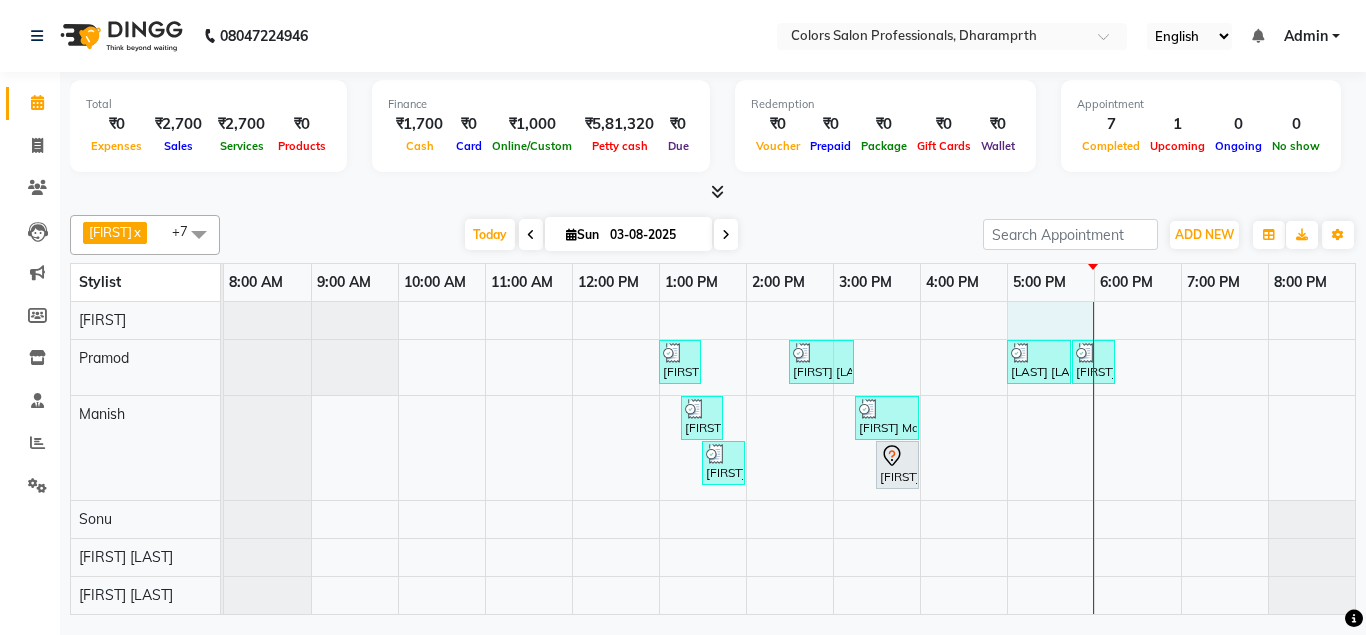 click at bounding box center (1093, 458) 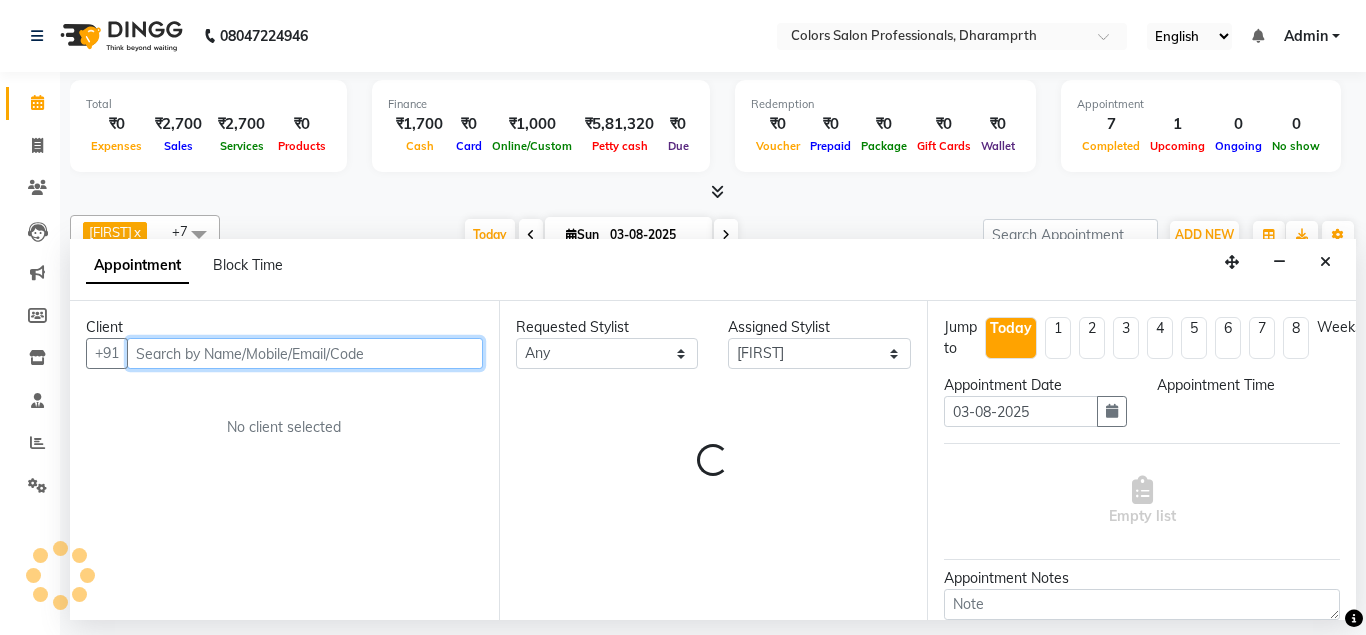 select on "1020" 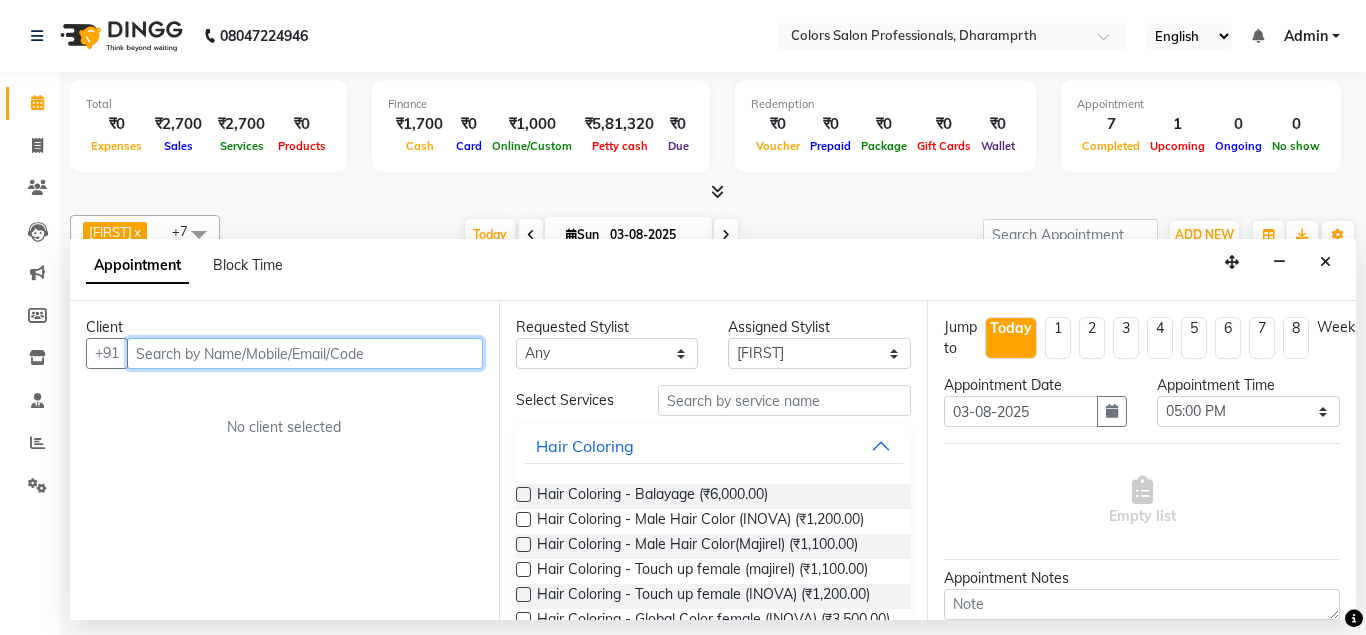 click at bounding box center (305, 353) 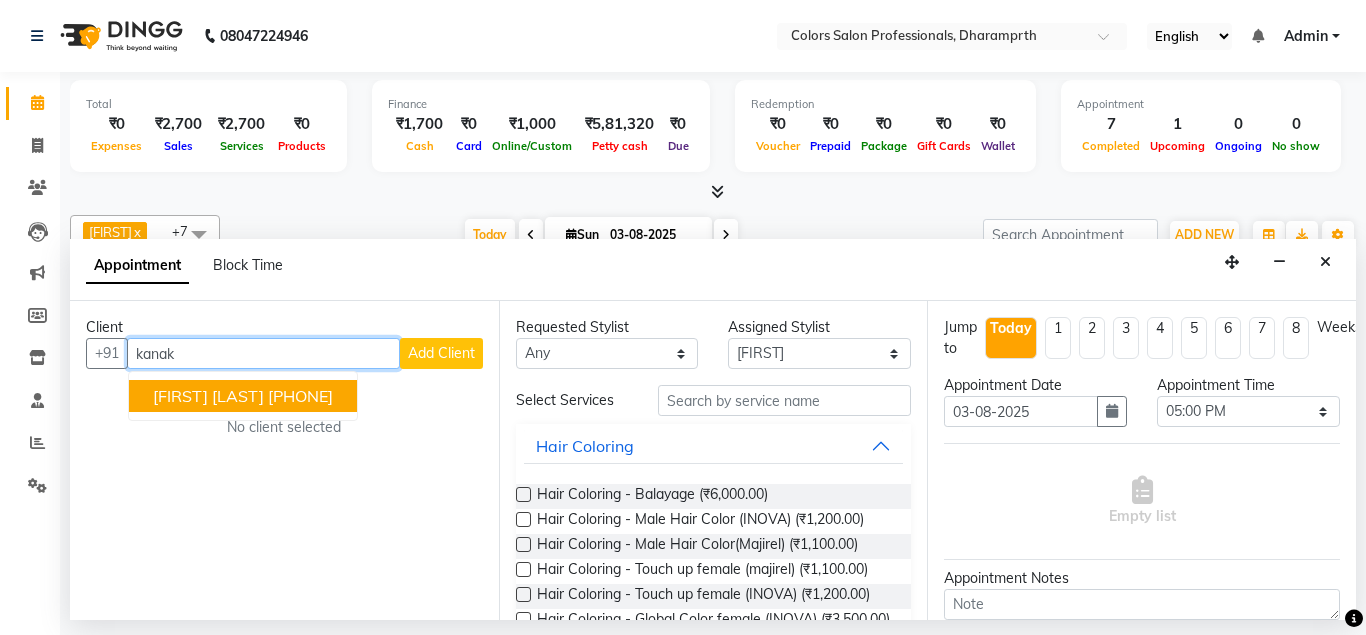 type on "kanak" 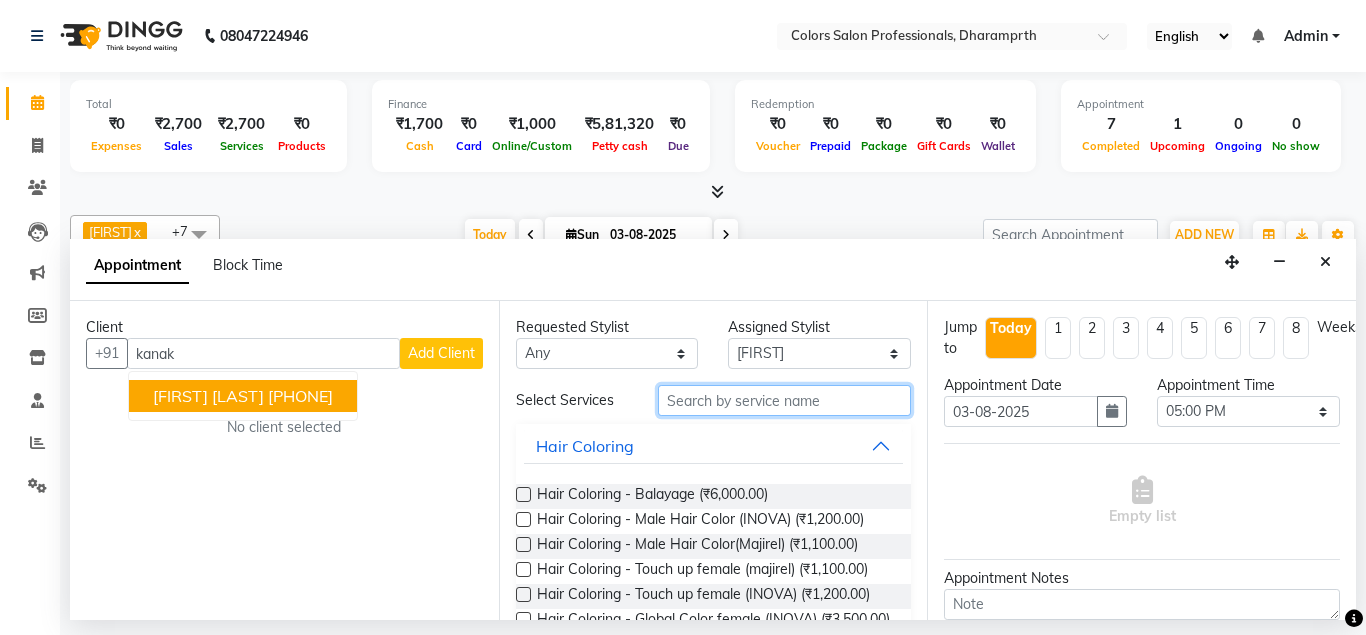 click at bounding box center (785, 400) 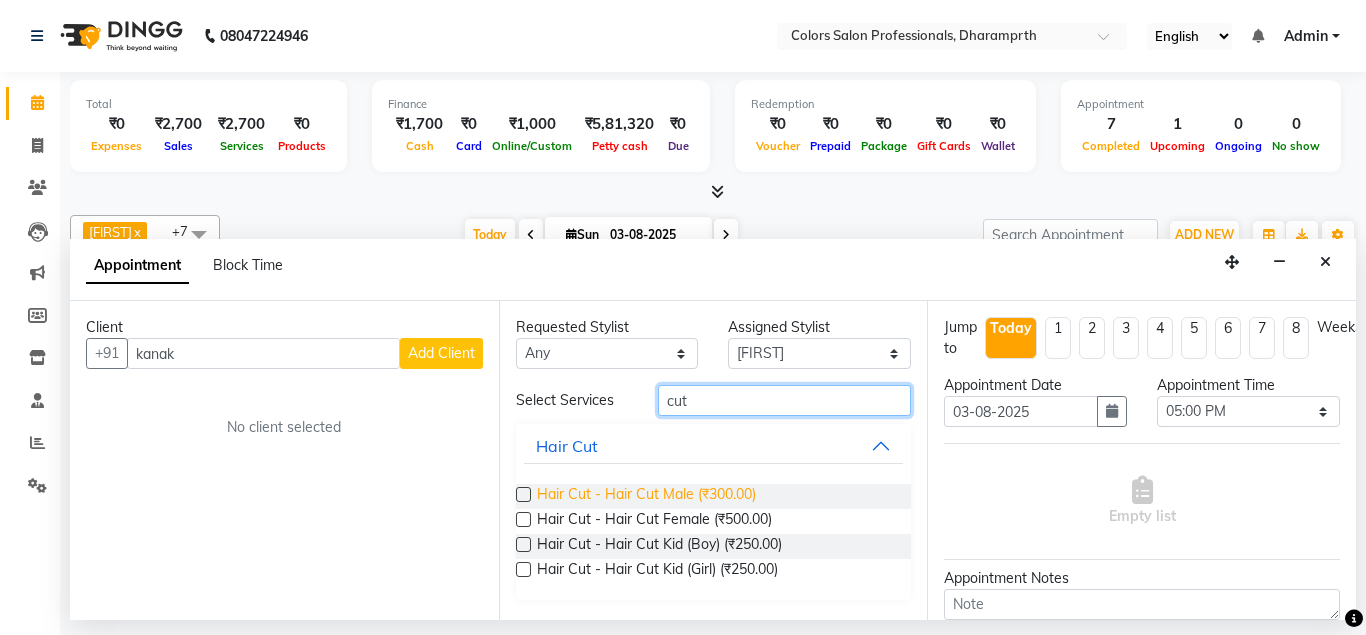 type on "cut" 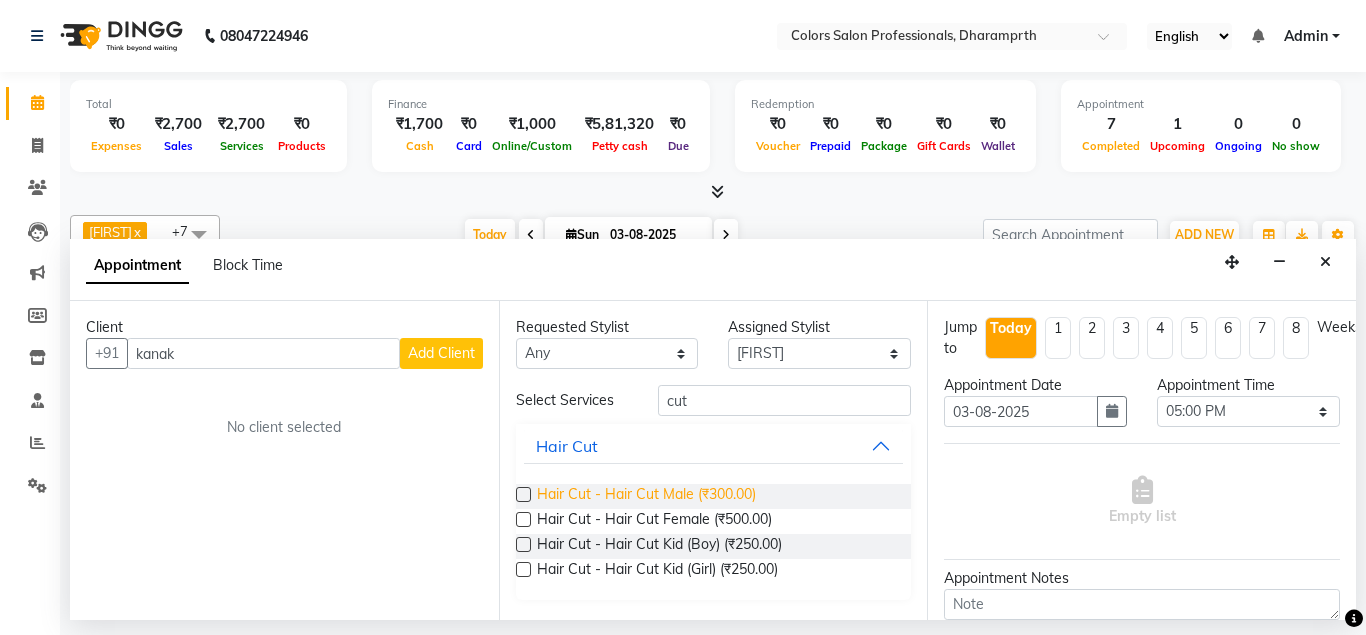 click on "Hair Cut - Hair Cut Male (₹300.00)" at bounding box center [646, 496] 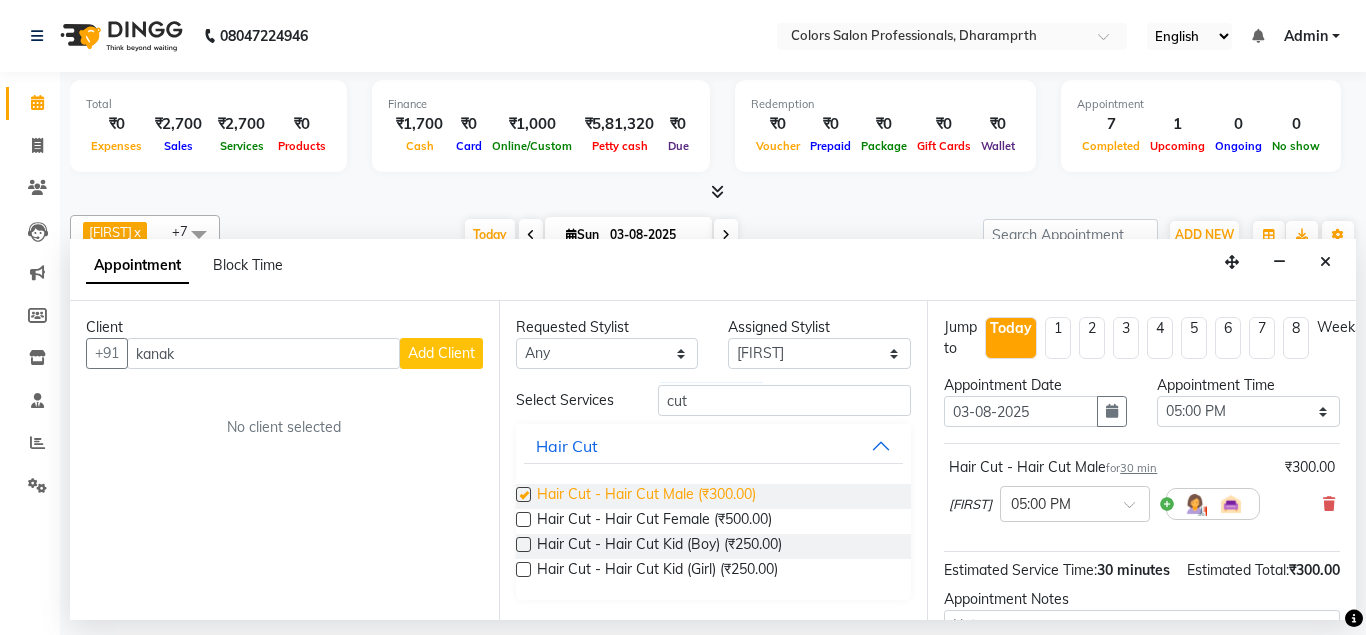 checkbox on "false" 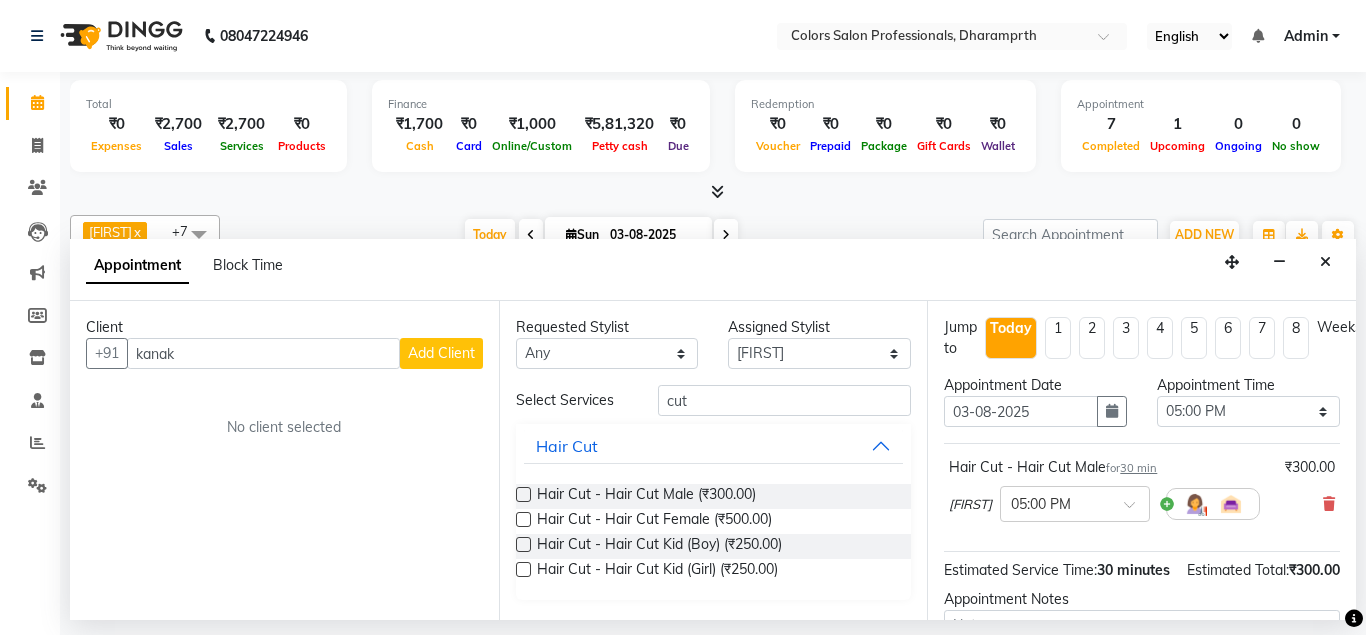 scroll, scrollTop: 209, scrollLeft: 0, axis: vertical 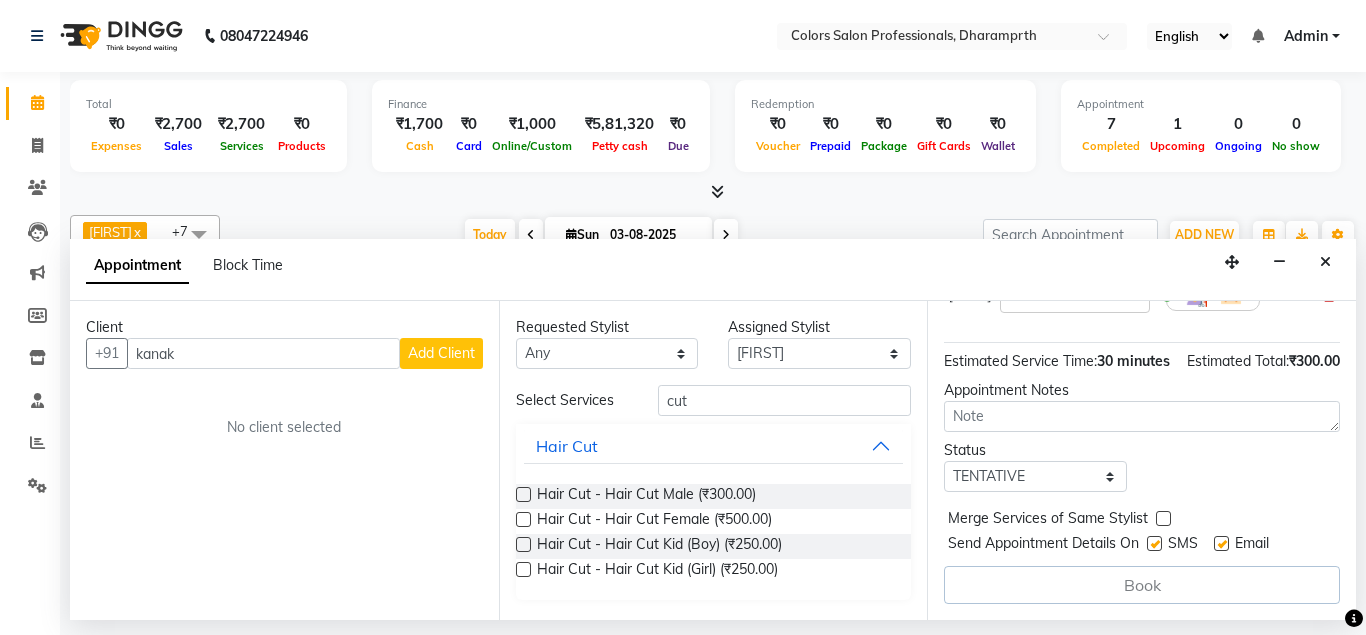click on "Add Client" at bounding box center [441, 353] 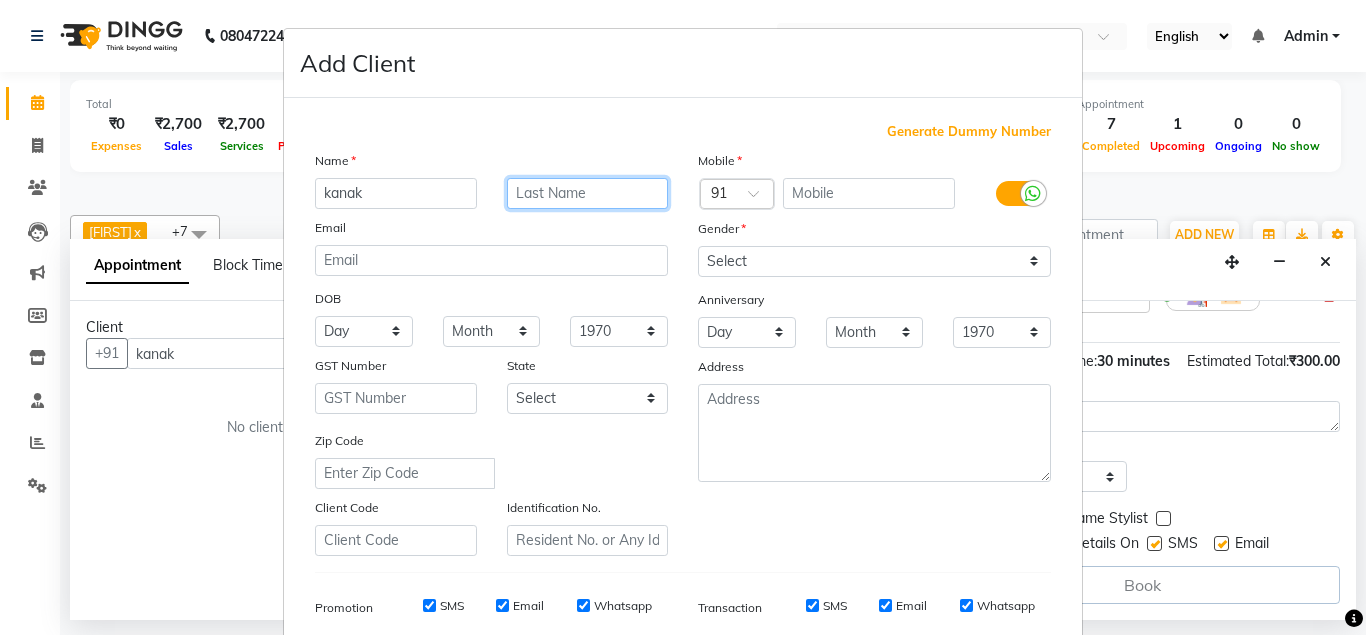click at bounding box center [588, 193] 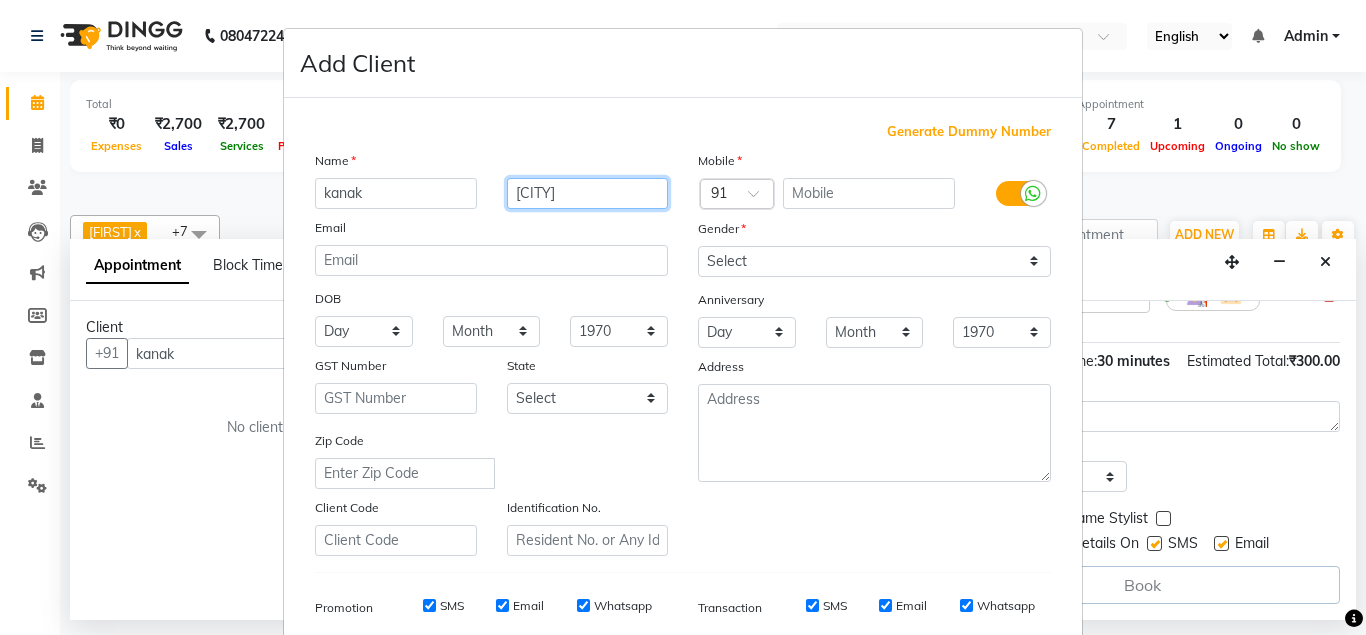 type on "[CITY]" 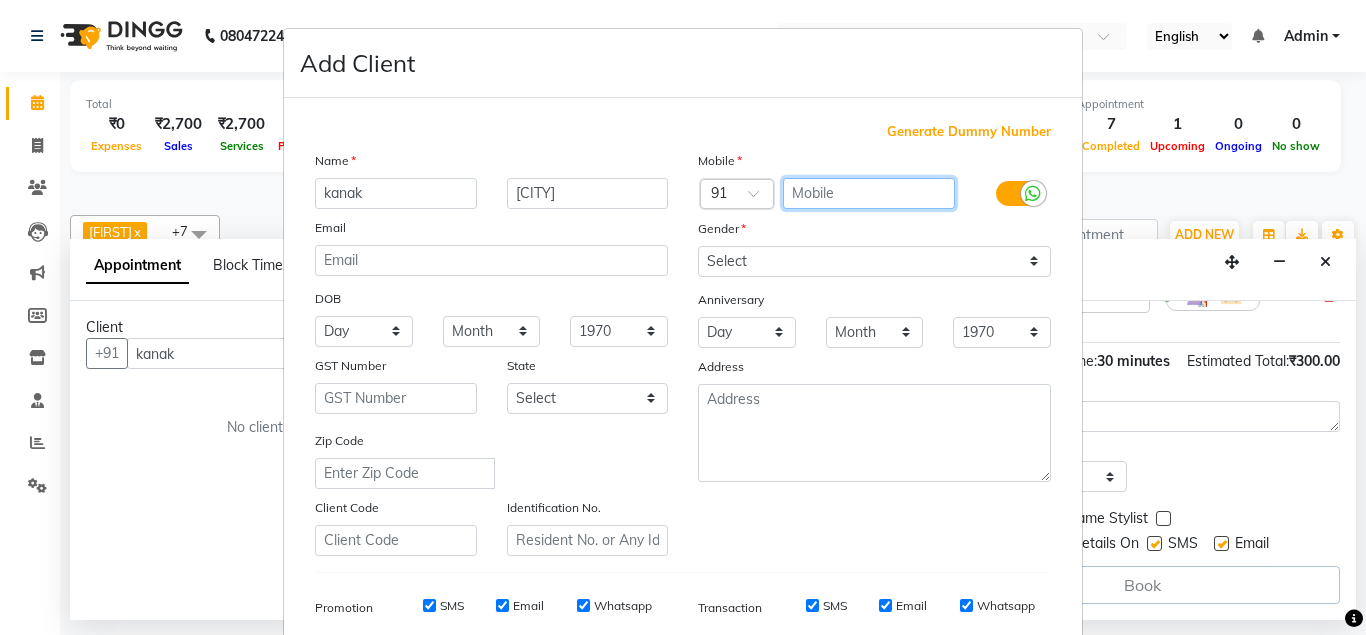 click at bounding box center (869, 193) 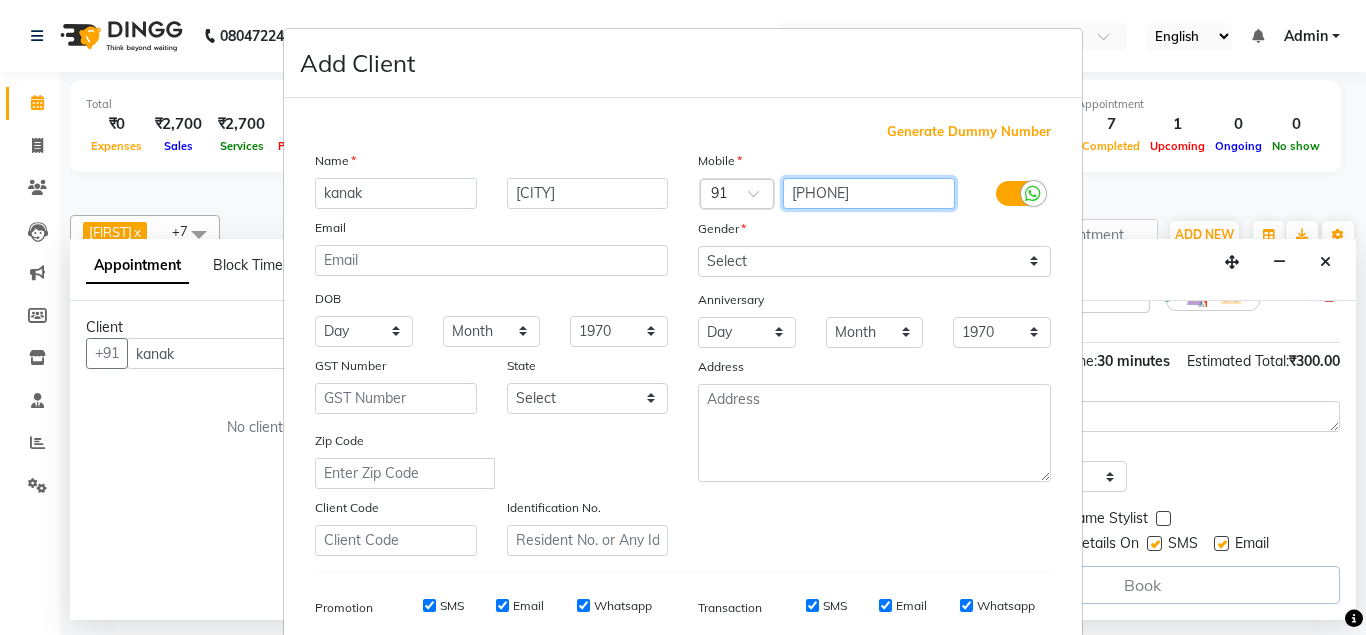 type on "[PHONE]" 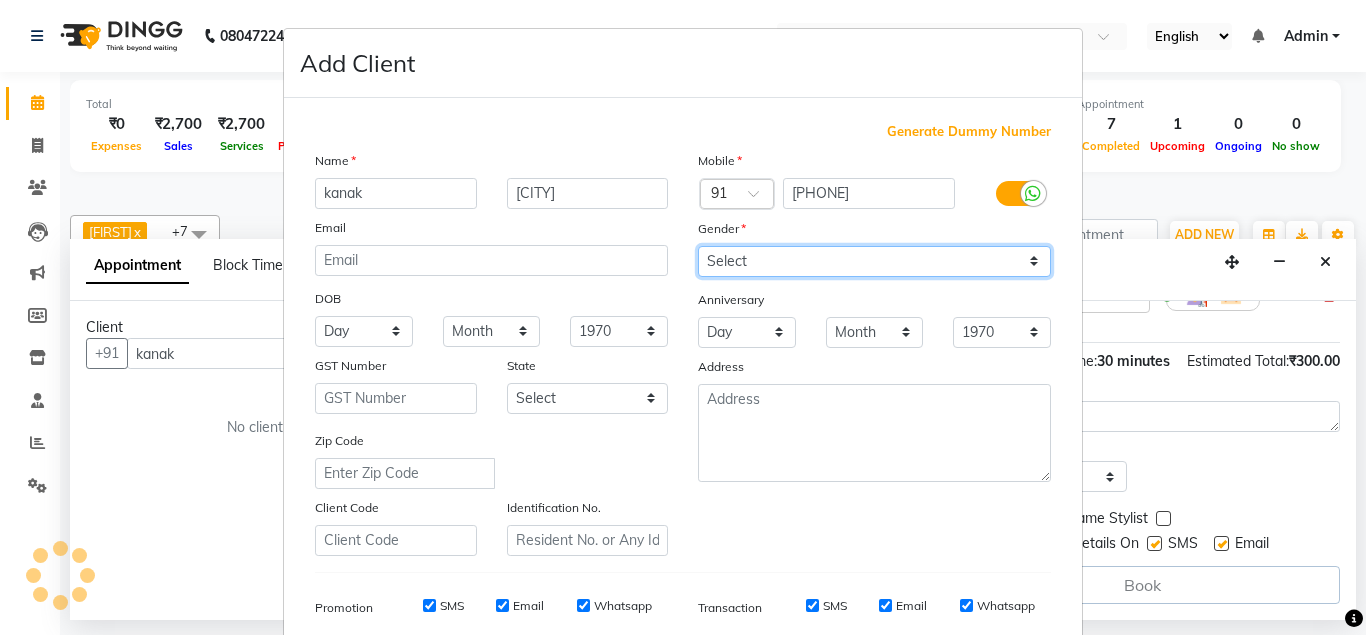click on "Select Male Female Other Prefer Not To Say" at bounding box center [874, 261] 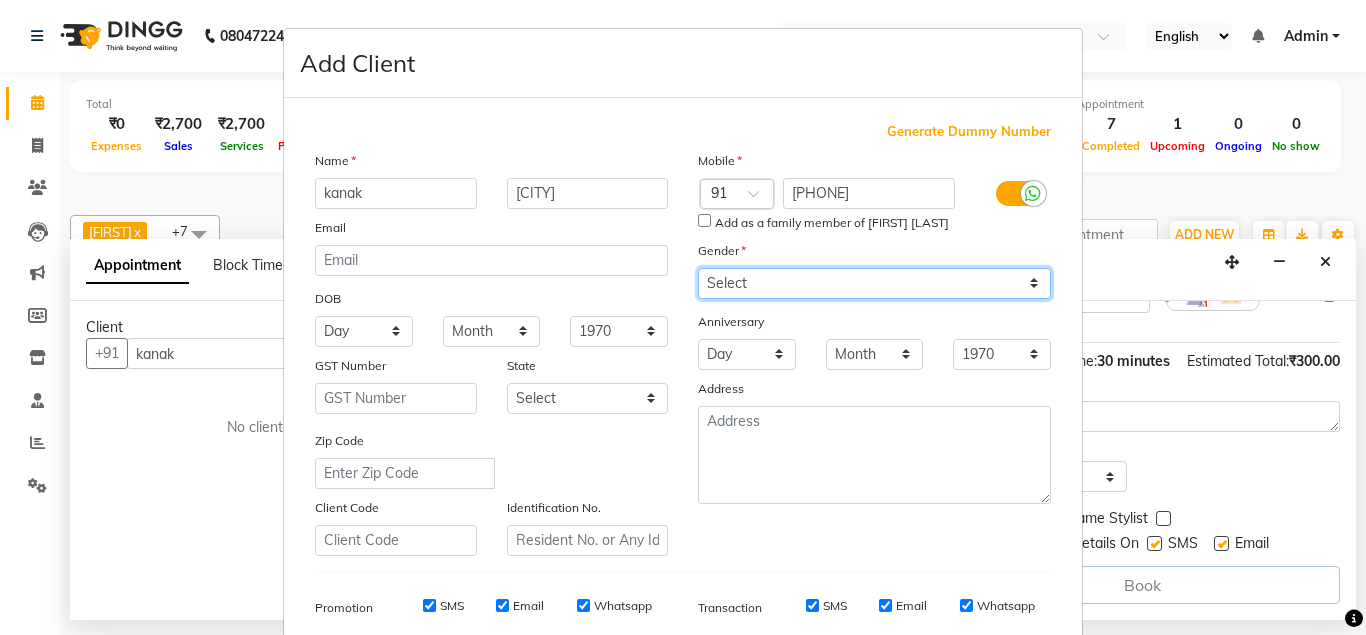 select on "male" 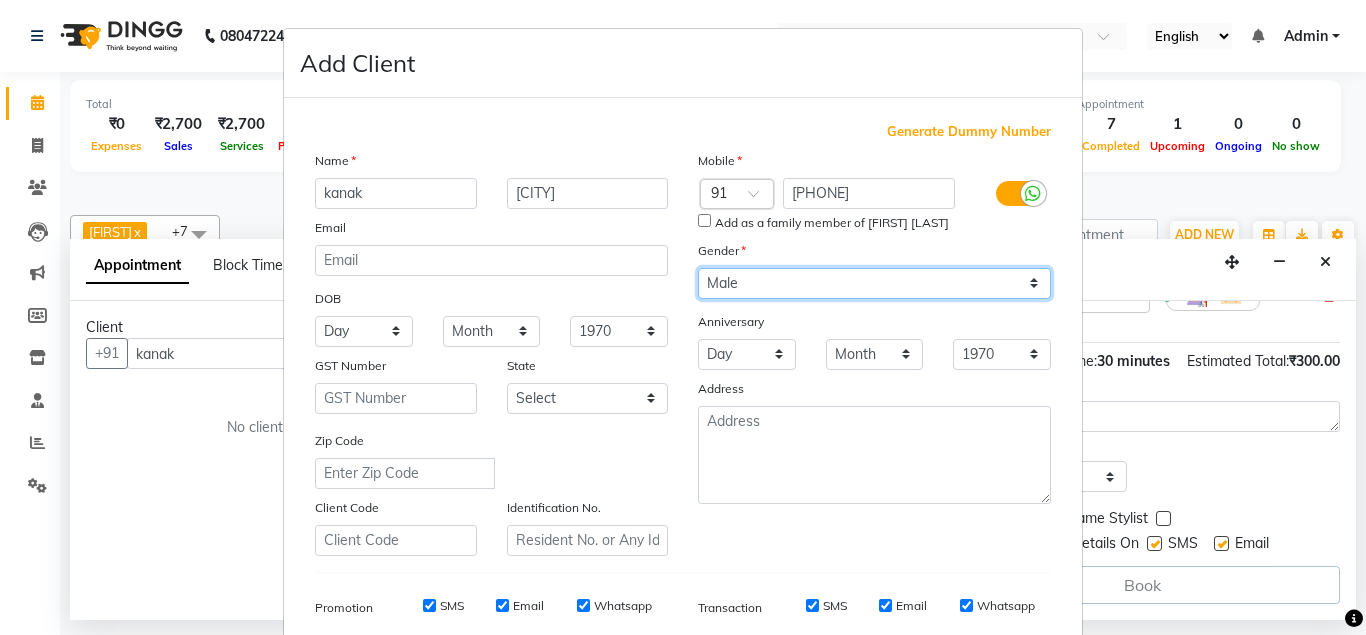 click on "Male" at bounding box center (0, 0) 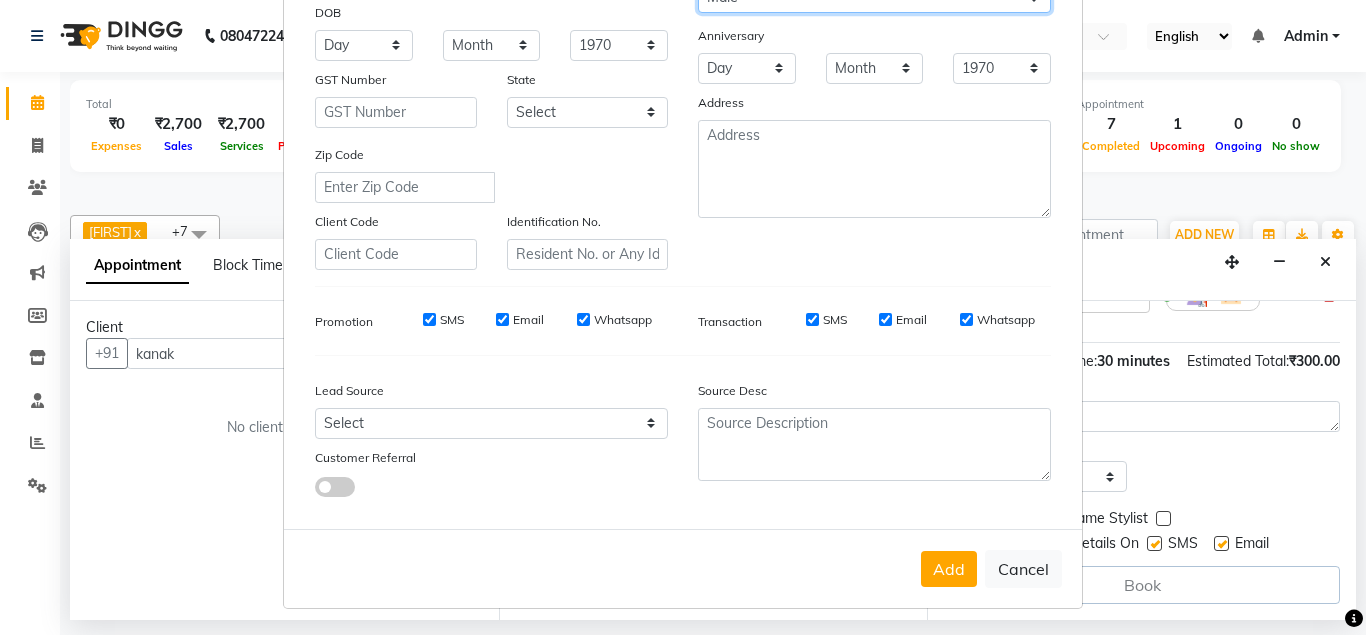 scroll, scrollTop: 288, scrollLeft: 0, axis: vertical 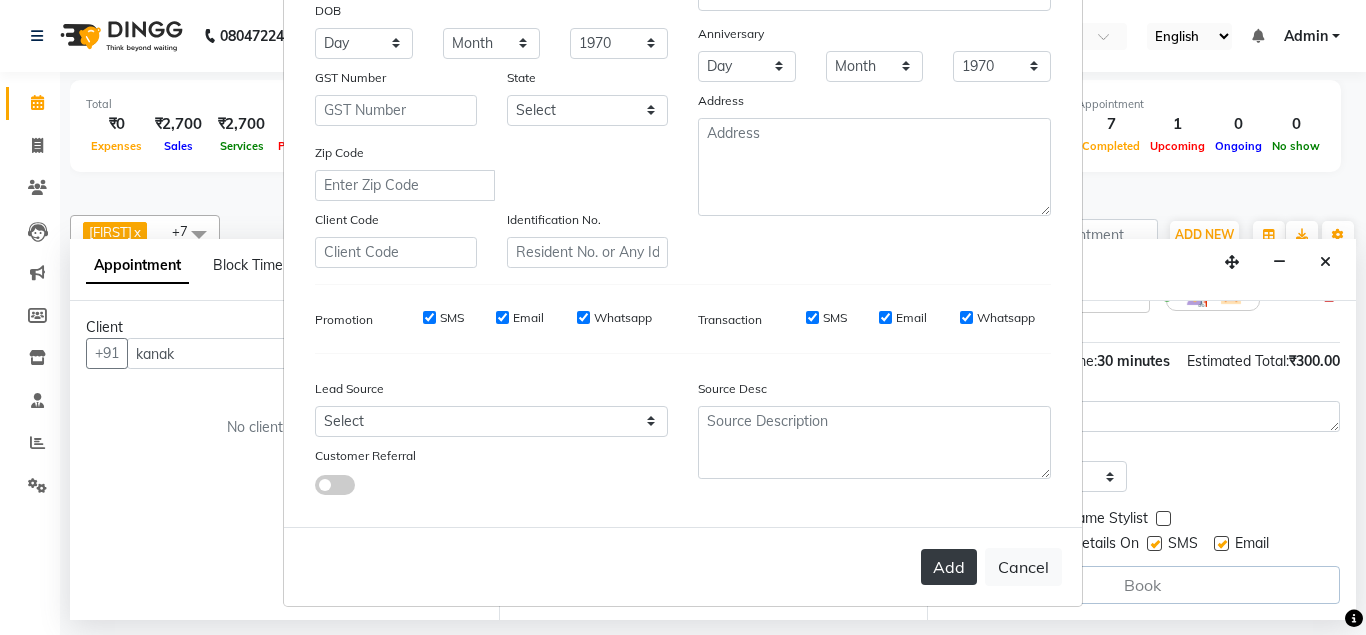 click on "Add" at bounding box center [949, 567] 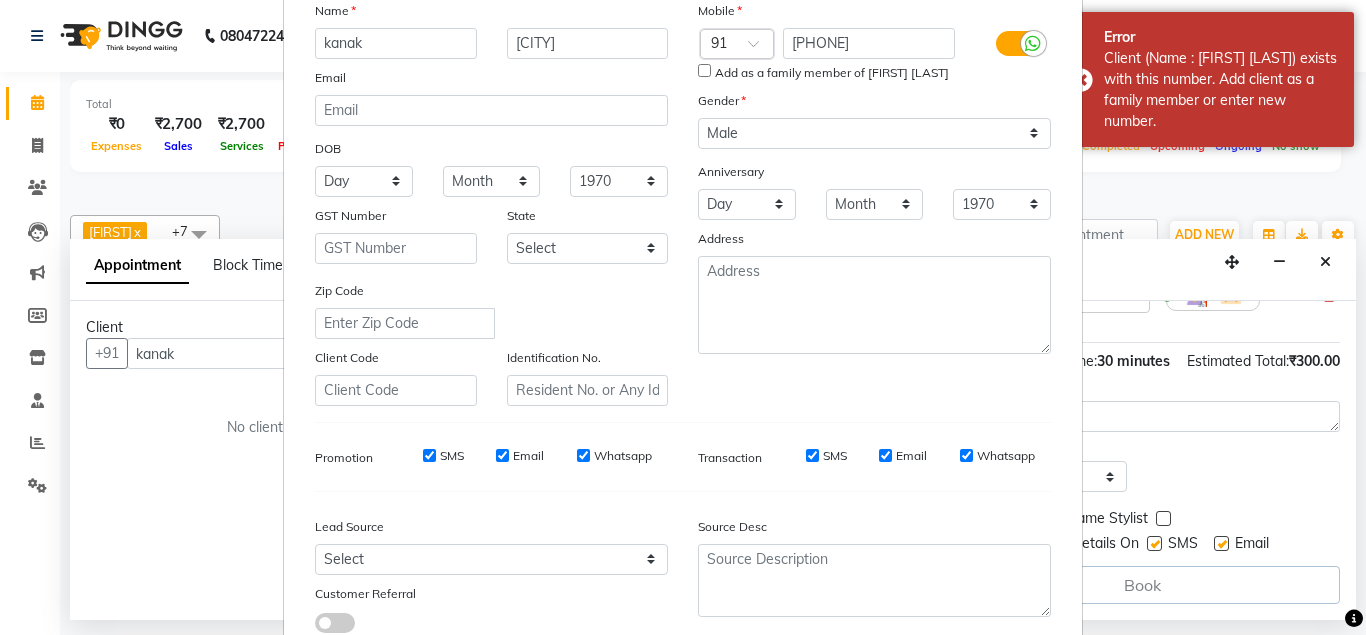 scroll, scrollTop: 0, scrollLeft: 0, axis: both 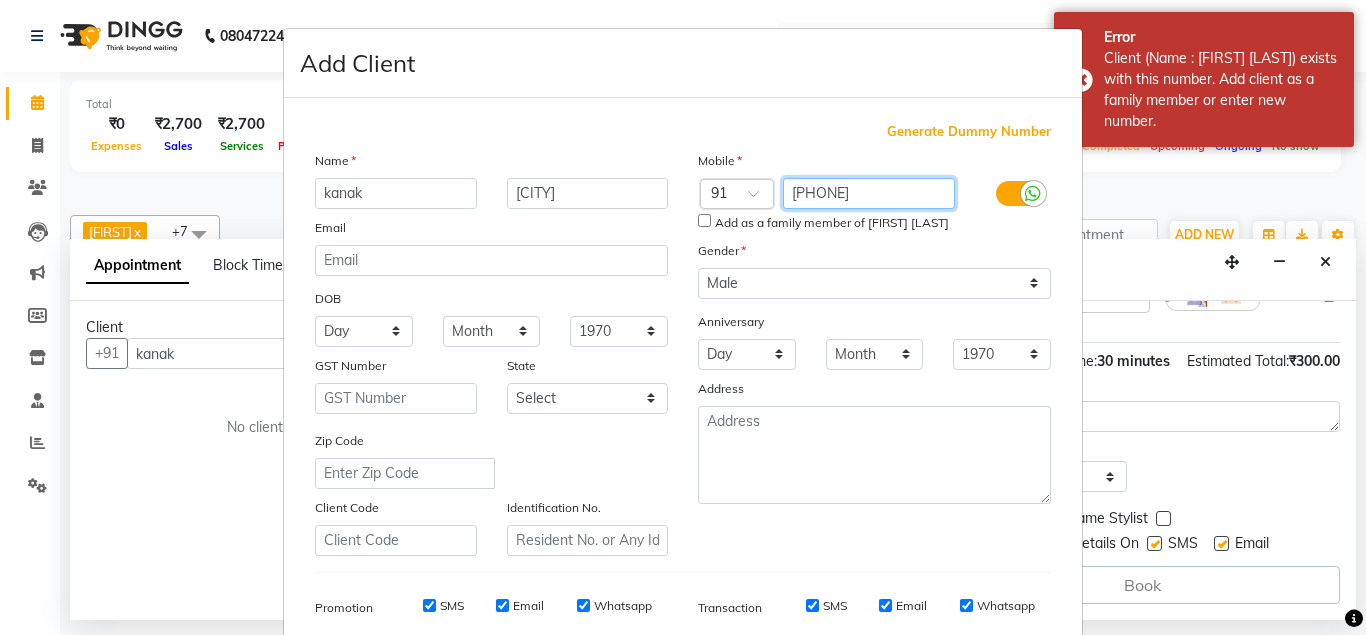 click on "[PHONE]" at bounding box center (869, 193) 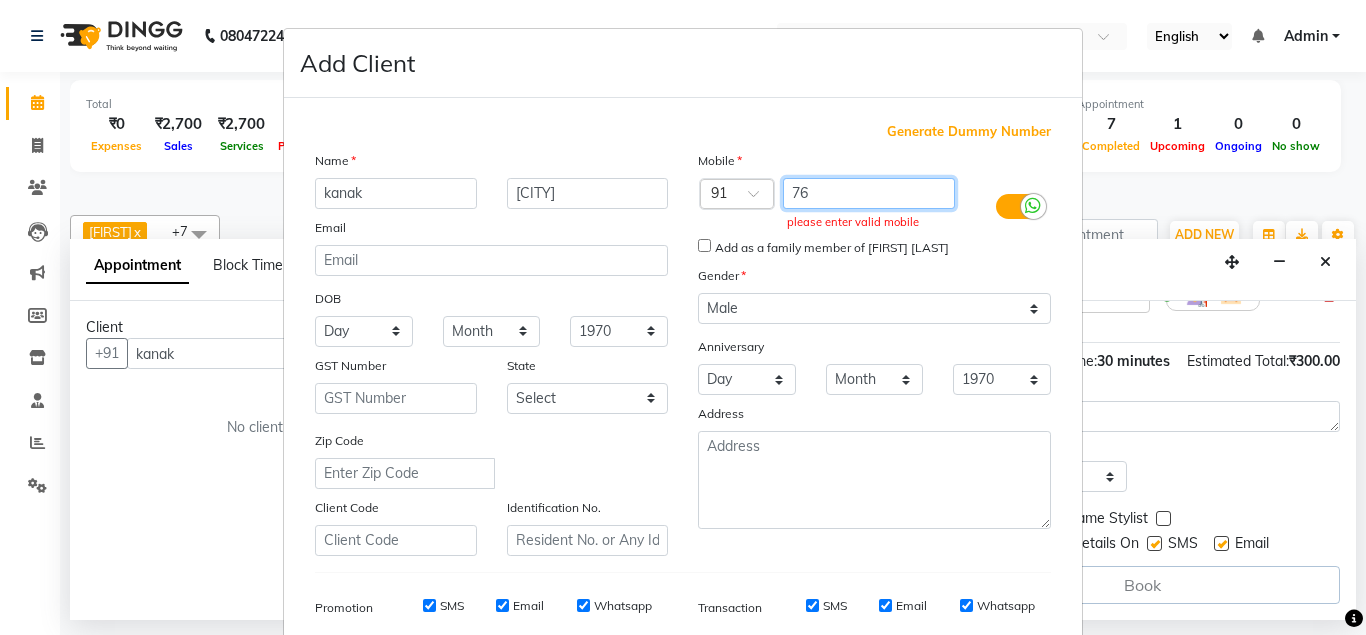 type on "7" 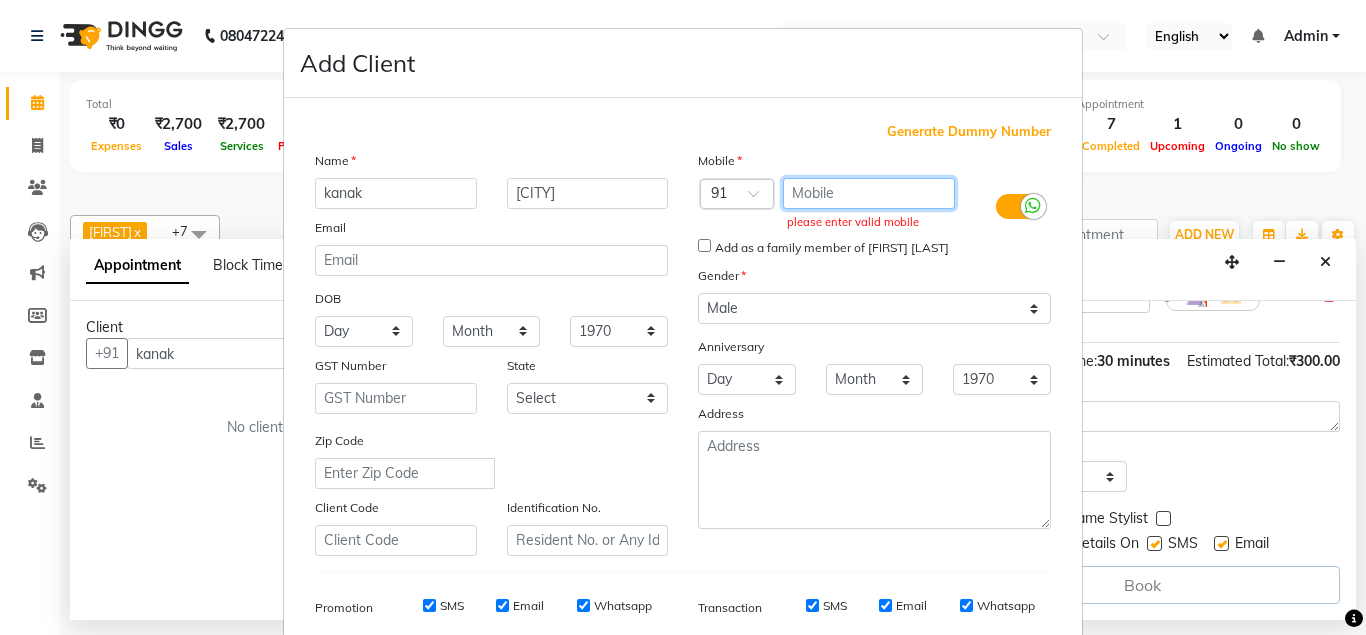 type 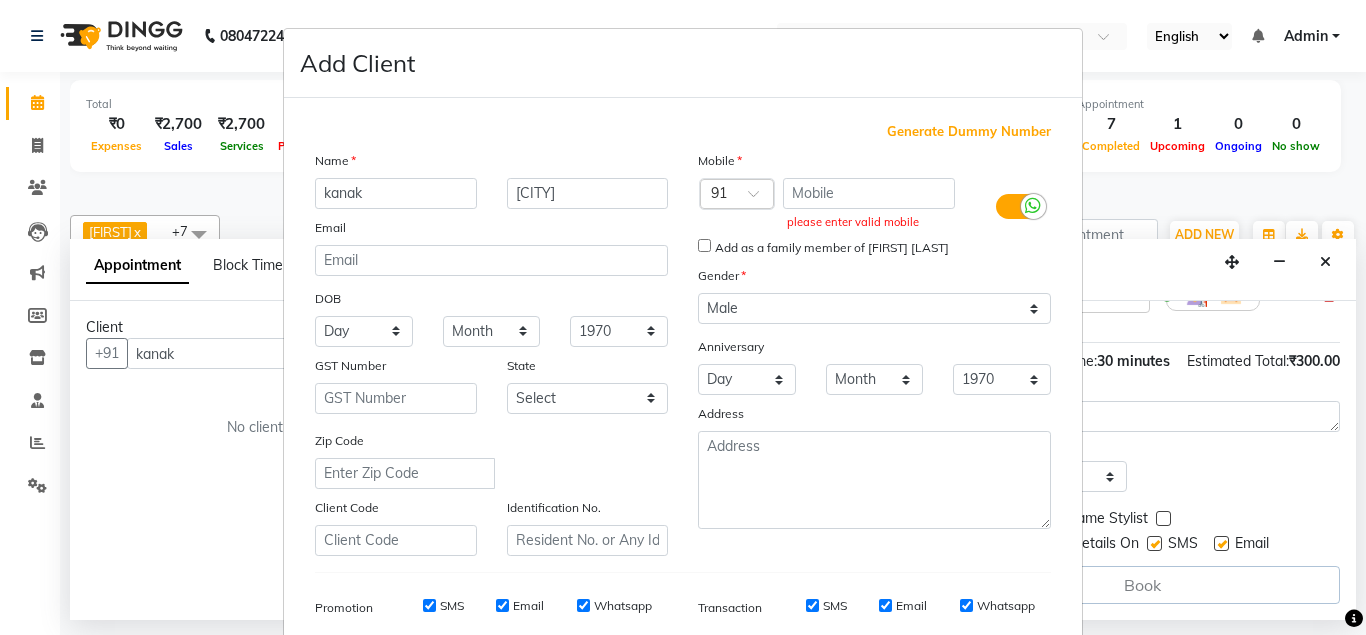 click on "Add Client Generate Dummy Number Name [FIRST] [LAST] Email DOB Day 01 02 03 04 05 06 07 08 09 10 11 12 13 14 15 16 17 18 19 20 21 22 23 24 25 26 27 28 29 30 31 Month January February March April May June July August September October November December 1940 1941 1942 1943 1944 1945 1946 1947 1948 1949 1950 1951 1952 1953 1954 1955 1956 1957 1958 1959 1960 1961 1962 1963 1964 1965 1966 1967 1968 1969 1970 1971 1972 1973 1974 1975 1976 1977 1978 1979 1980 1981 1982 1983 1984 1985 1986 1987 1988 1989 1990 1991 1992 1993 1994 1995 1996 1997 1998 1999 2000 2001 2002 2003 2004 2005 2006 2007 2008 2009 2010 2011 2012 2013 2014 2015 2016 2017 2018 2019 2020 2021 2022 2023 2024 GST Number State Select Andaman and Nicobar Islands Andhra Pradesh Arunachal Pradesh Assam Bihar Chandigarh Chhattisgarh Dadra and Nagar Haveli Daman and Diu Delhi Goa Gujarat Haryana Himachal Pradesh Jammu and Kashmir Jharkhand Karnataka Kerala Lakshadweep Madhya Pradesh Maharashtra Manipur Meghalaya Mizoram Nagaland Odisha Pondicherry × 91" at bounding box center [683, 317] 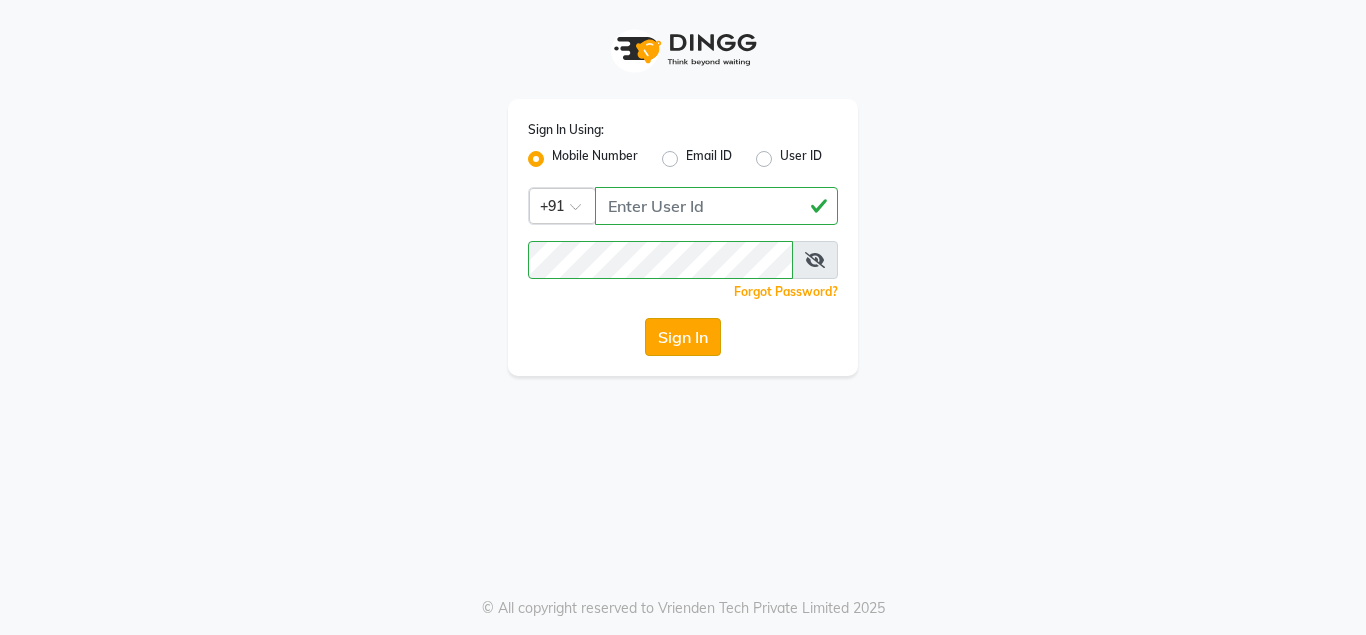 scroll, scrollTop: 0, scrollLeft: 0, axis: both 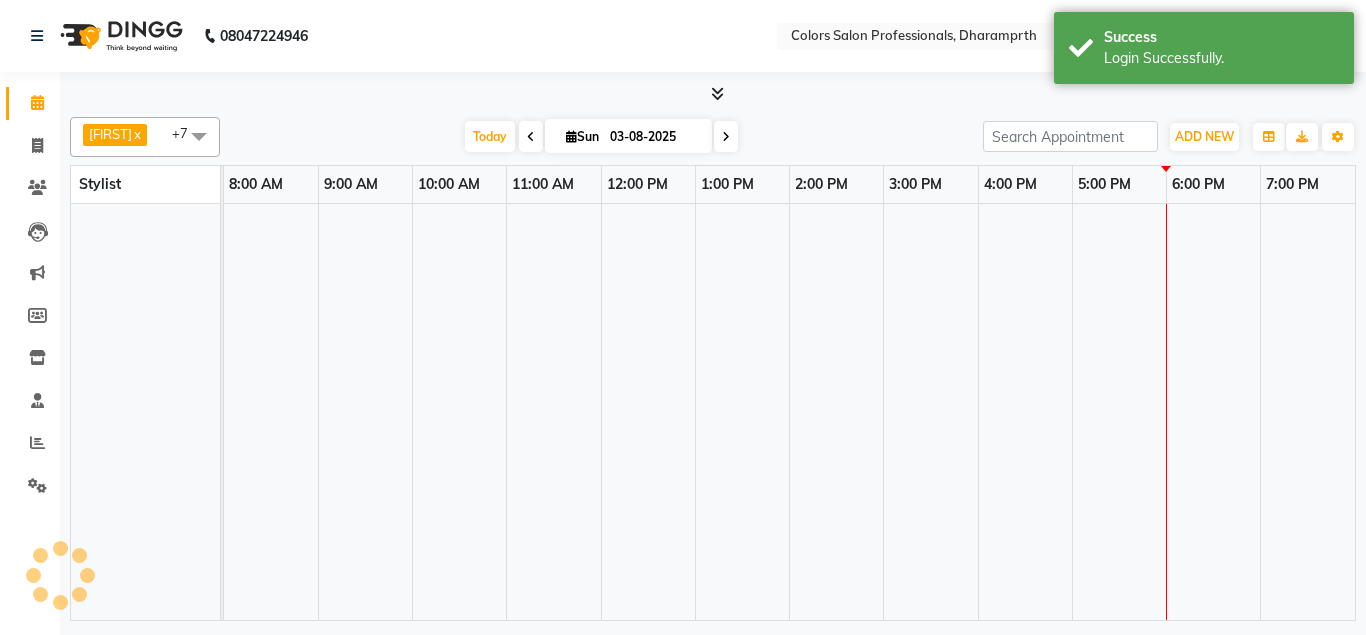 select on "en" 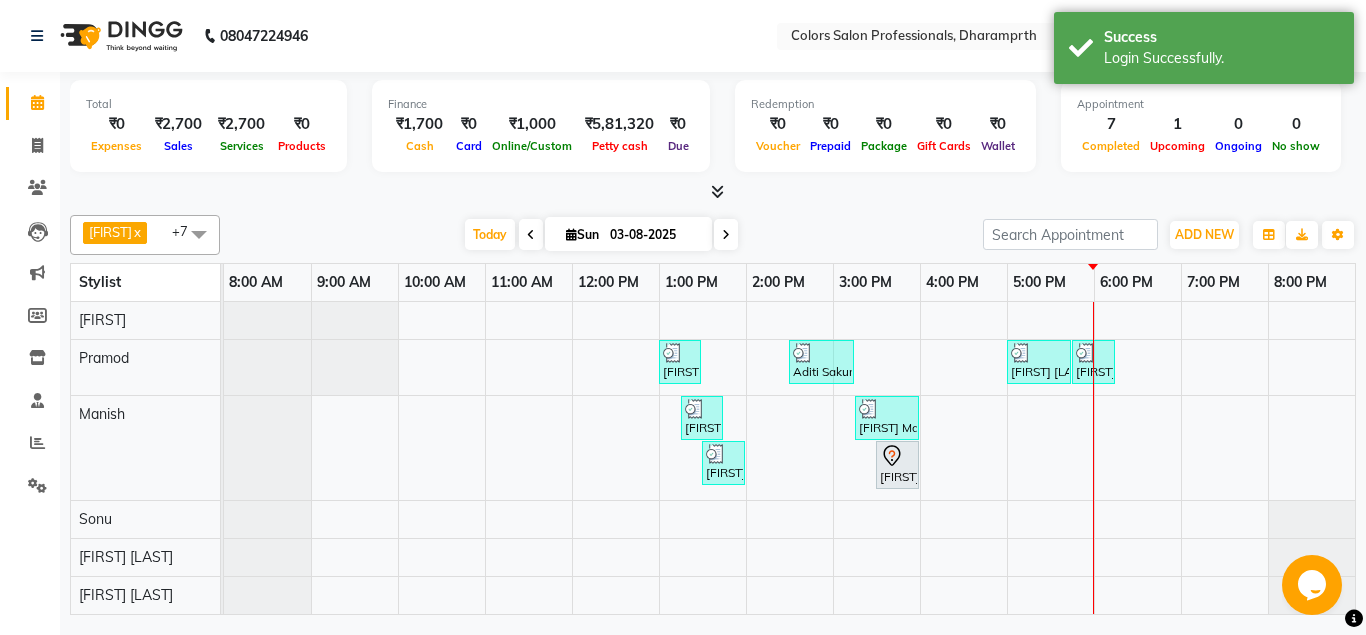 scroll, scrollTop: 0, scrollLeft: 0, axis: both 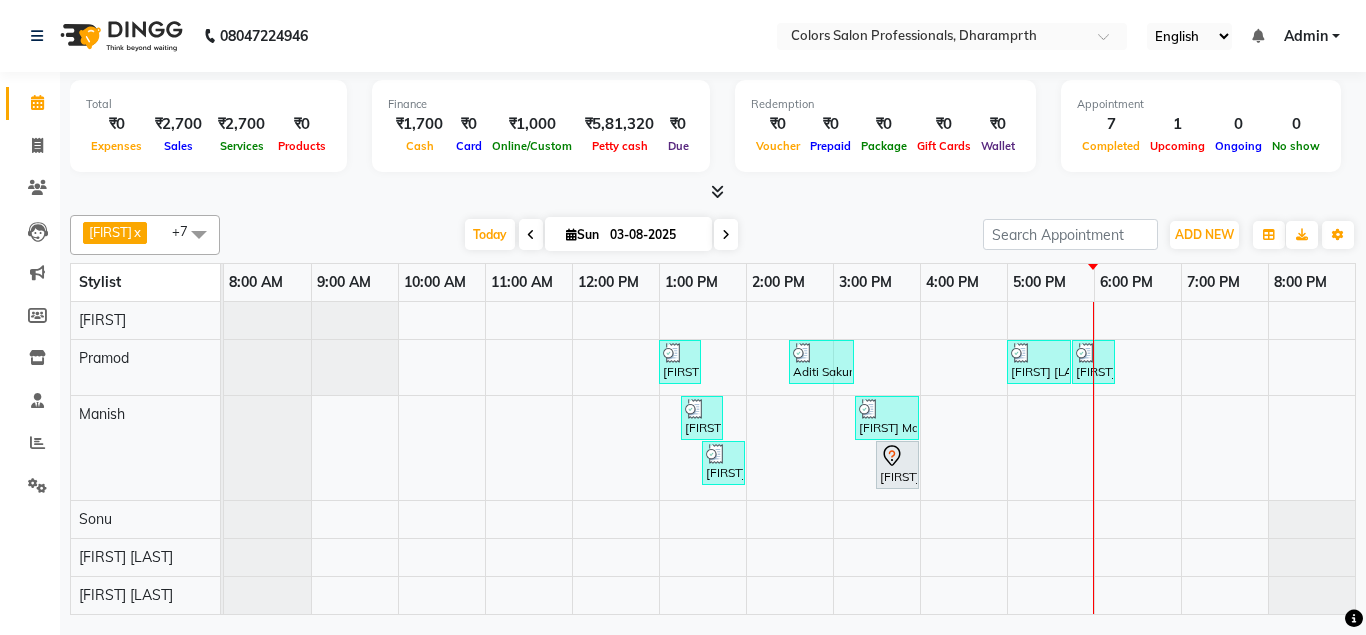 click on "[FIRST] [LAST], TK07, [TIME]-[TIME], Hair Cut - Hair Cut Male     [FIRST] [LAST], TK03, [TIME]-[TIME], Hair Cut - Hair Cut Female     [FIRST] [LAST], TK08, [TIME]-[TIME], Hair Cut - Hair Cut Female     [FIRST] [LAST], TK06, [TIME]-[TIME], Hair Cut - Hair Cut Male     [FIRST] [LAST], TK02, [TIME]-[TIME], Hair Cut - Hair Cut Male     [FIRST] Maam, TK05, [TIME]-[TIME], Hair Styling - Blow dry (Komponent/curlions)female     [FIRST] [LAST], TK04, [TIME]-[TIME], Hair Cut - Hair Cut Male             [FIRST] [LAST], TK01, [TIME]-[TIME], Hair Coloring - Male Hair Color (INOVA)" at bounding box center (789, 458) 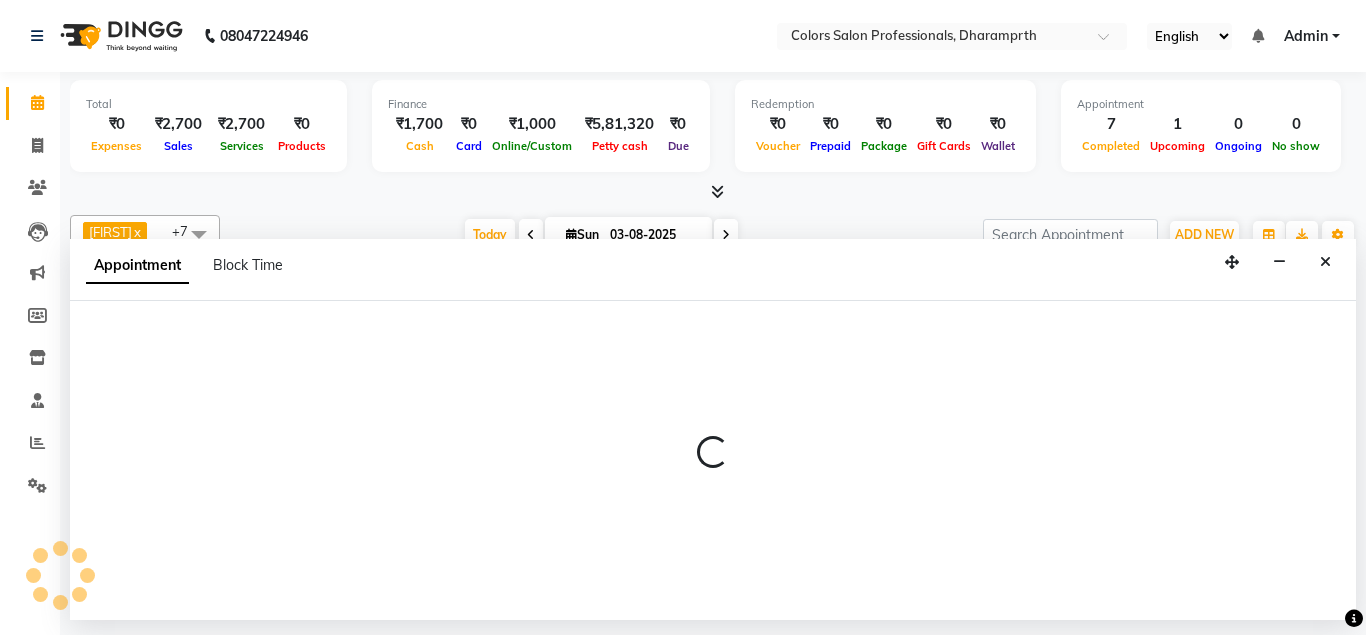 select on "60228" 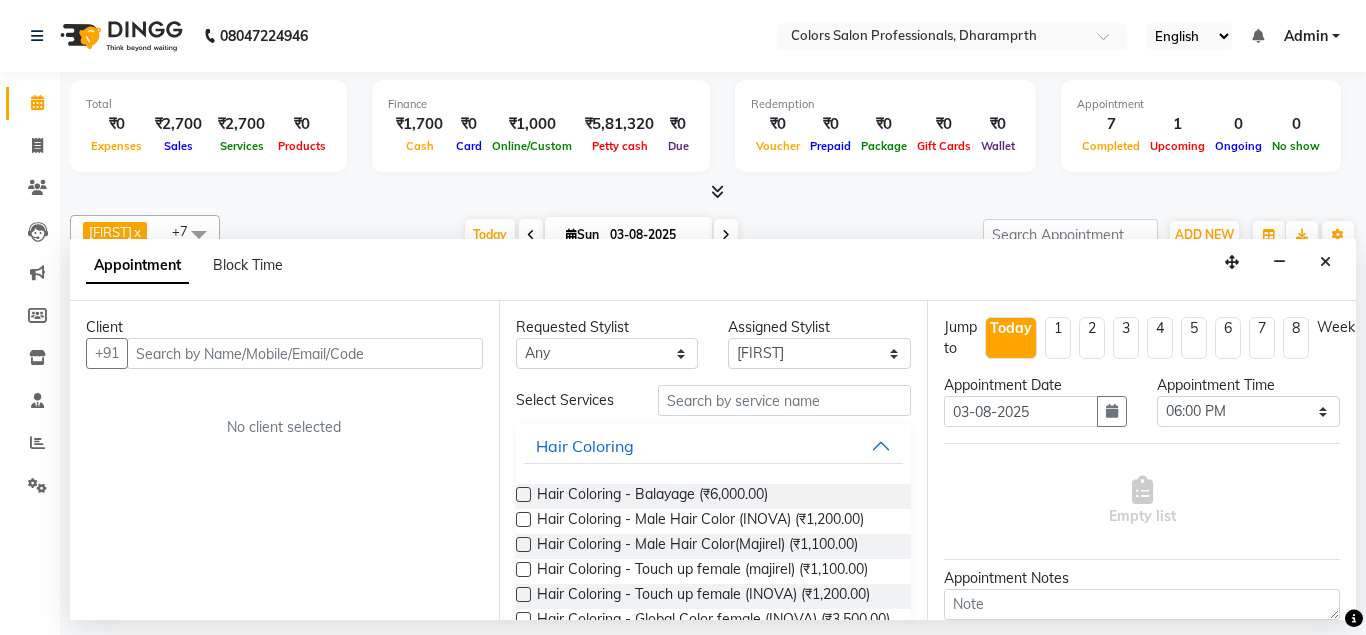 click at bounding box center (305, 353) 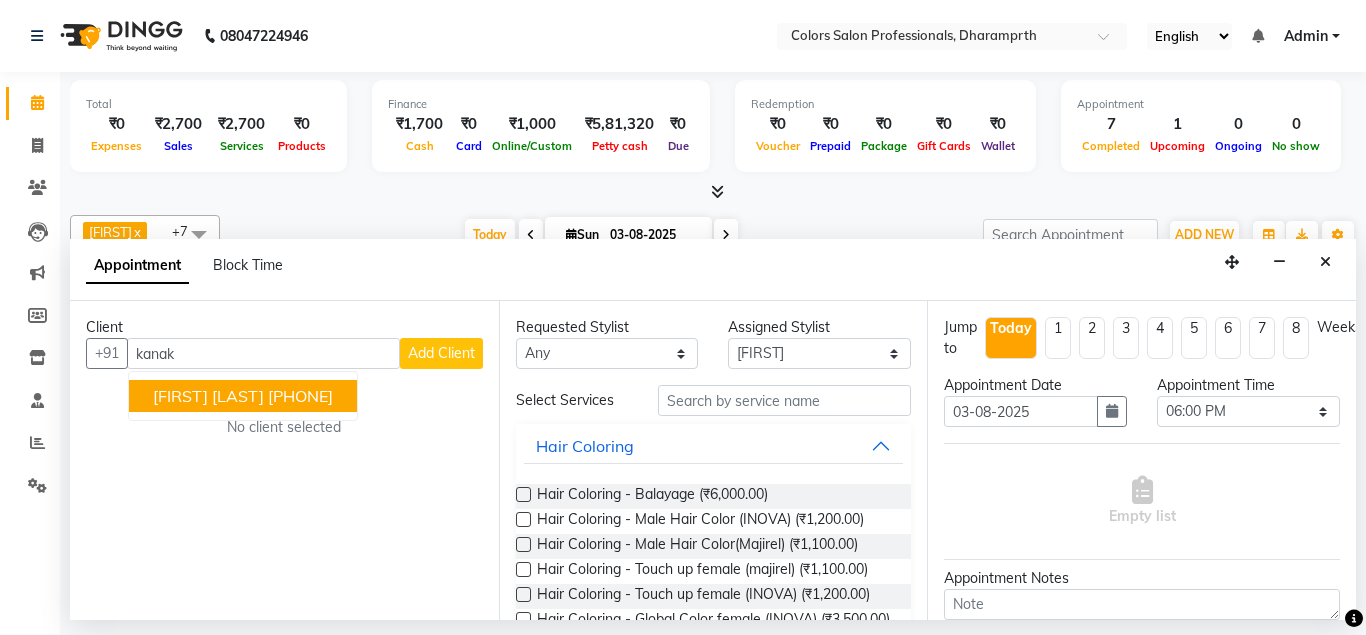 click on "[PHONE]" at bounding box center (300, 396) 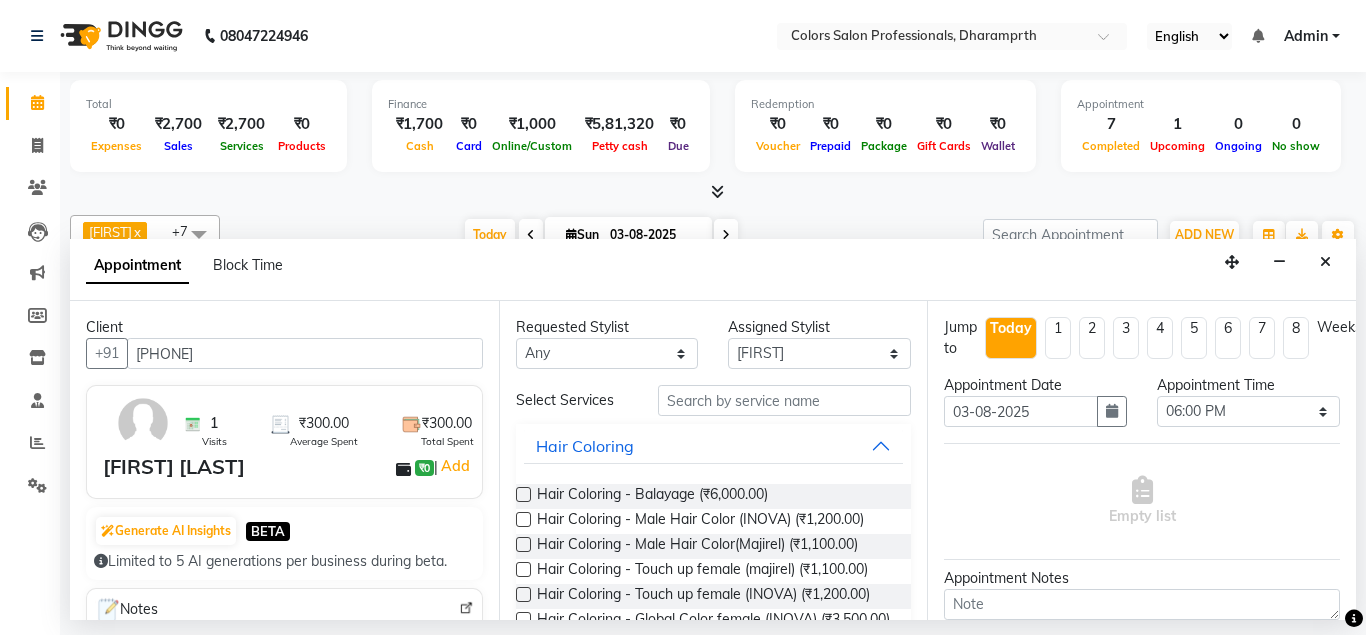 type on "[PHONE]" 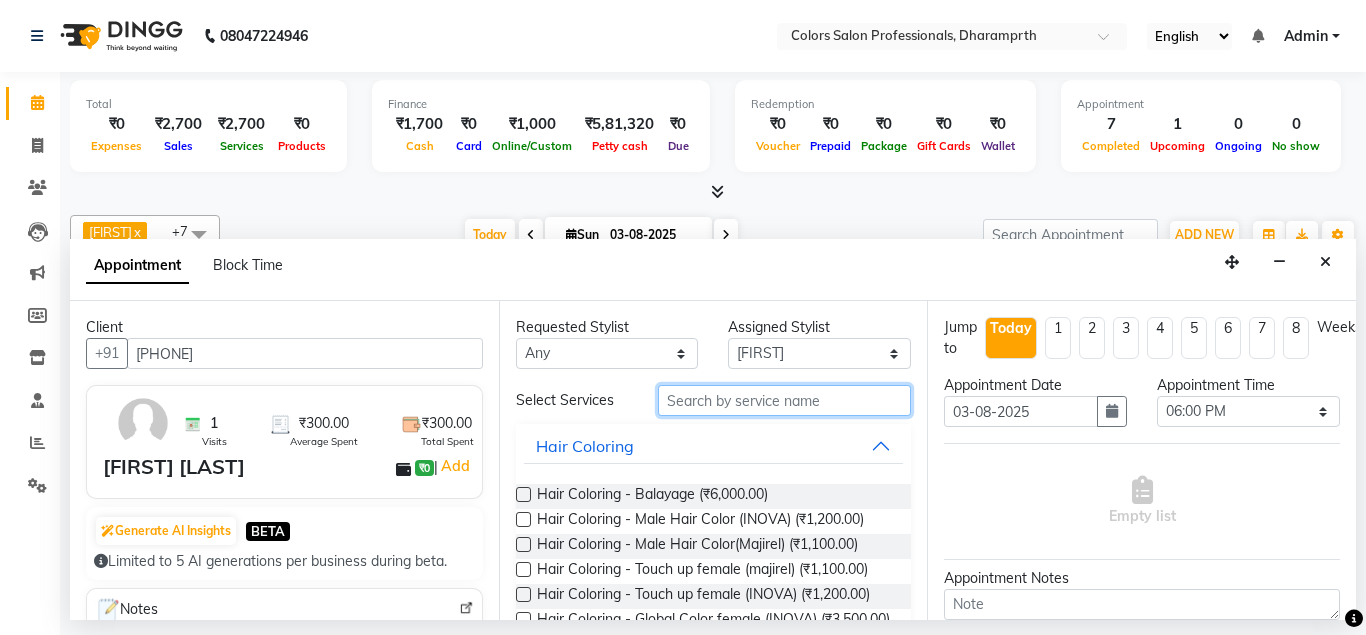 click at bounding box center (785, 400) 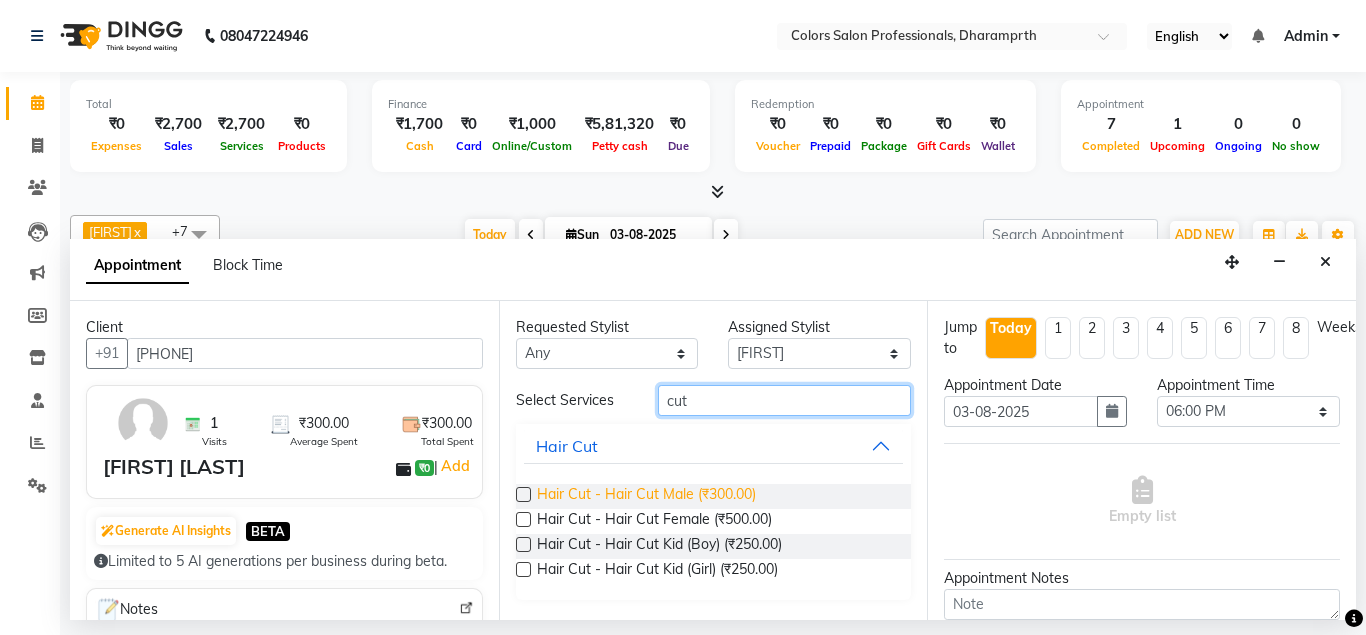 type on "cut" 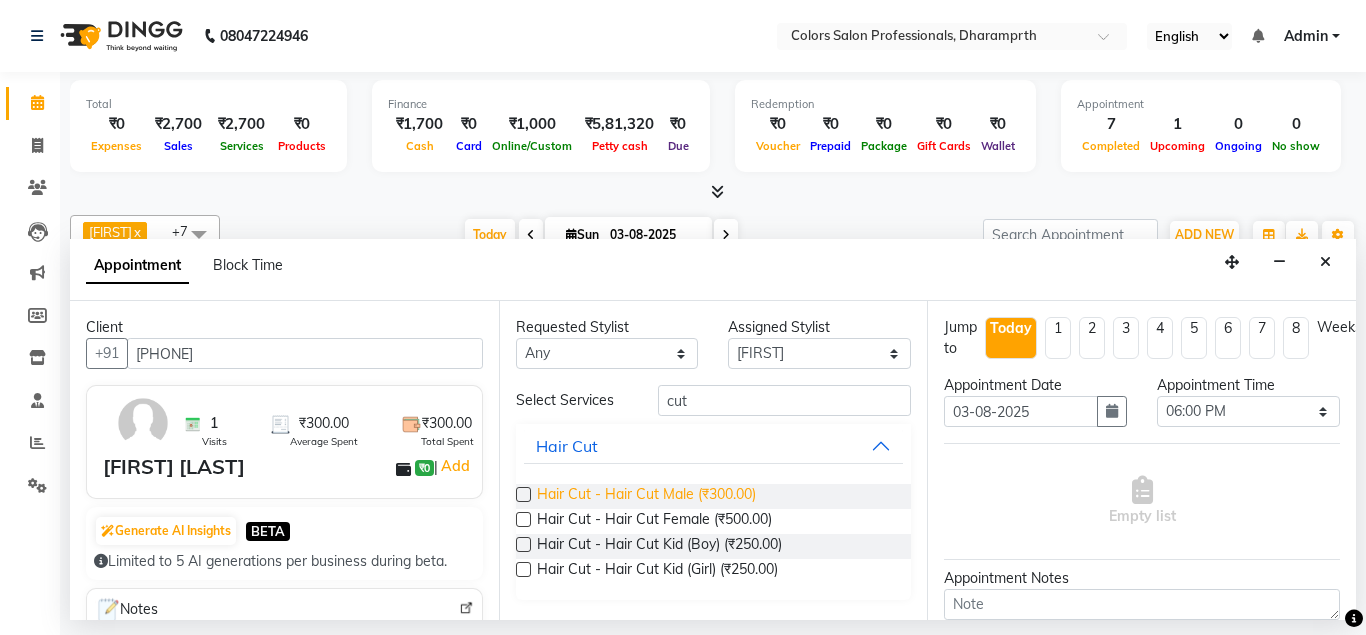 click on "Hair Cut - Hair Cut Male (₹300.00)" at bounding box center [646, 496] 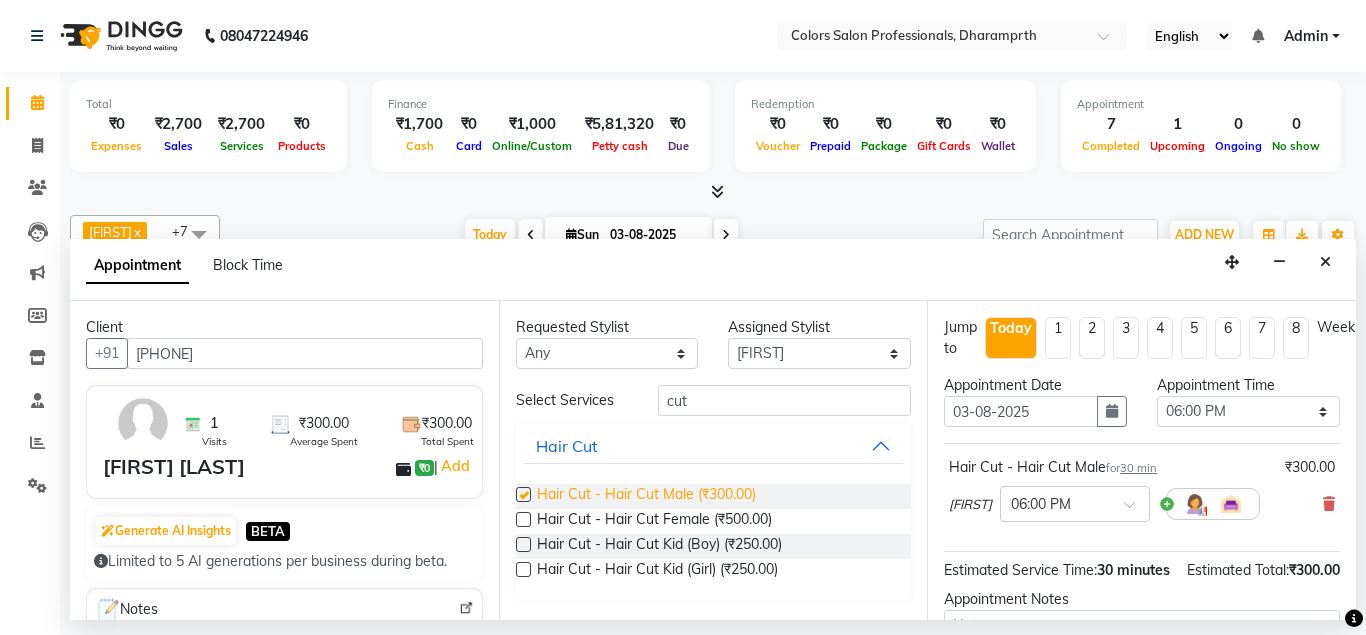 checkbox on "false" 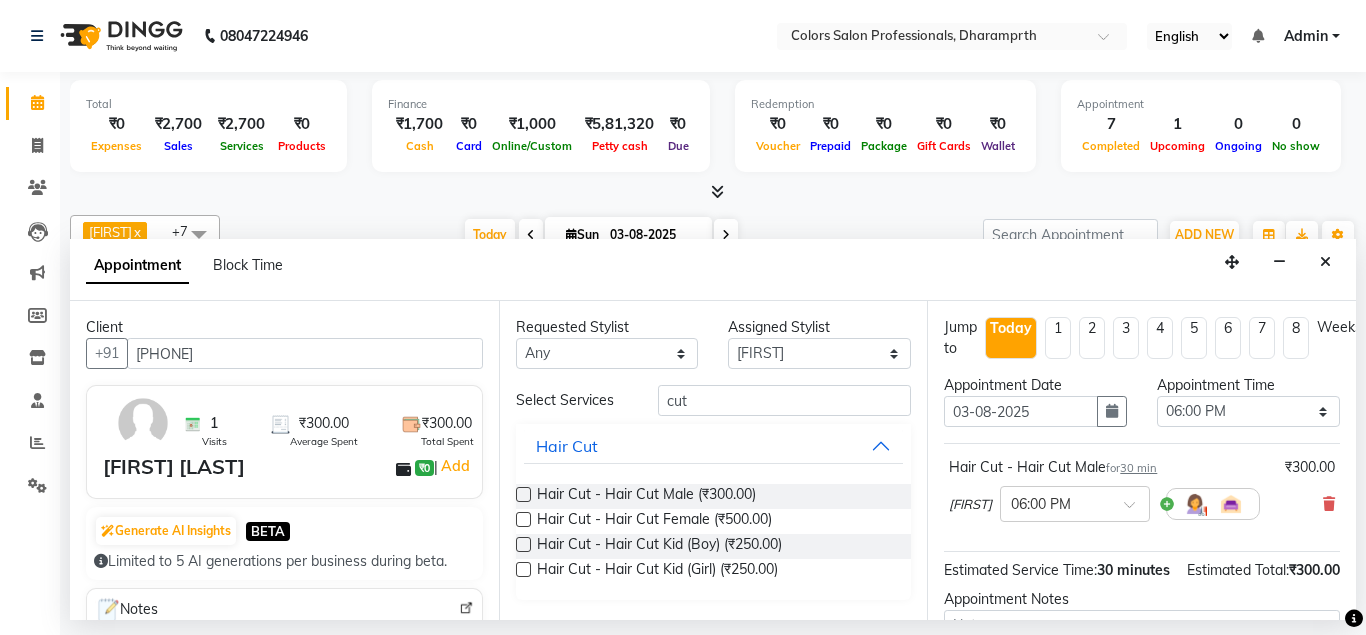 scroll, scrollTop: 207, scrollLeft: 0, axis: vertical 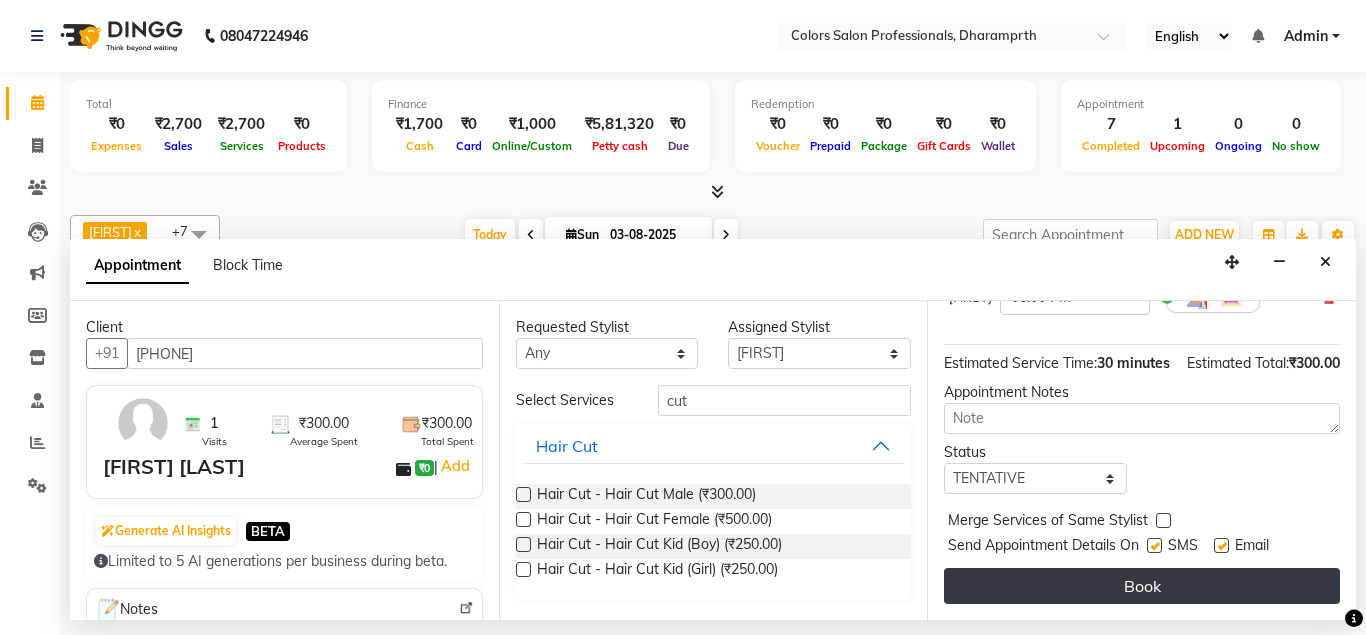 click on "Book" at bounding box center (1142, 586) 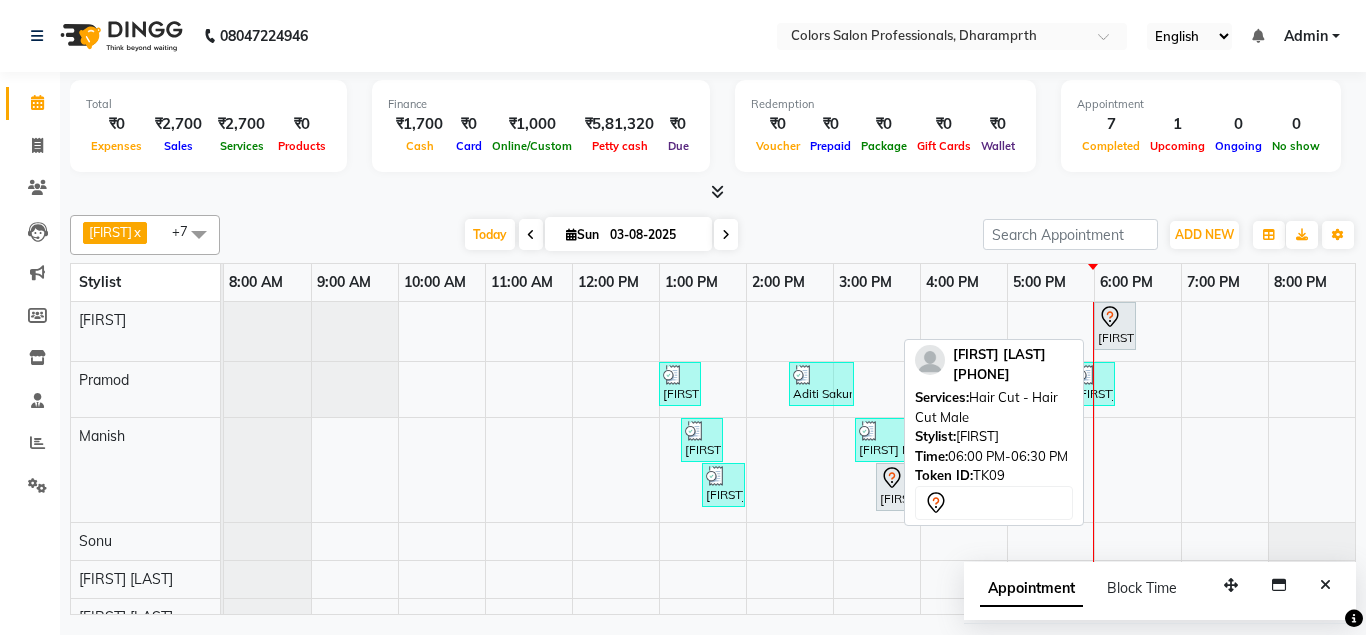 click on "[FIRST] [LAST], TK09, [TIME]-[TIME], Hair Cut - Hair Cut Male" at bounding box center [1115, 326] 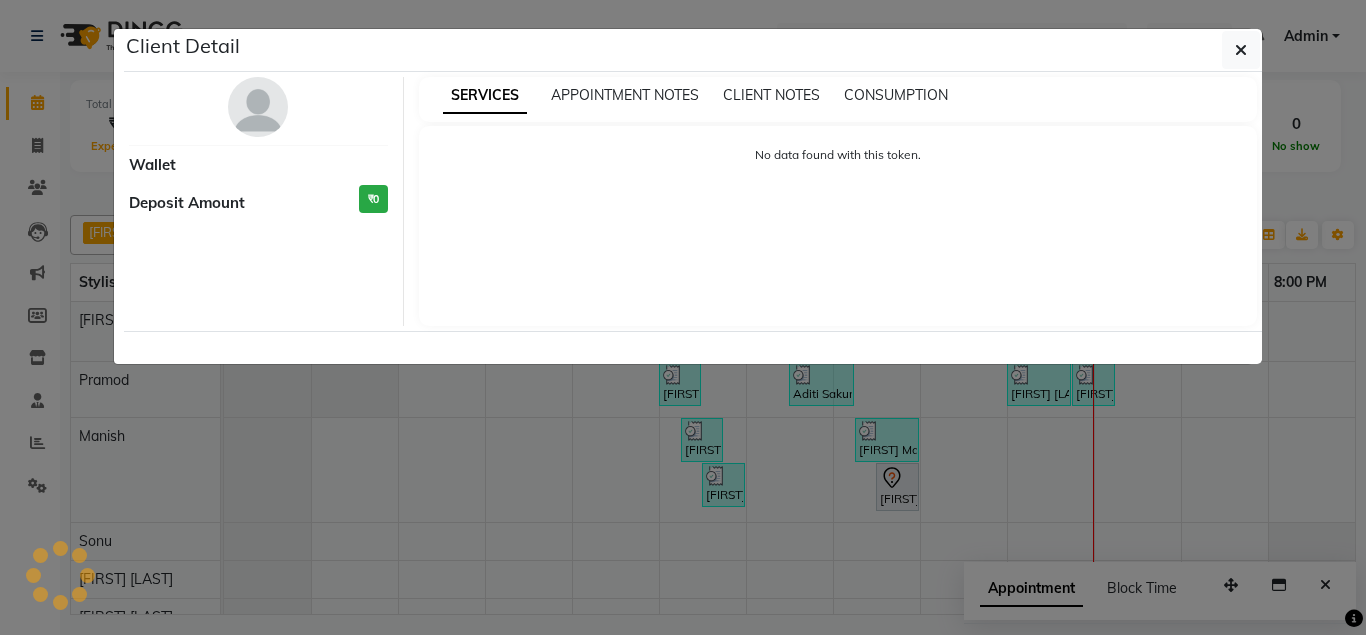 select on "7" 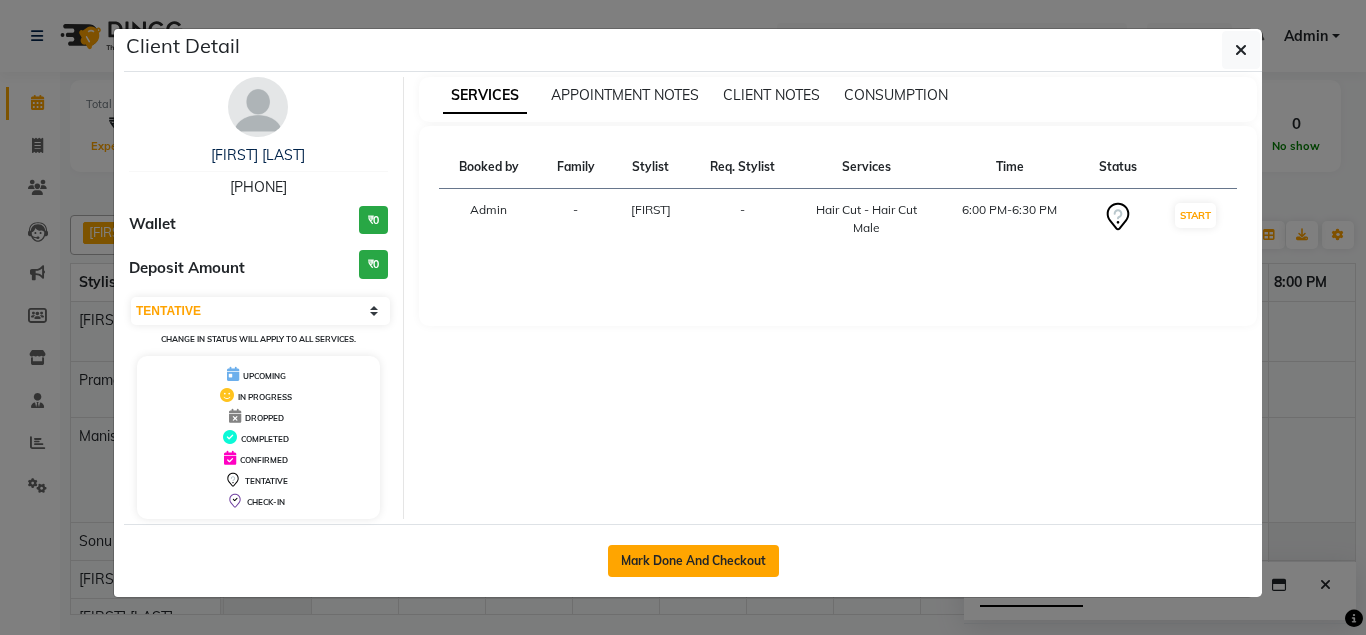 click on "Mark Done And Checkout" 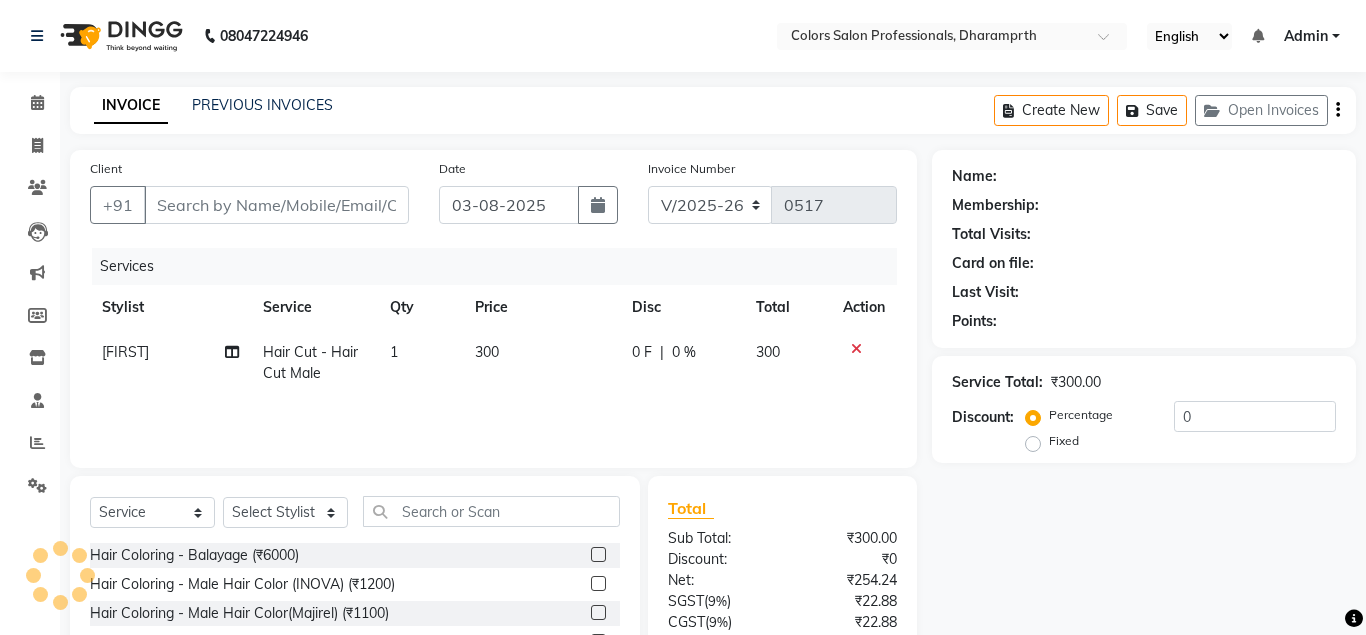 type on "[PHONE]" 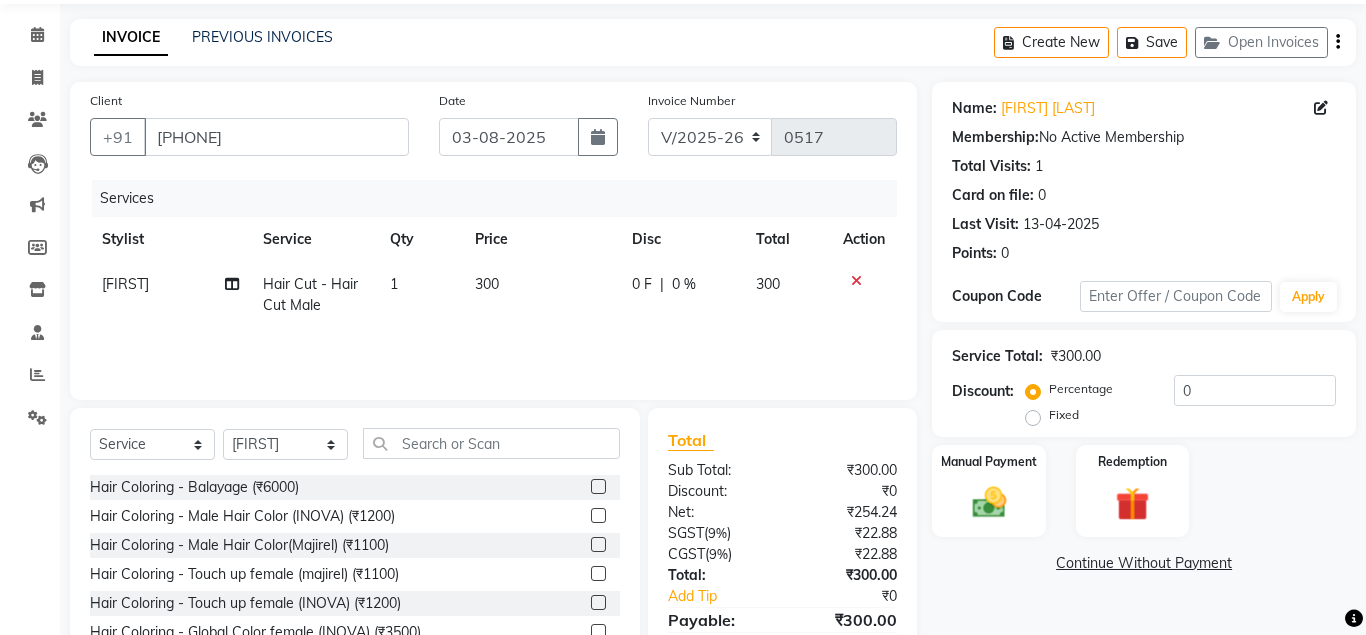 scroll, scrollTop: 166, scrollLeft: 0, axis: vertical 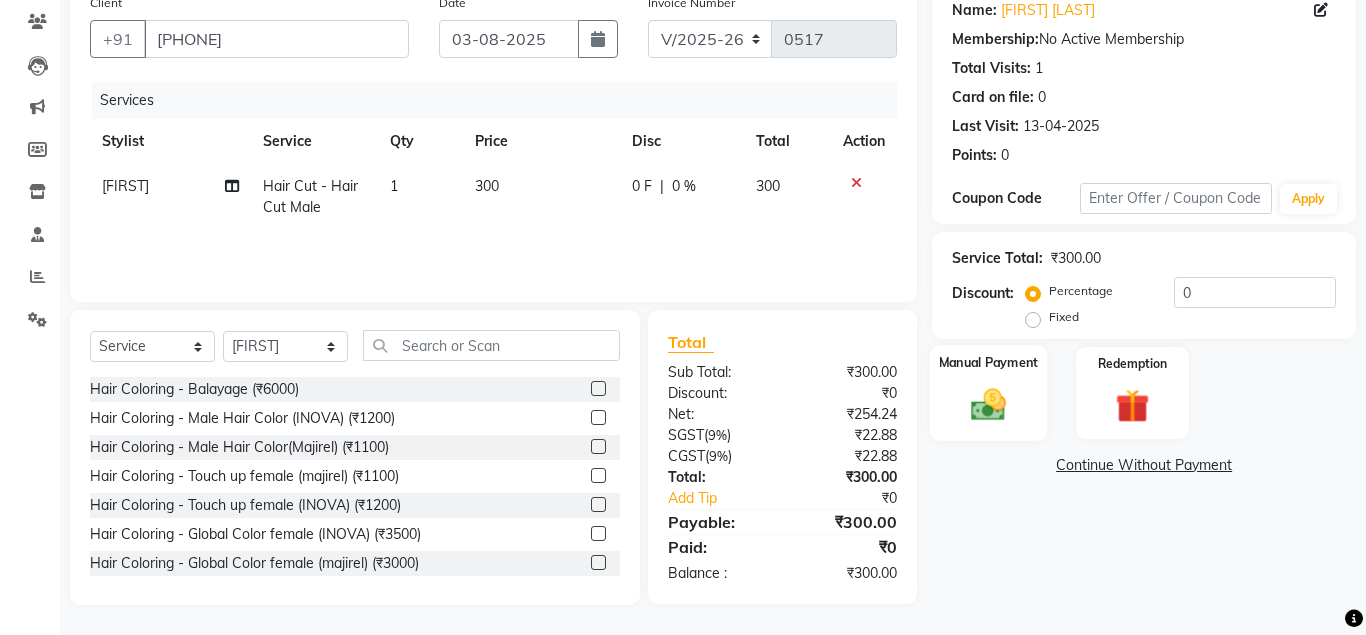 click 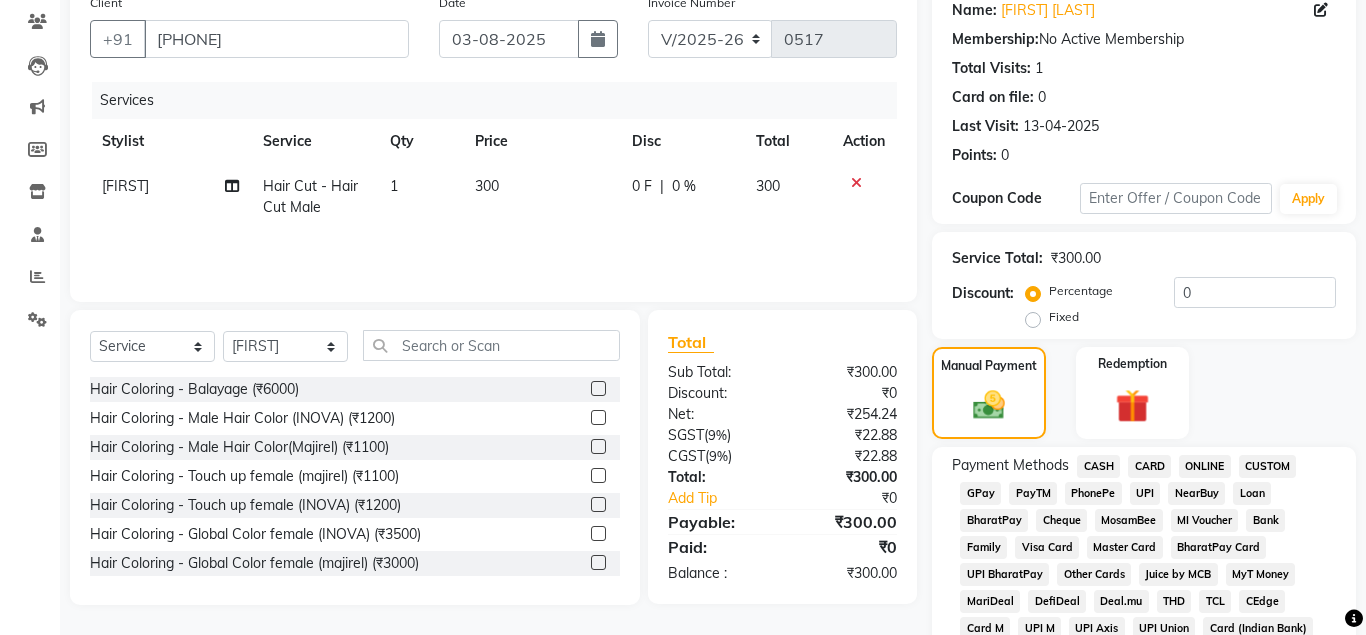 click on "ONLINE" 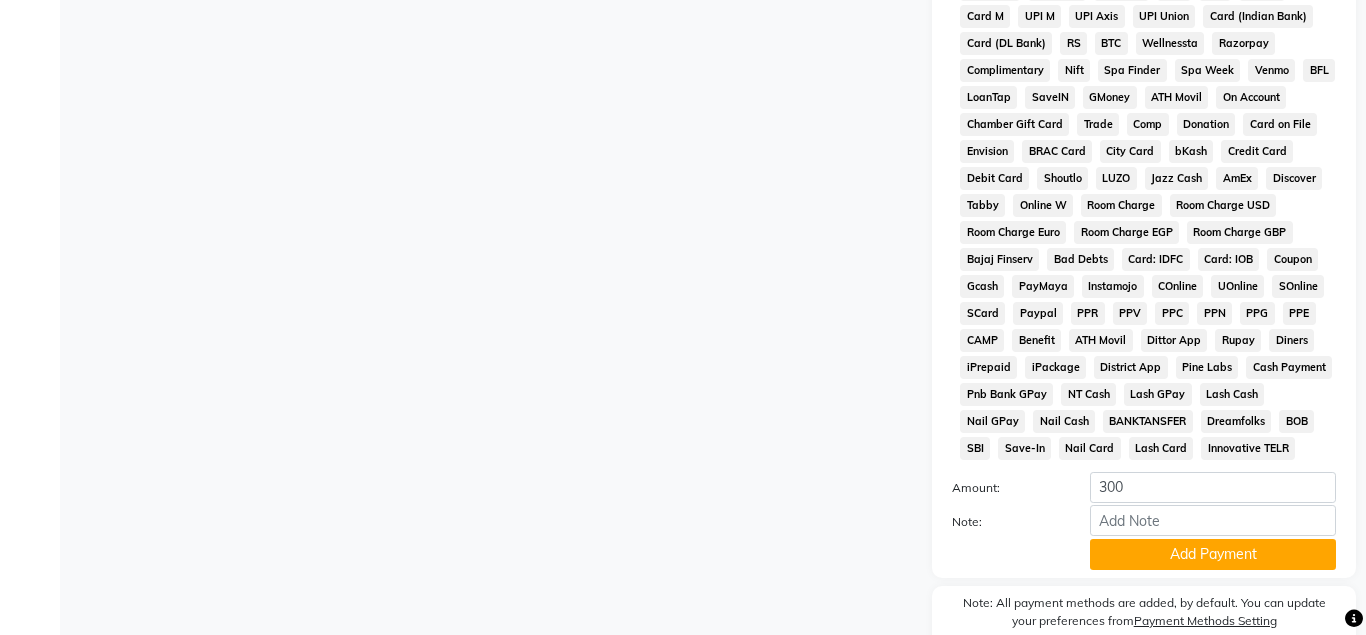 scroll, scrollTop: 867, scrollLeft: 0, axis: vertical 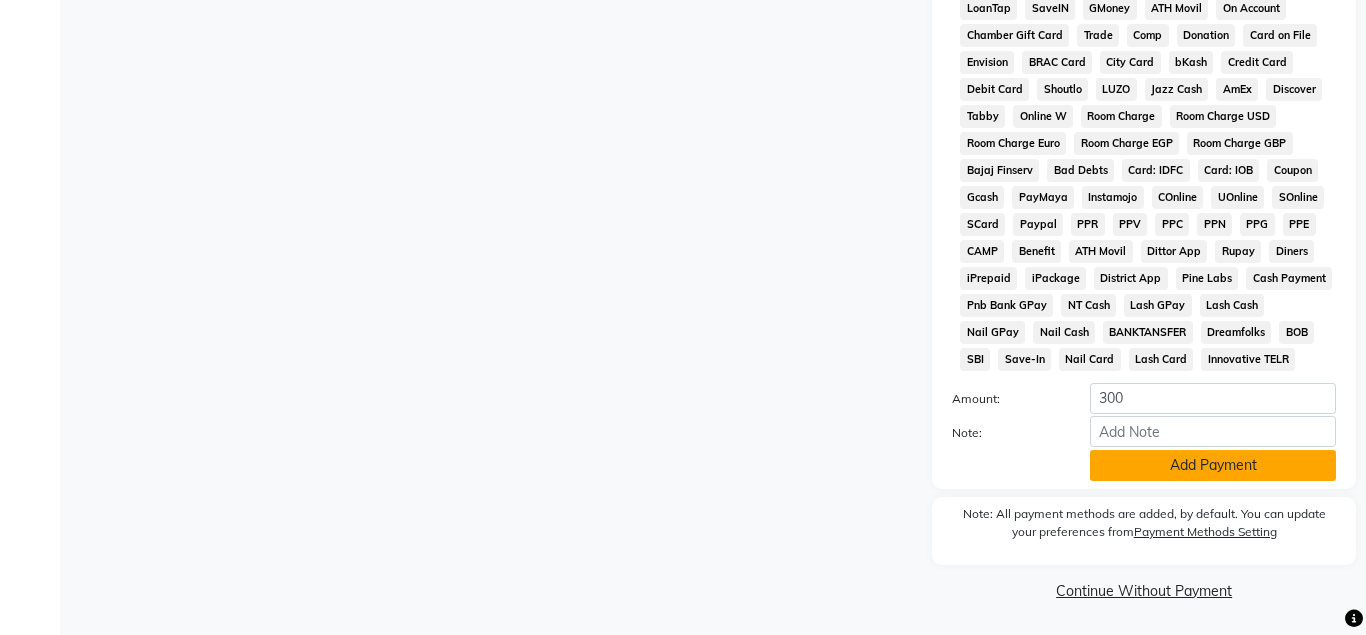 click on "Add Payment" 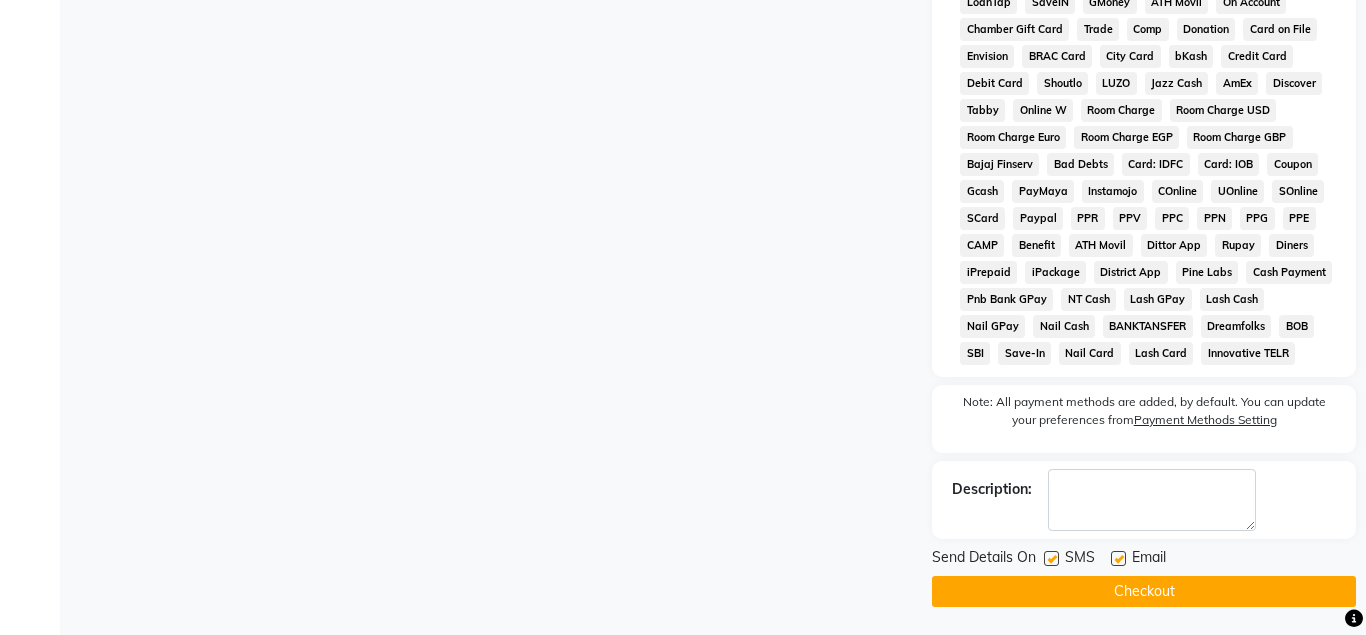 scroll, scrollTop: 875, scrollLeft: 0, axis: vertical 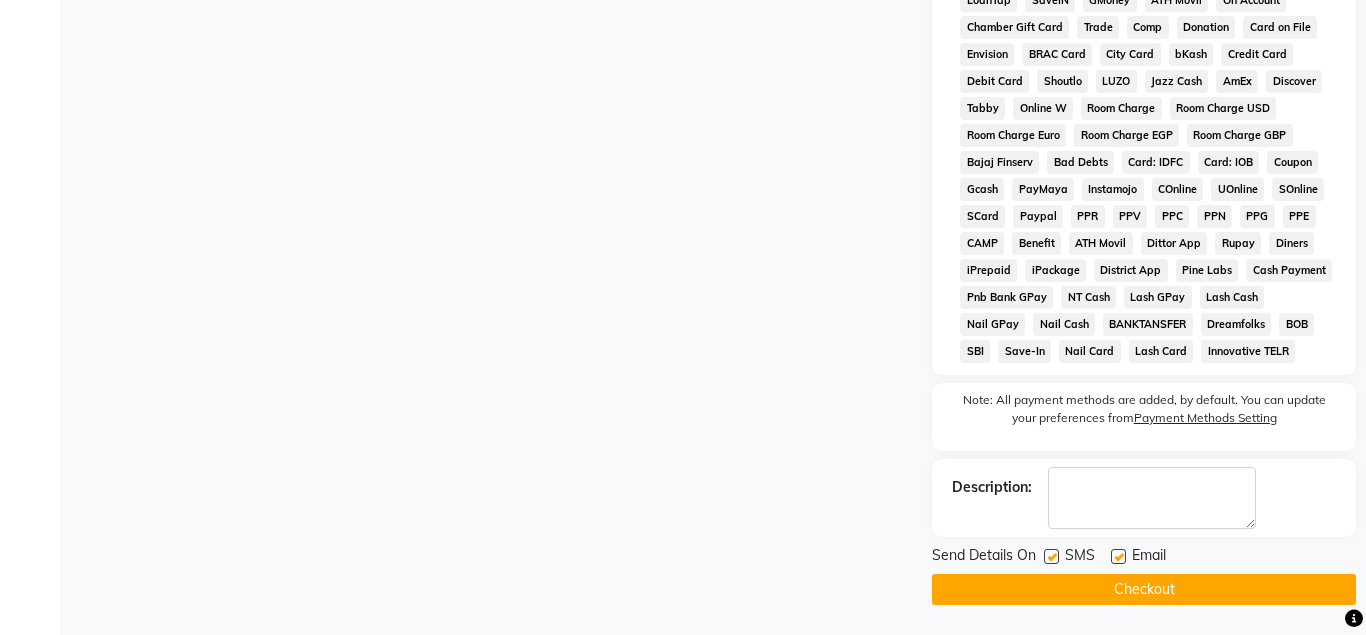 click on "Checkout" 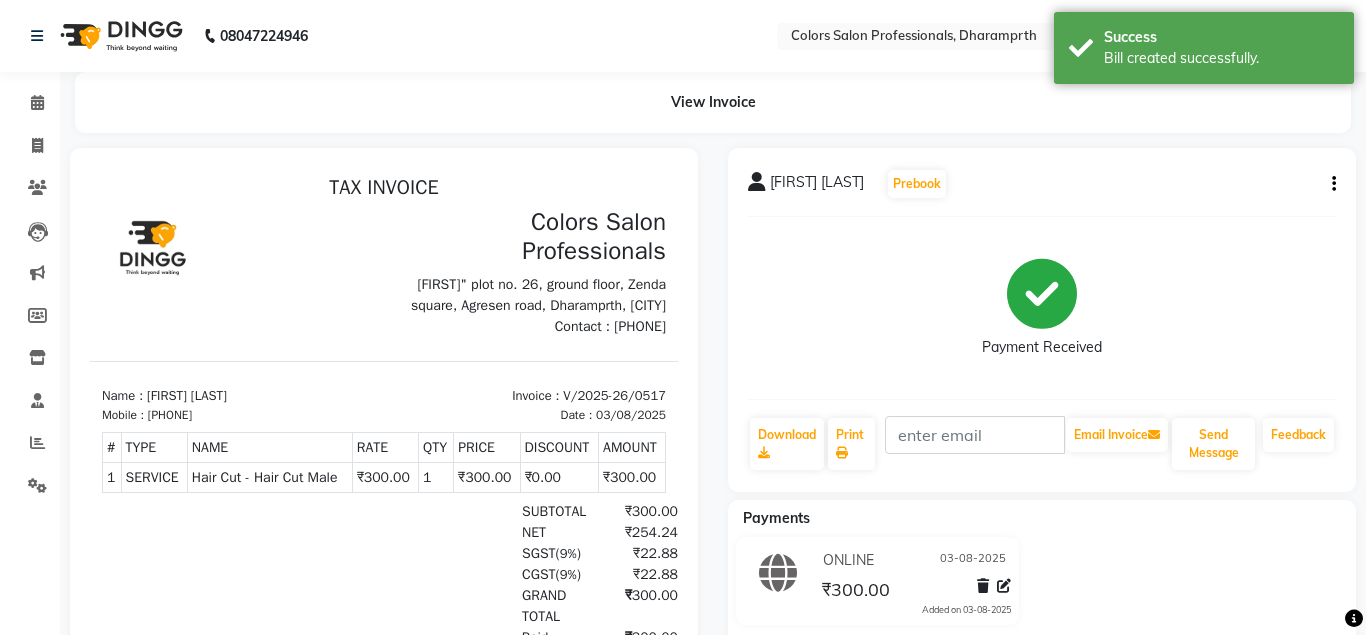 scroll, scrollTop: 0, scrollLeft: 0, axis: both 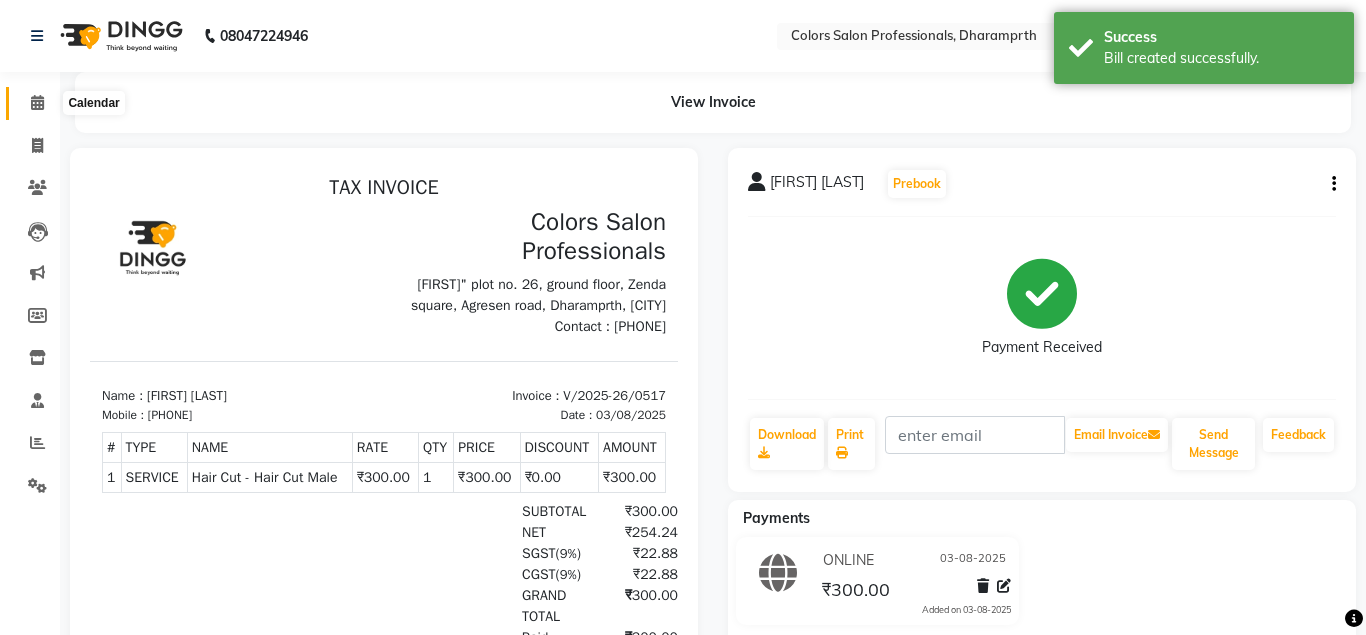 click 